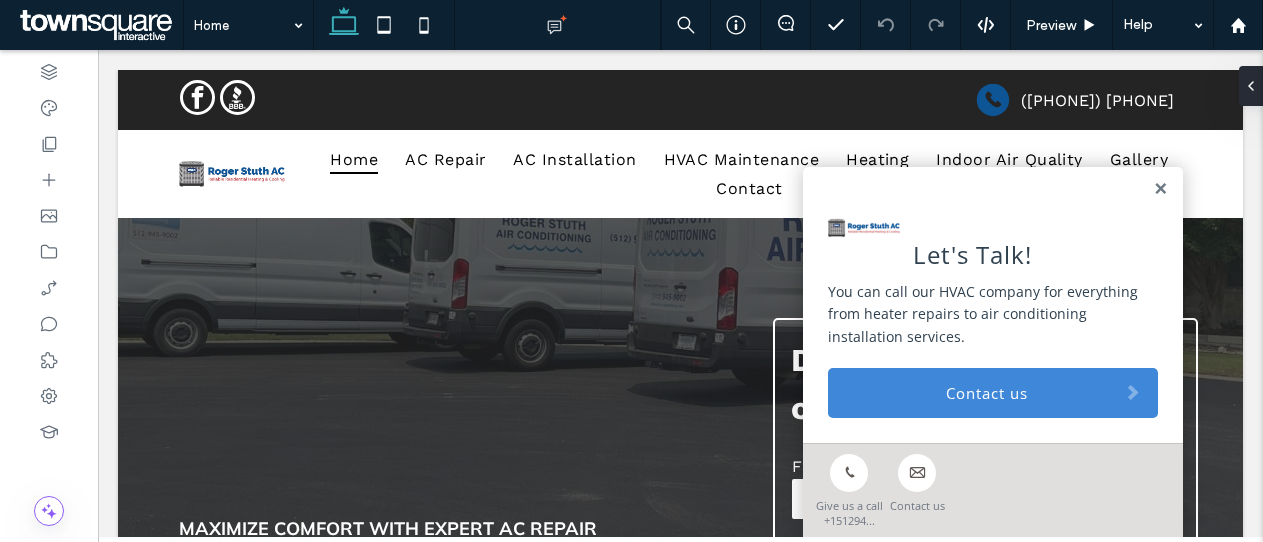 scroll, scrollTop: 0, scrollLeft: 0, axis: both 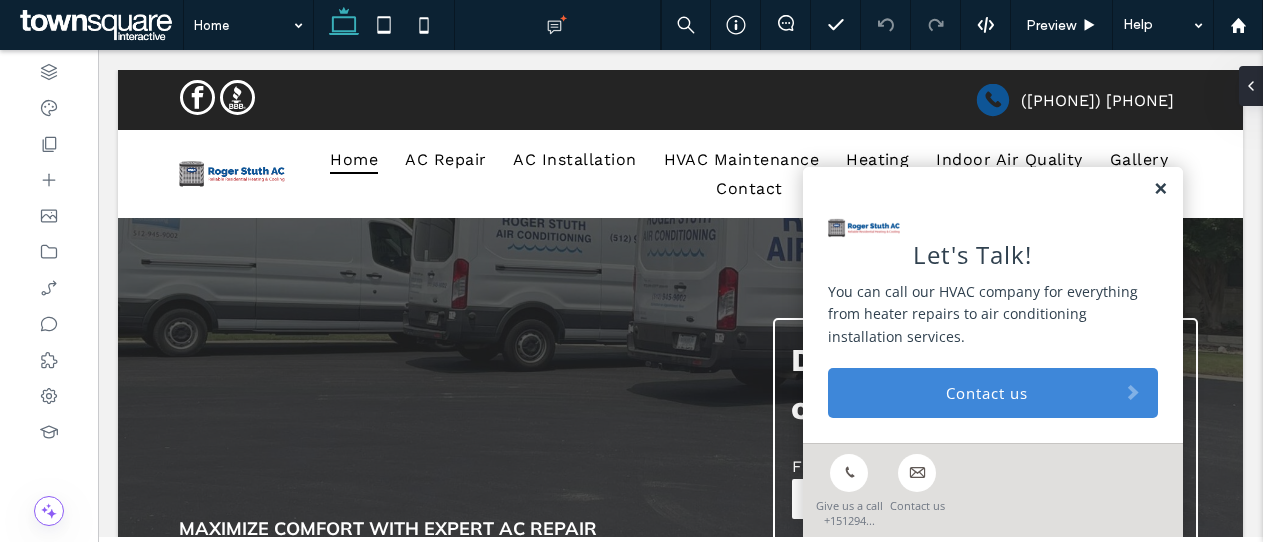 click at bounding box center (1160, 189) 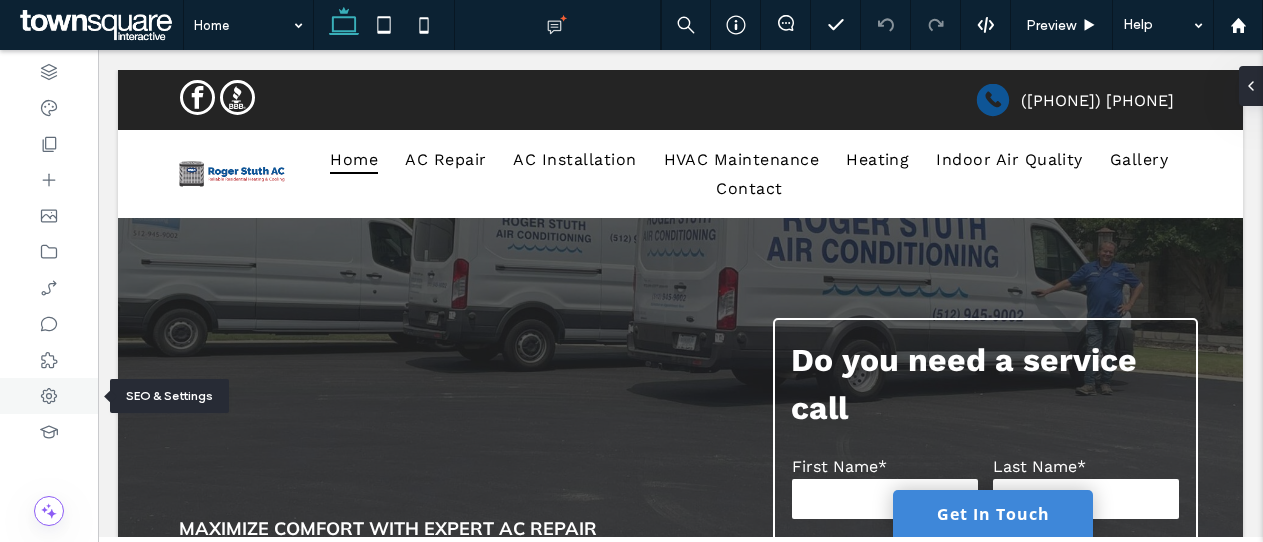 click 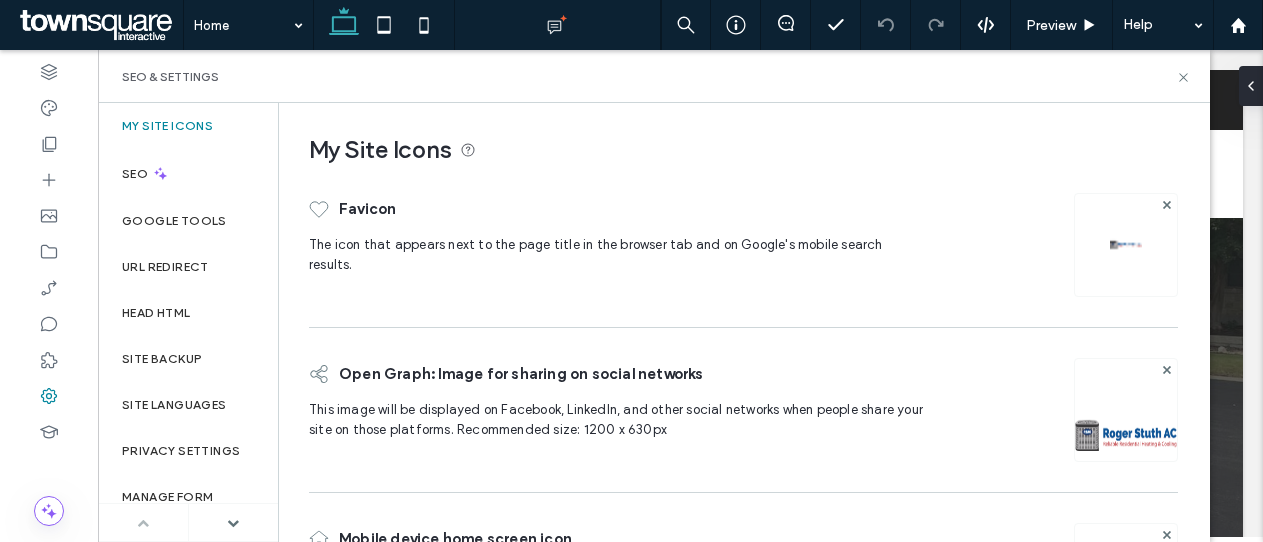 click on "My Site Icons" at bounding box center [188, 126] 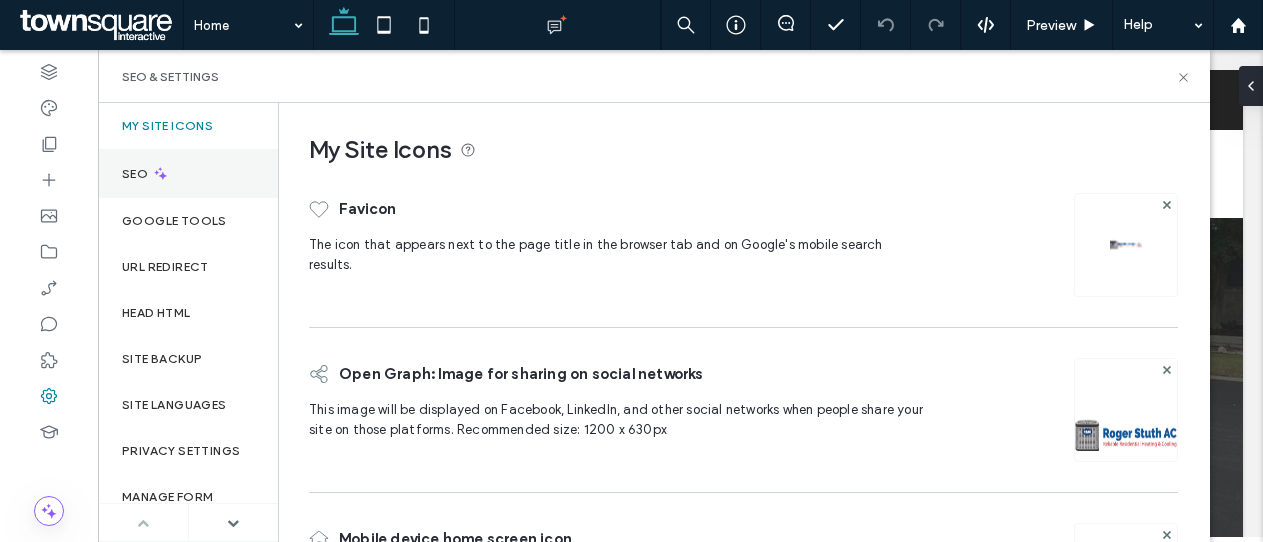 click on "SEO" at bounding box center (188, 173) 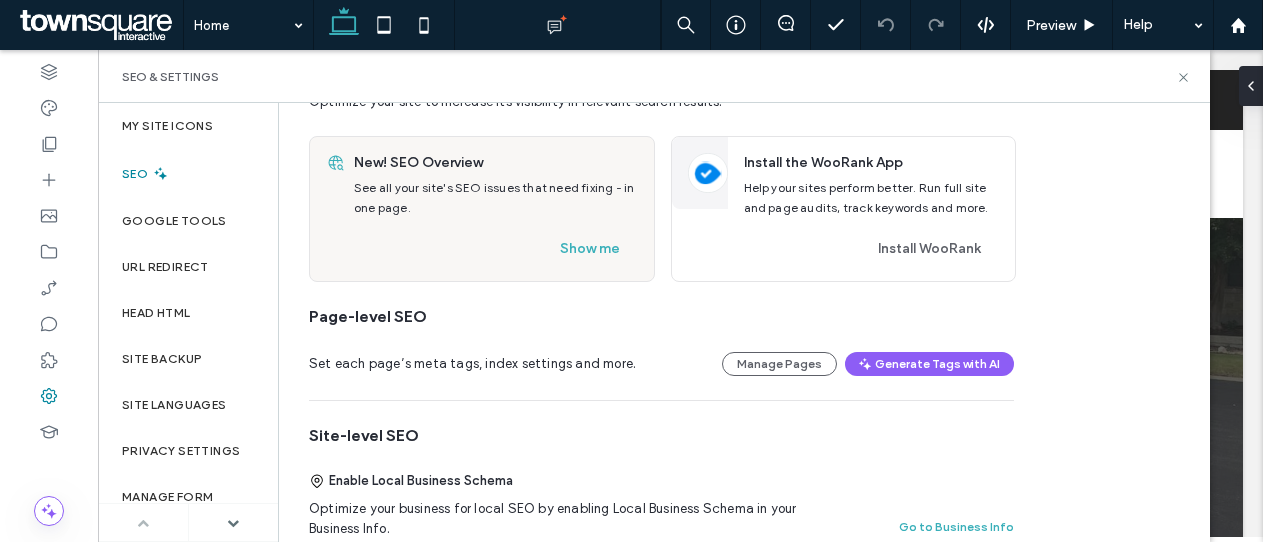 scroll, scrollTop: 0, scrollLeft: 0, axis: both 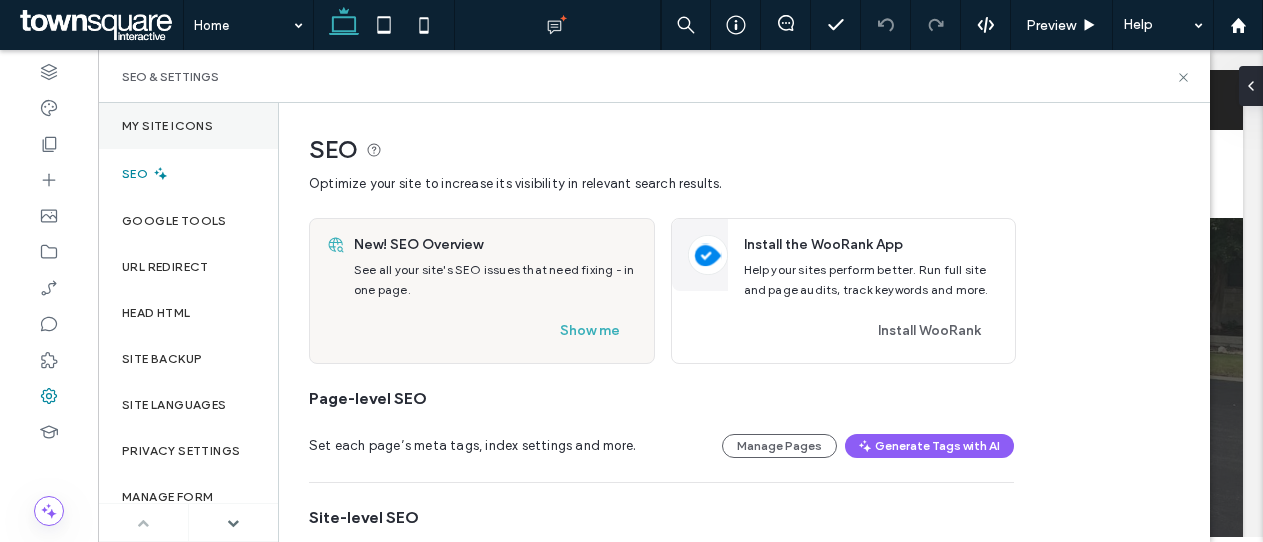 click on "My Site Icons" at bounding box center (188, 126) 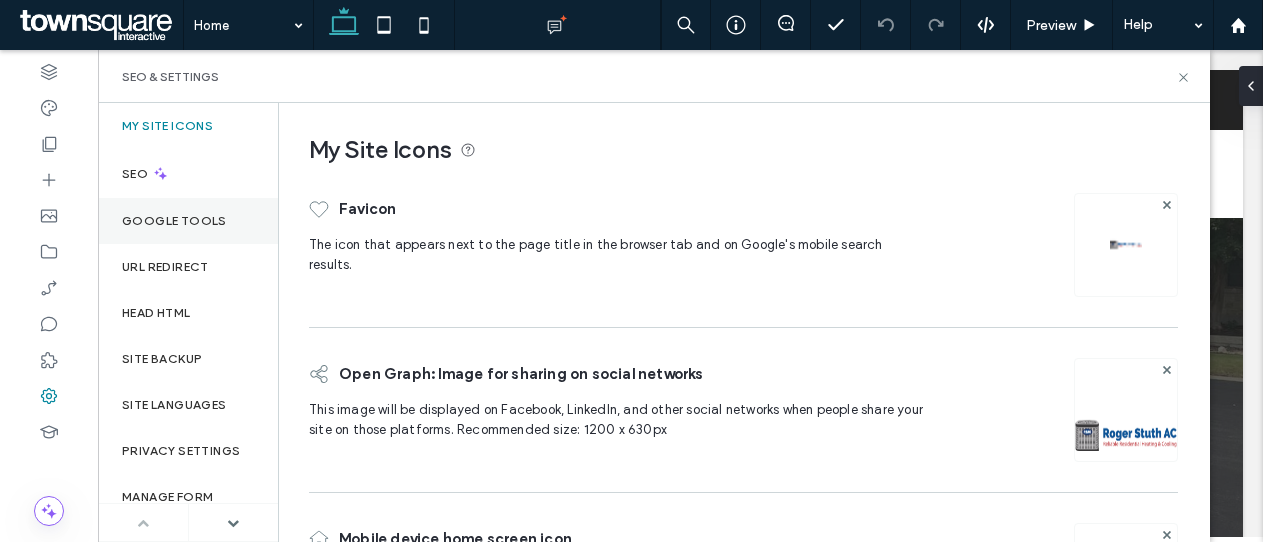 click on "Google Tools" at bounding box center (174, 221) 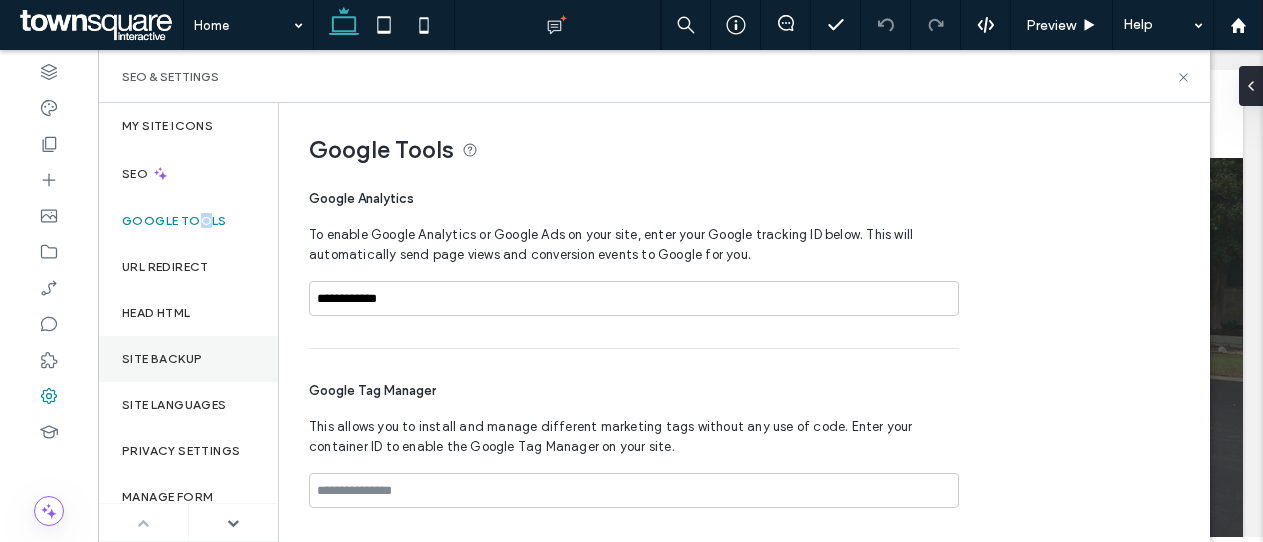 scroll, scrollTop: 100, scrollLeft: 0, axis: vertical 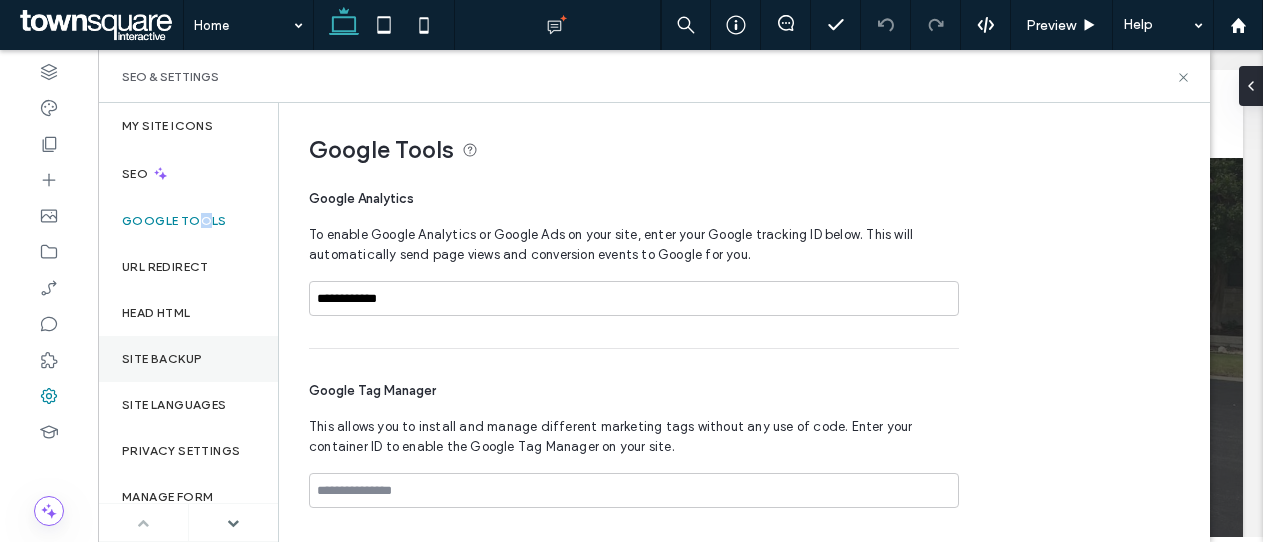 click on "Site Backup" at bounding box center [188, 359] 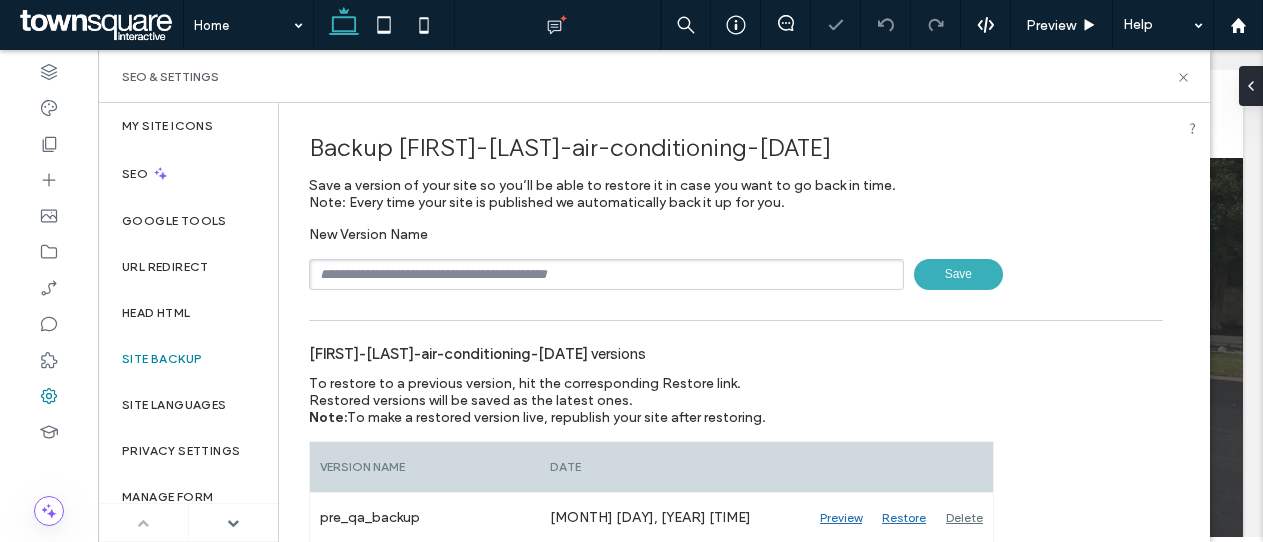 scroll, scrollTop: 200, scrollLeft: 0, axis: vertical 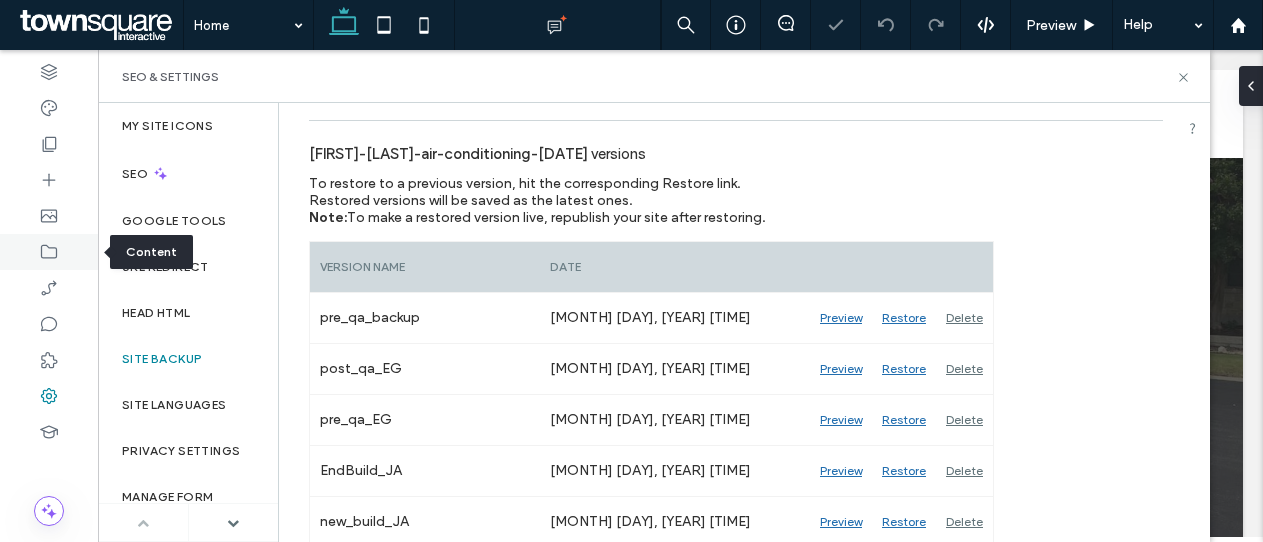 click at bounding box center [49, 252] 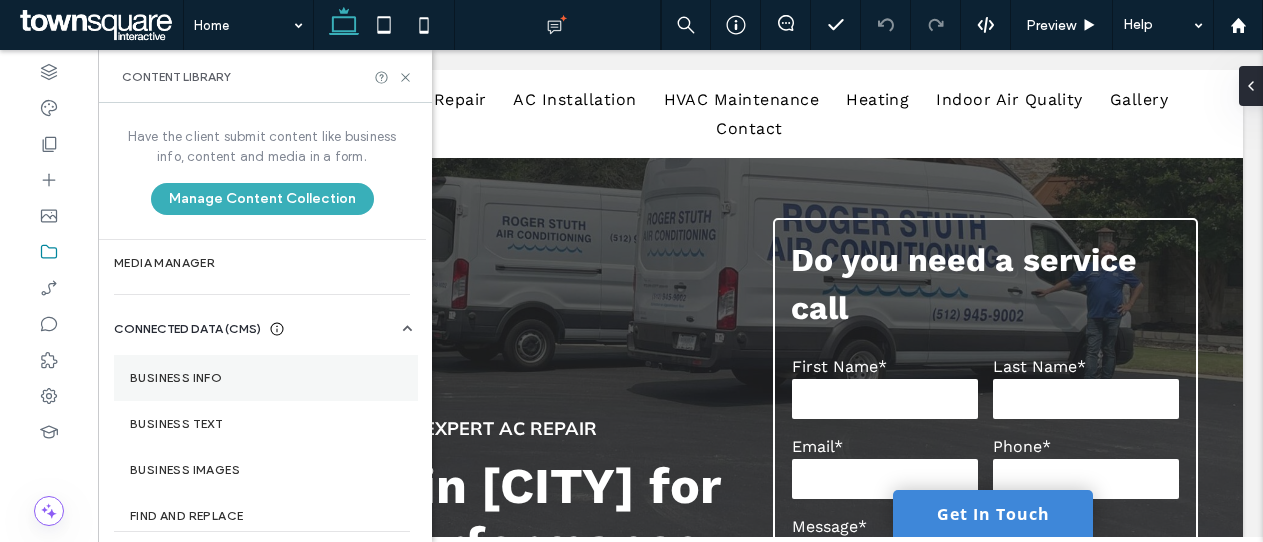 click on "Business Info" at bounding box center (266, 378) 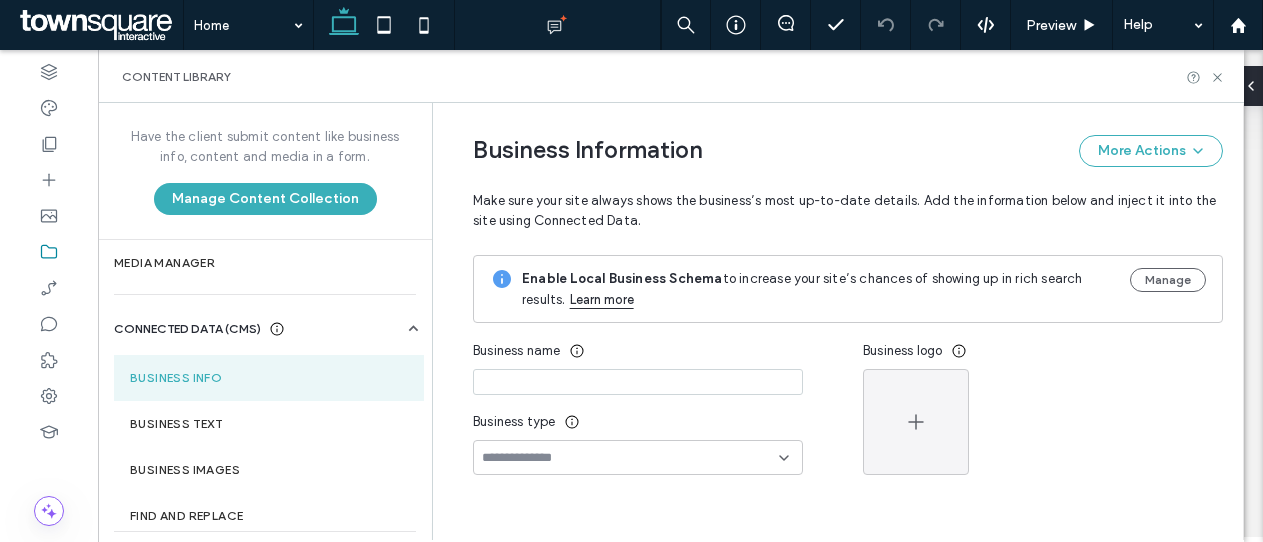 type on "**********" 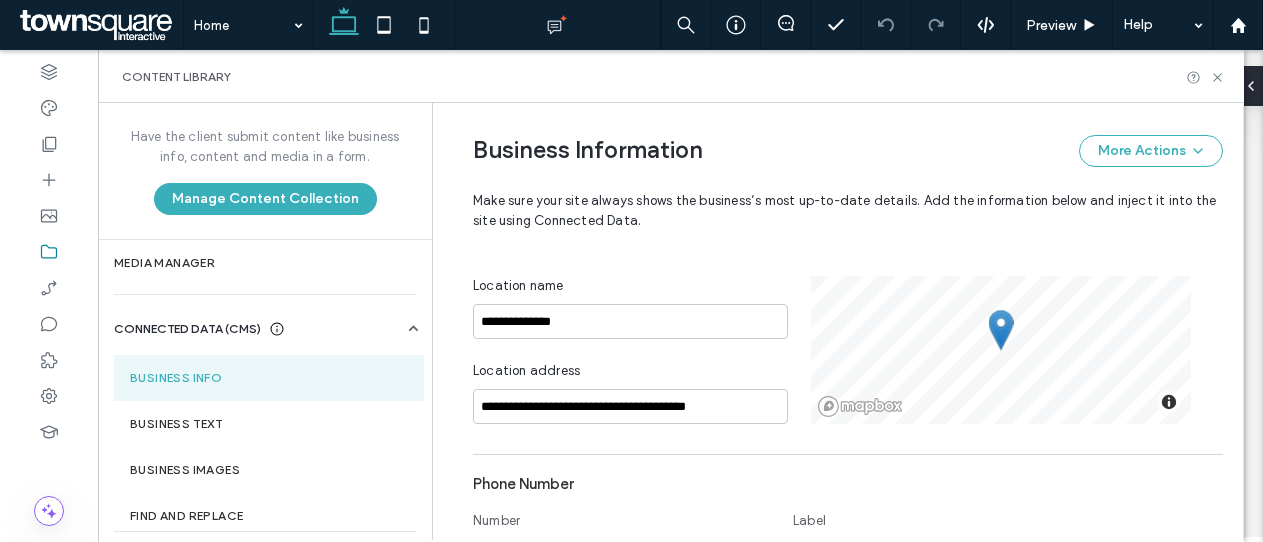 scroll, scrollTop: 300, scrollLeft: 0, axis: vertical 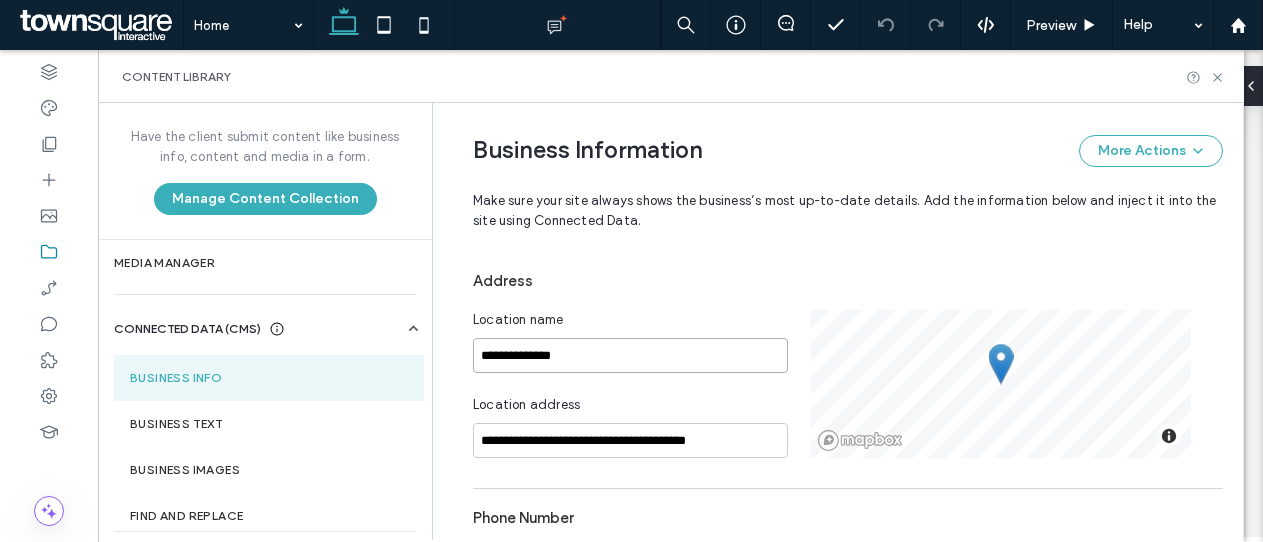 click on "**********" at bounding box center [630, 355] 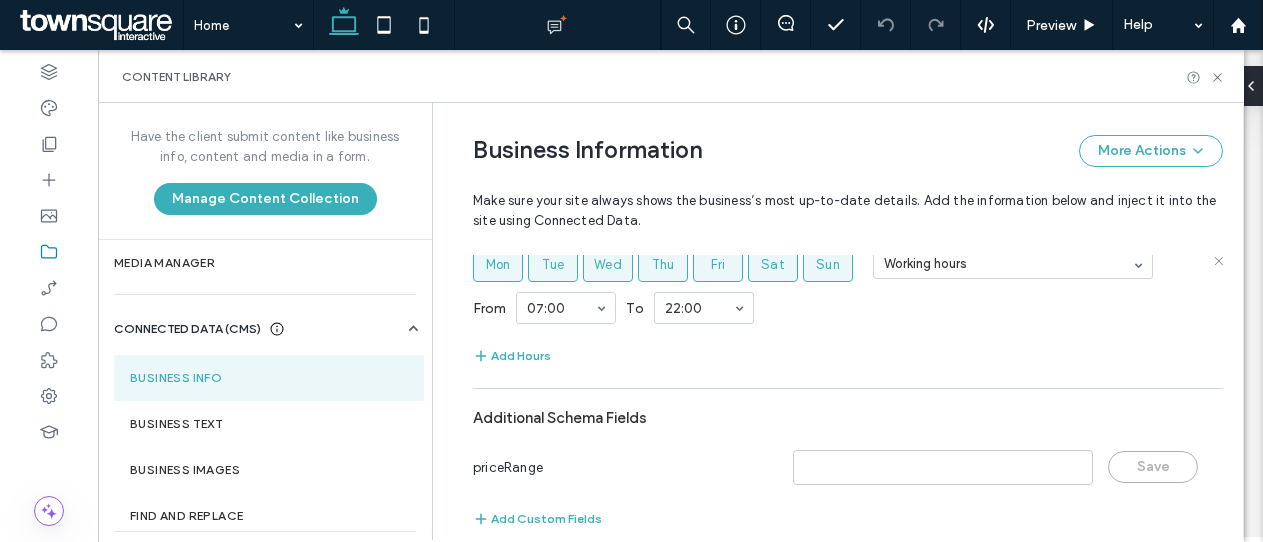 scroll, scrollTop: 1125, scrollLeft: 0, axis: vertical 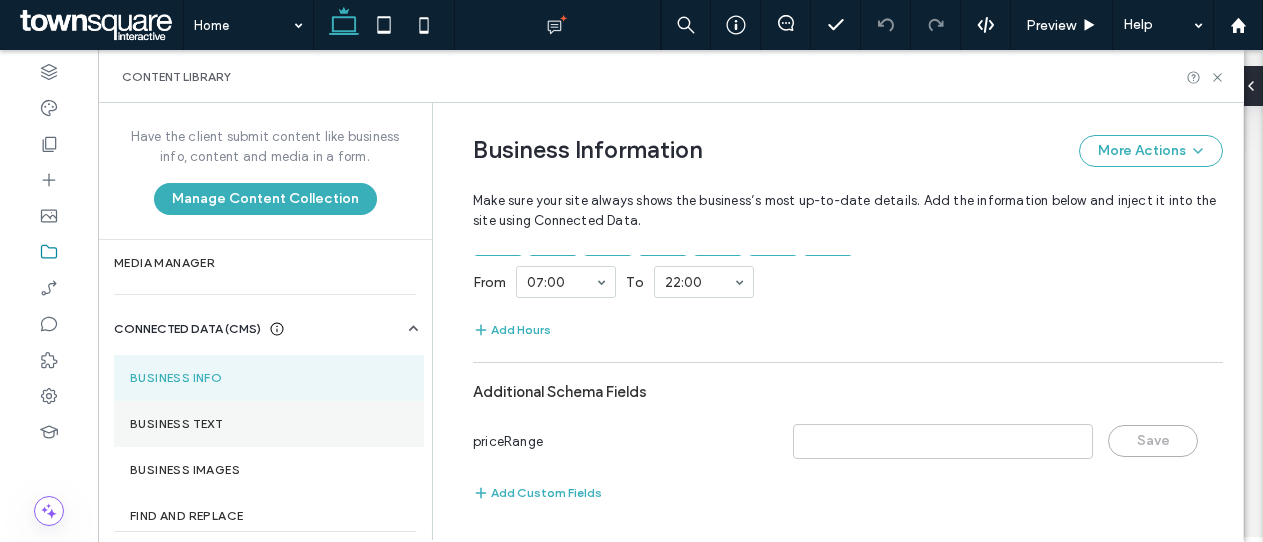 click on "Business Text" at bounding box center [269, 424] 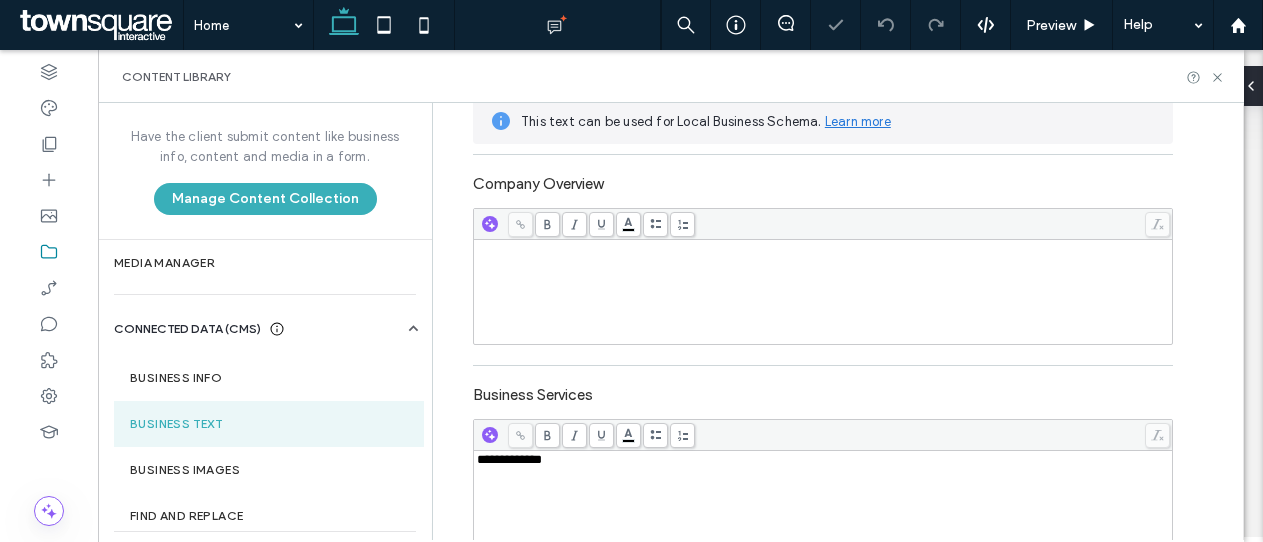 scroll, scrollTop: 700, scrollLeft: 0, axis: vertical 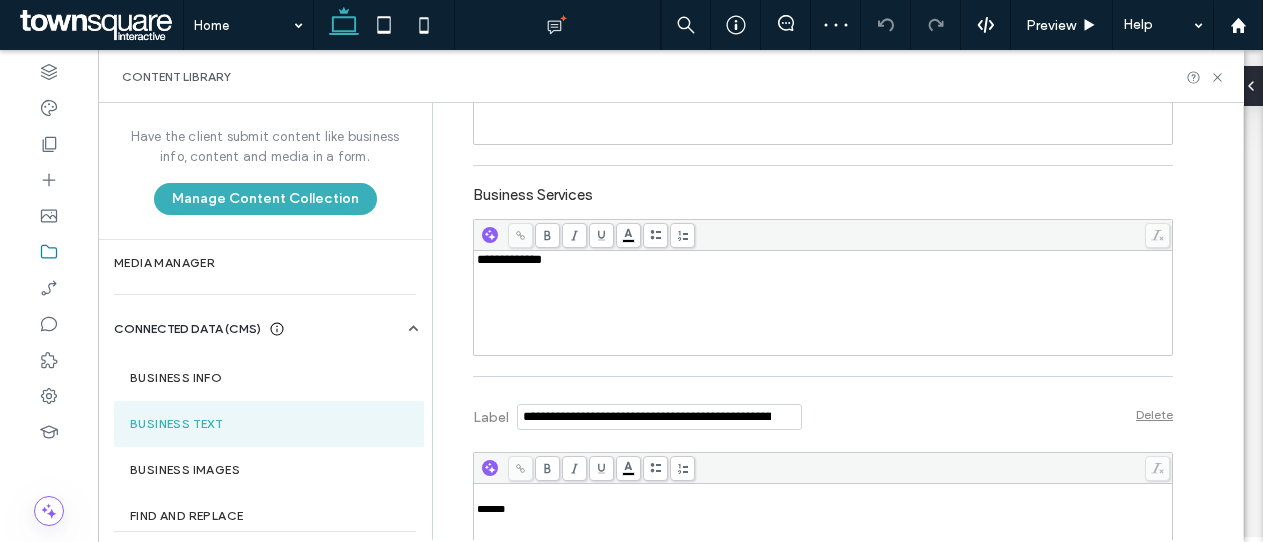 click on "**********" at bounding box center [823, 303] 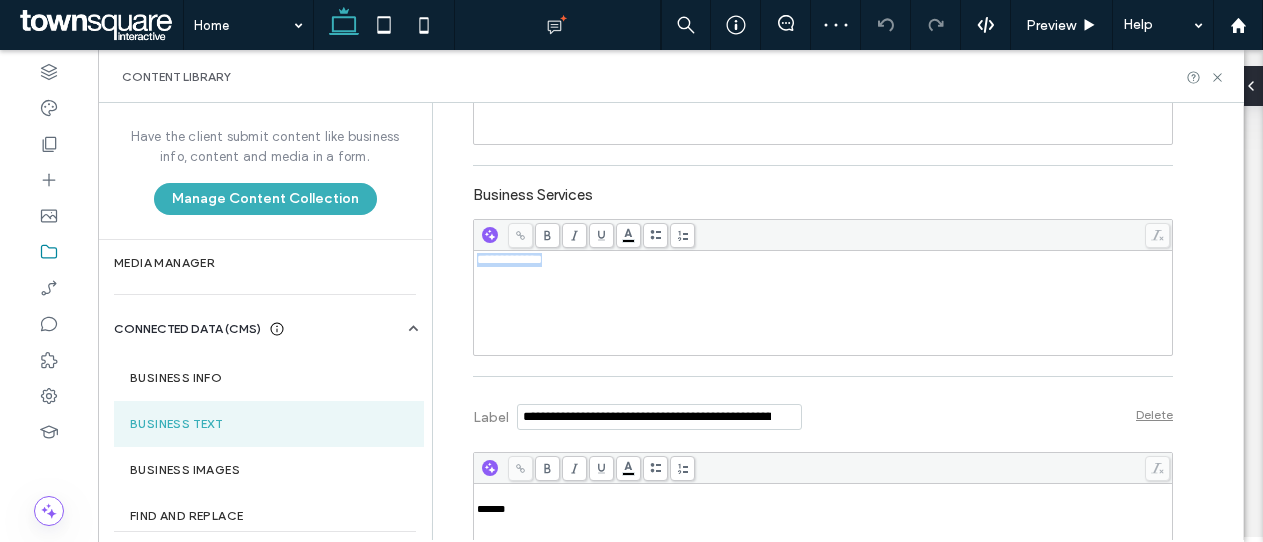 click on "**********" at bounding box center [823, 303] 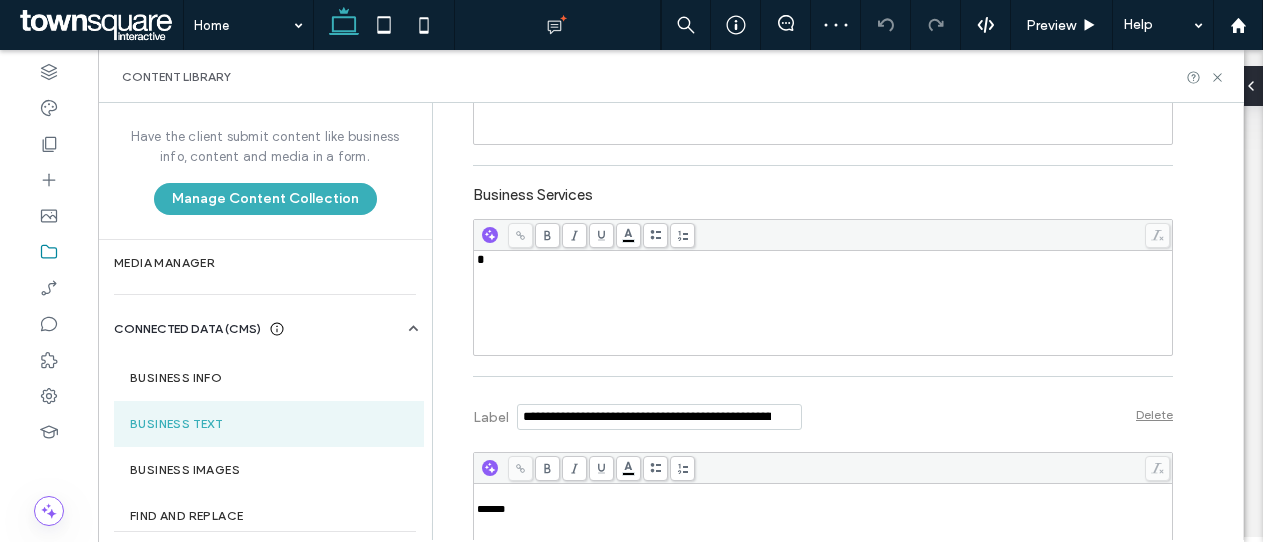 type 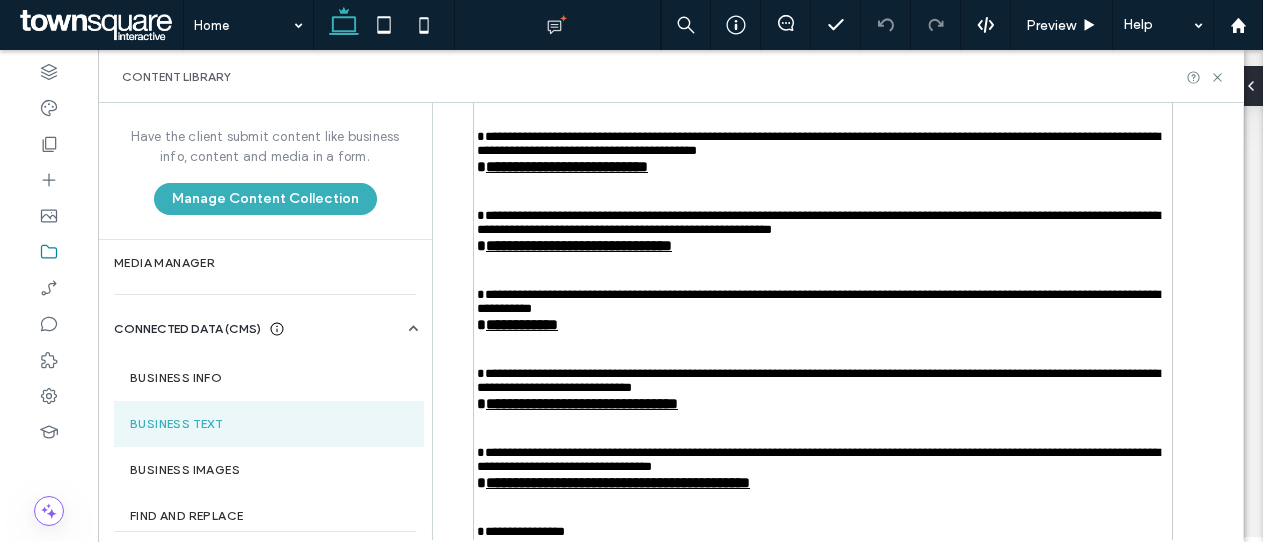scroll, scrollTop: 4307, scrollLeft: 0, axis: vertical 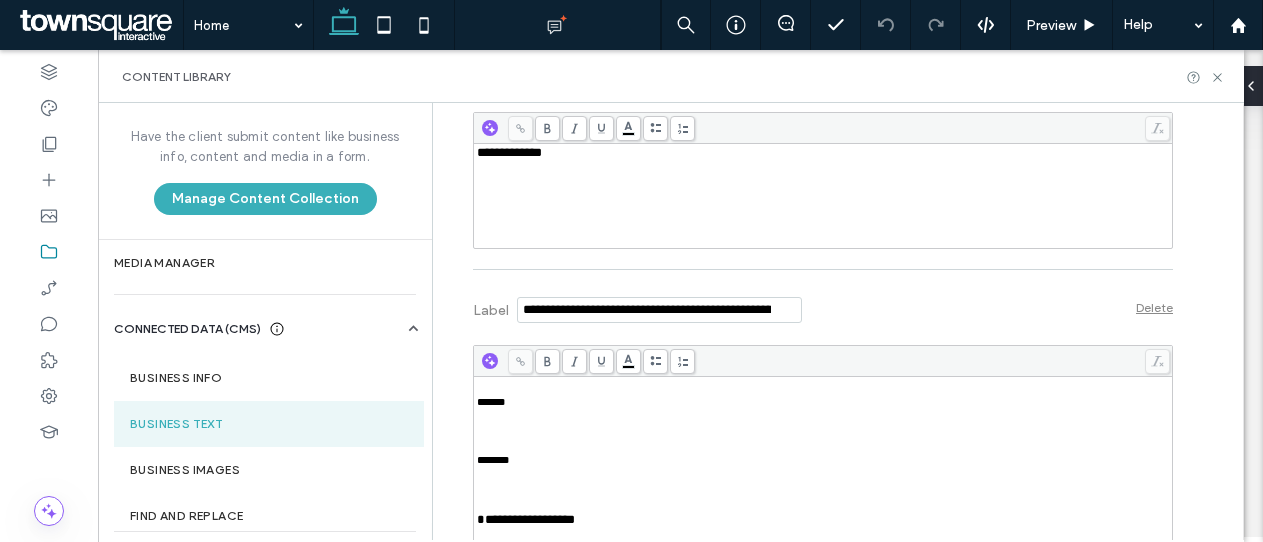 click on "**********" at bounding box center (823, -60) 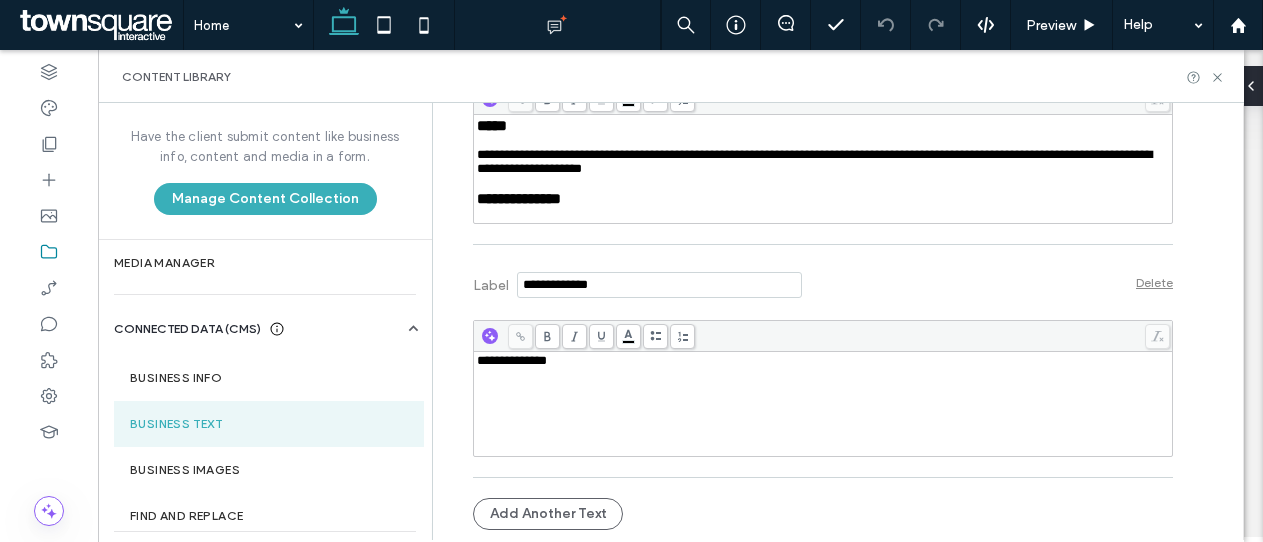 scroll, scrollTop: 9307, scrollLeft: 0, axis: vertical 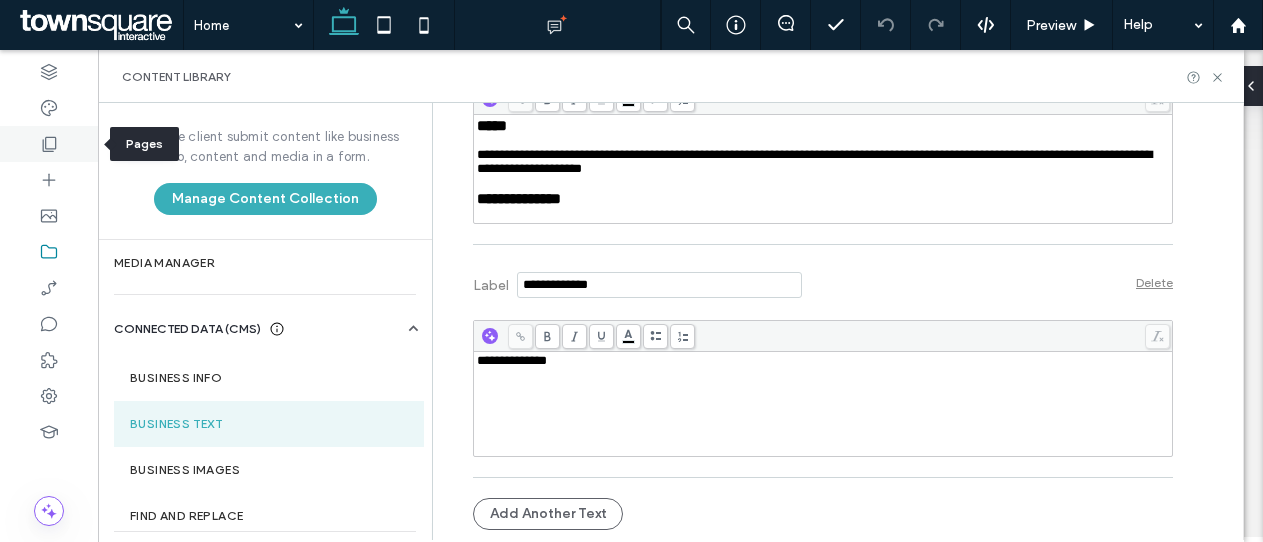 click 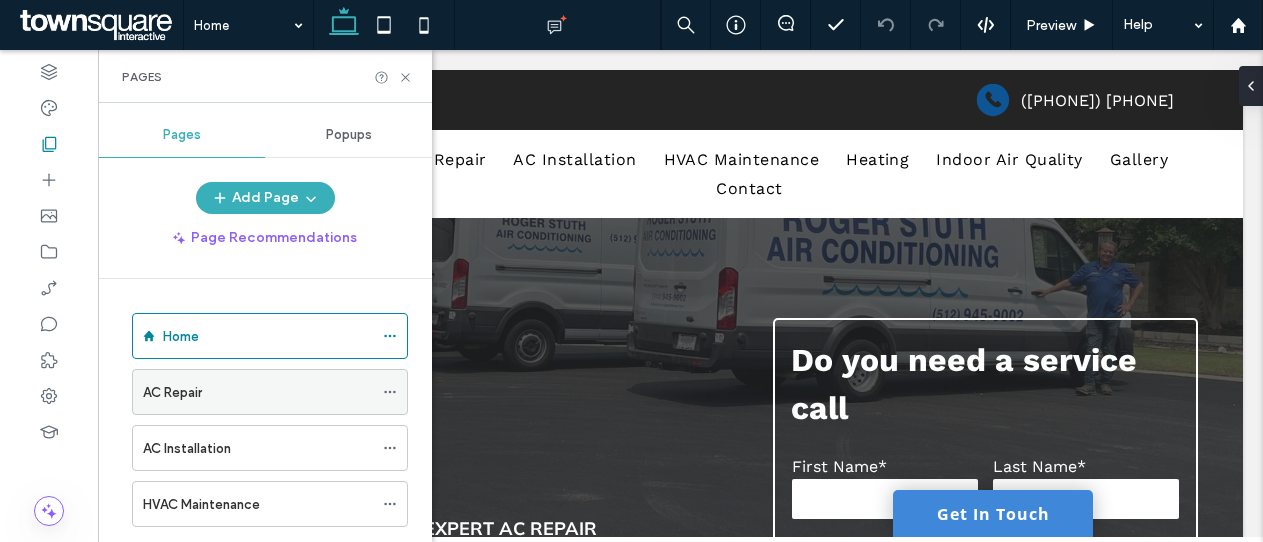 click 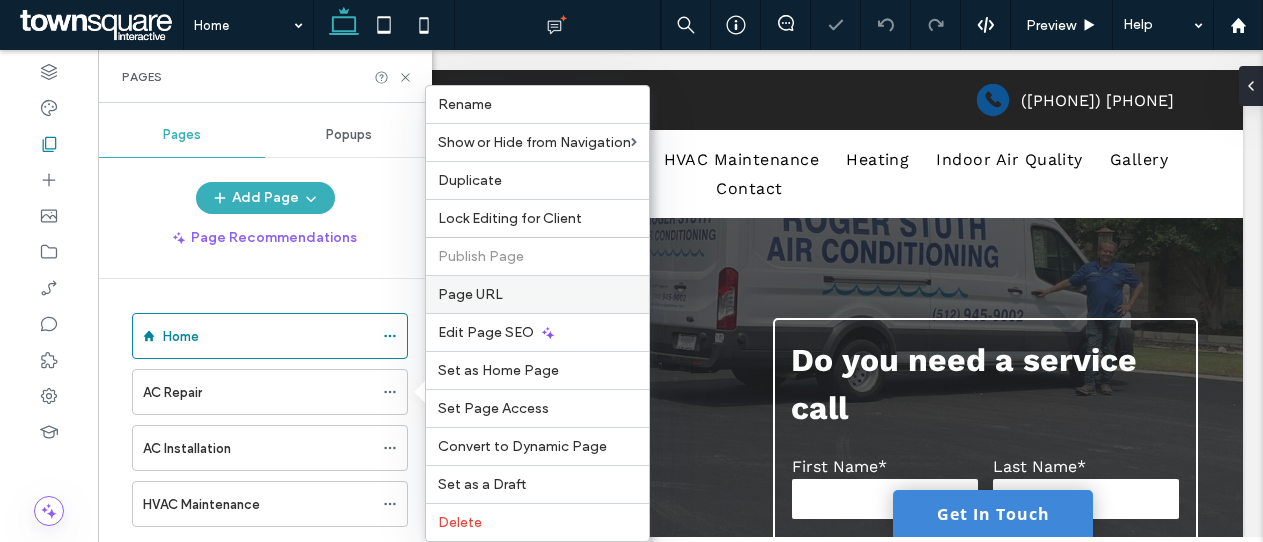 click on "Page URL" at bounding box center [470, 294] 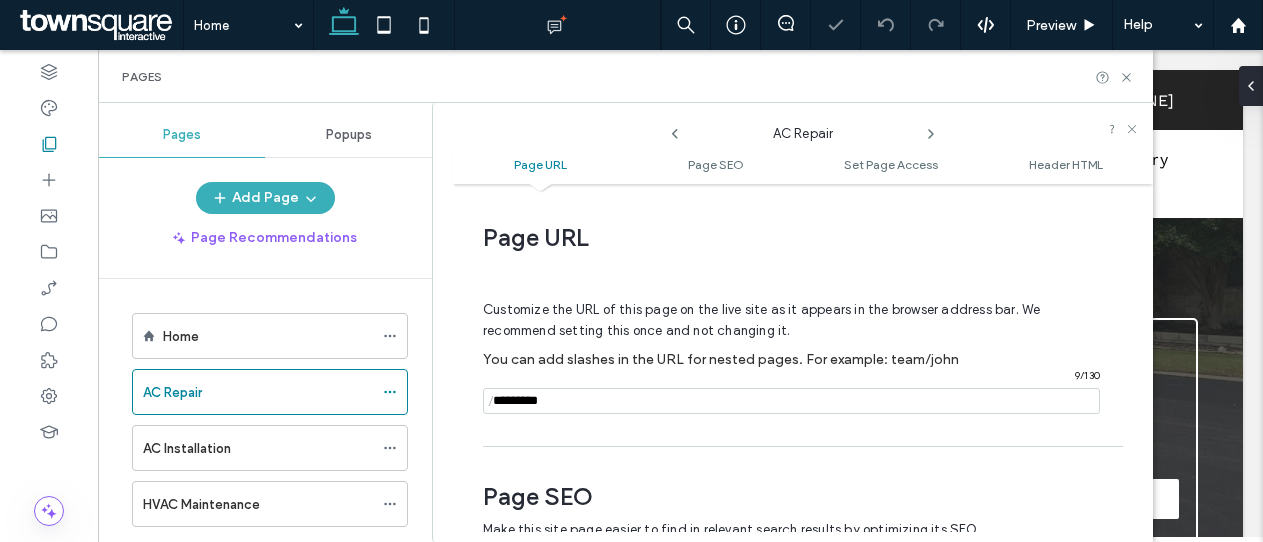 scroll, scrollTop: 10, scrollLeft: 0, axis: vertical 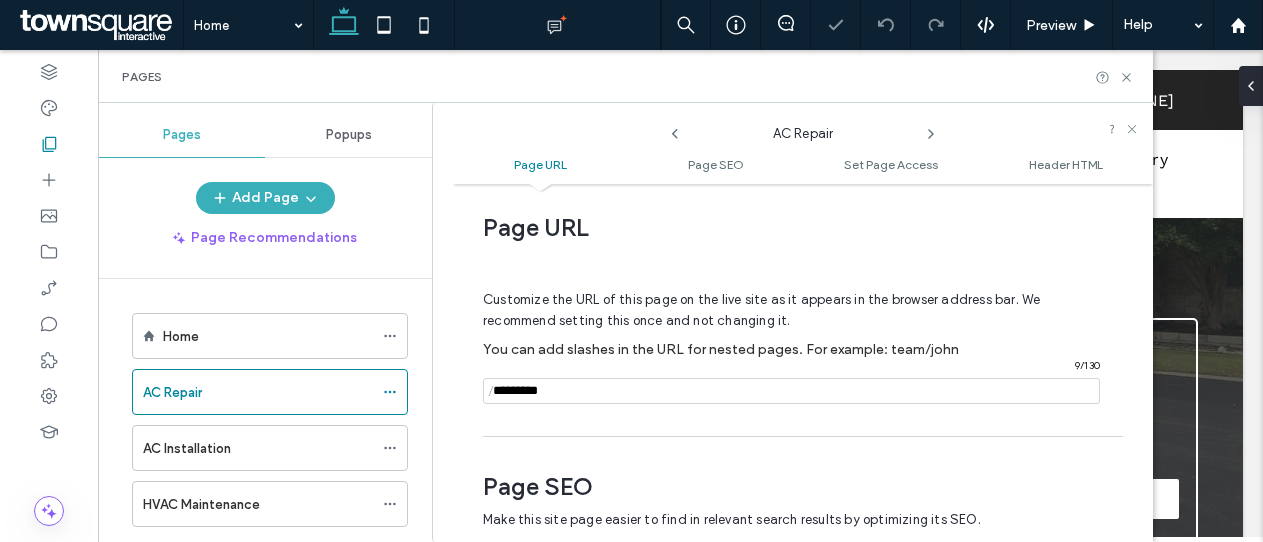 click 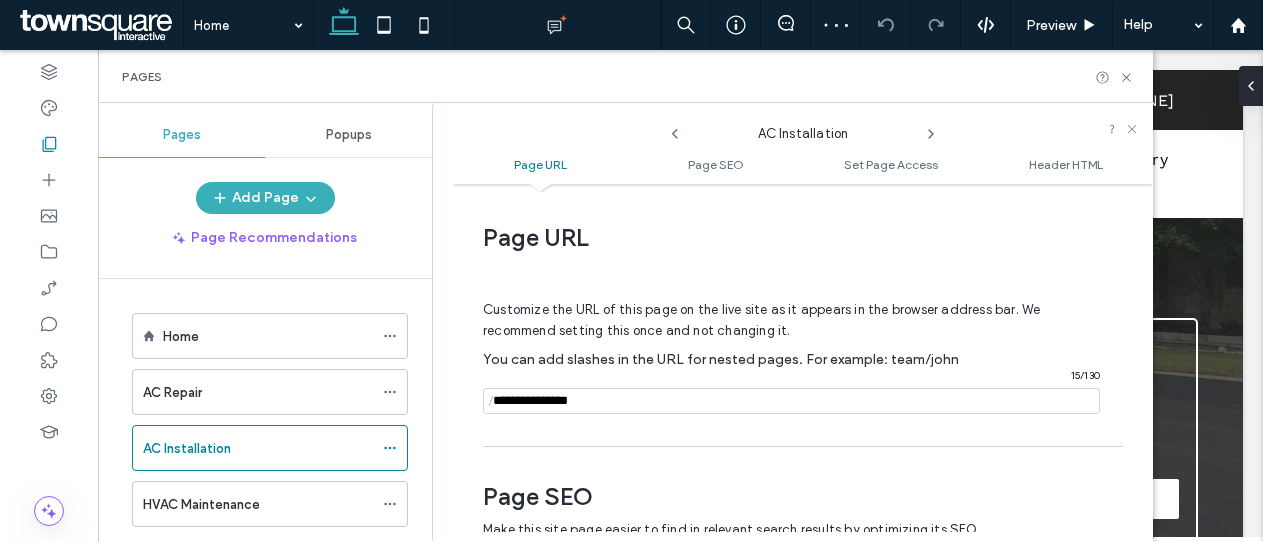 scroll, scrollTop: 10, scrollLeft: 0, axis: vertical 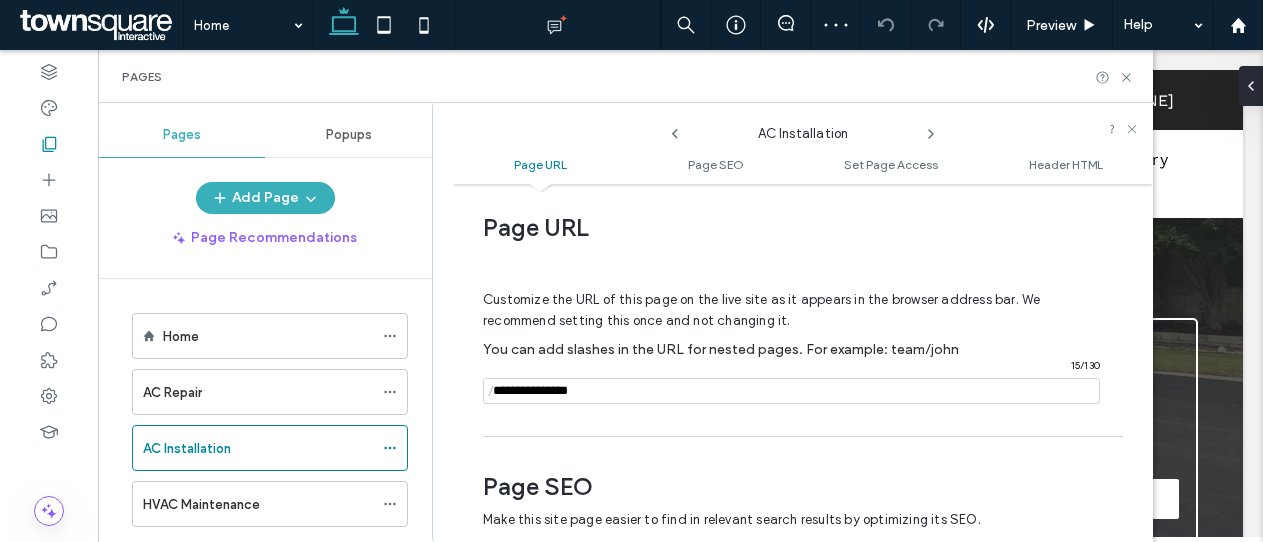 click 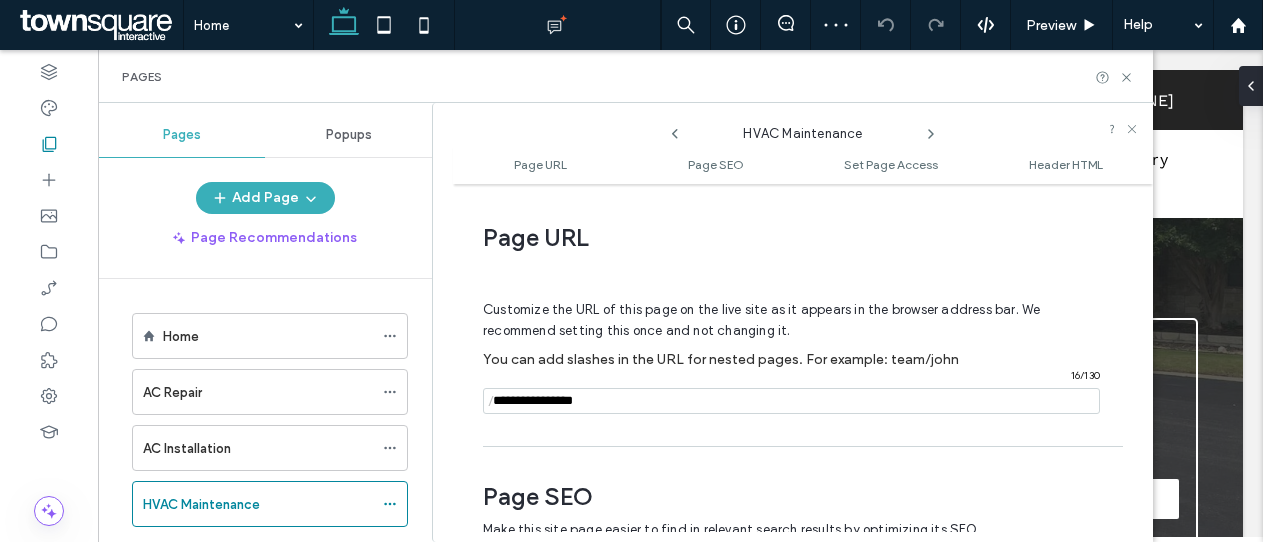 scroll, scrollTop: 10, scrollLeft: 0, axis: vertical 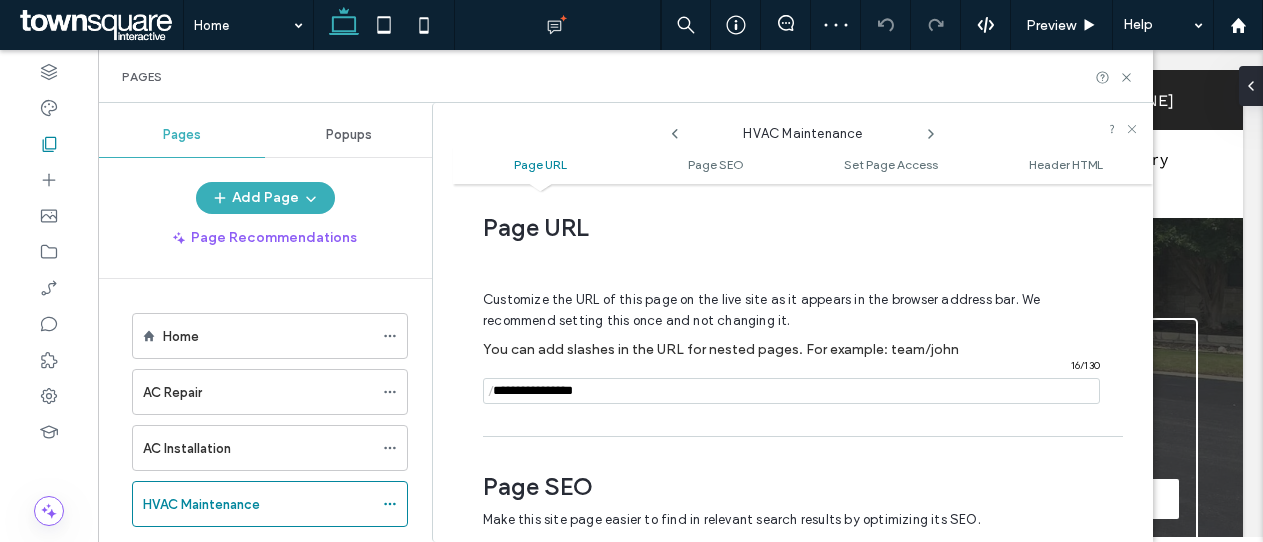 click 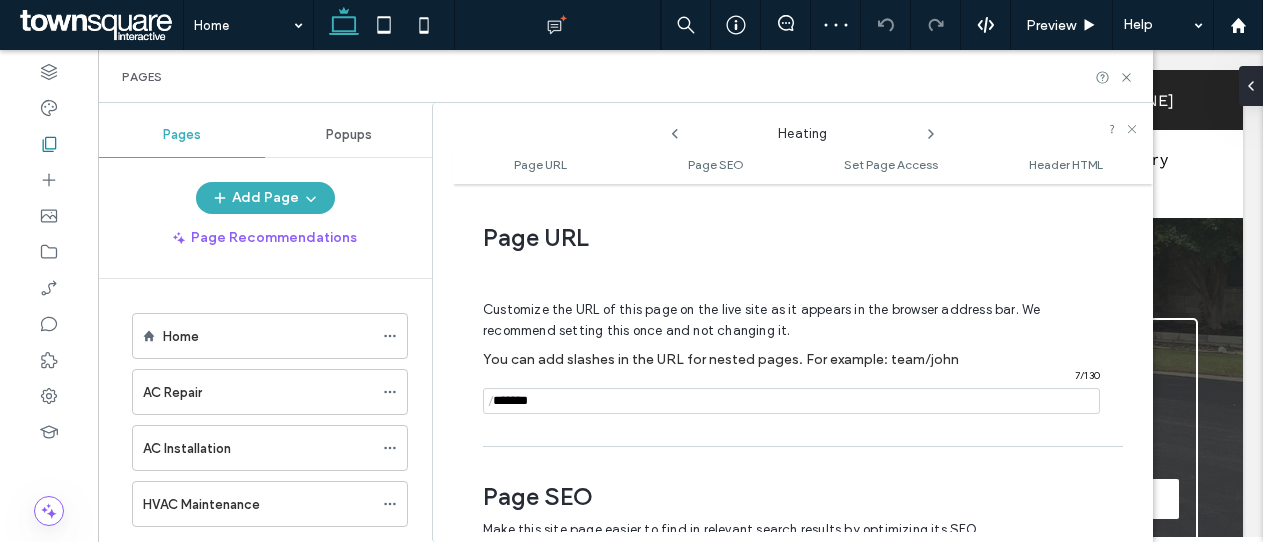 scroll, scrollTop: 10, scrollLeft: 0, axis: vertical 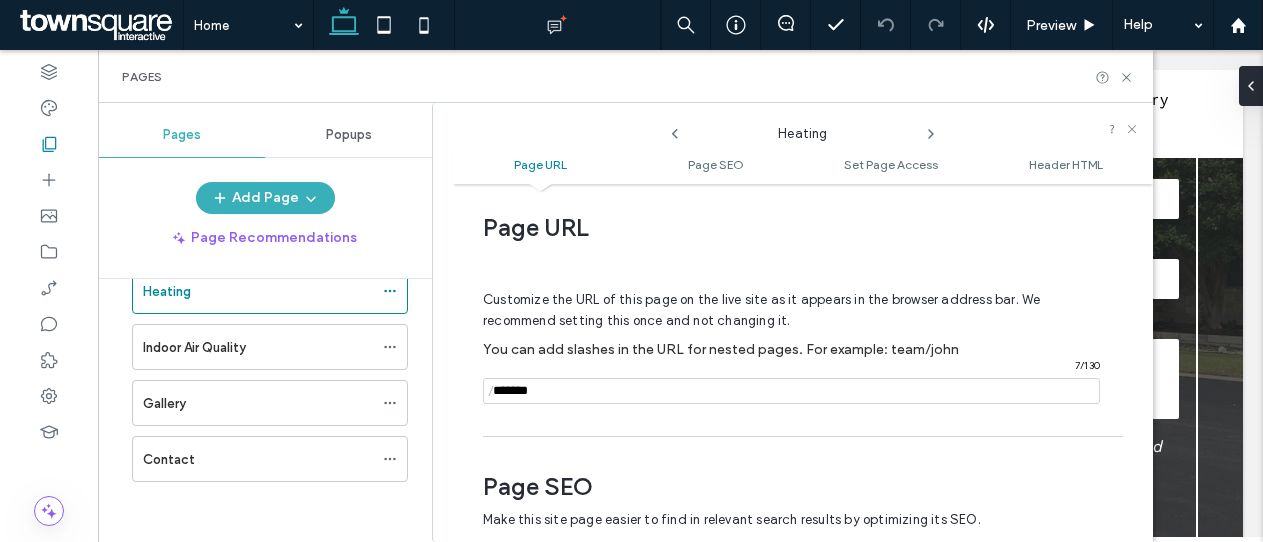click 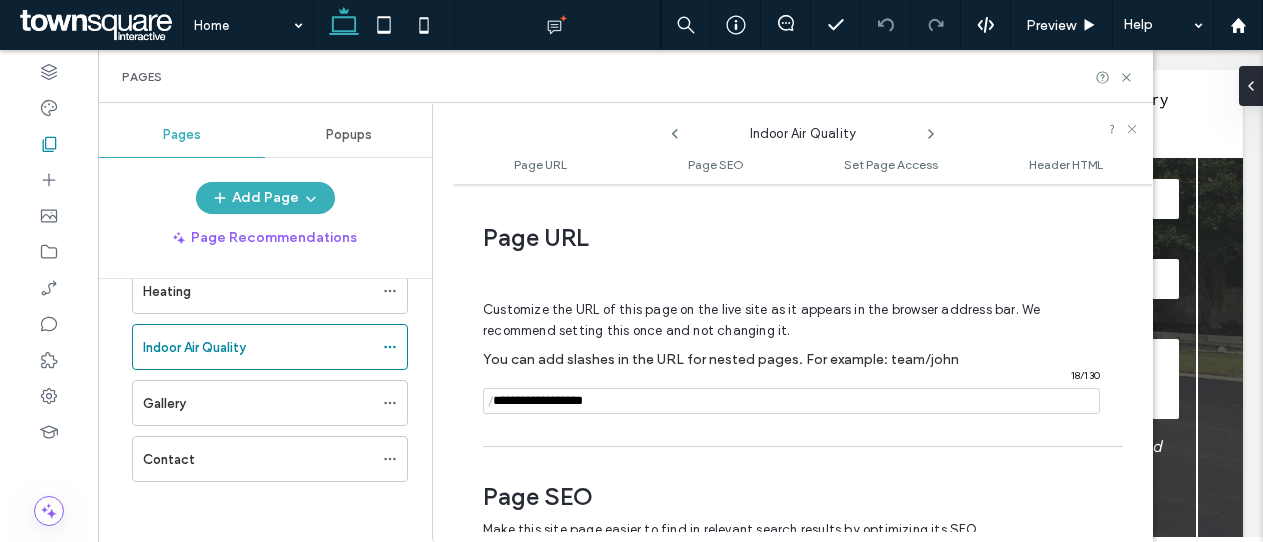 scroll, scrollTop: 10, scrollLeft: 0, axis: vertical 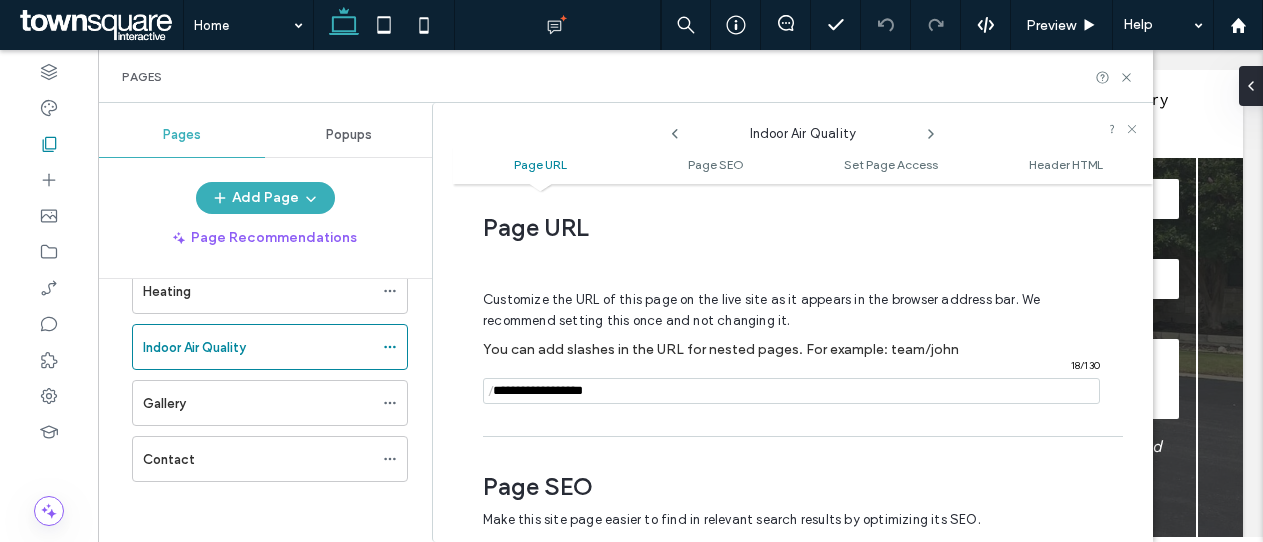 click 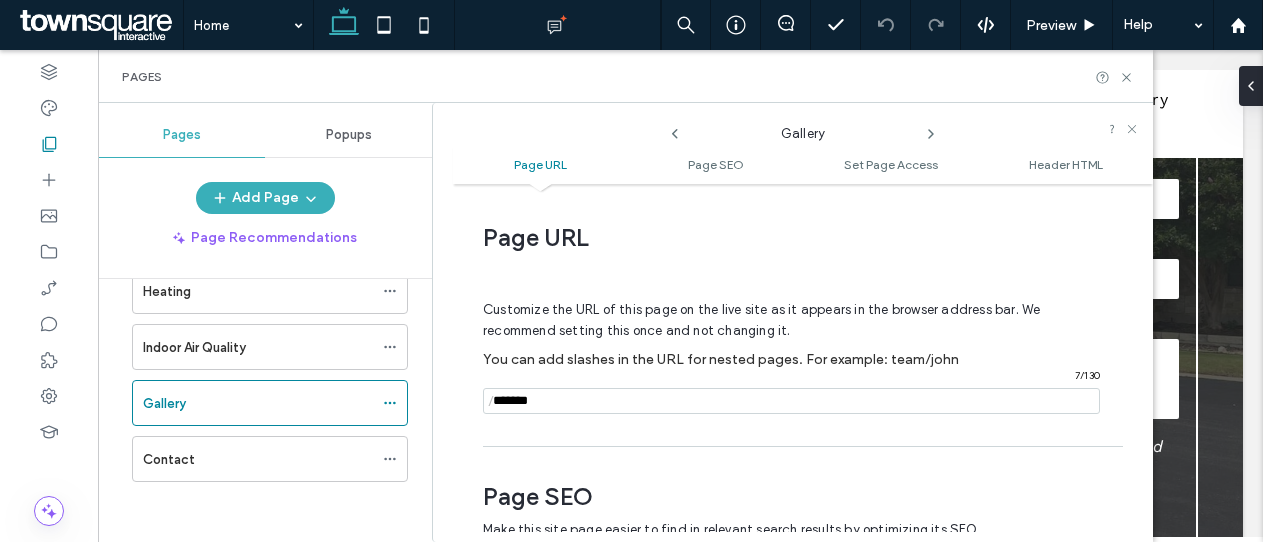 scroll, scrollTop: 10, scrollLeft: 0, axis: vertical 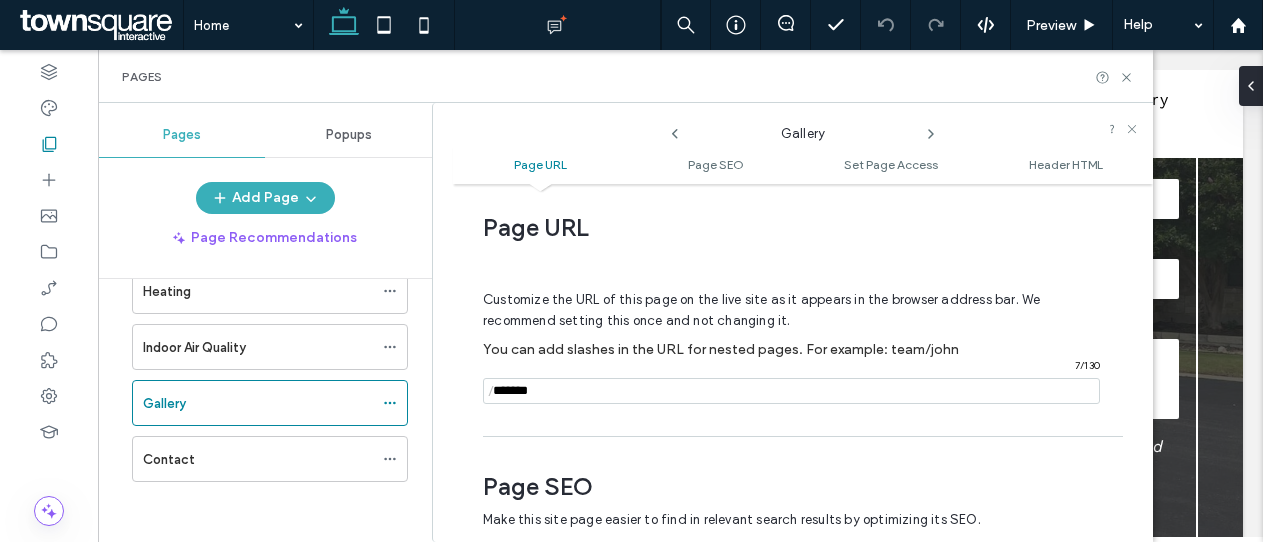 click 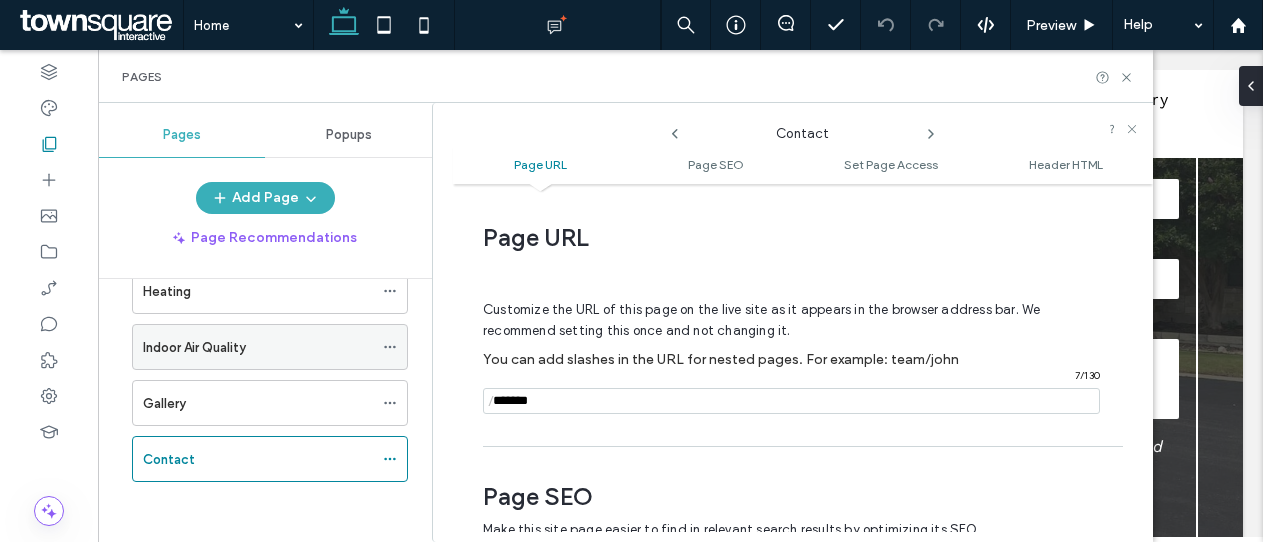 scroll, scrollTop: 10, scrollLeft: 0, axis: vertical 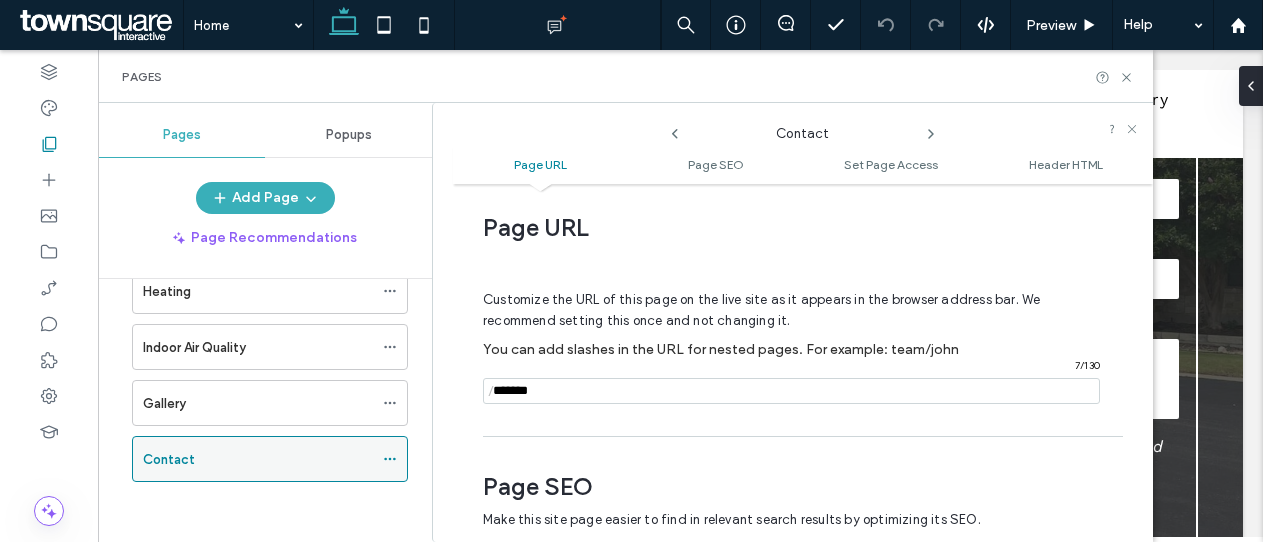 click on "Contact" at bounding box center (258, 459) 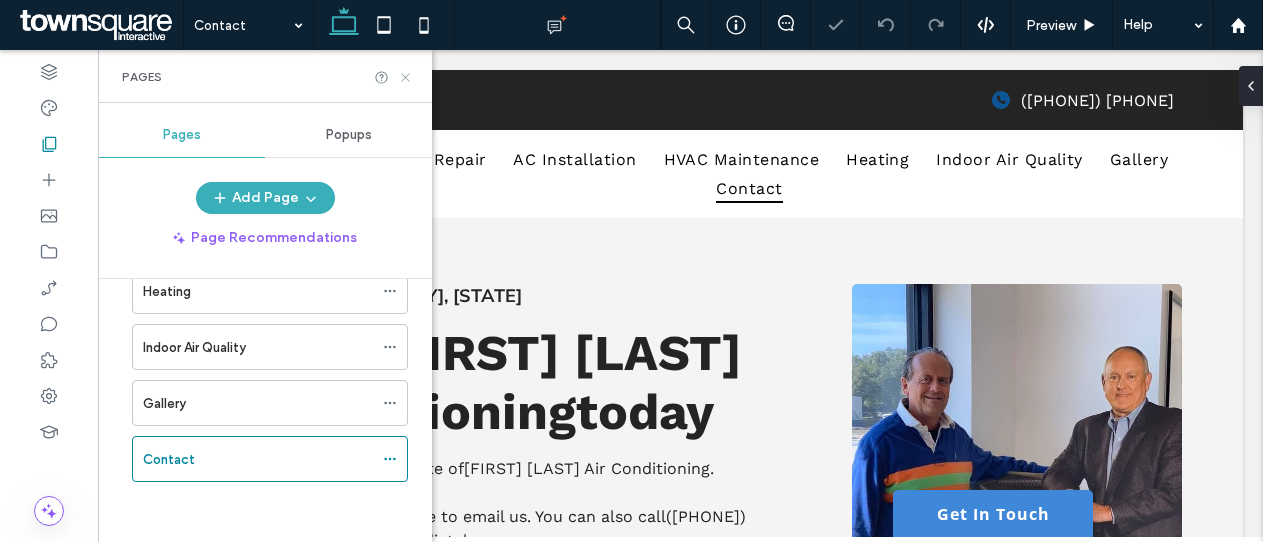 scroll, scrollTop: 0, scrollLeft: 0, axis: both 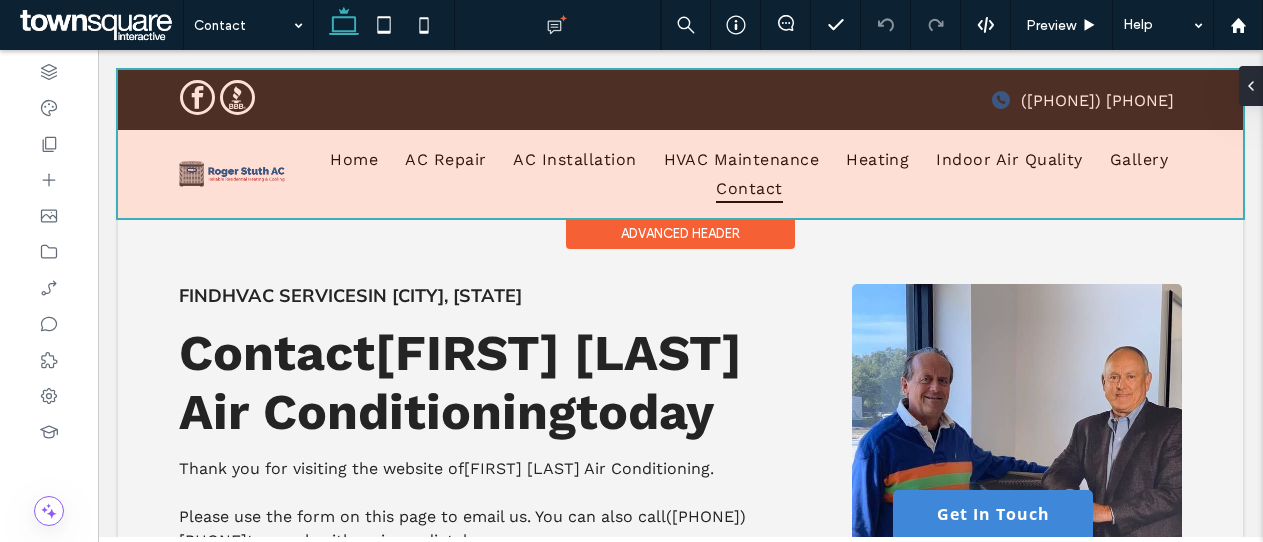 click at bounding box center (680, 144) 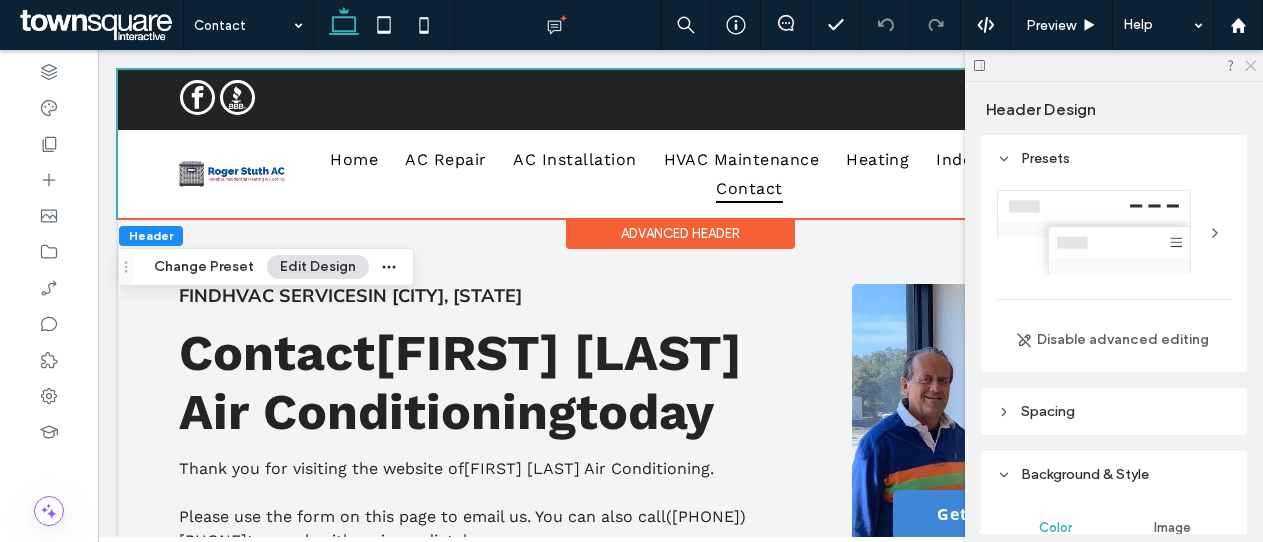 click 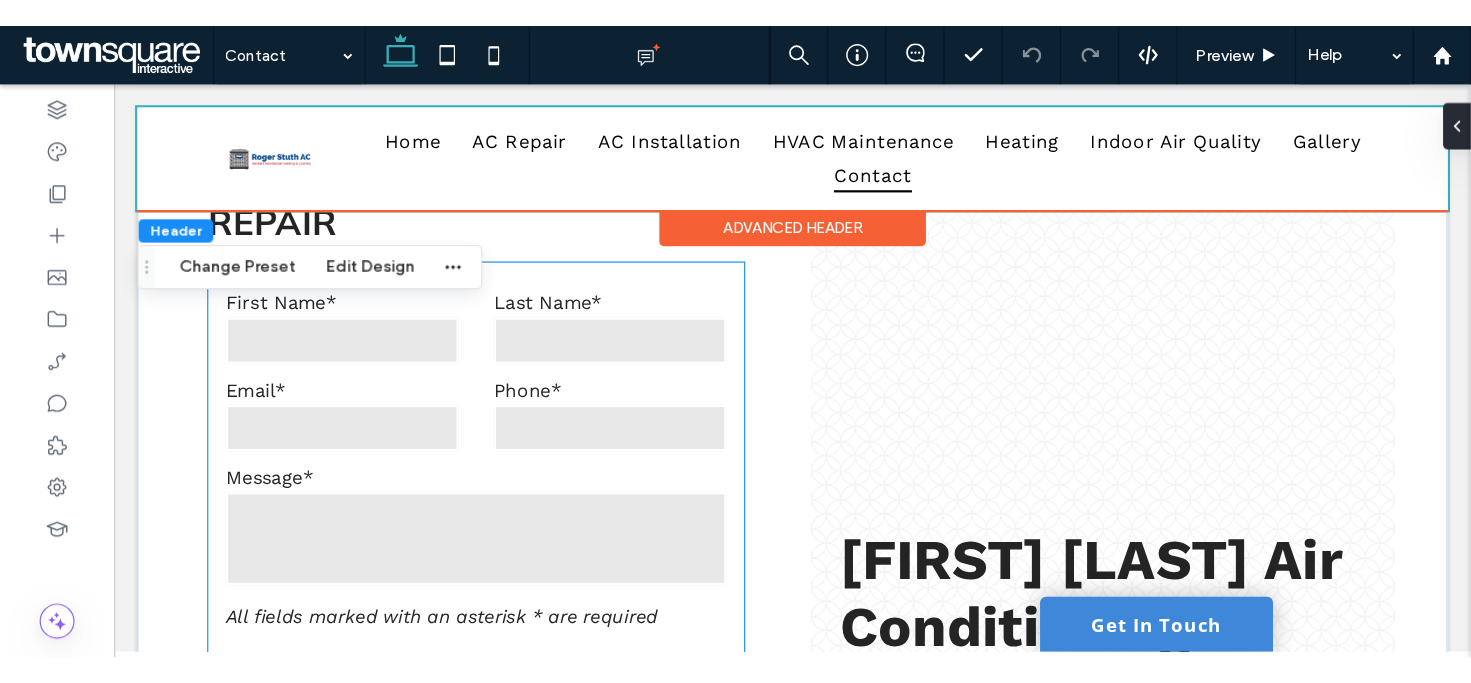 scroll, scrollTop: 756, scrollLeft: 0, axis: vertical 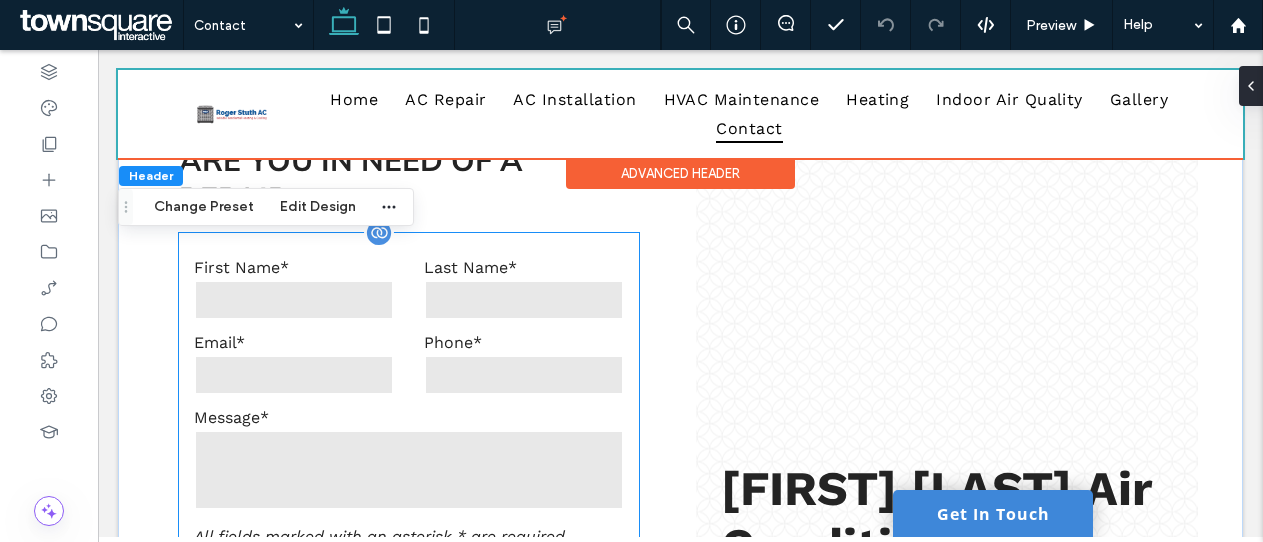 click at bounding box center (524, 375) 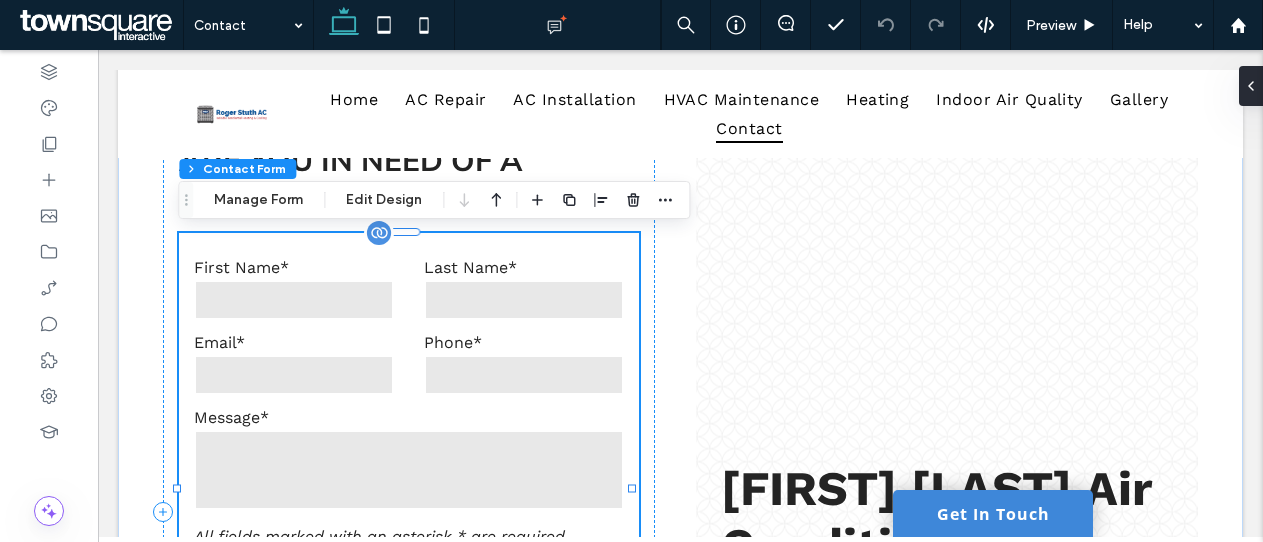 type on "*" 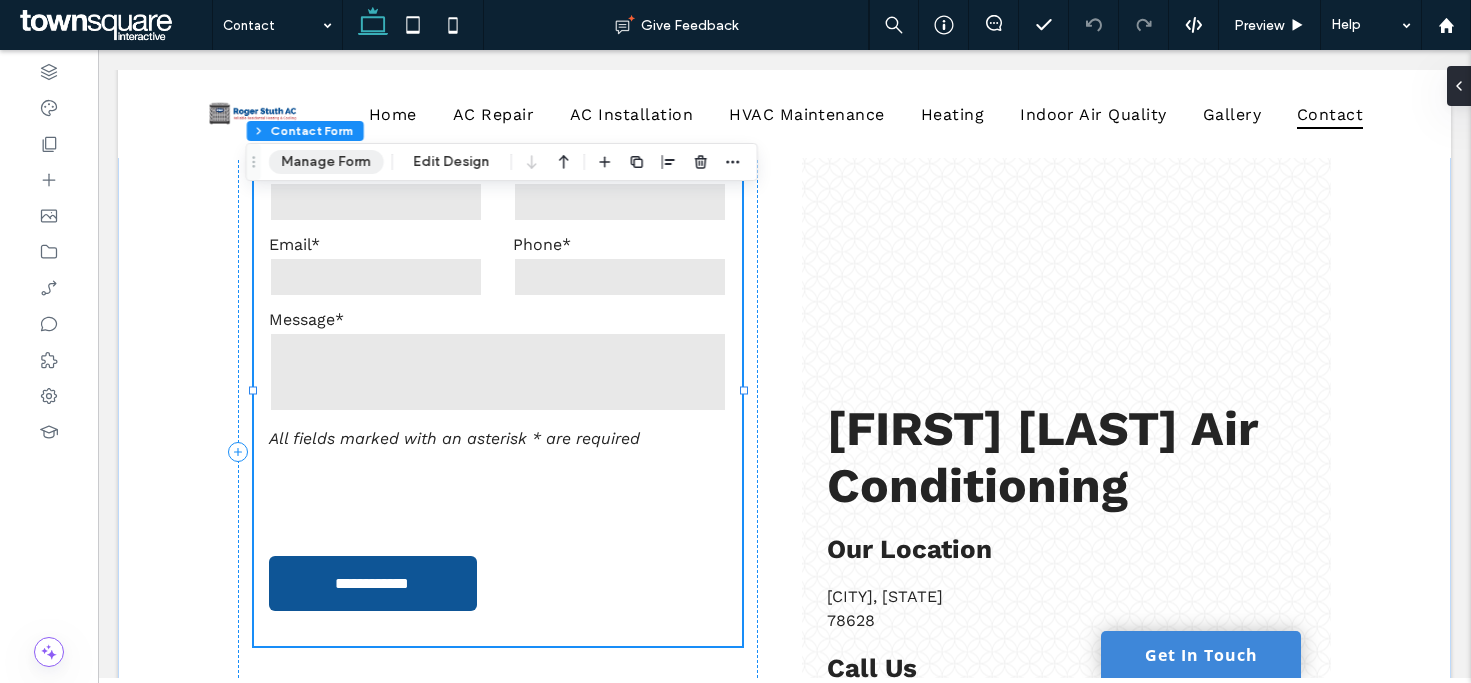 click on "Manage Form" at bounding box center [326, 162] 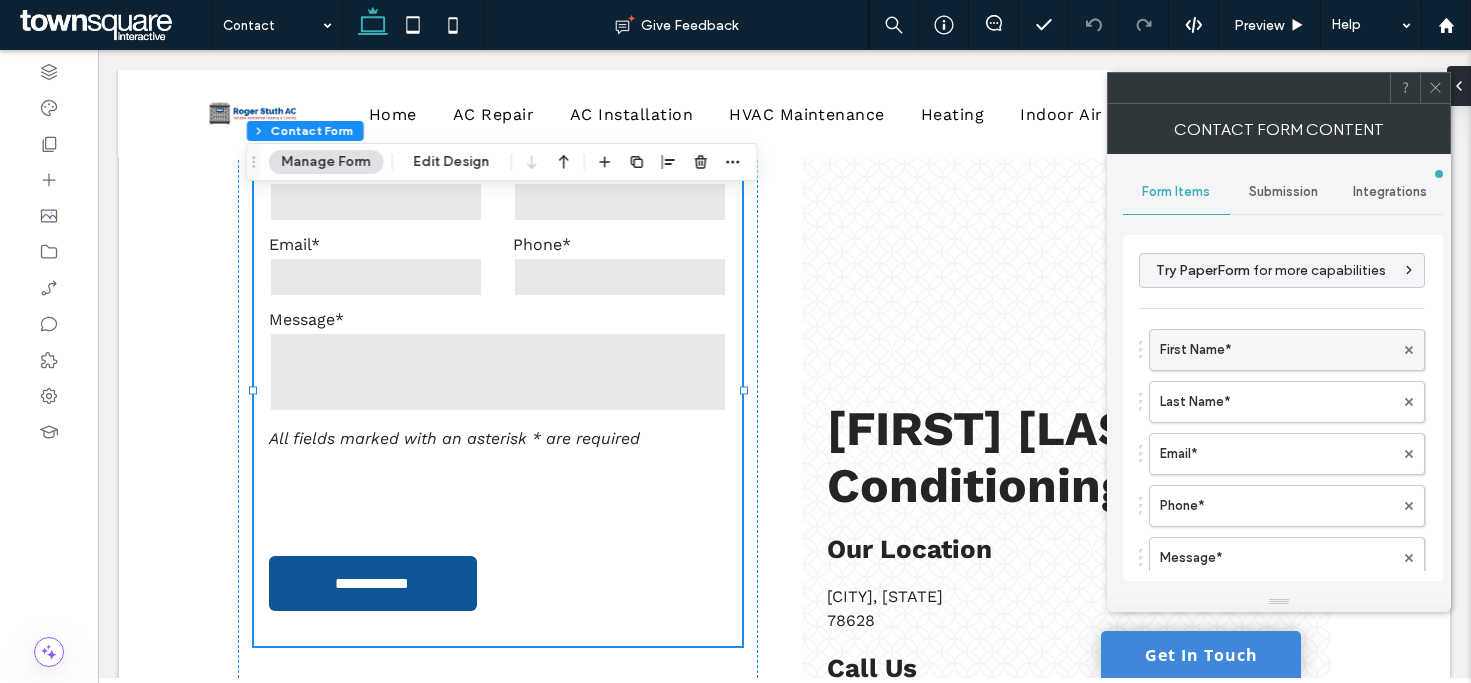 click on "First Name*" at bounding box center (1277, 350) 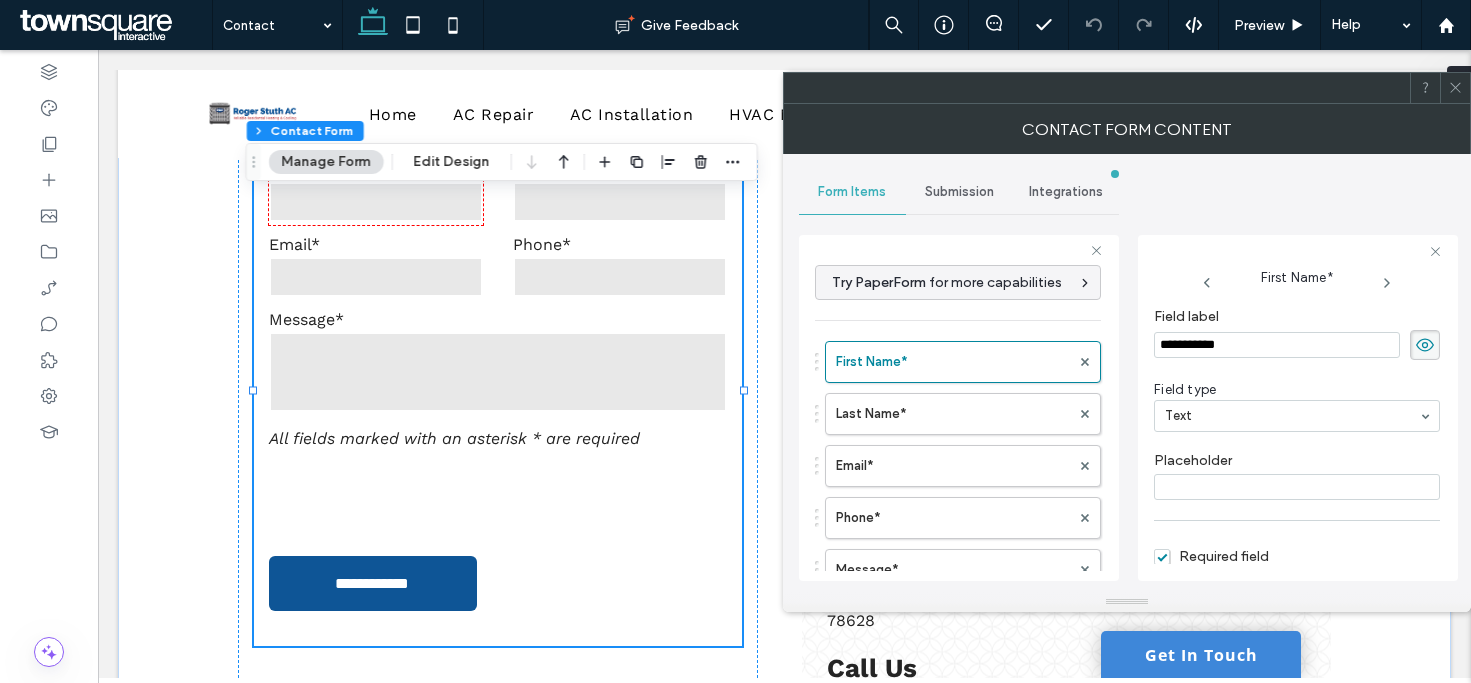 scroll, scrollTop: 124, scrollLeft: 0, axis: vertical 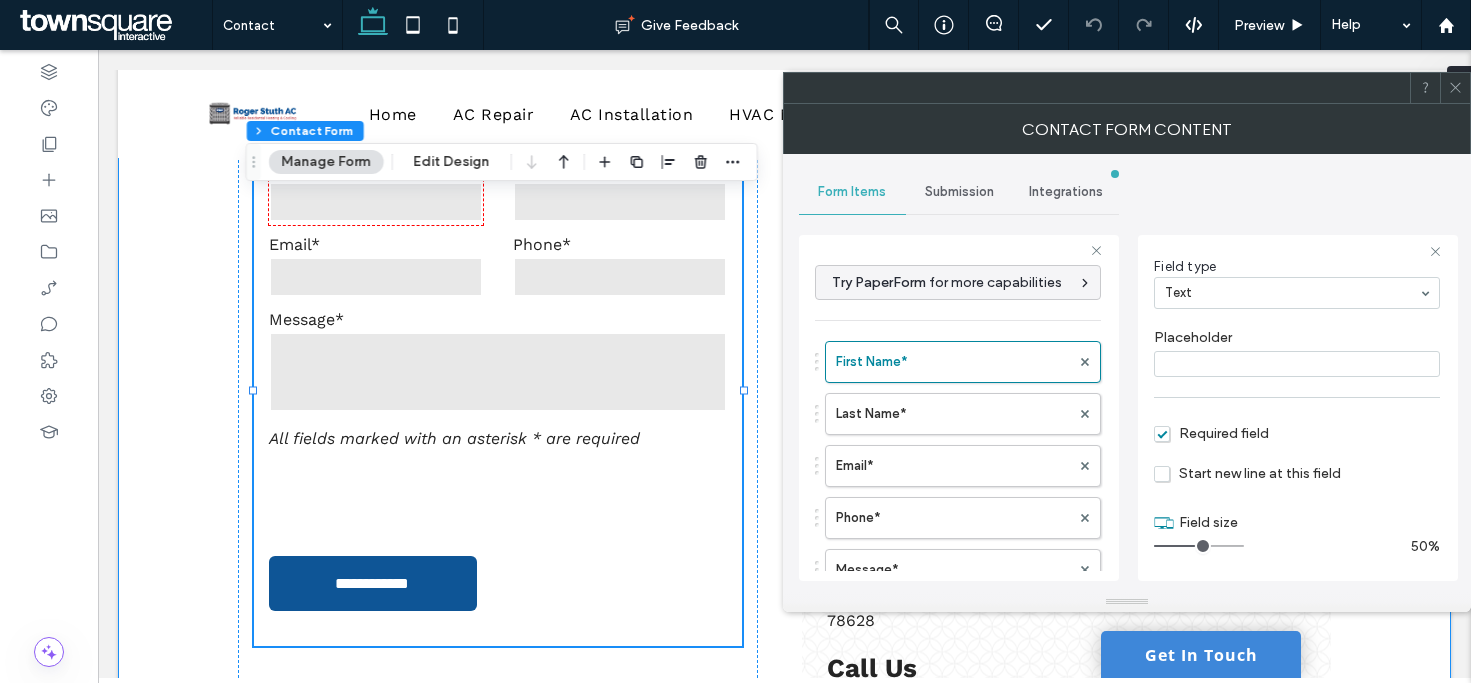 click on "First Name* Last Name* Email* Phone* Message* Free Text" at bounding box center [958, 487] 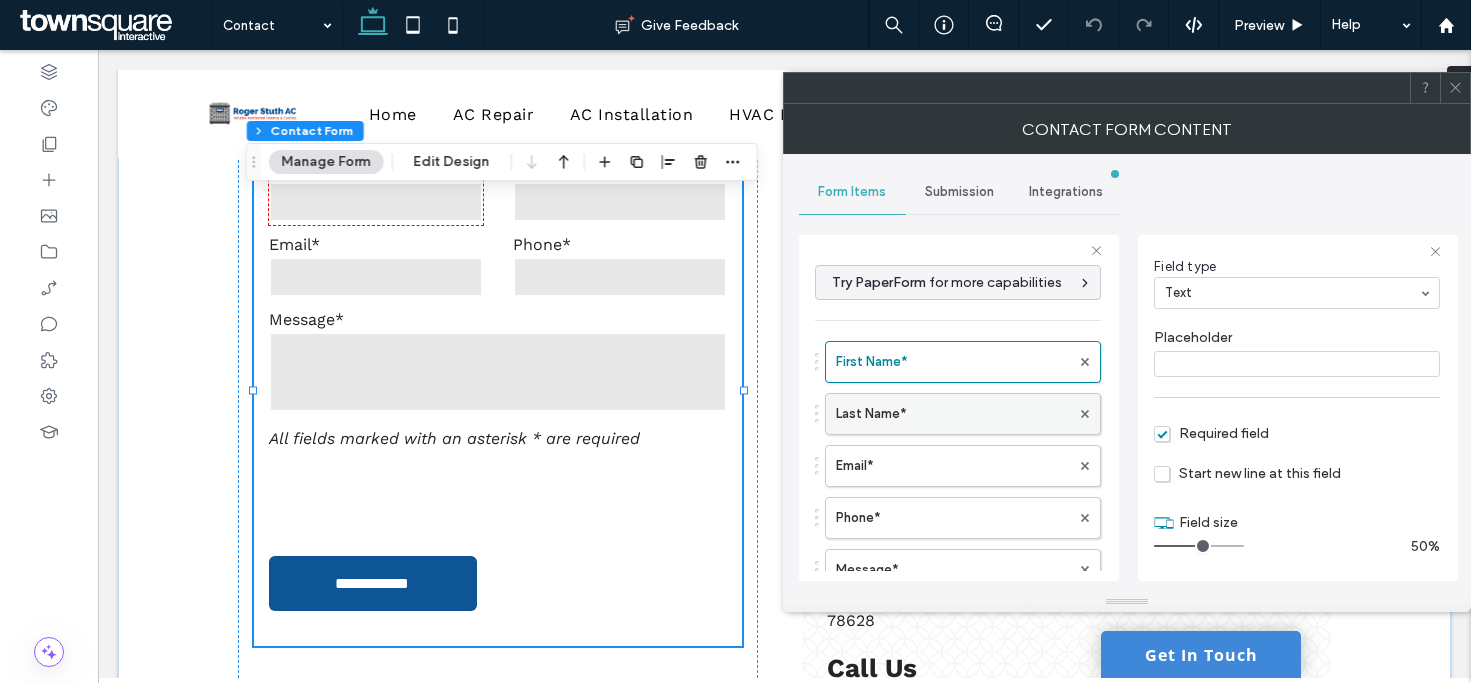 click on "Last Name*" at bounding box center [953, 414] 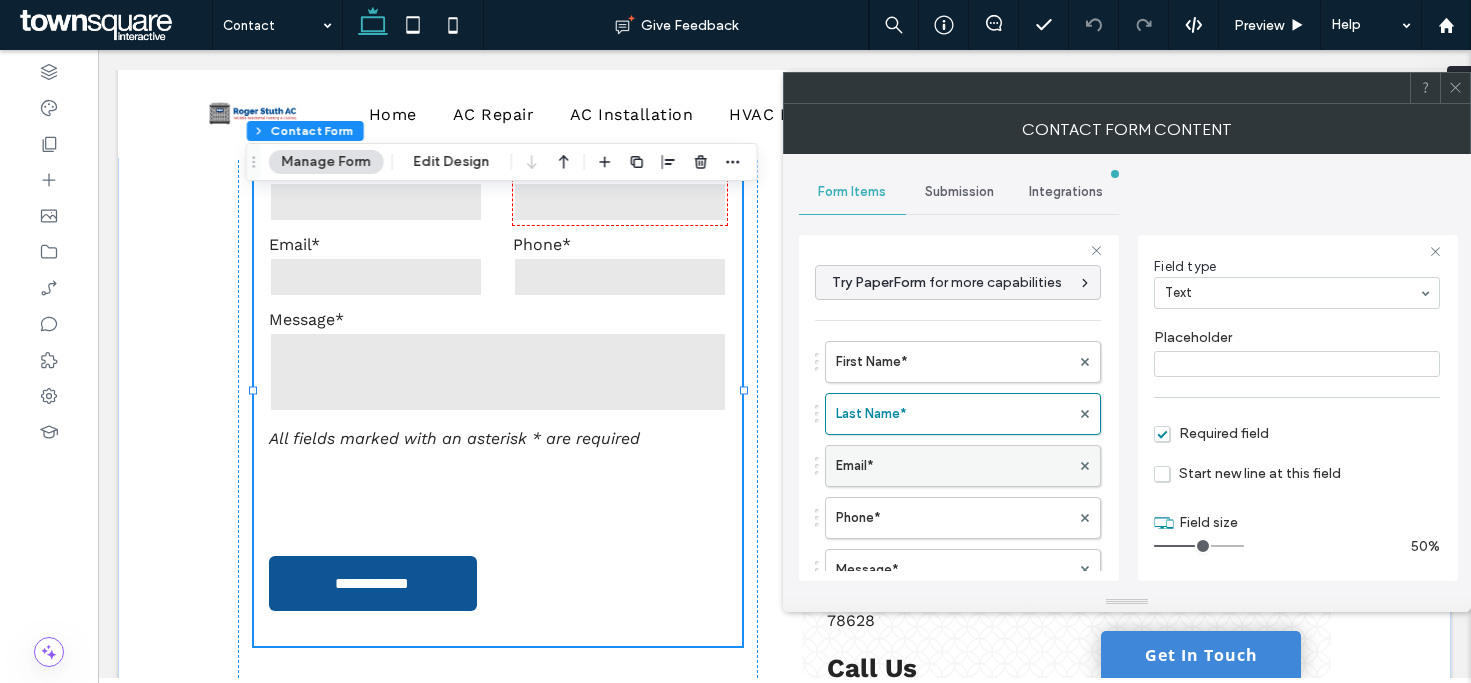click on "Email*" at bounding box center (953, 466) 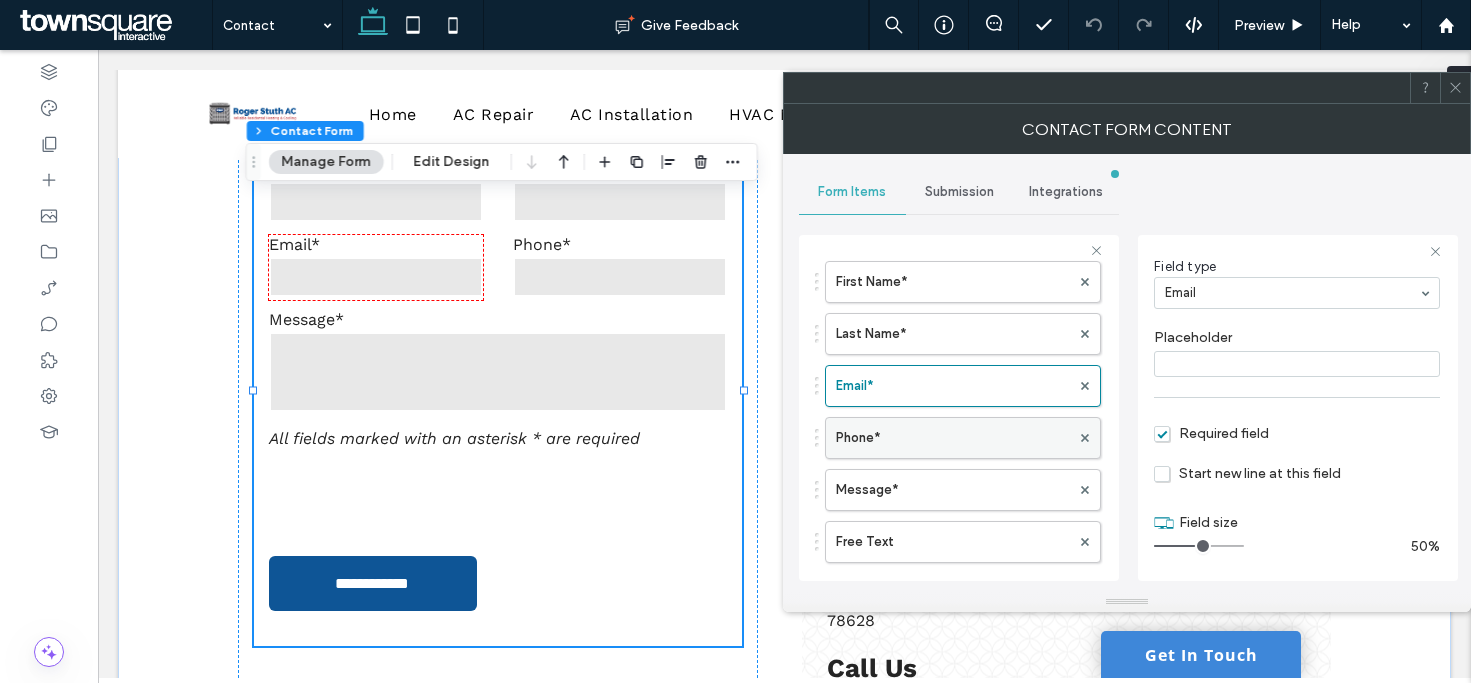 scroll, scrollTop: 100, scrollLeft: 0, axis: vertical 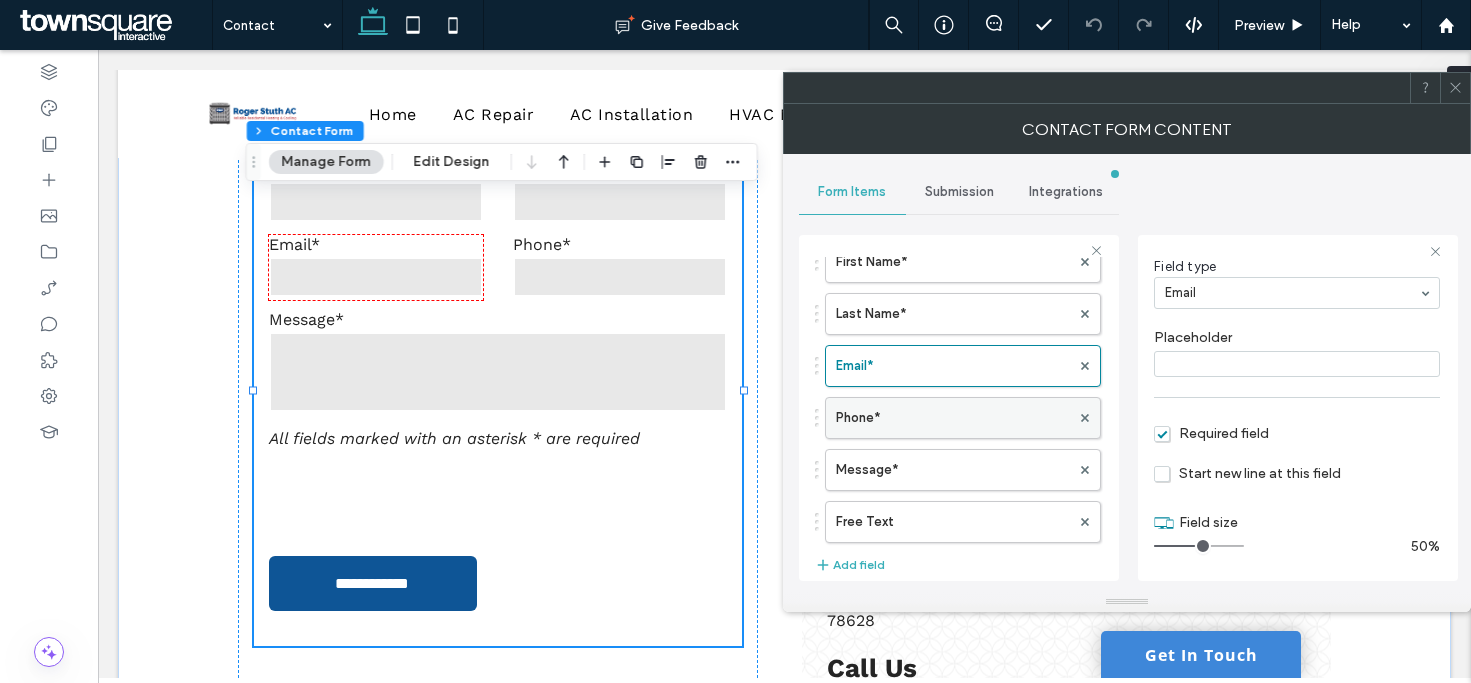click on "Phone*" at bounding box center (953, 418) 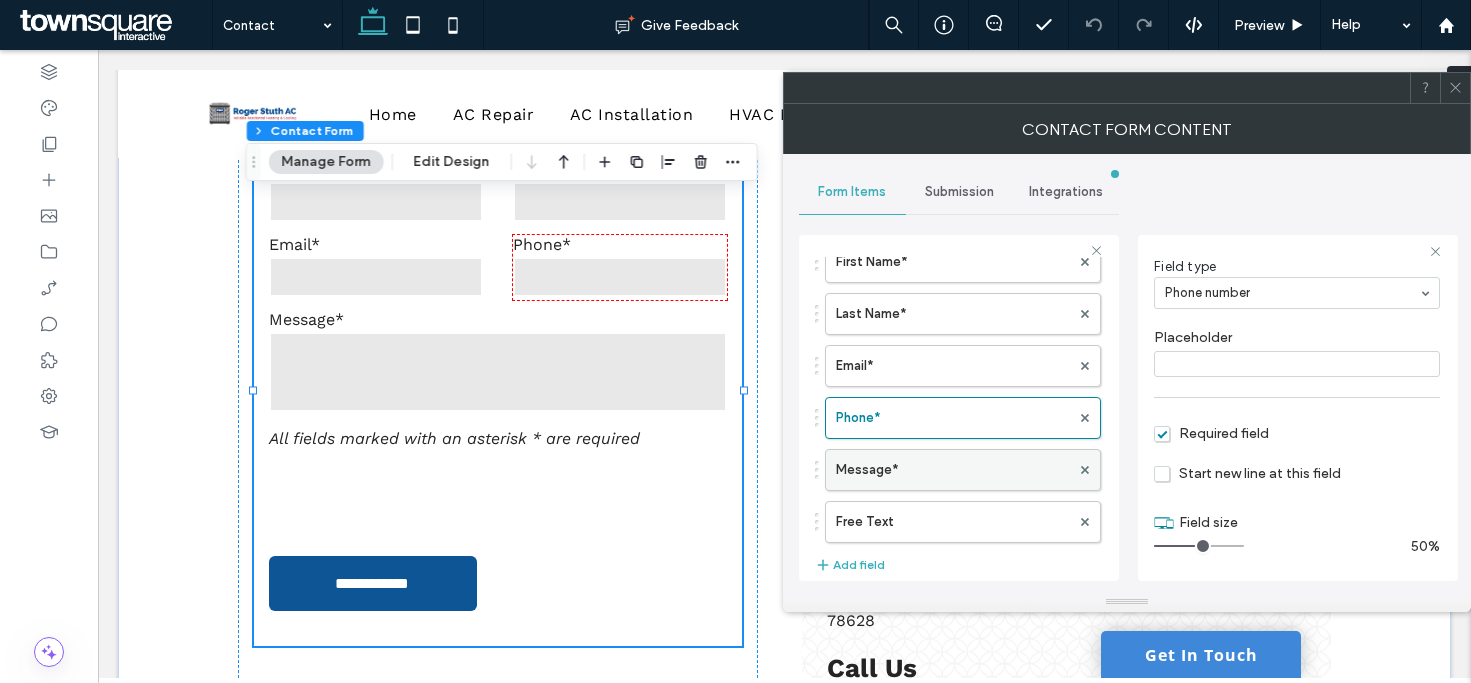 click on "Message*" at bounding box center (953, 470) 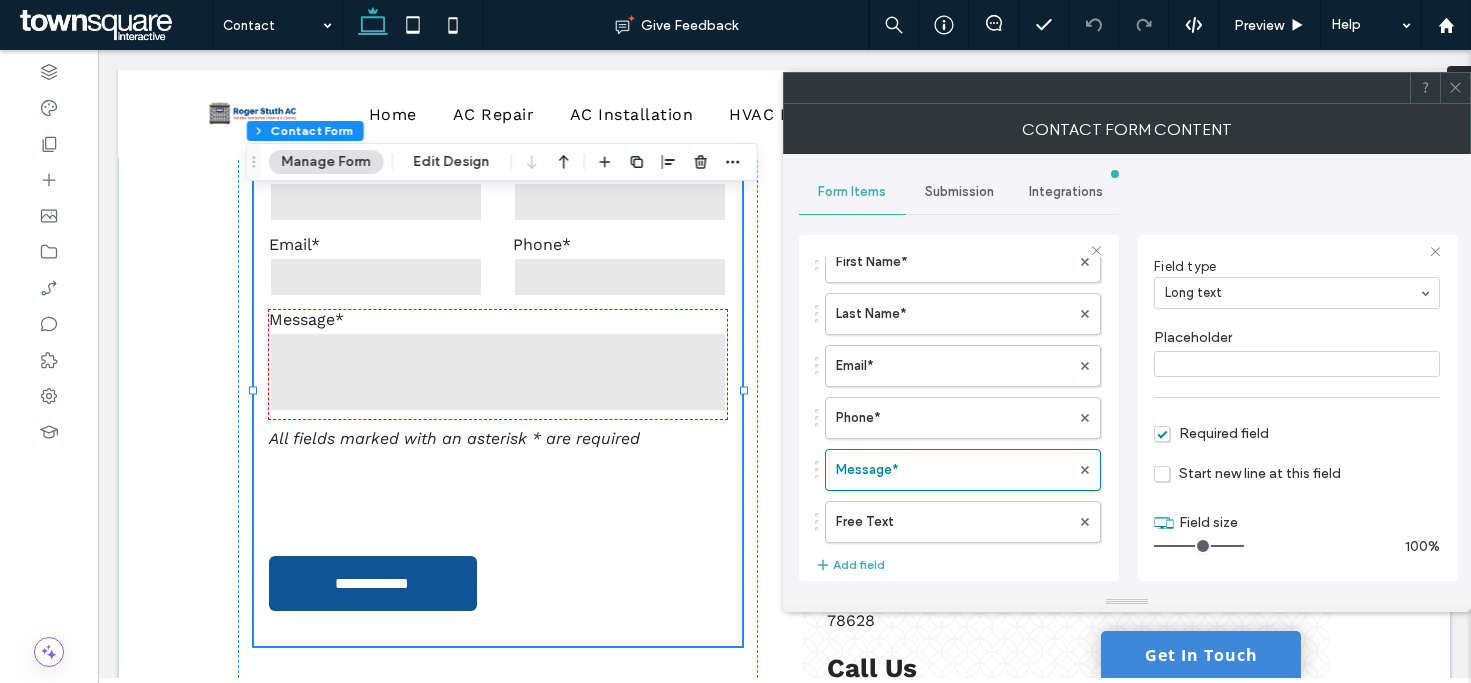 click on "Submission" at bounding box center (959, 192) 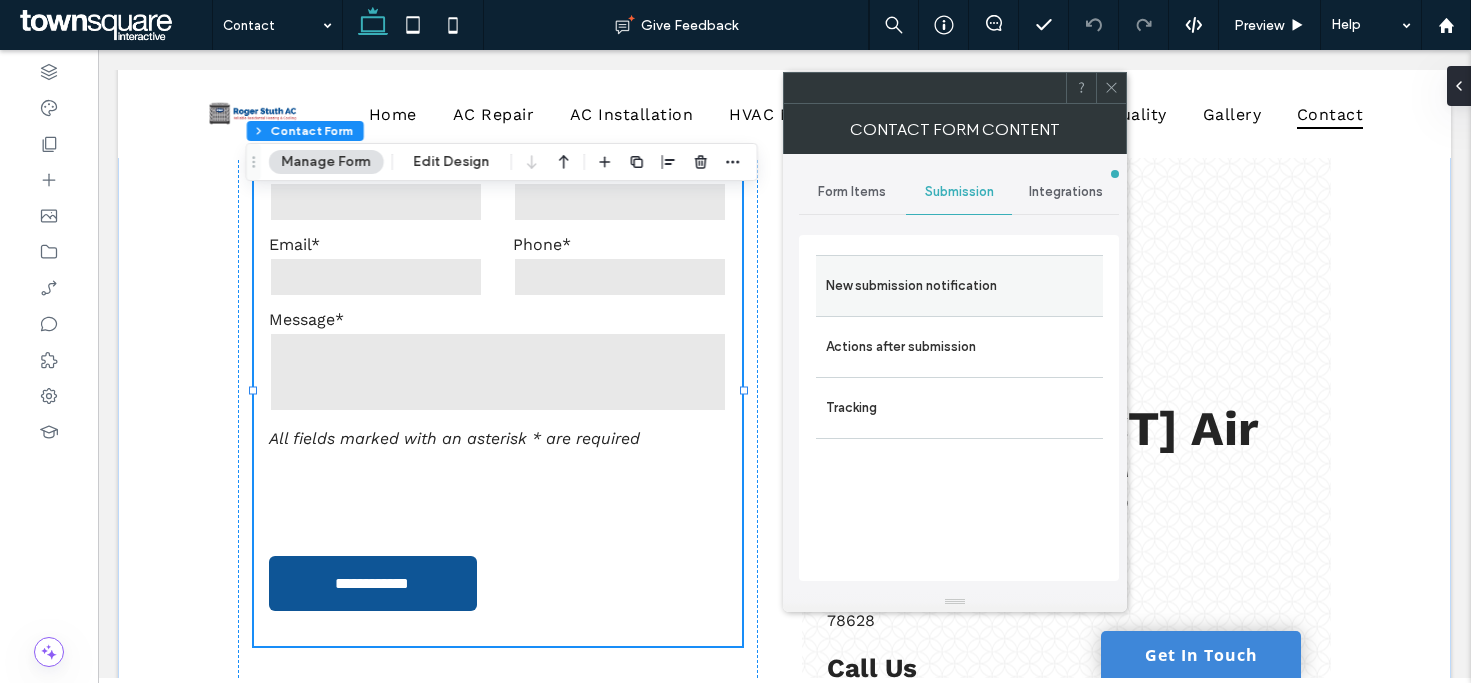 click on "New submission notification" at bounding box center (959, 286) 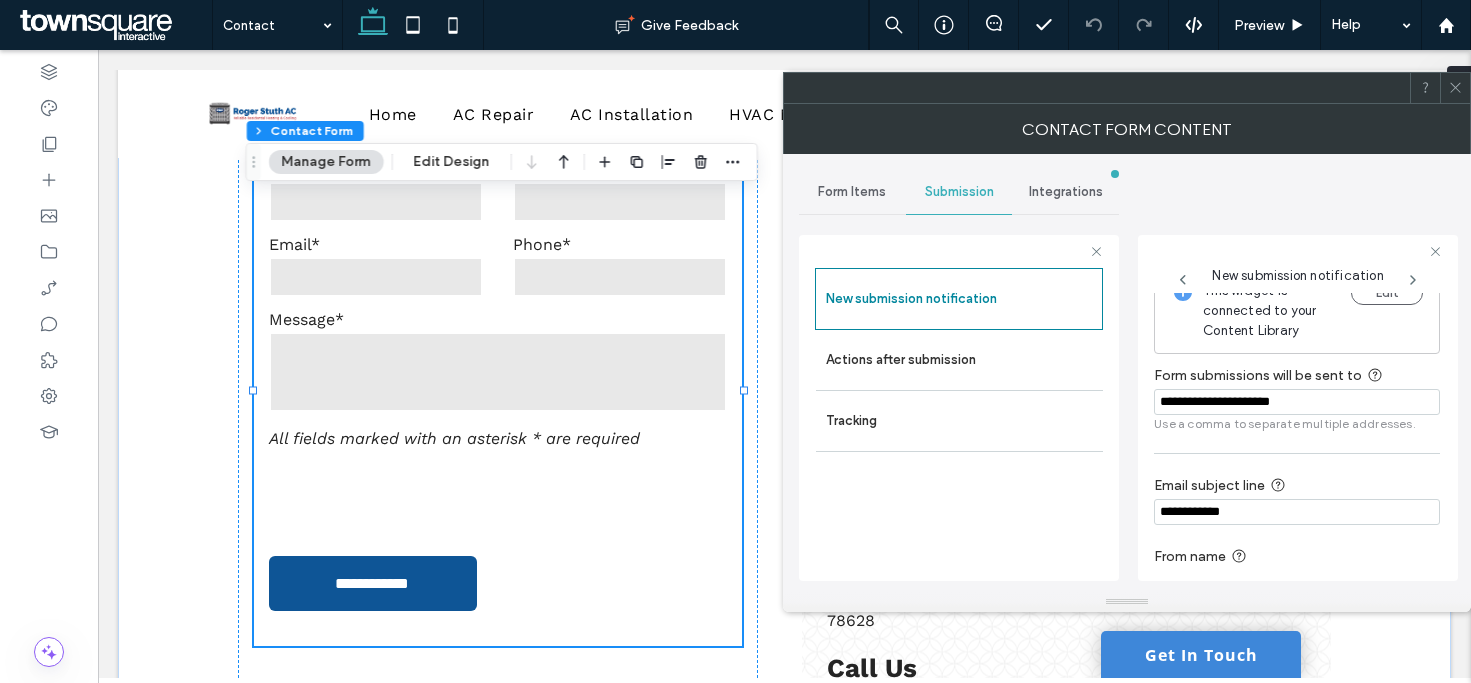 scroll, scrollTop: 0, scrollLeft: 0, axis: both 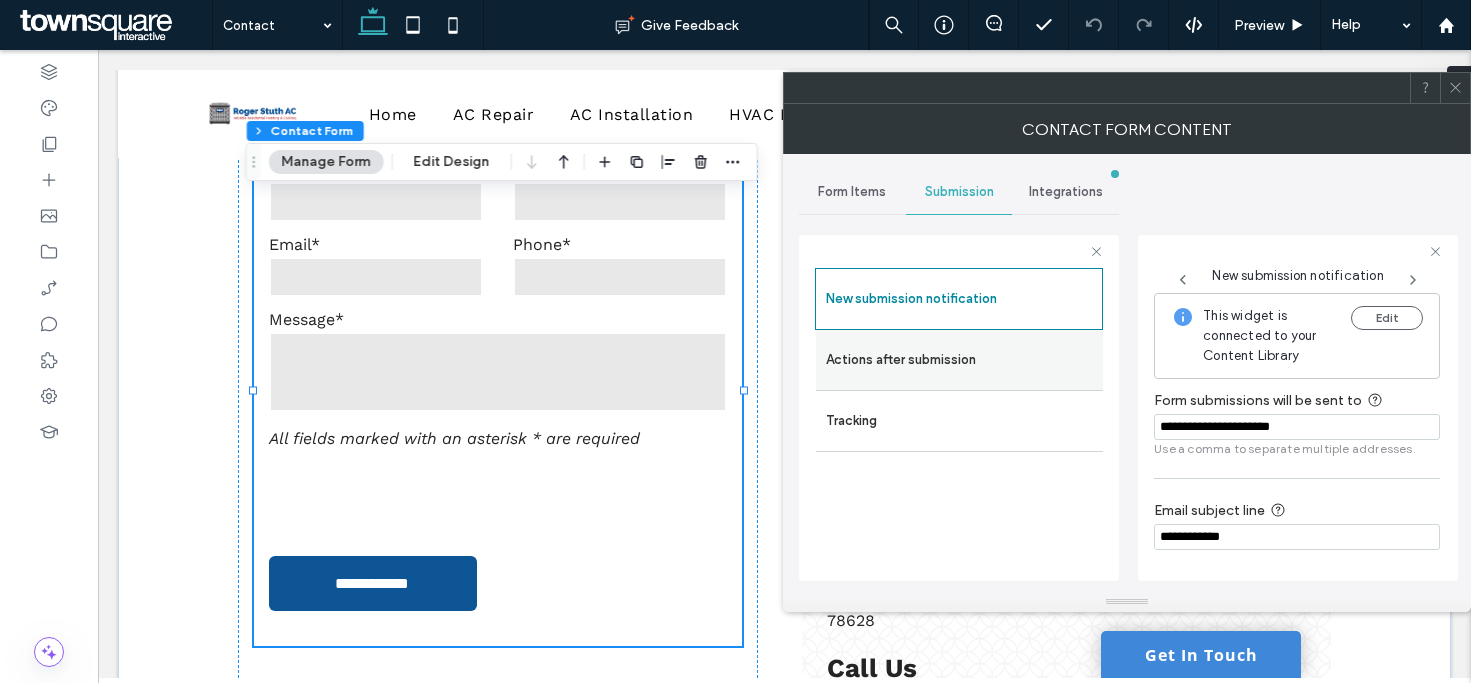 click on "Actions after submission" at bounding box center (959, 360) 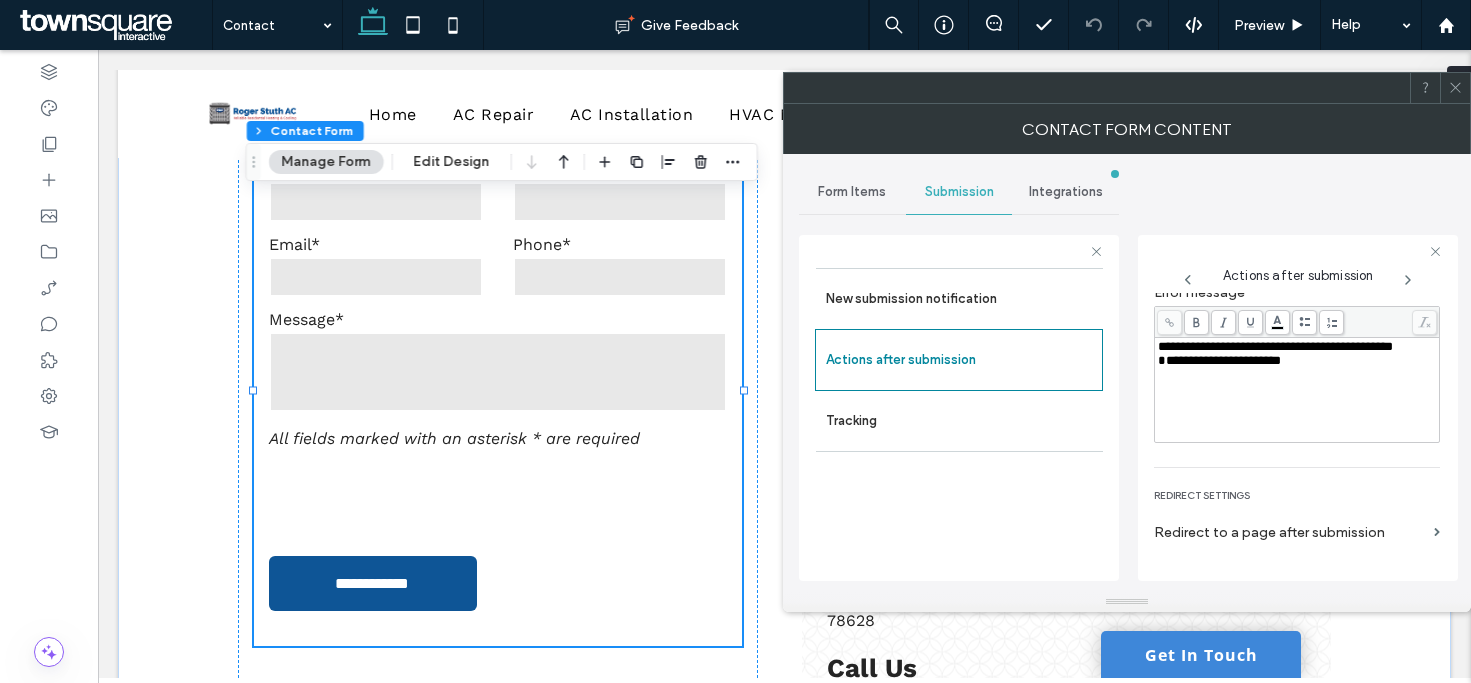 scroll, scrollTop: 345, scrollLeft: 0, axis: vertical 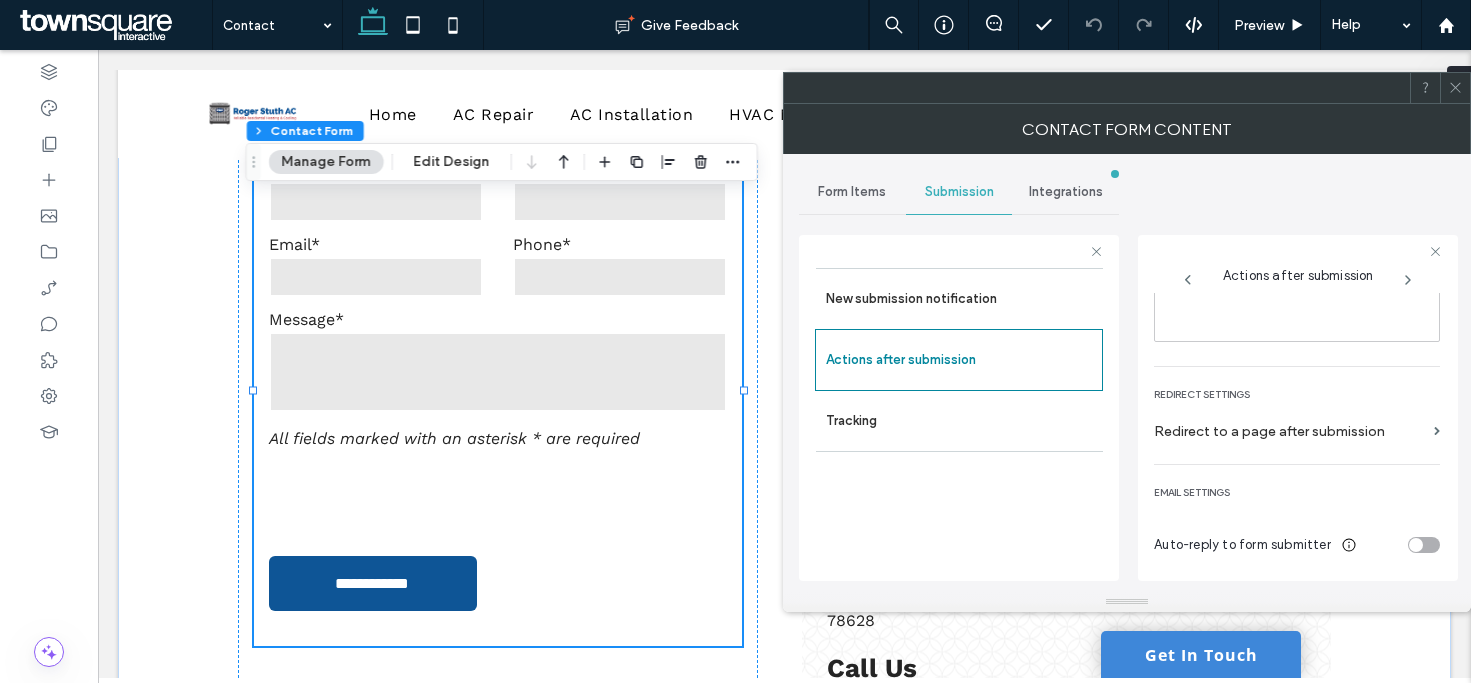 click at bounding box center [1455, 88] 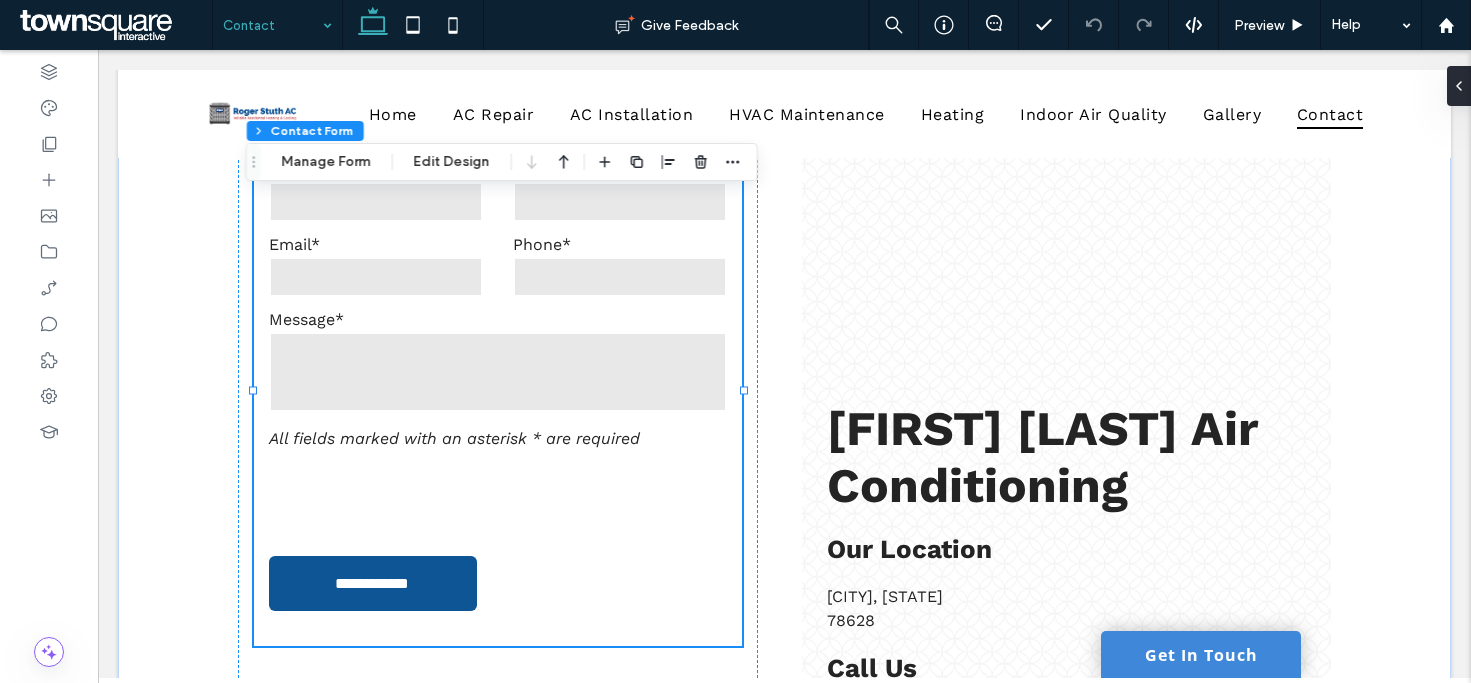 drag, startPoint x: 238, startPoint y: 2, endPoint x: 241, endPoint y: 21, distance: 19.235384 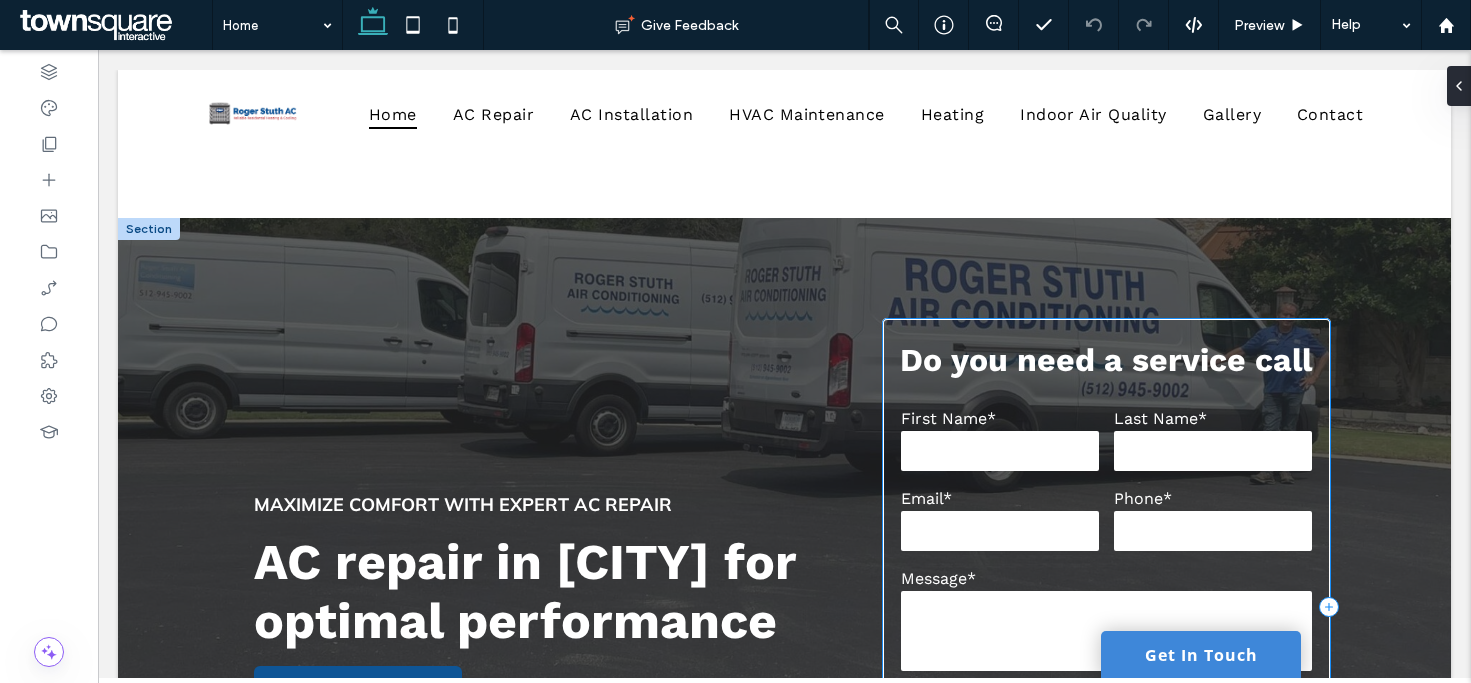 scroll, scrollTop: 200, scrollLeft: 0, axis: vertical 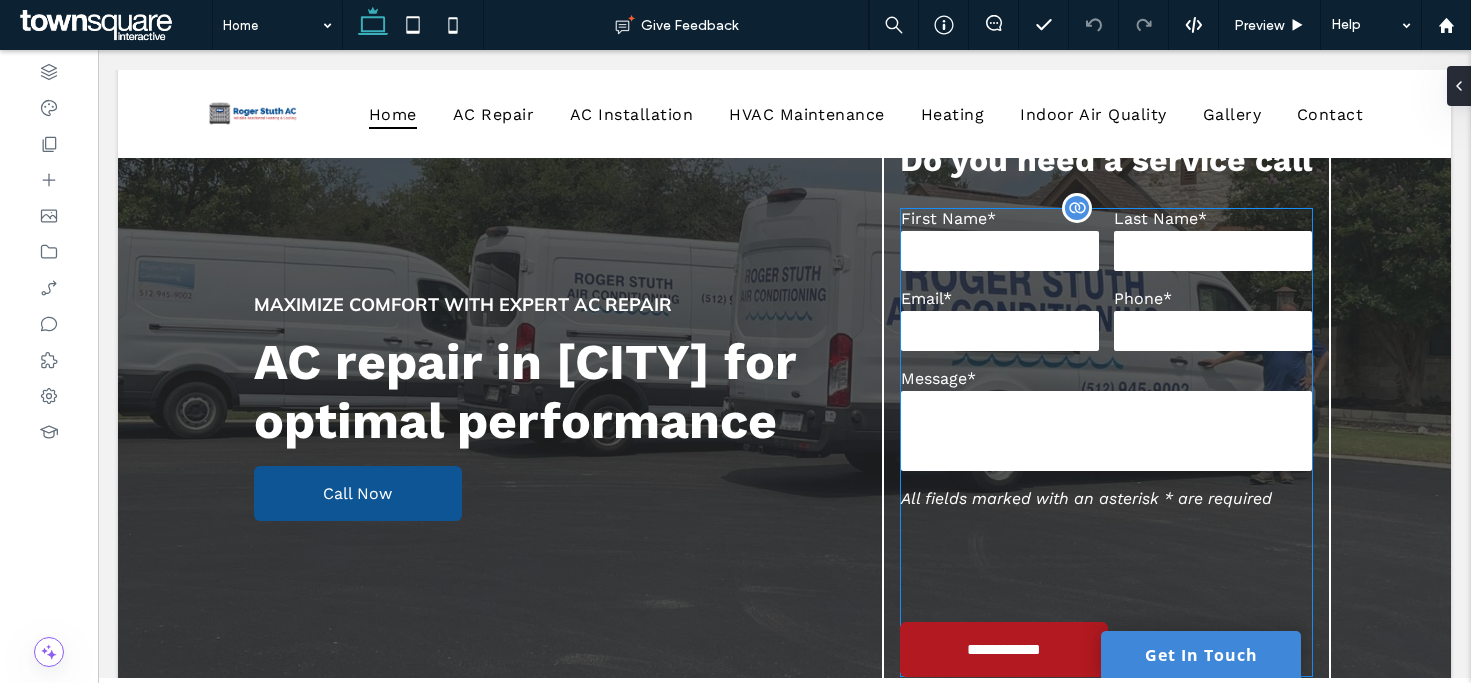 click on "Message*" at bounding box center [1106, 378] 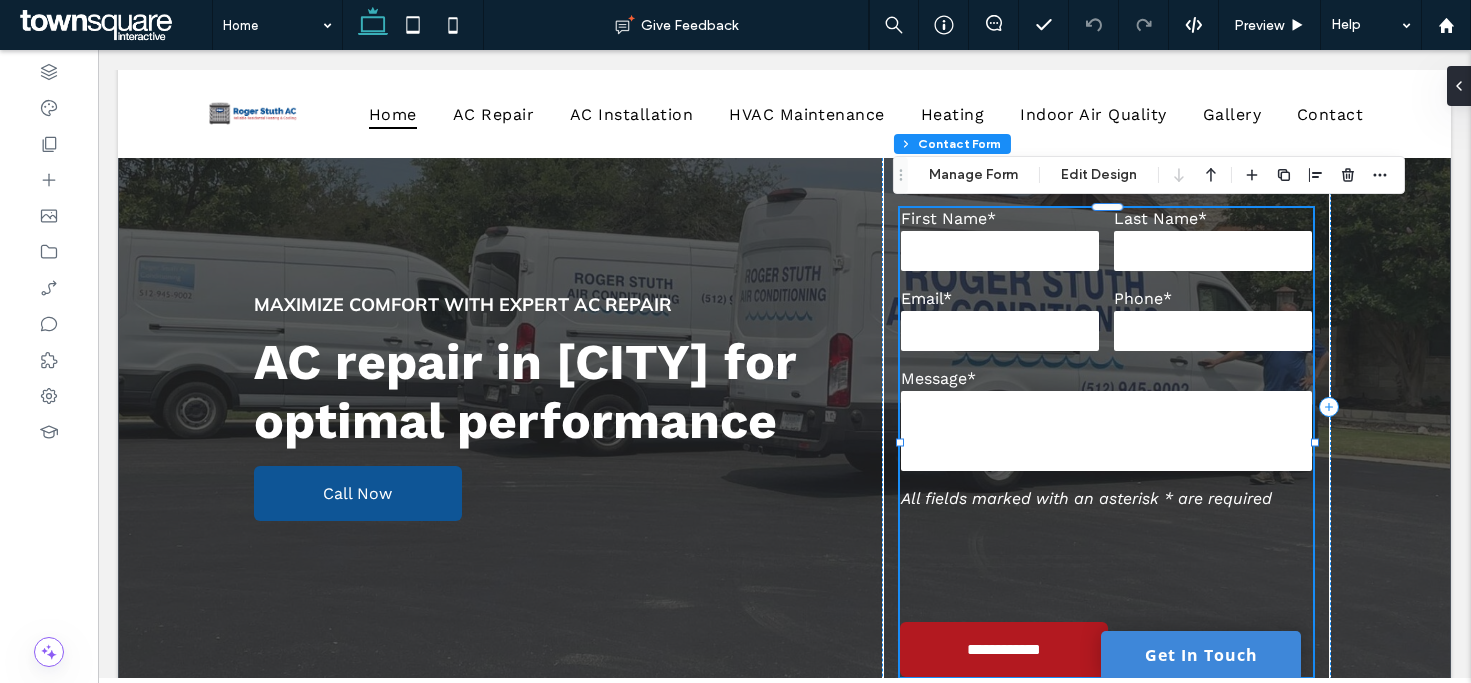 type on "*" 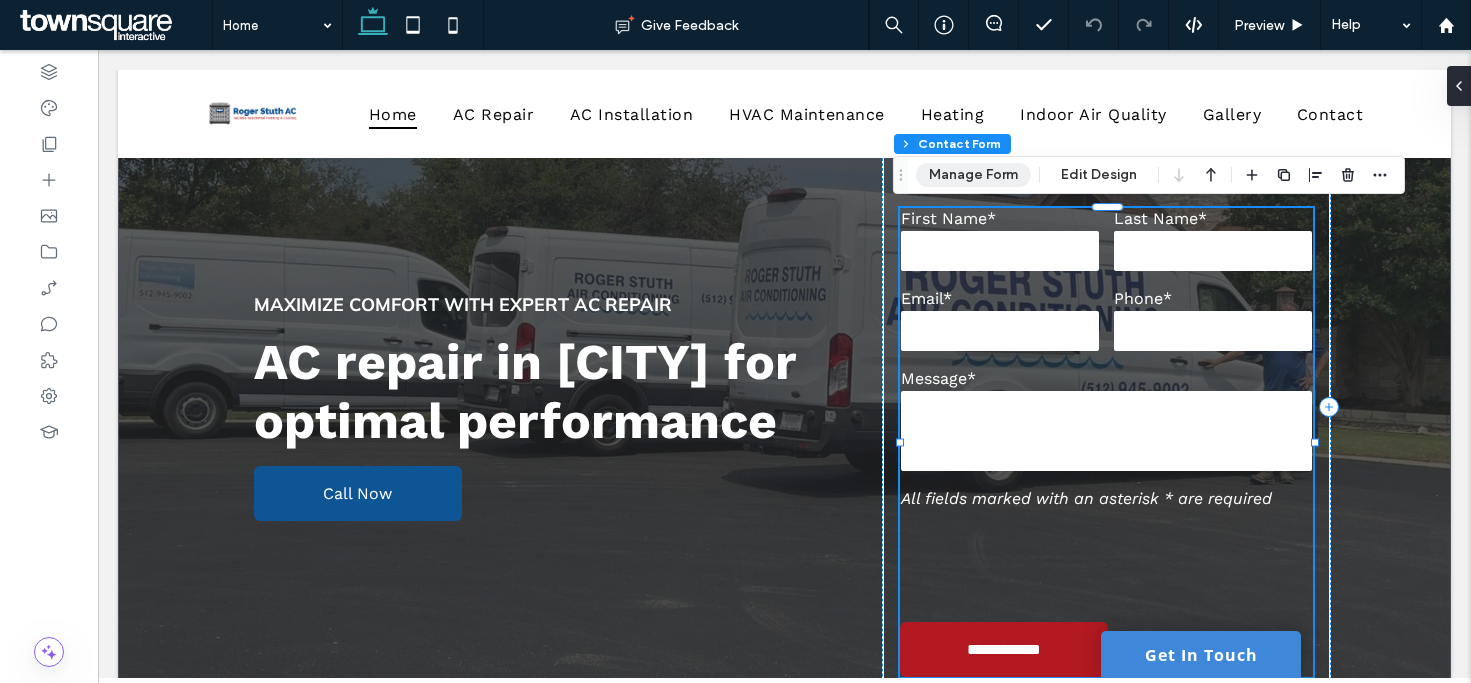 click on "Manage Form" at bounding box center [973, 175] 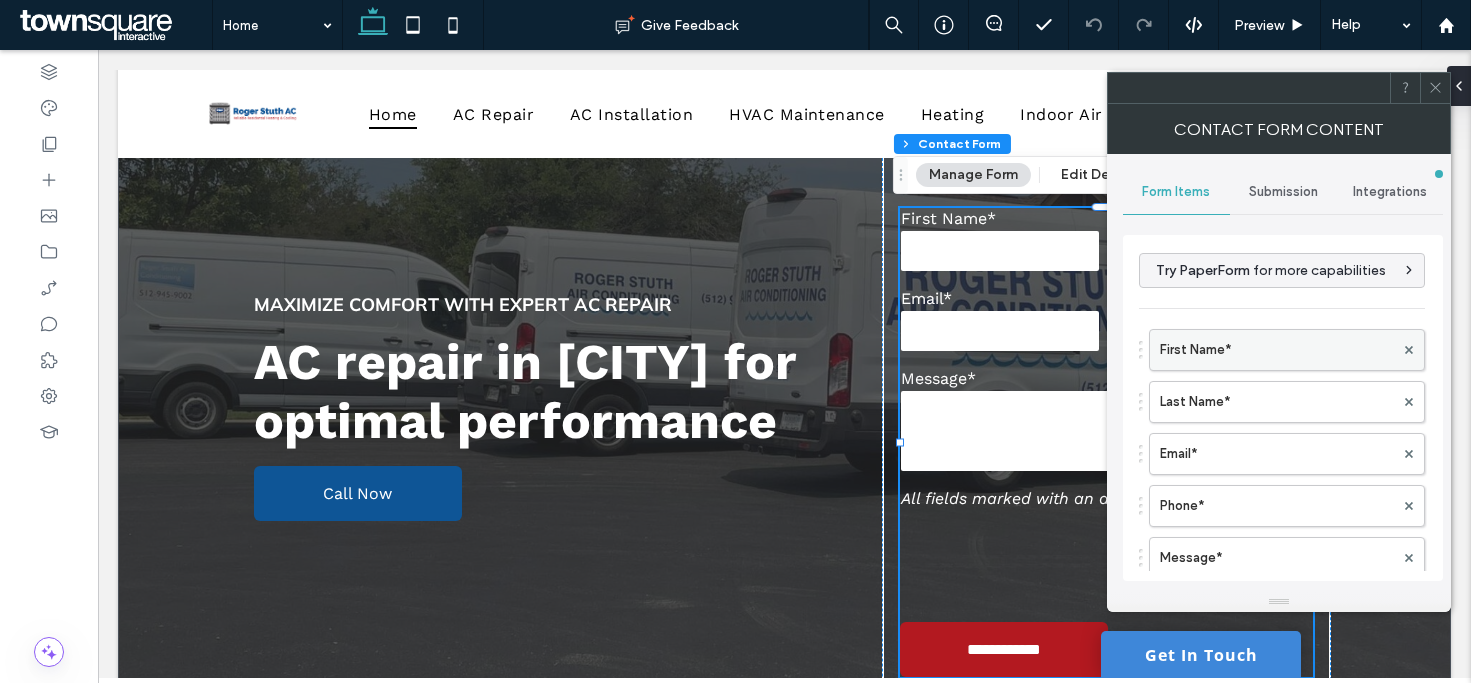click on "First Name*" at bounding box center [1277, 350] 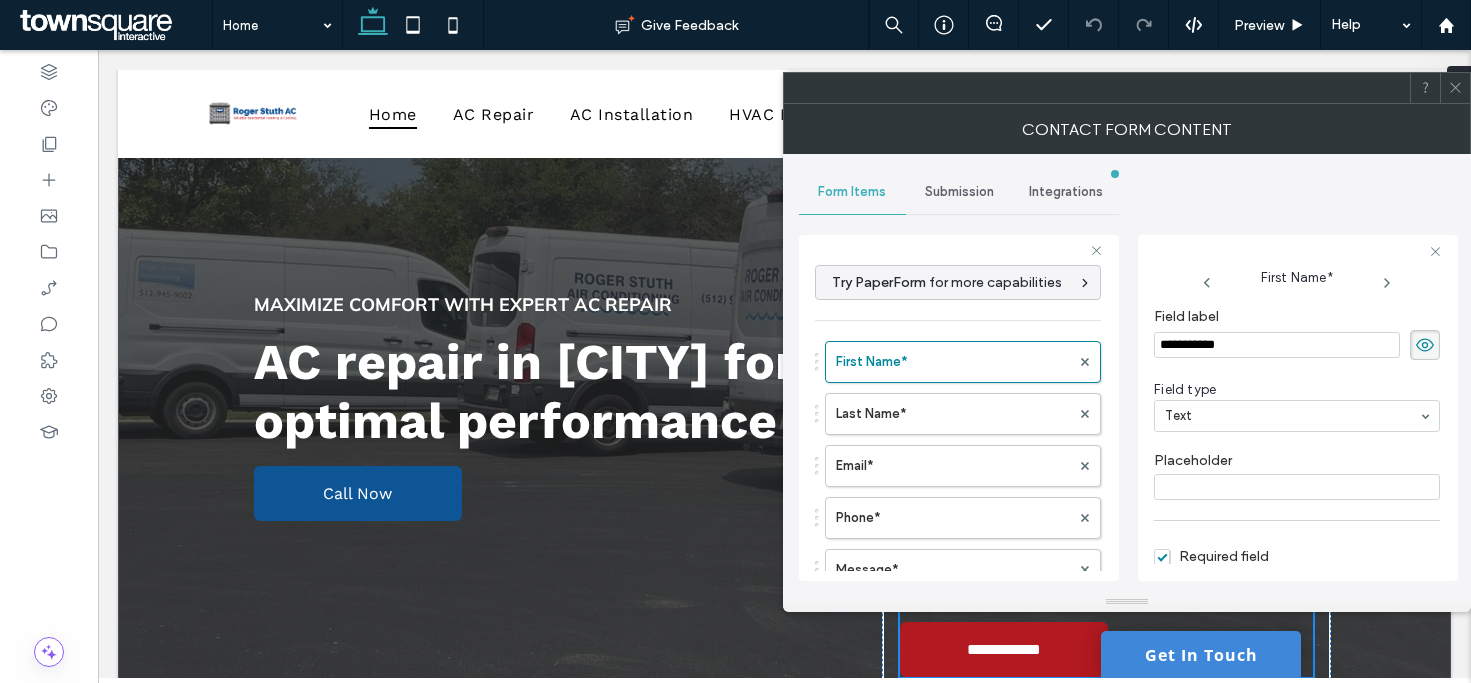 scroll, scrollTop: 124, scrollLeft: 0, axis: vertical 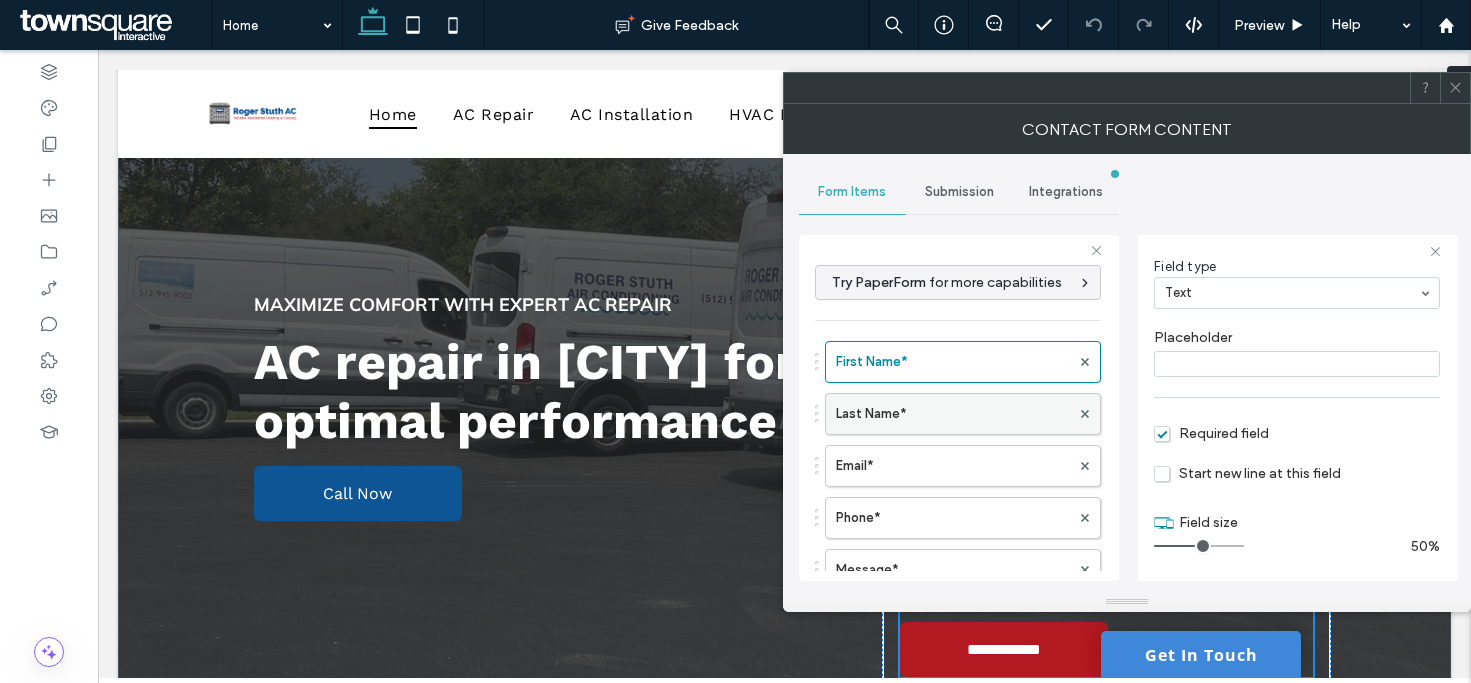 click on "Last Name*" at bounding box center [953, 414] 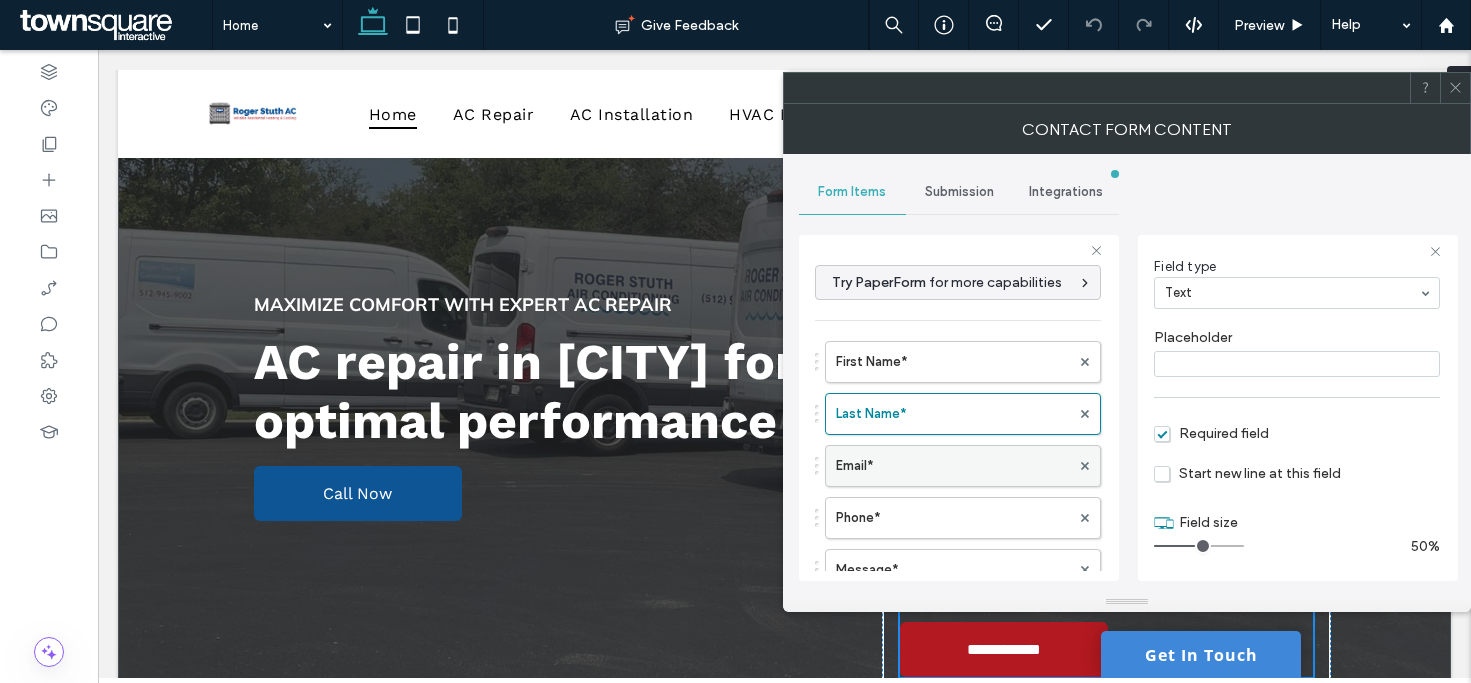 click on "Email*" at bounding box center (953, 466) 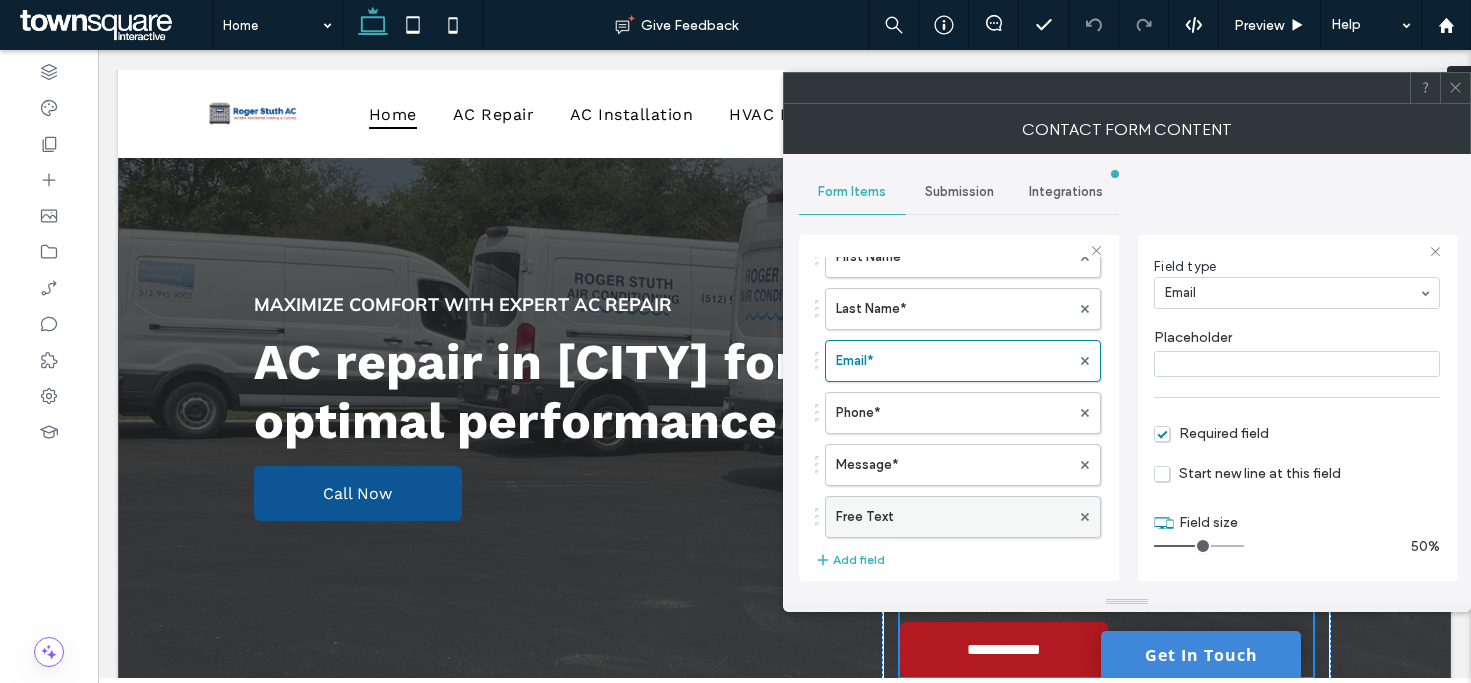 scroll, scrollTop: 200, scrollLeft: 0, axis: vertical 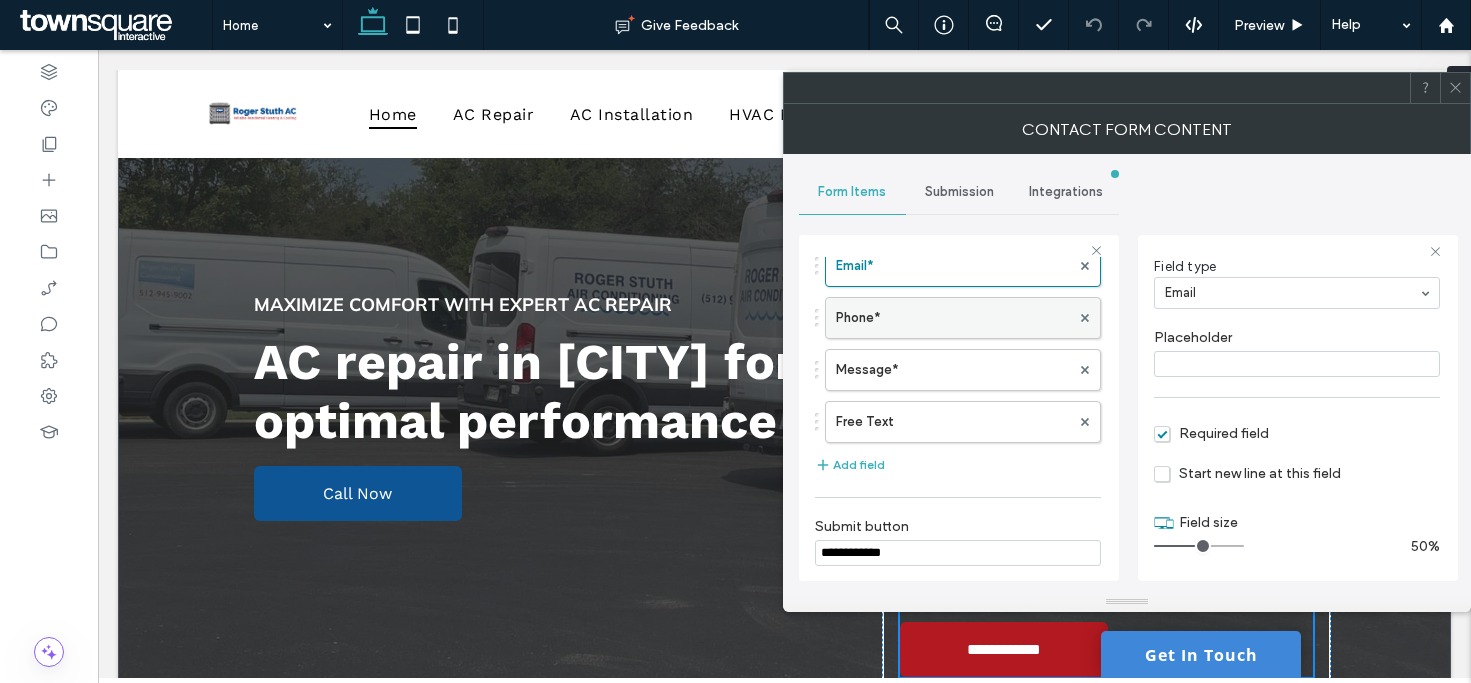 click on "Phone*" at bounding box center (953, 318) 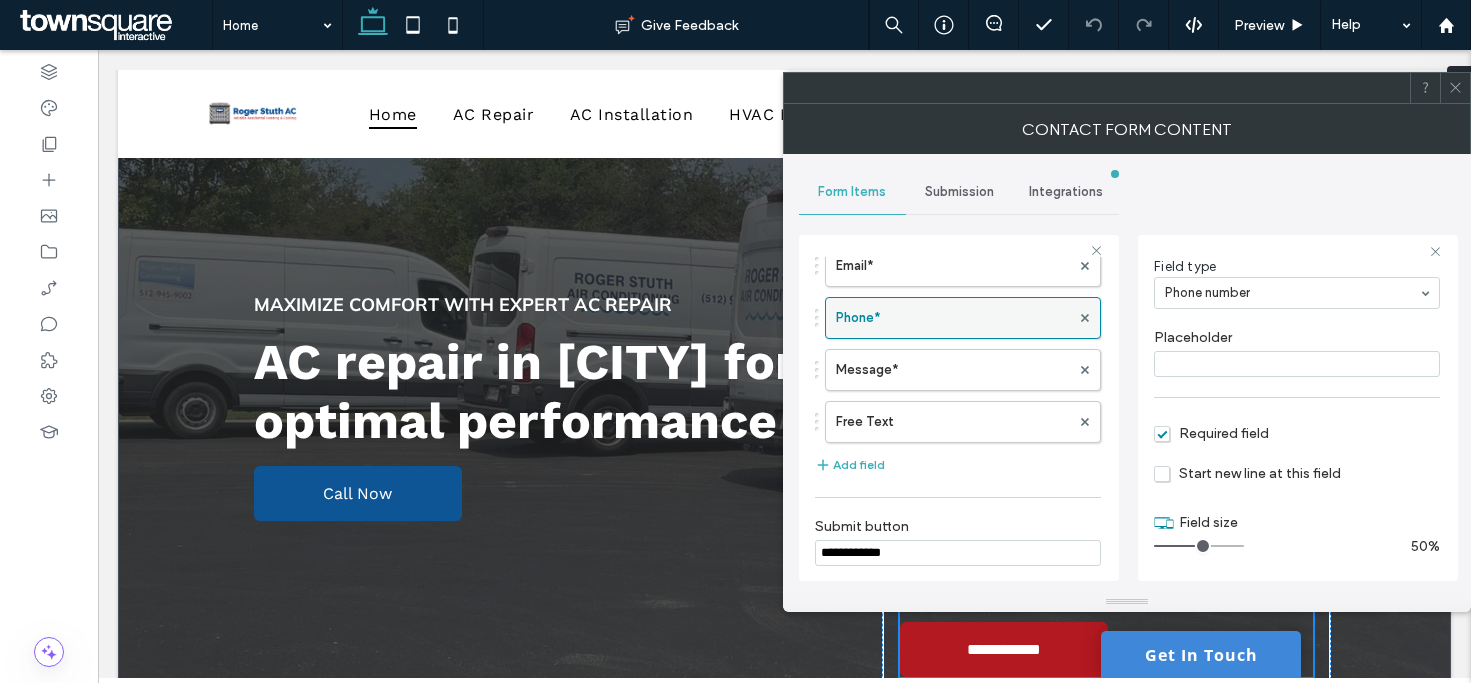 click on "Phone*" at bounding box center (953, 318) 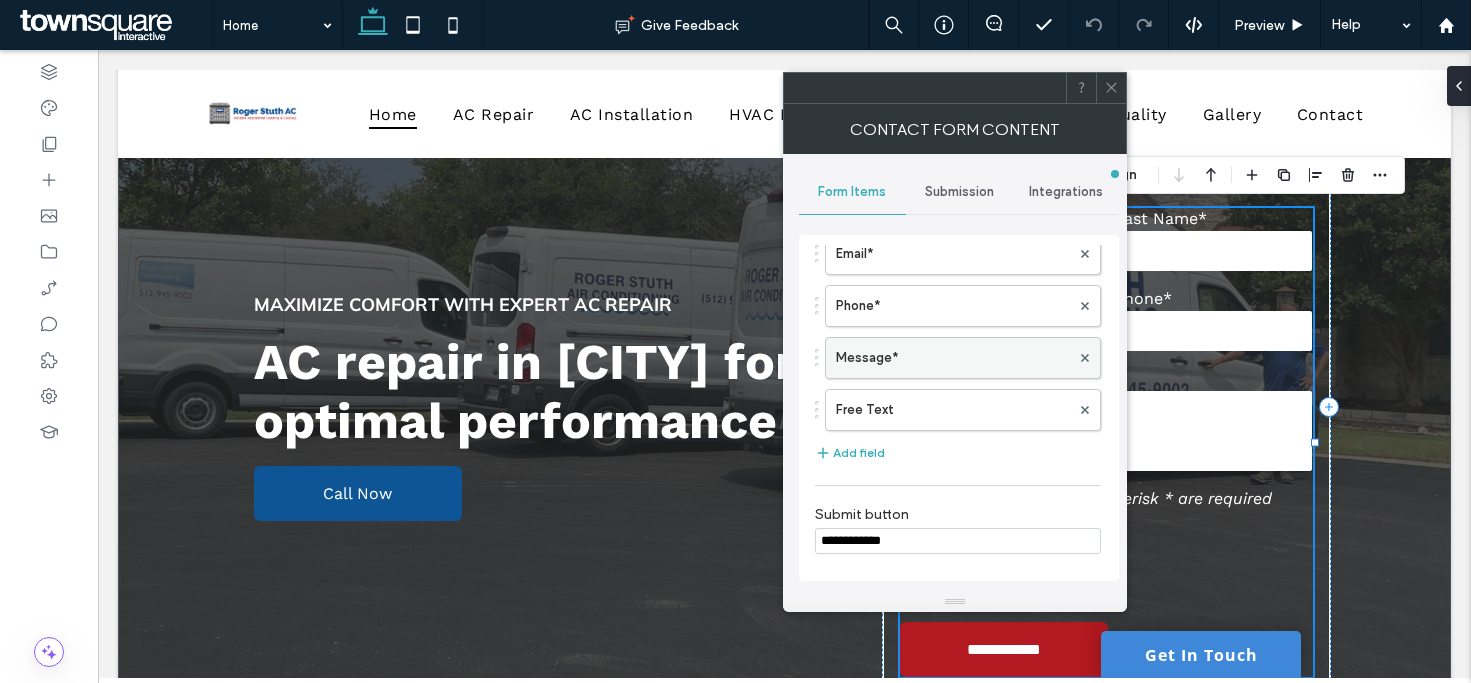 click on "Message*" at bounding box center [953, 358] 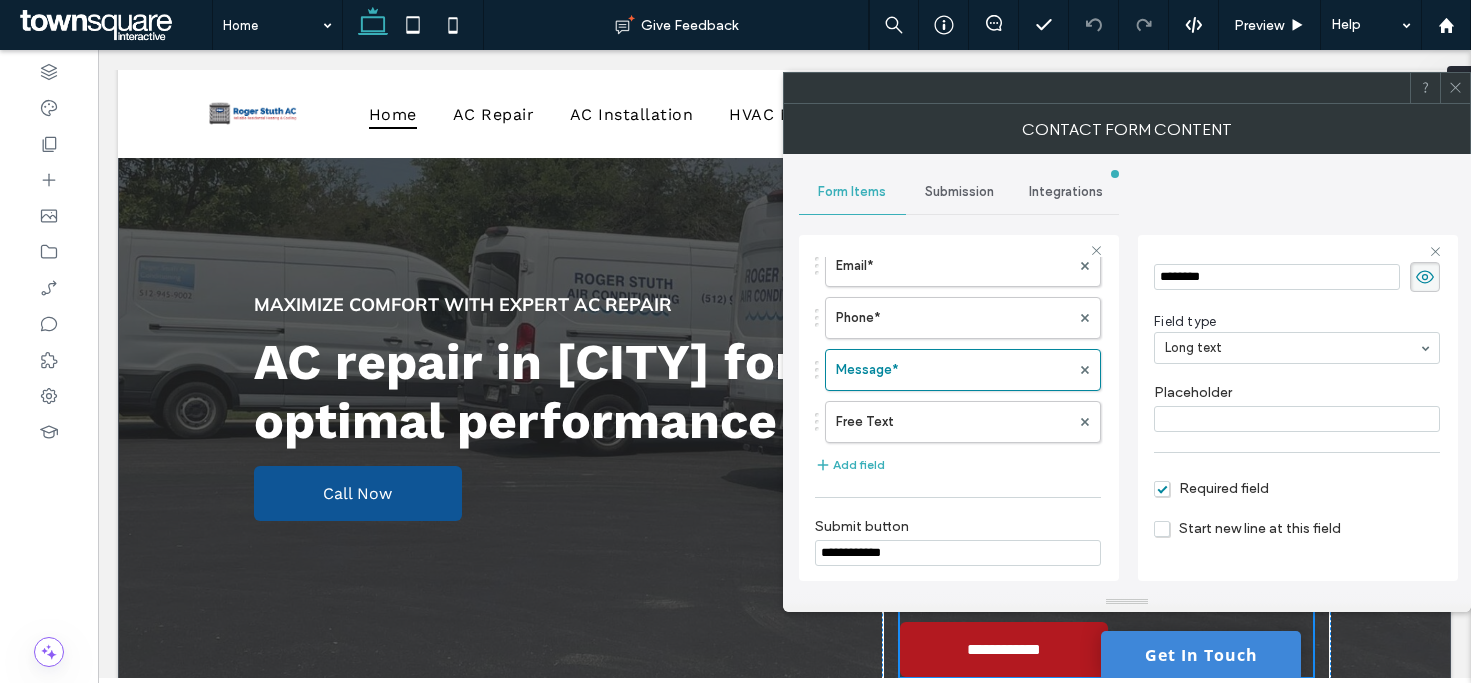 scroll, scrollTop: 124, scrollLeft: 0, axis: vertical 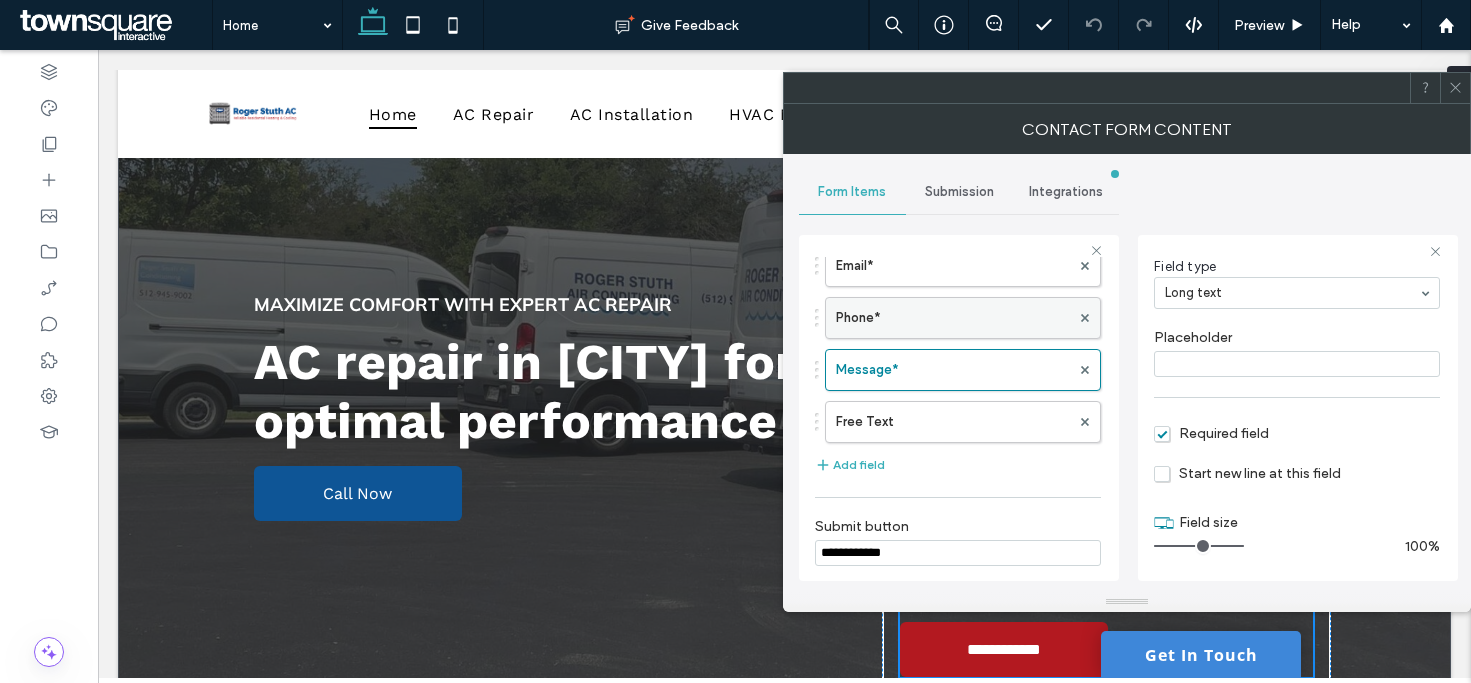 click on "Phone*" at bounding box center [953, 318] 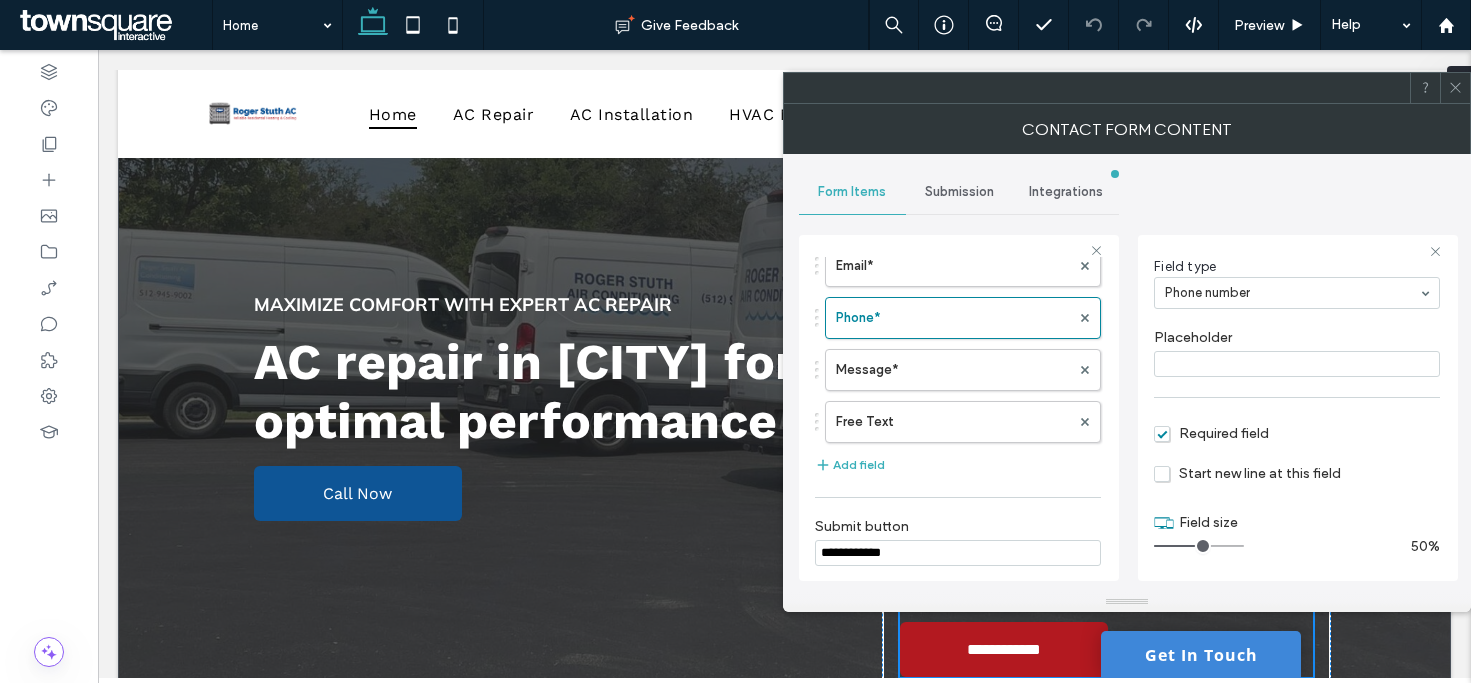 click on "Submission" at bounding box center (959, 192) 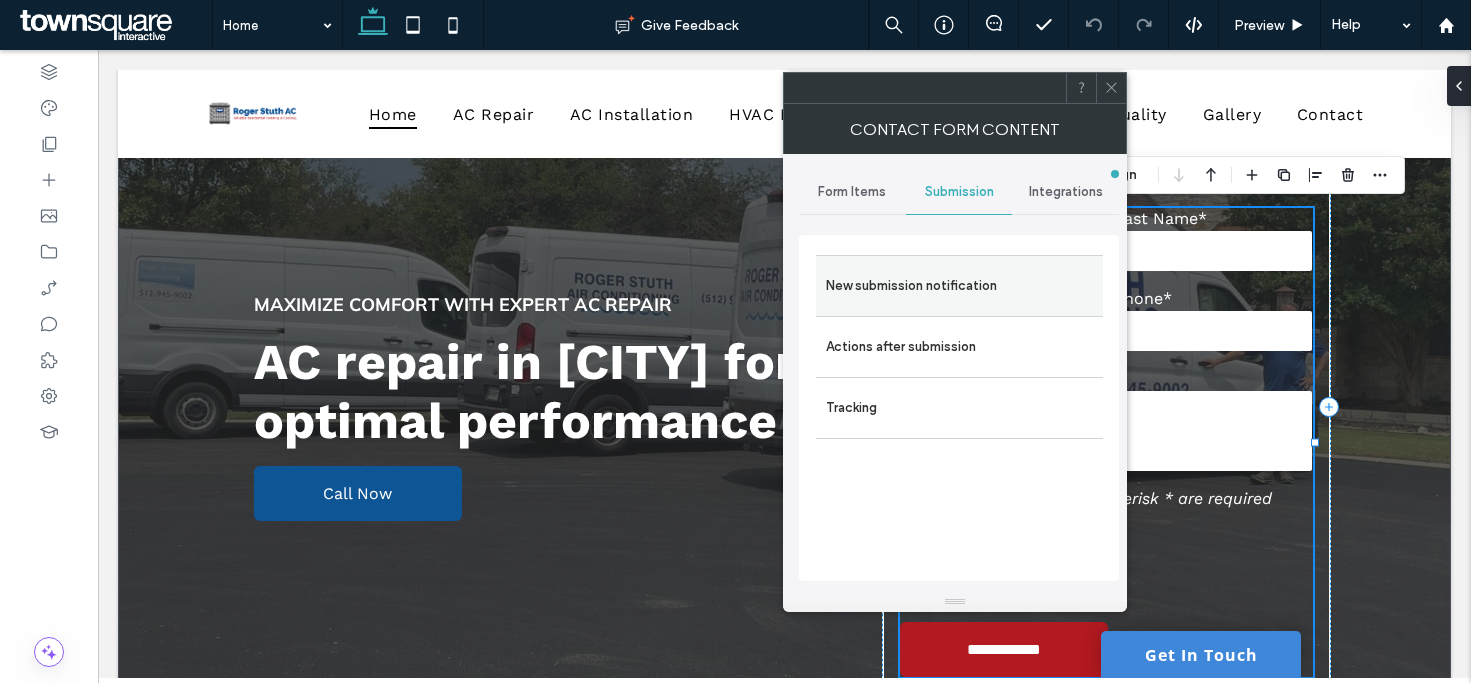 click on "New submission notification" at bounding box center [959, 286] 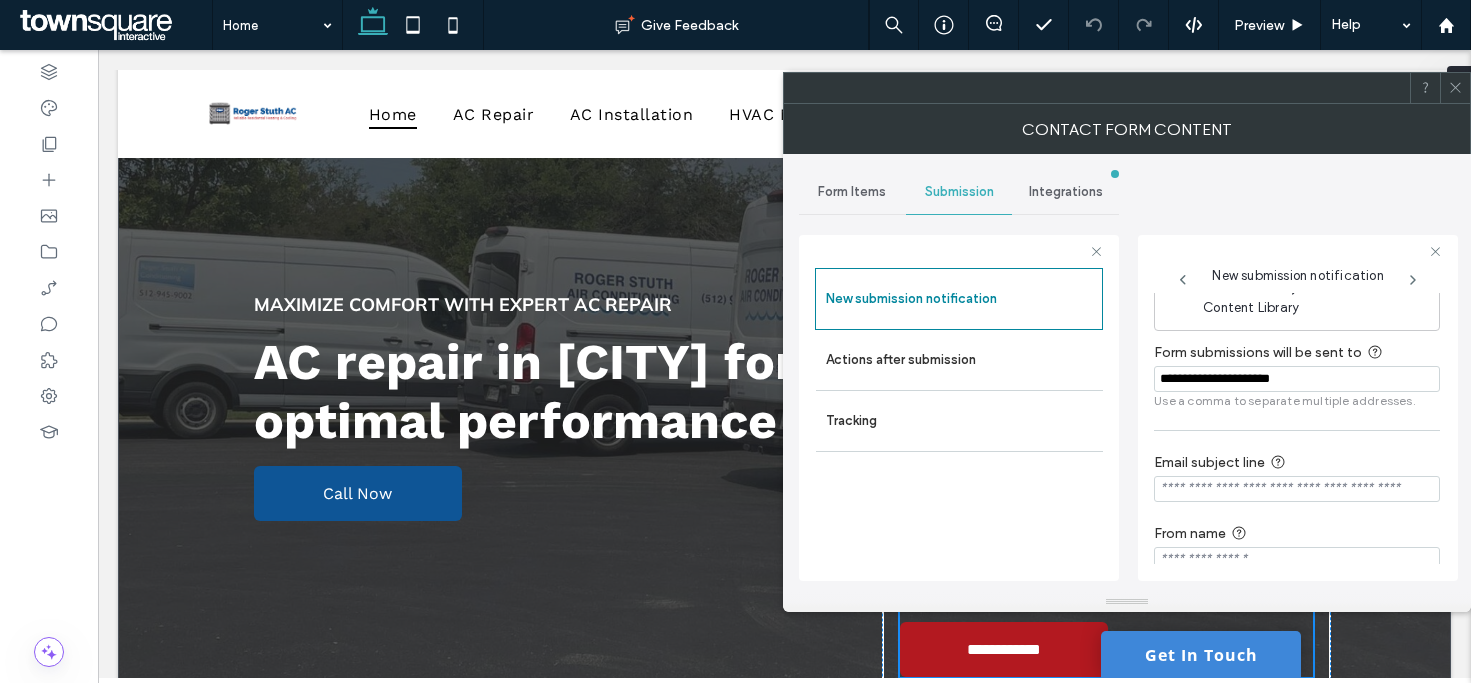 scroll, scrollTop: 72, scrollLeft: 0, axis: vertical 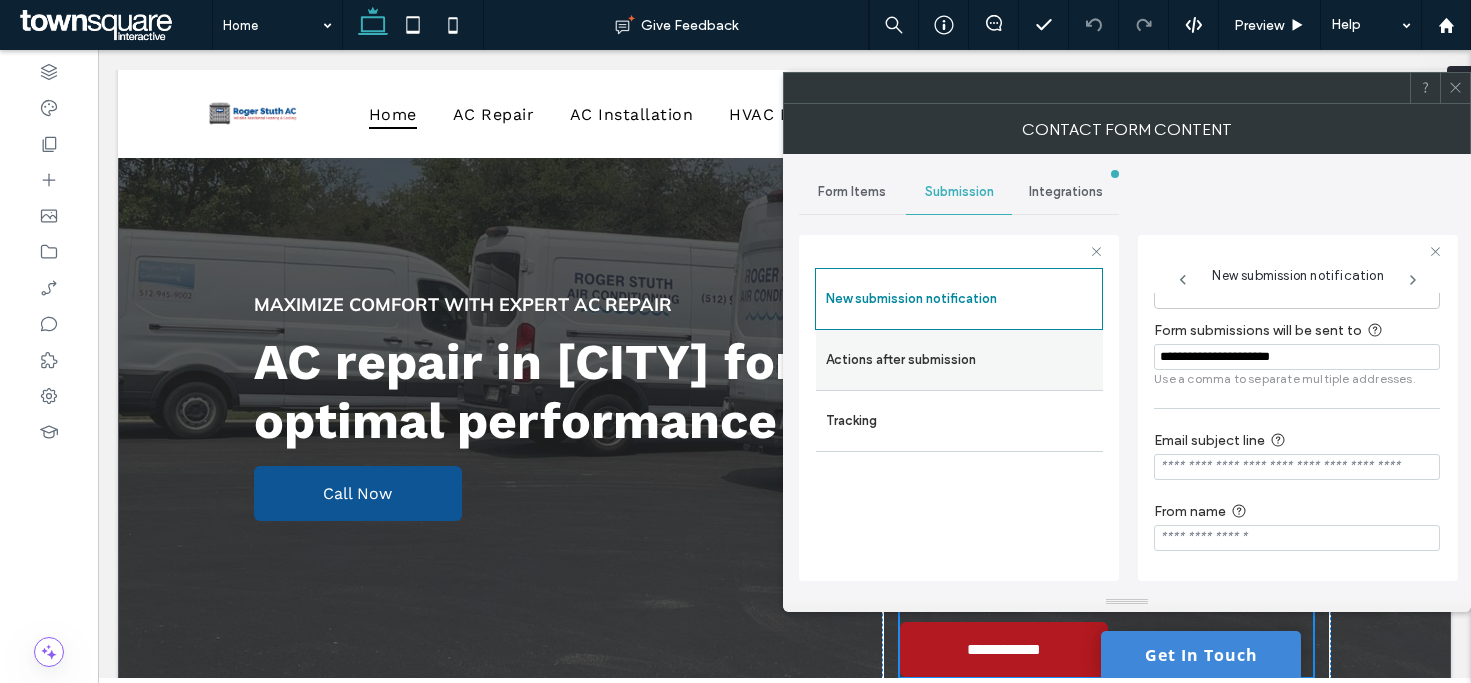 click on "Actions after submission" at bounding box center [959, 360] 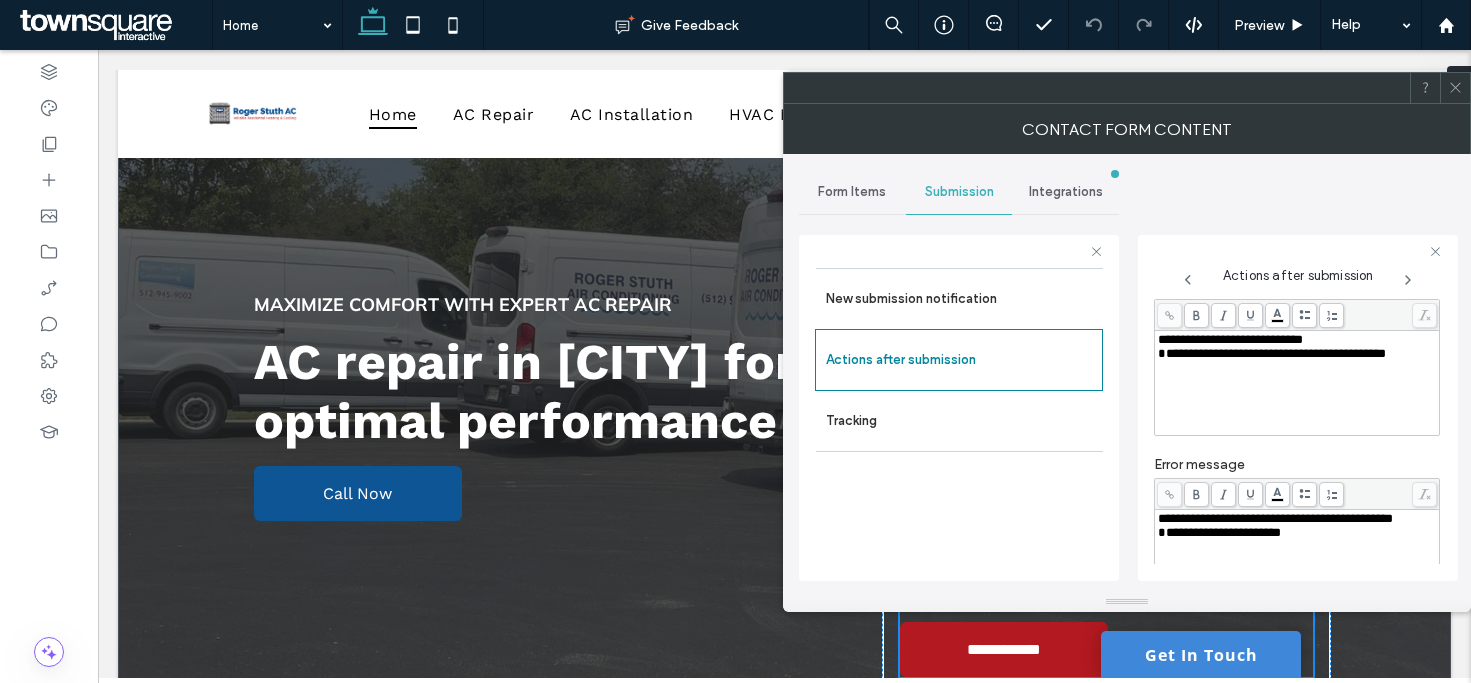 scroll, scrollTop: 345, scrollLeft: 0, axis: vertical 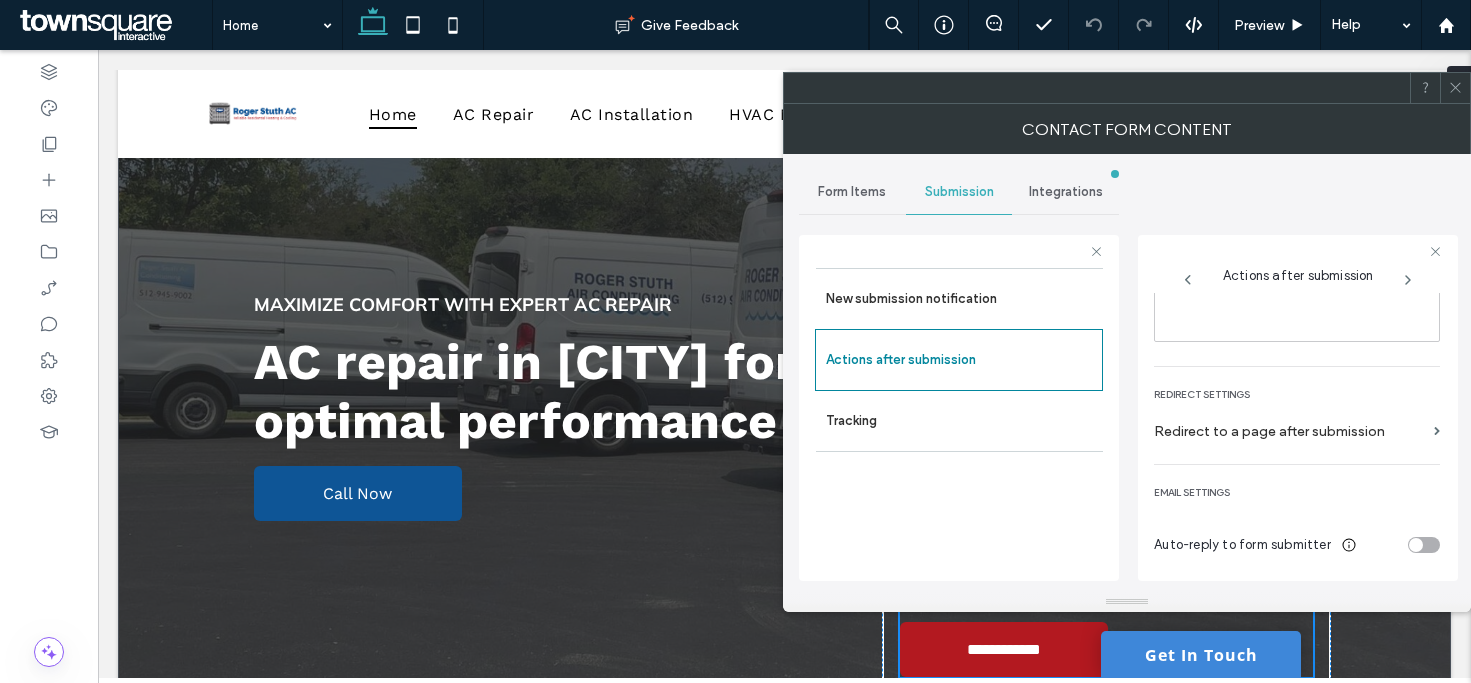 click 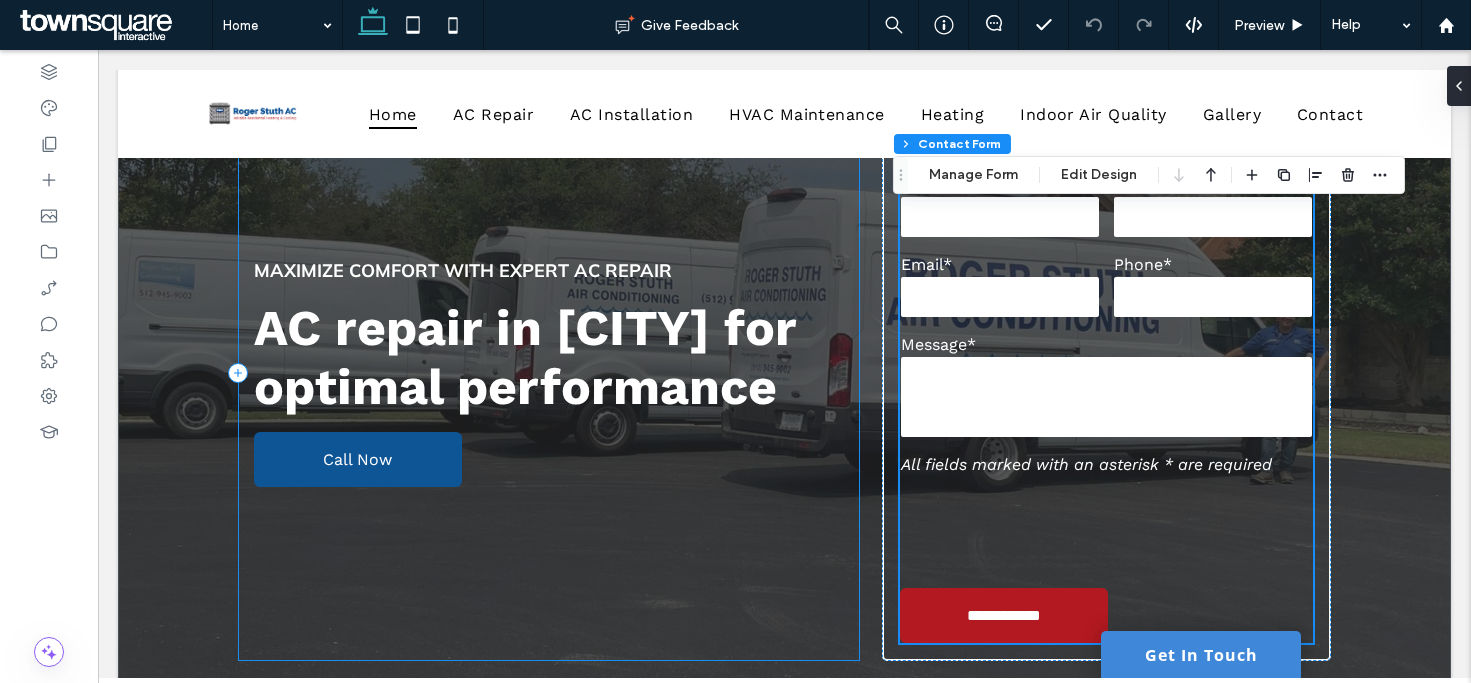 scroll, scrollTop: 200, scrollLeft: 0, axis: vertical 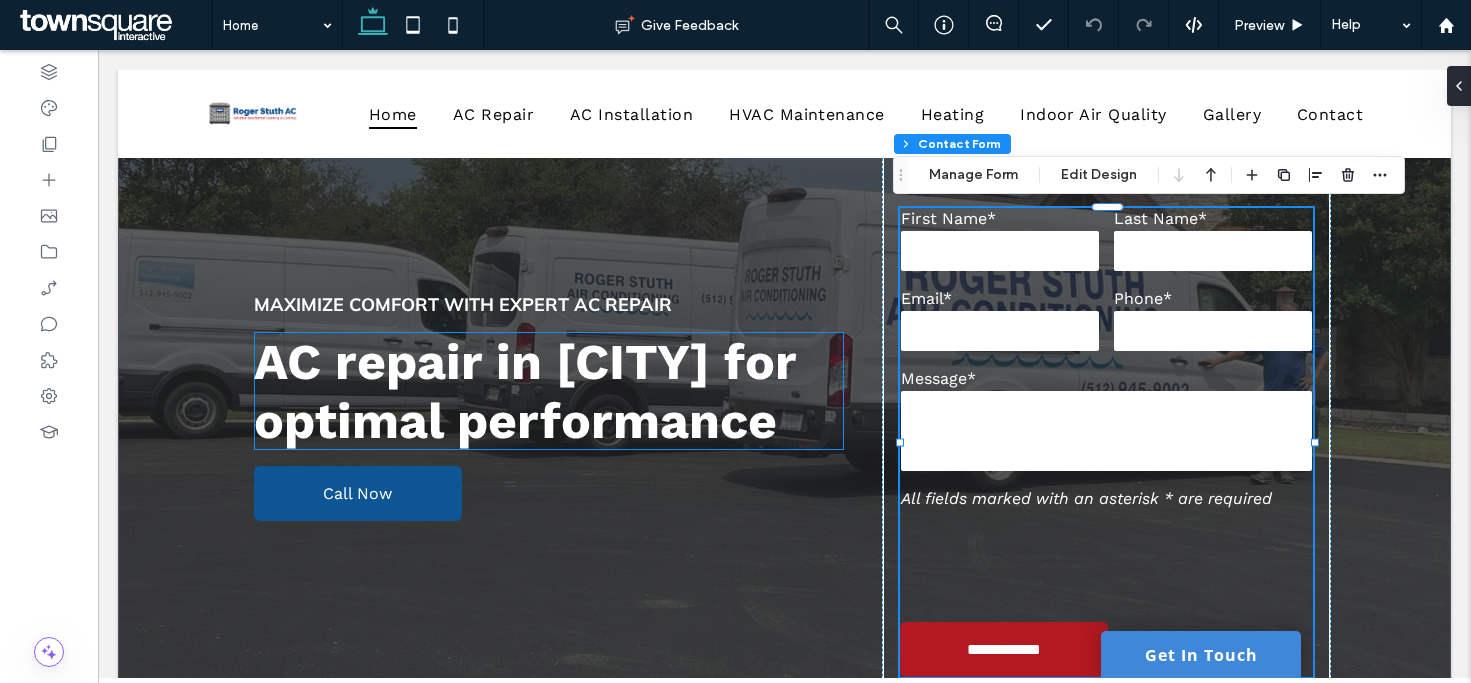 click on "AC repair in Georgetown for optimal performance" at bounding box center [525, 391] 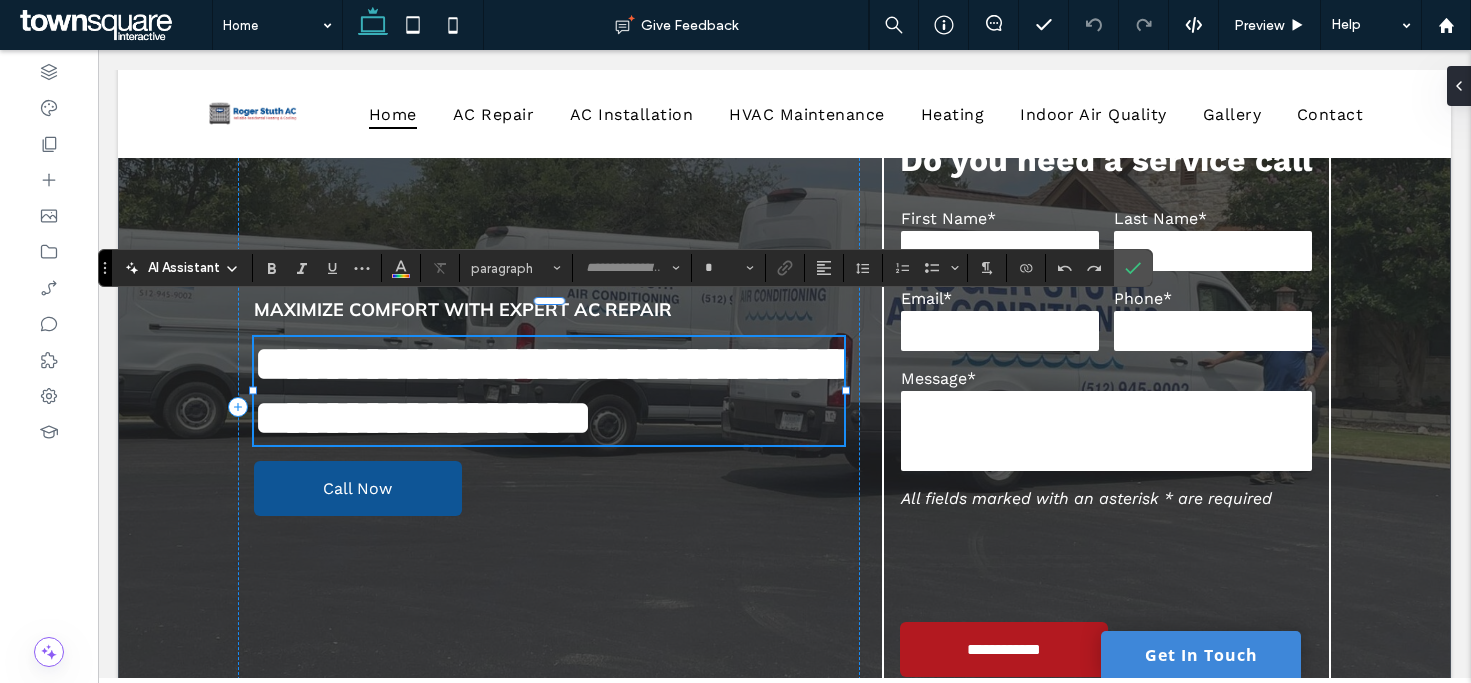 type on "*********" 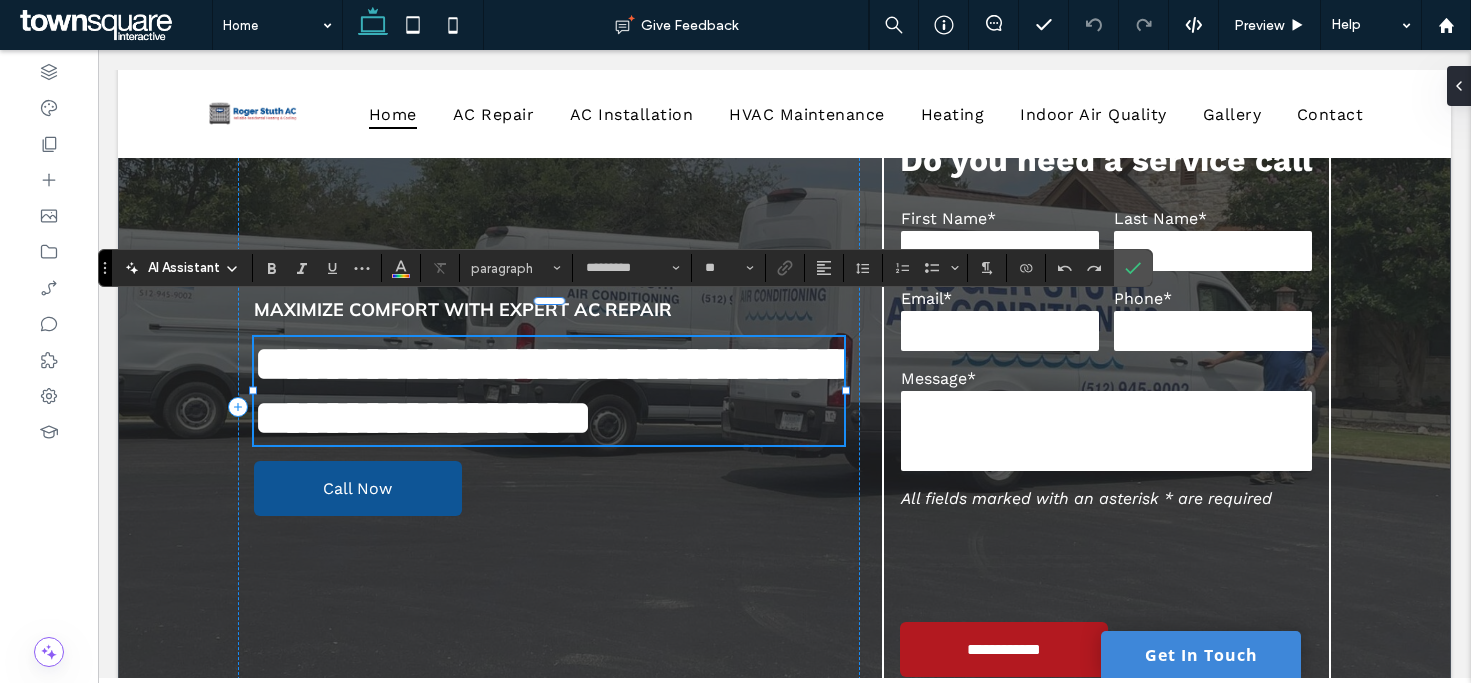 click on "**********" at bounding box center (553, 390) 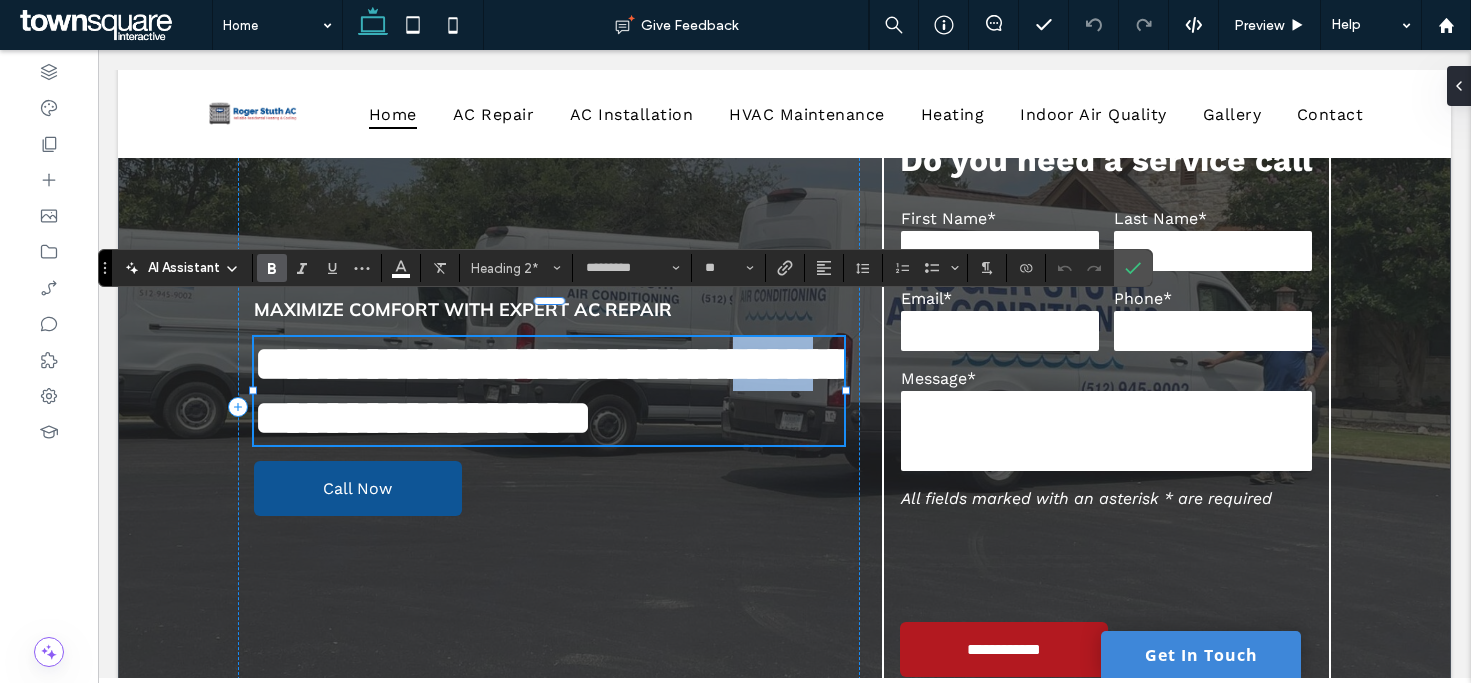 click on "**********" at bounding box center (553, 390) 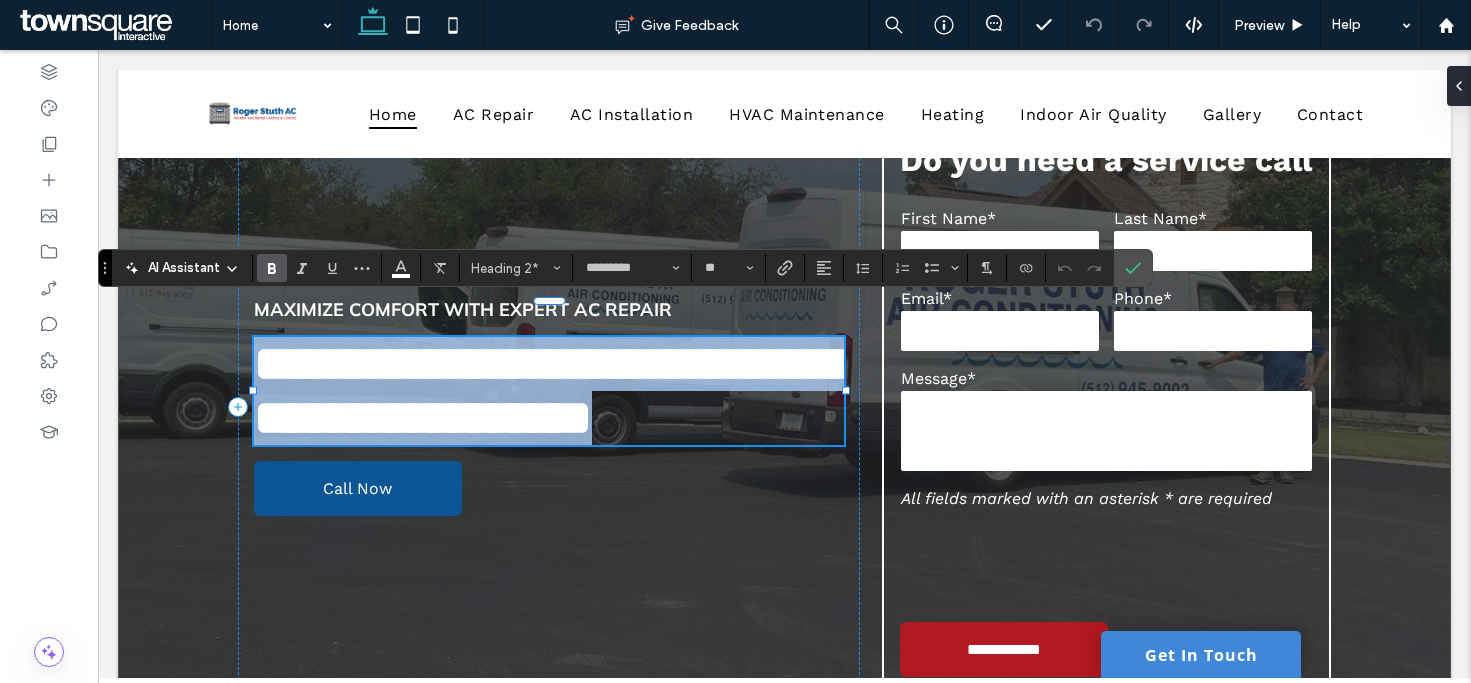 click on "**********" at bounding box center (553, 390) 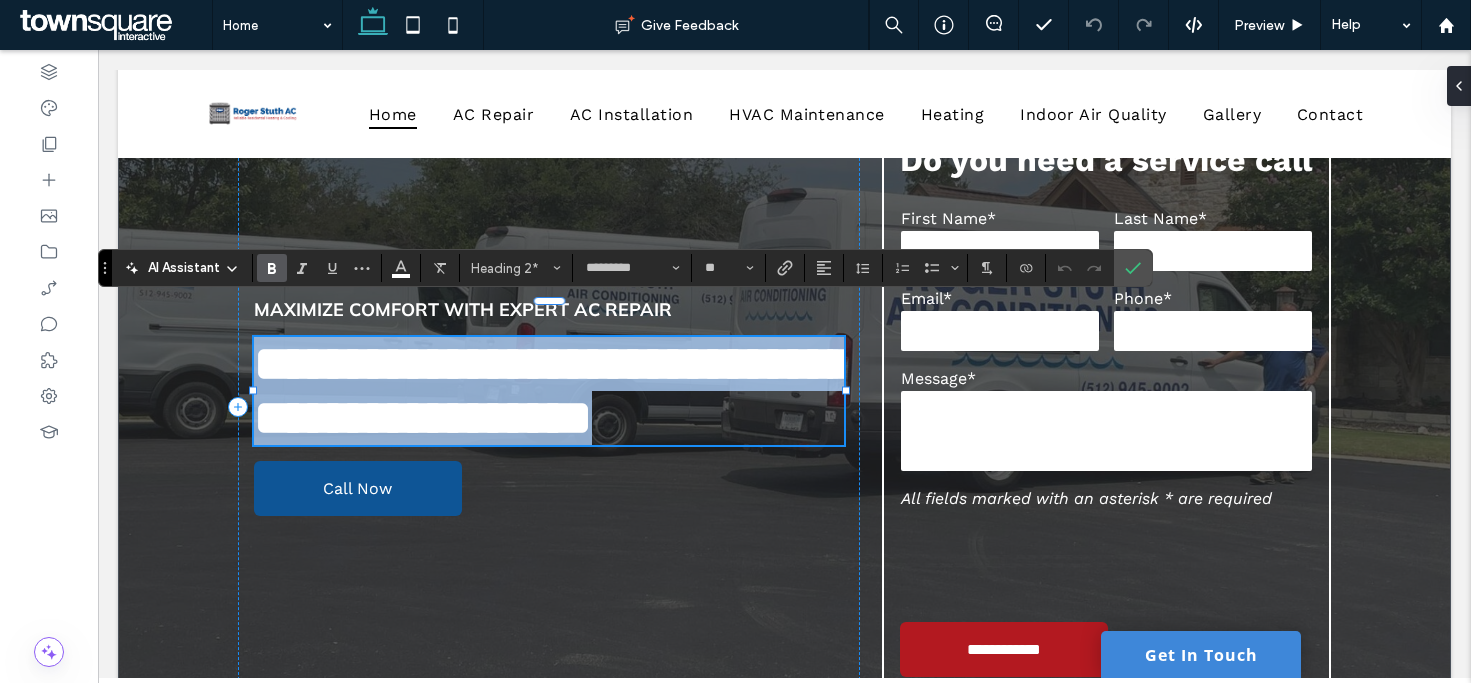 type 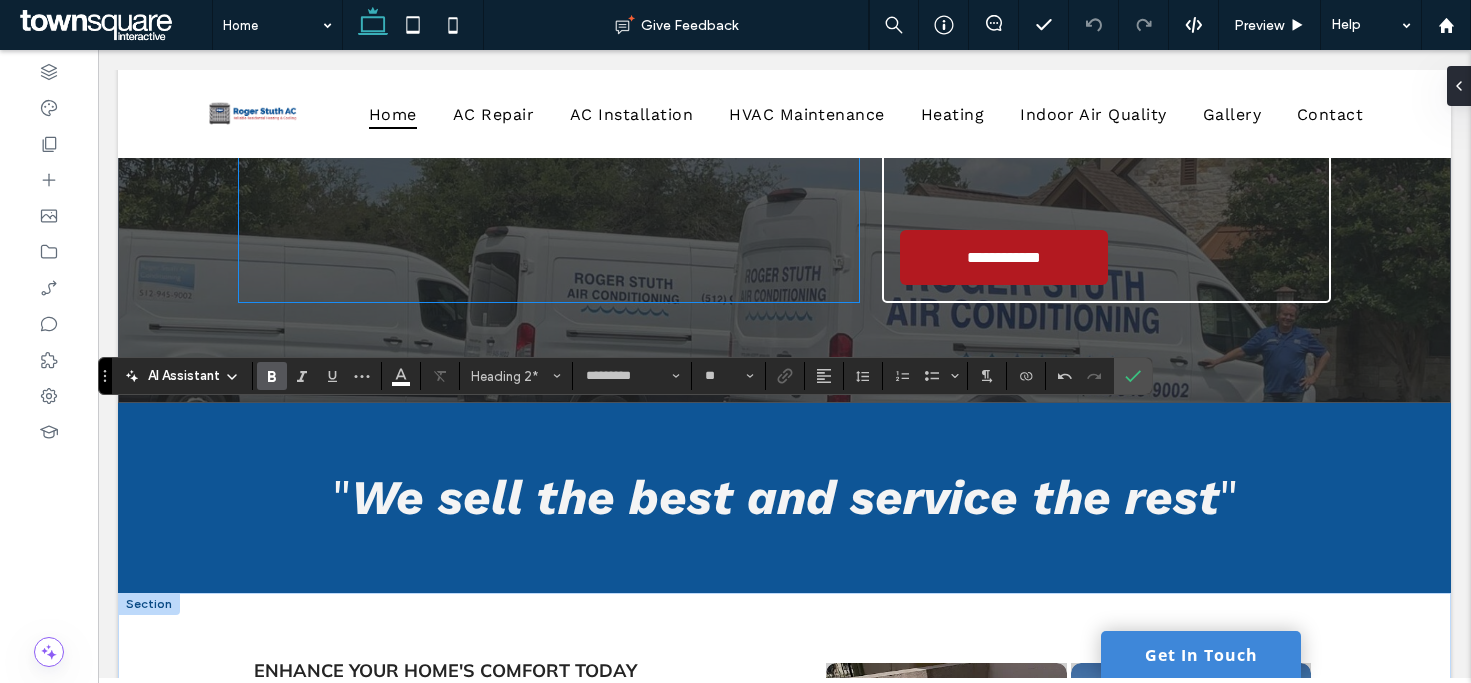 scroll, scrollTop: 0, scrollLeft: 0, axis: both 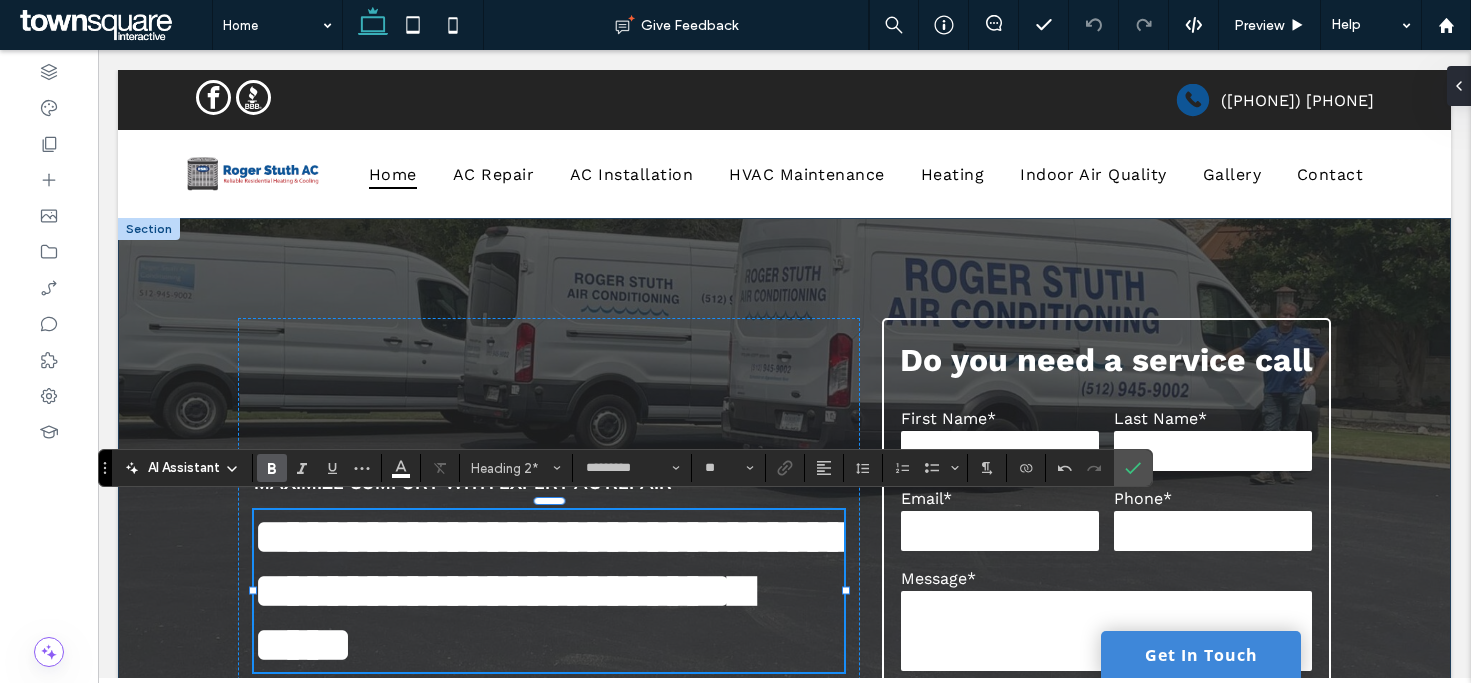 click on "**********" at bounding box center (785, 606) 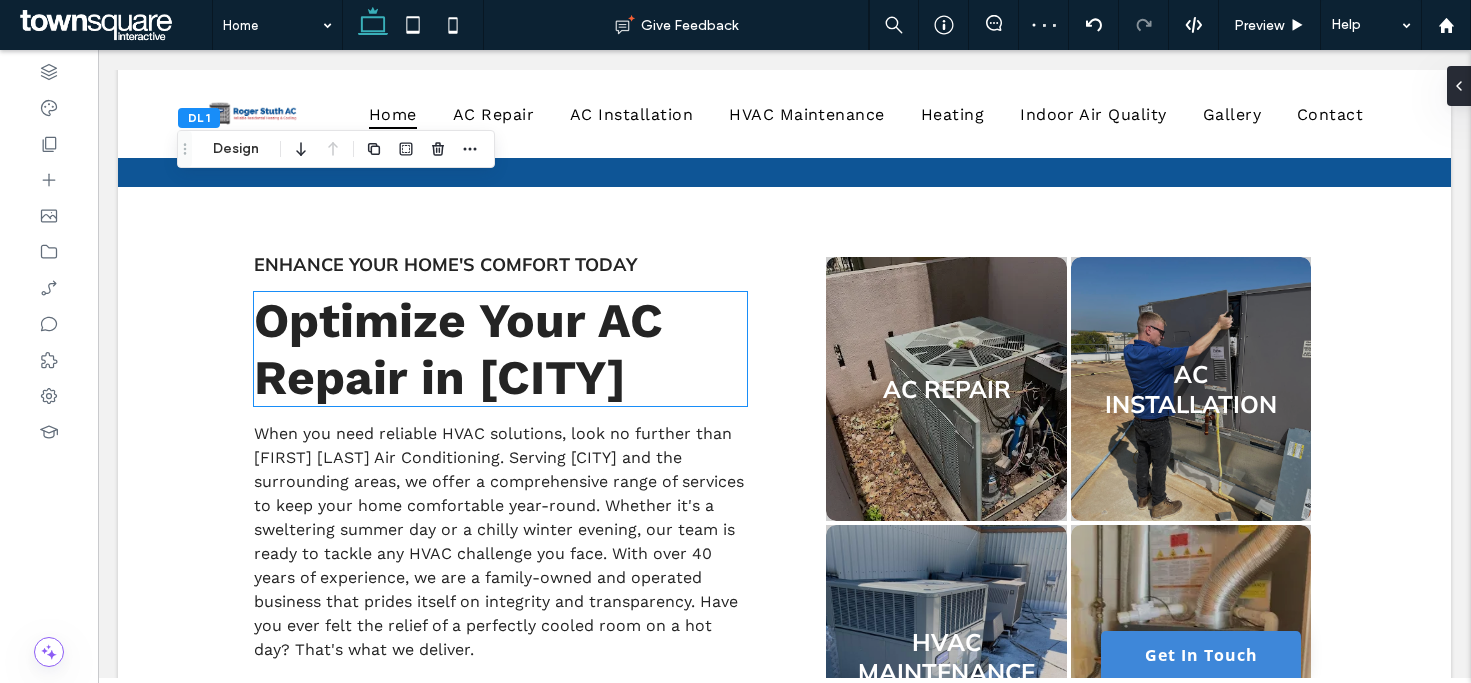 scroll, scrollTop: 943, scrollLeft: 0, axis: vertical 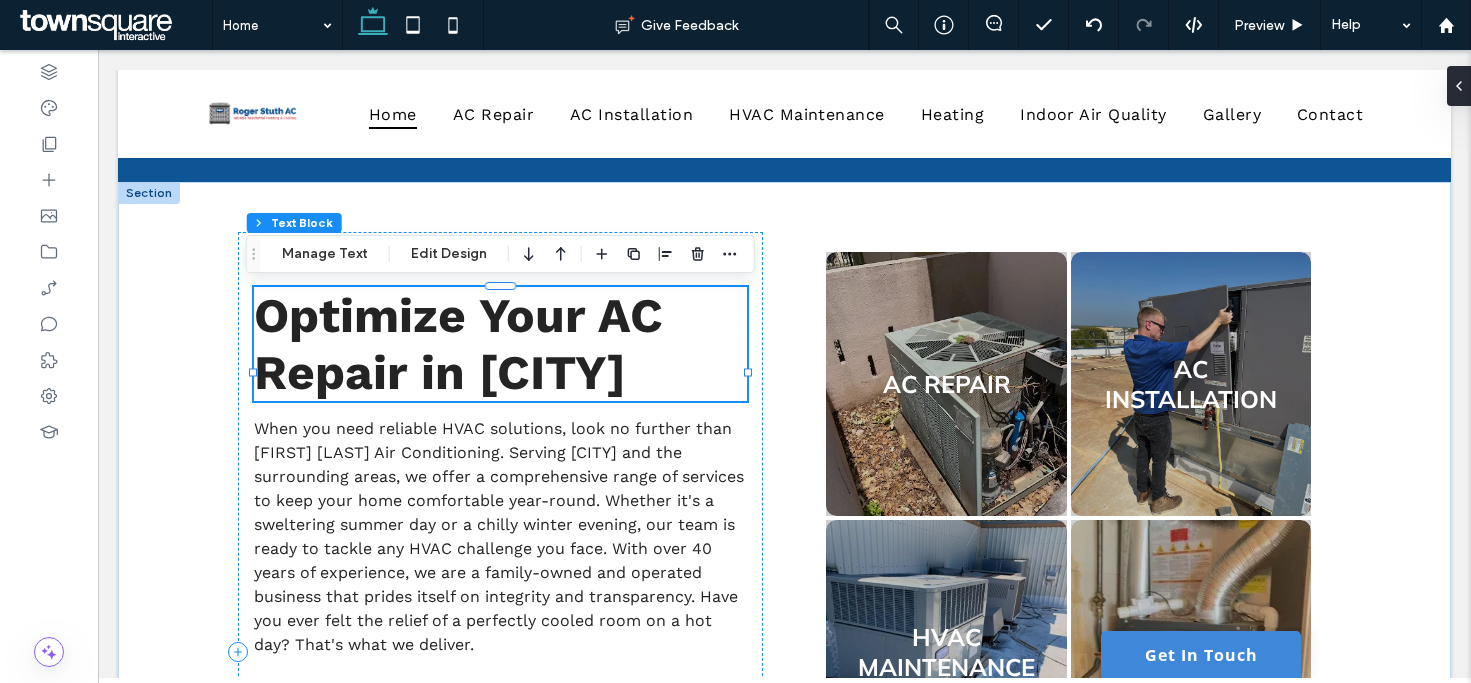 click on "Optimize Your AC Repair in Georgetown" at bounding box center (500, 344) 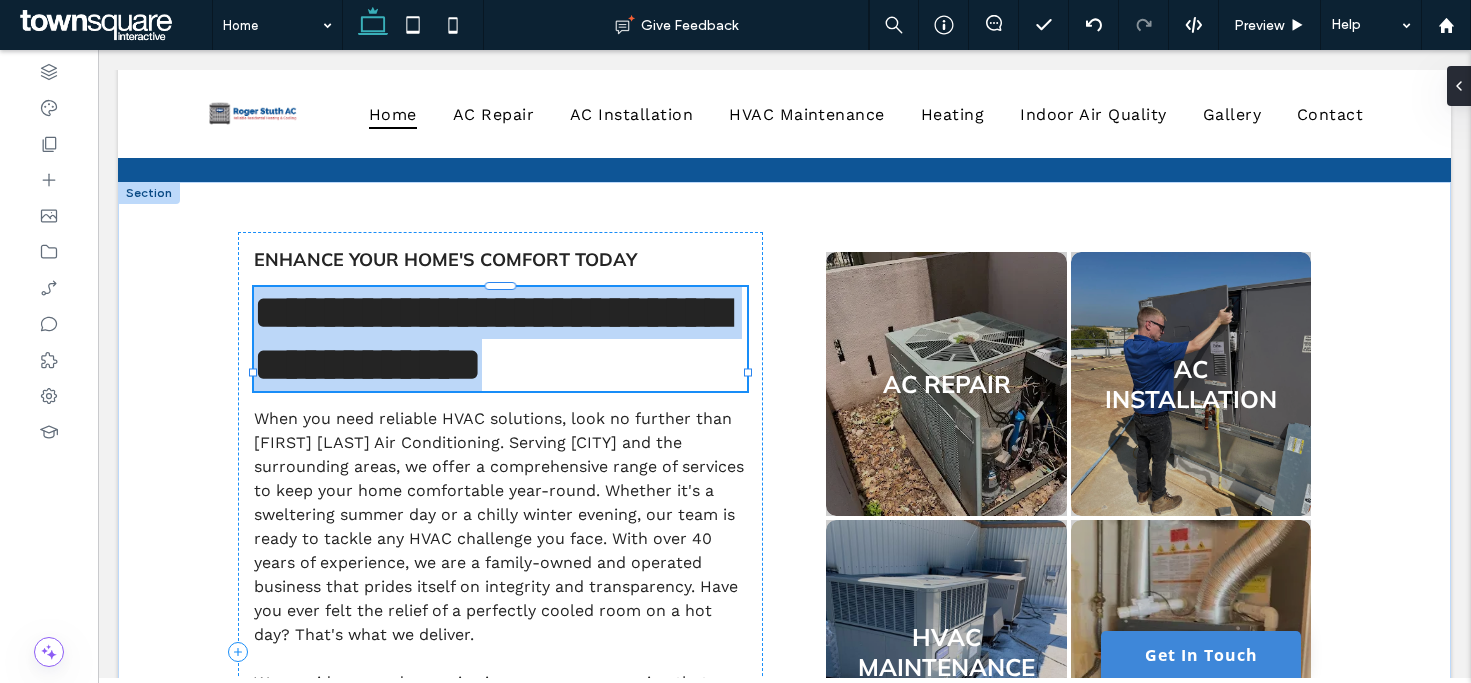 click on "**********" at bounding box center [500, 339] 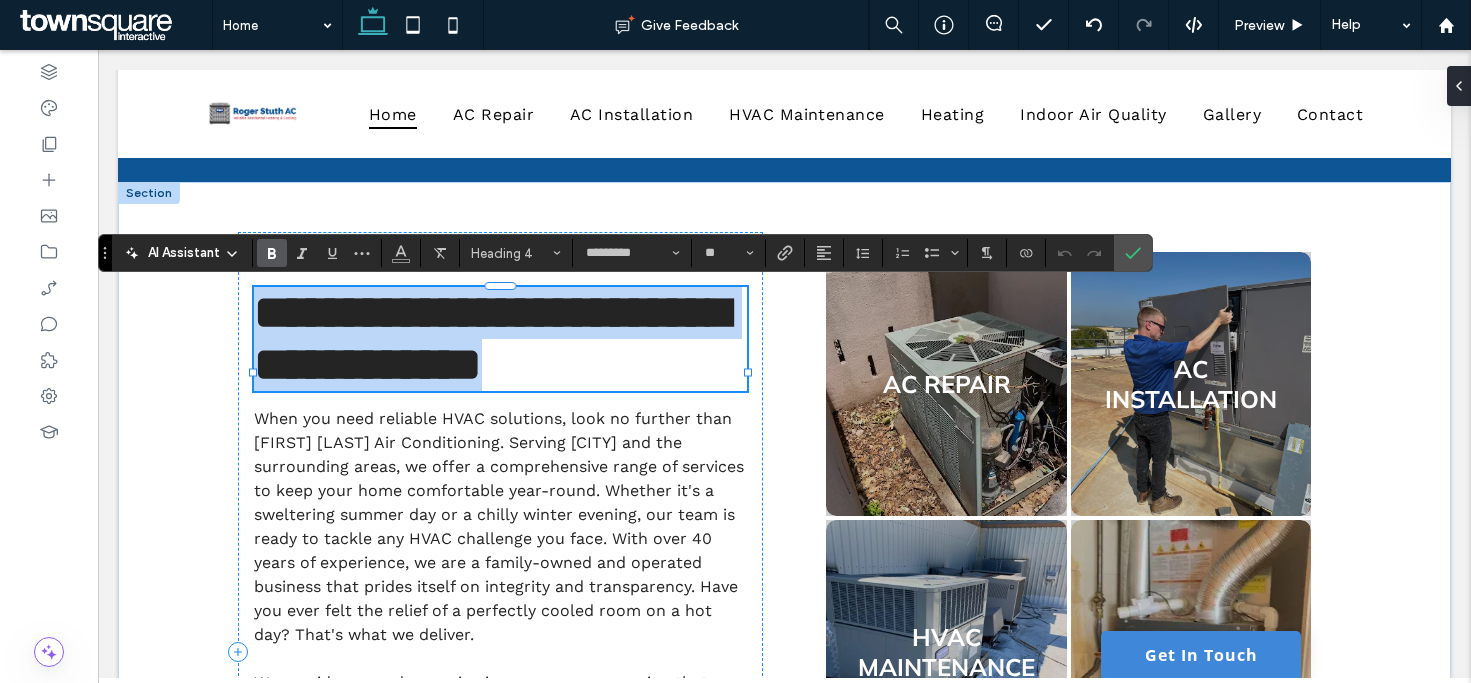 type 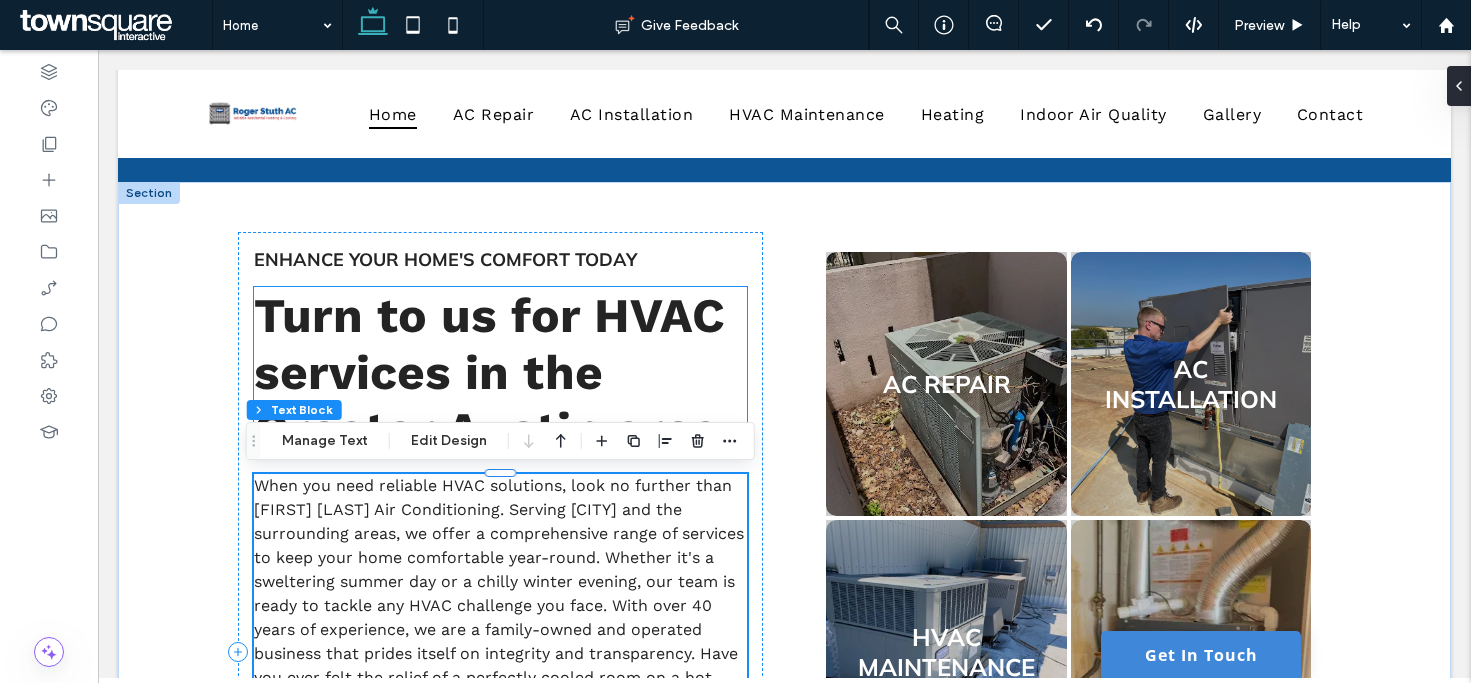 click on "Turn to us for HVAC services in the Greater Austin area" at bounding box center (489, 372) 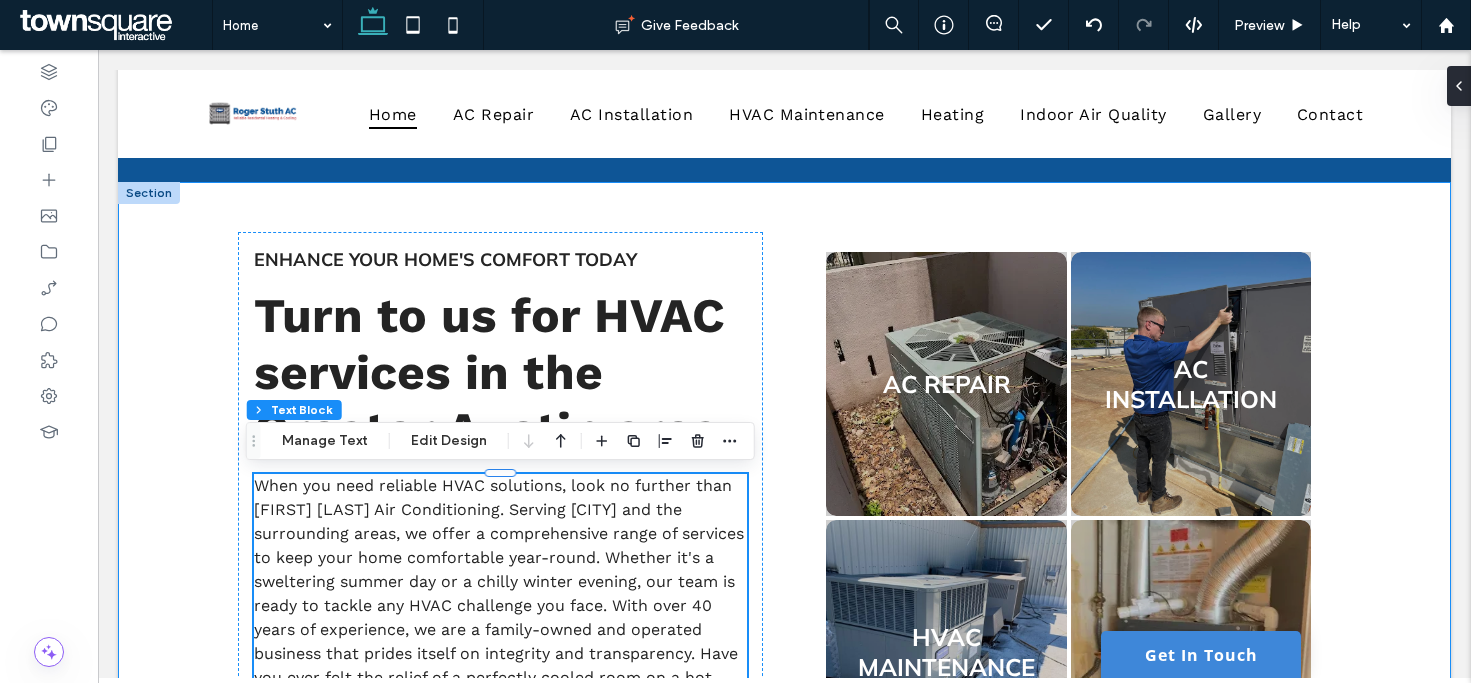 click on "Enhance Your Home's Comfort Today
Turn to us for HVAC services in the Greater Austin area
When you need reliable HVAC solutions, look no further than Roger Stuth Air Conditioning. Serving Georgetown and the surrounding areas, we offer a comprehensive range of services to keep your home comfortable year-round. Whether it's a sweltering summer day or a chilly winter evening, our team is ready to tackle any HVAC challenge you face. With over 40 years of experience, we are a family-owned and operated business that prides itself on integrity and transparency. Have you ever felt the relief of a perfectly cooled room on a hot day? That's what we deliver. ﻿ Call now to schedule your service and experience the difference of personalized HVAC care.
AC Repair
Button
AC installation
Button
HVAC maintenance
Button" at bounding box center [784, 652] 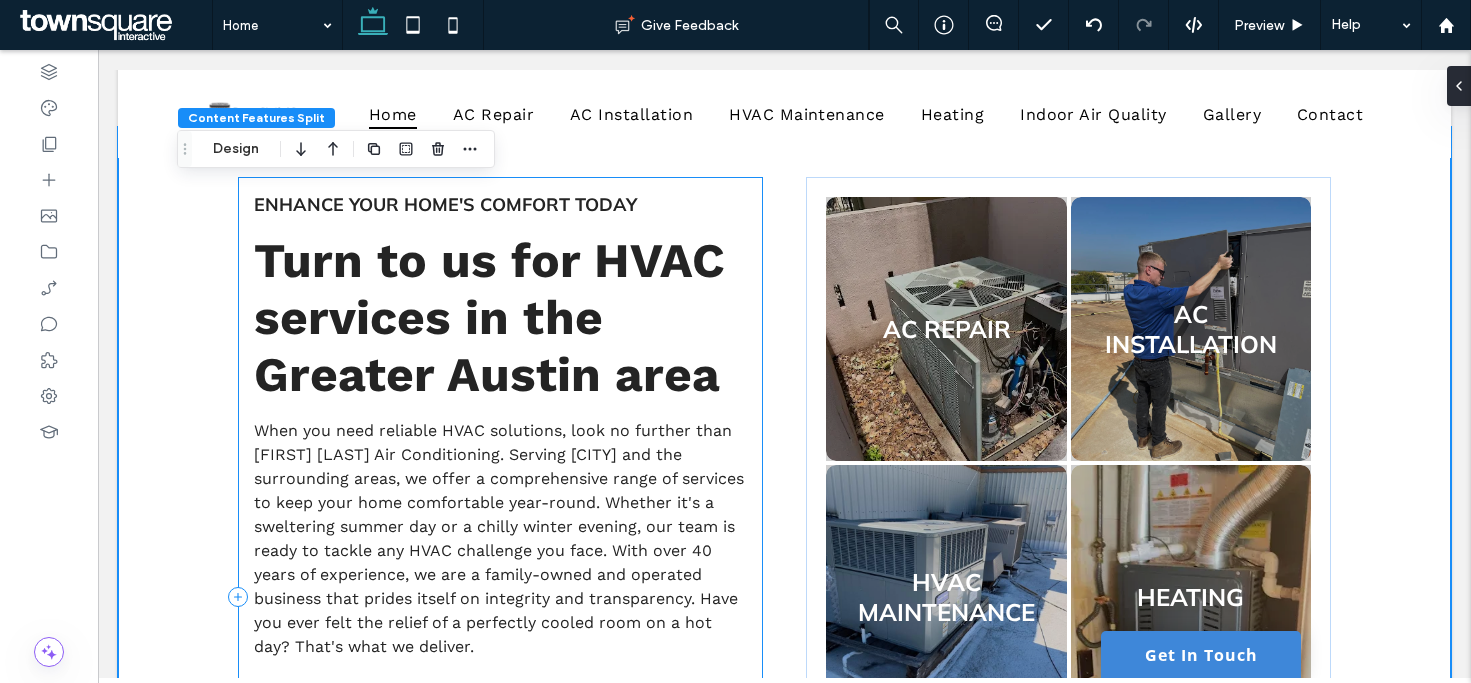 scroll, scrollTop: 1043, scrollLeft: 0, axis: vertical 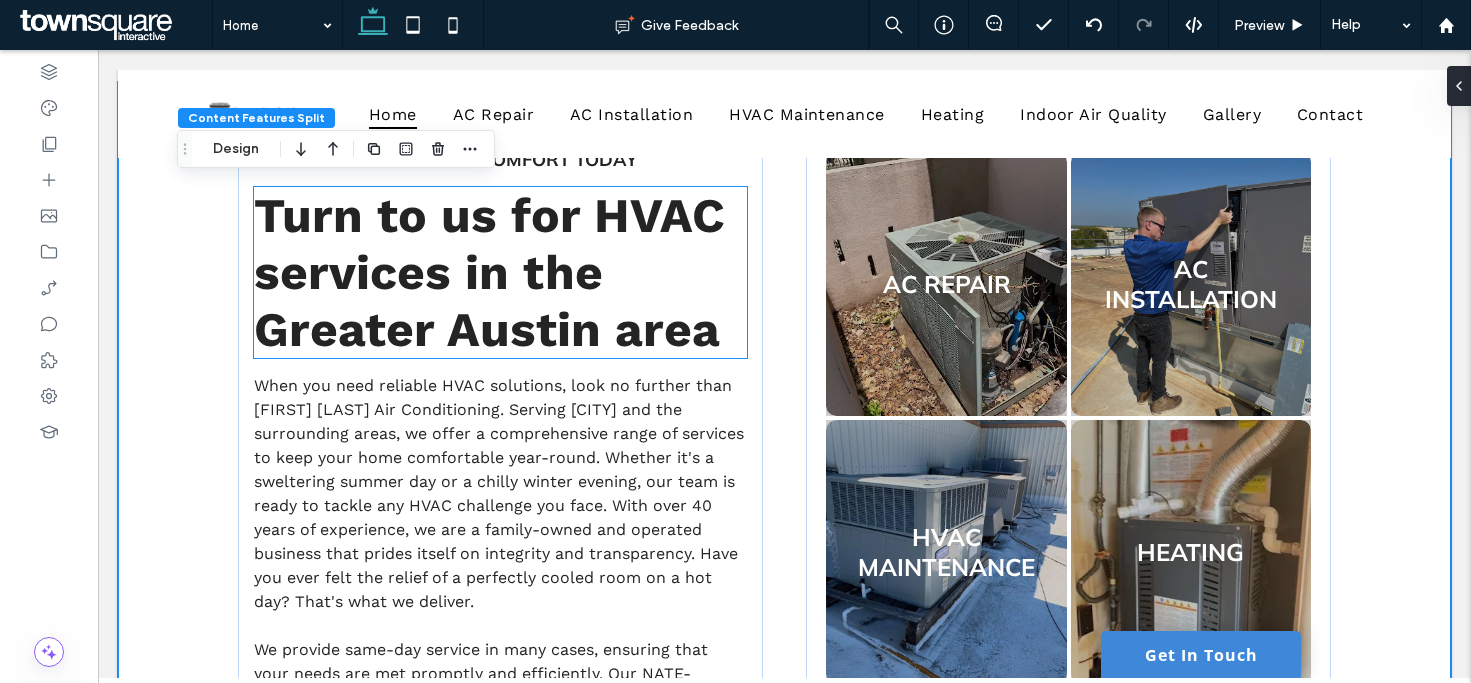 click on "Turn to us for HVAC services in the Greater Austin area" at bounding box center (489, 272) 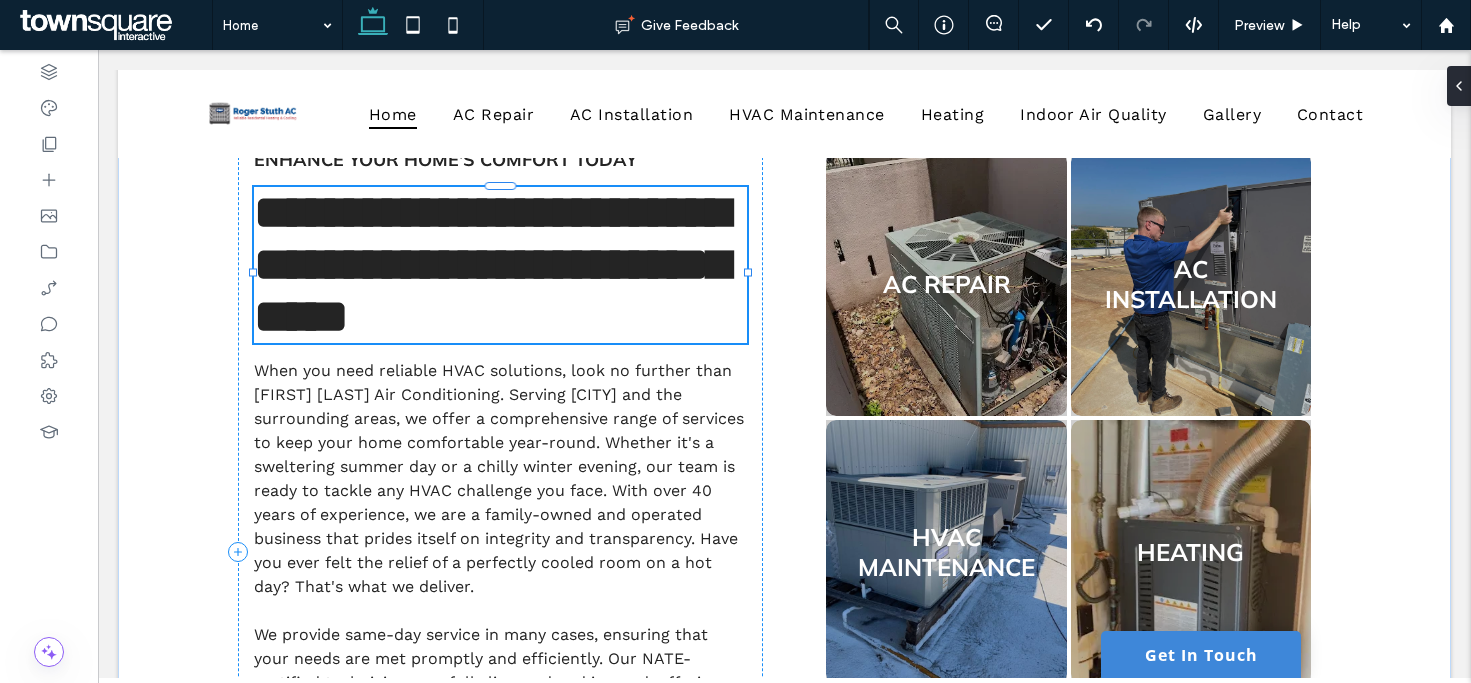 type on "*********" 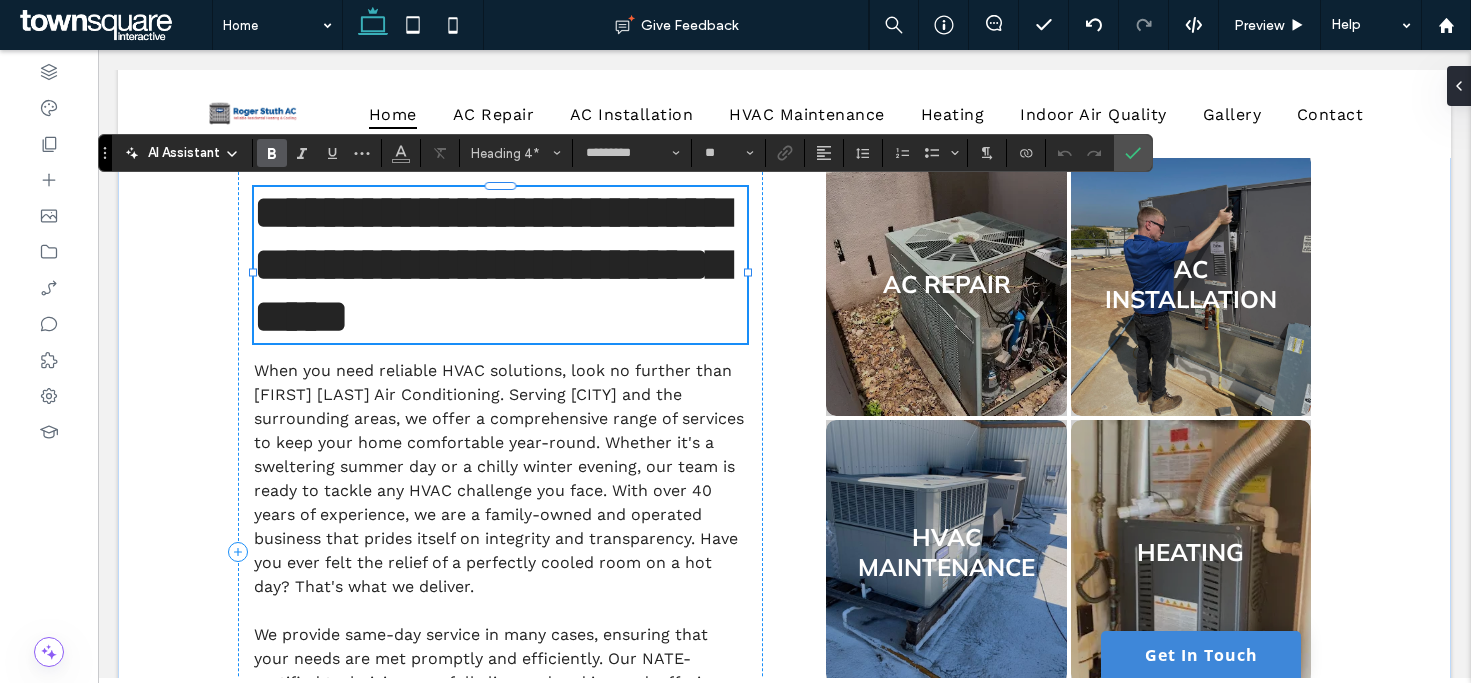 click on "**********" at bounding box center [491, 264] 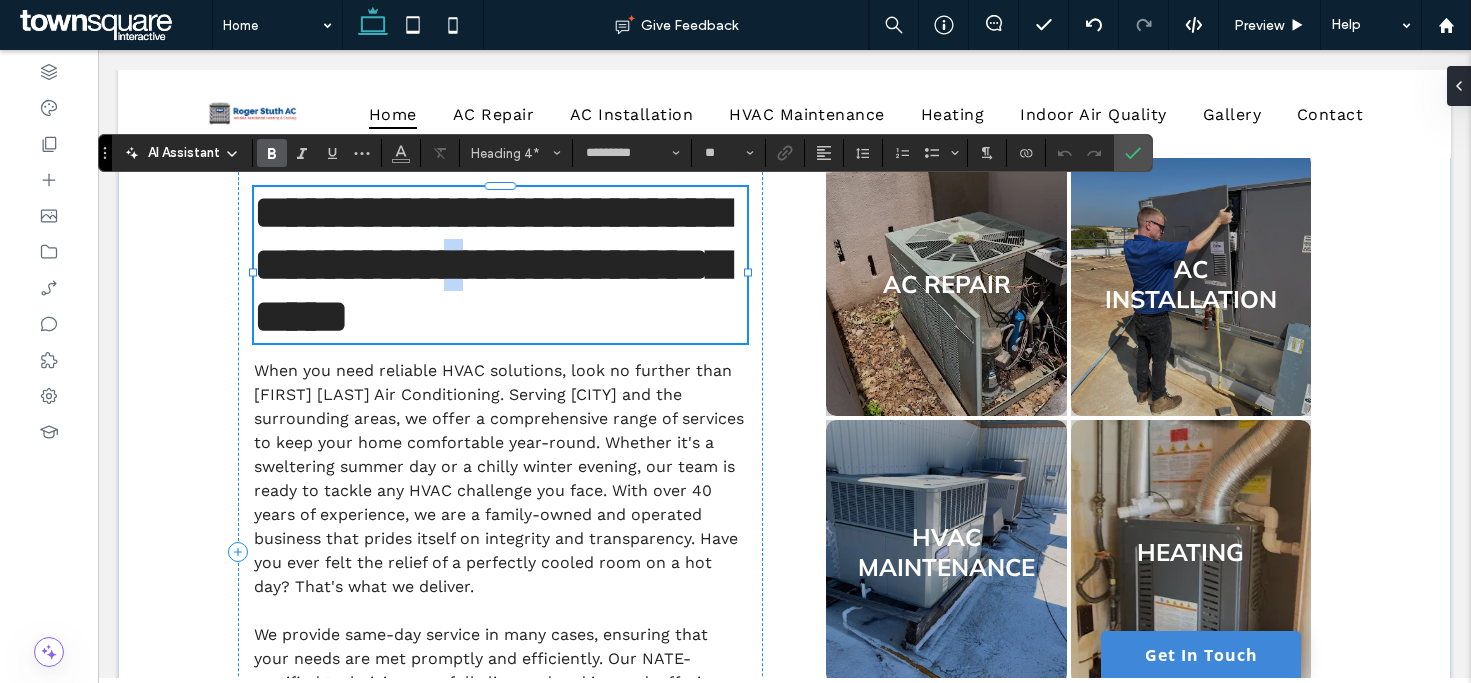click on "**********" at bounding box center (491, 264) 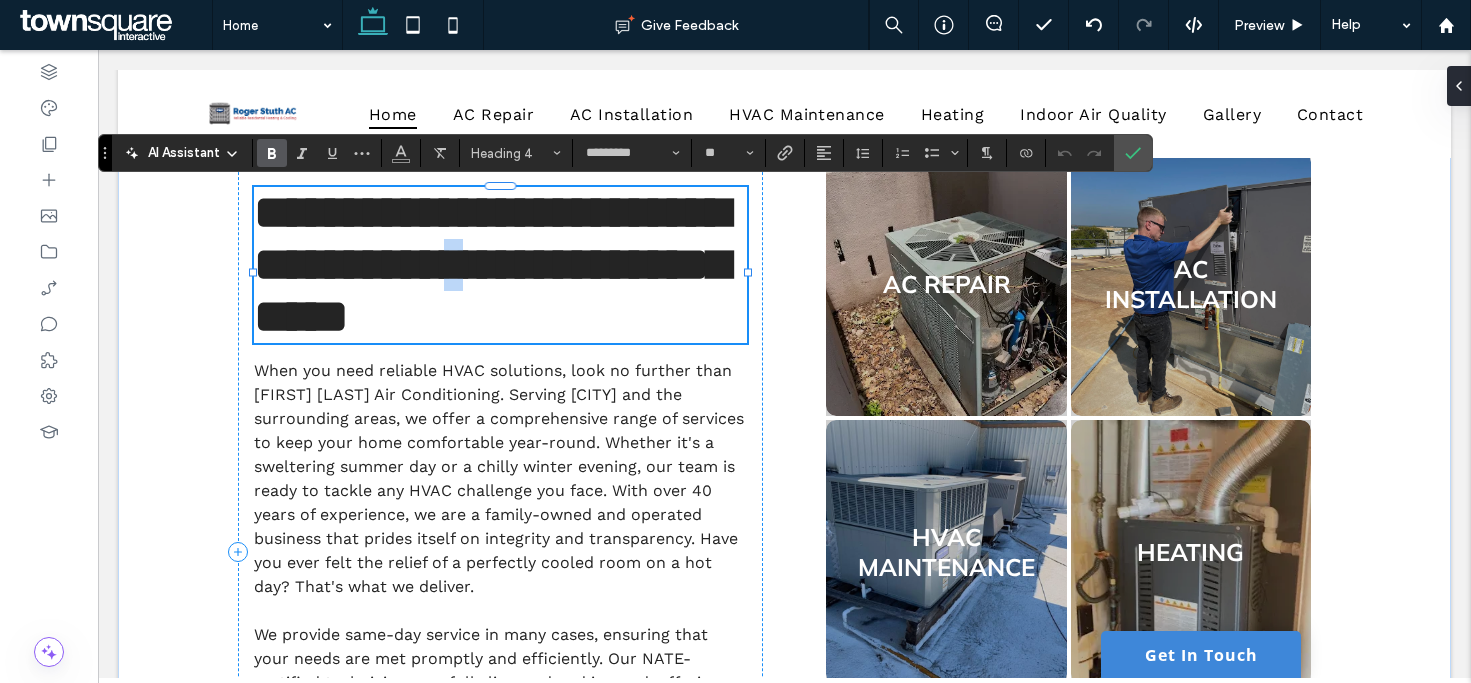 click on "**********" at bounding box center (491, 264) 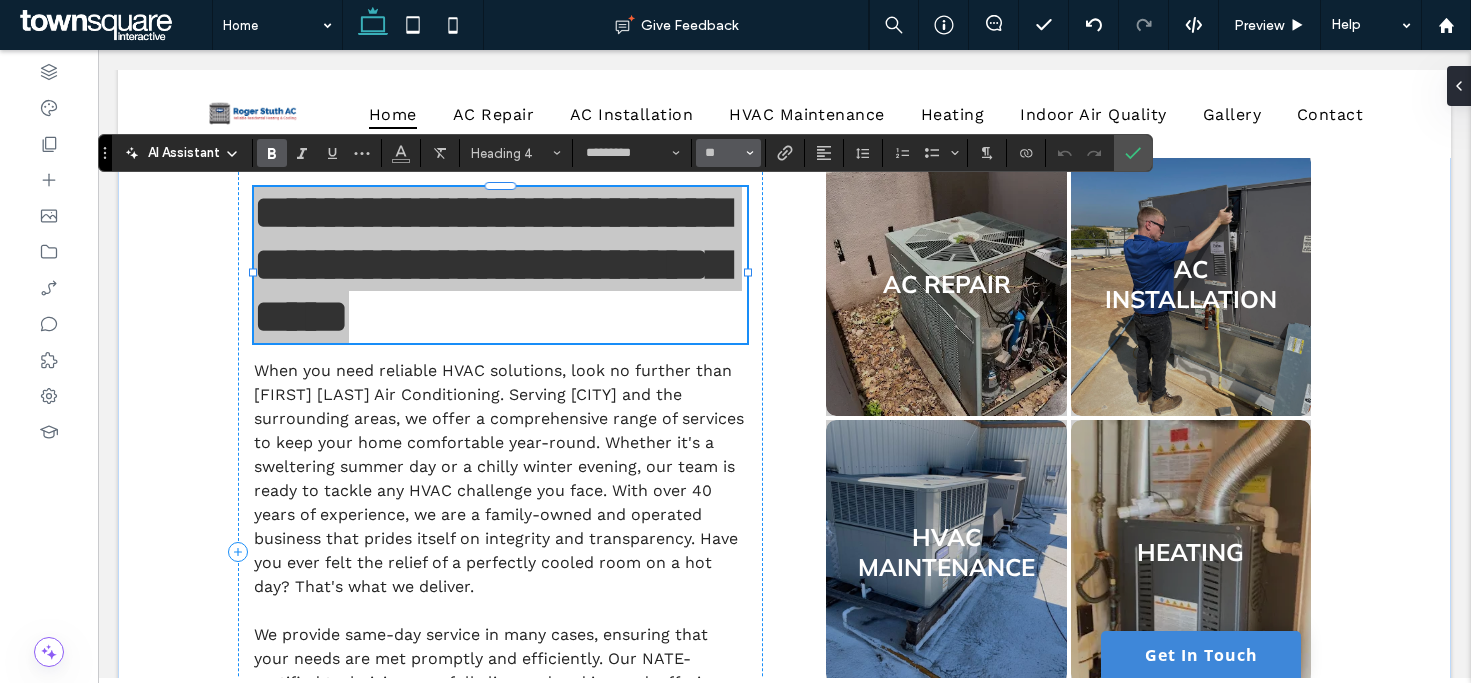 click 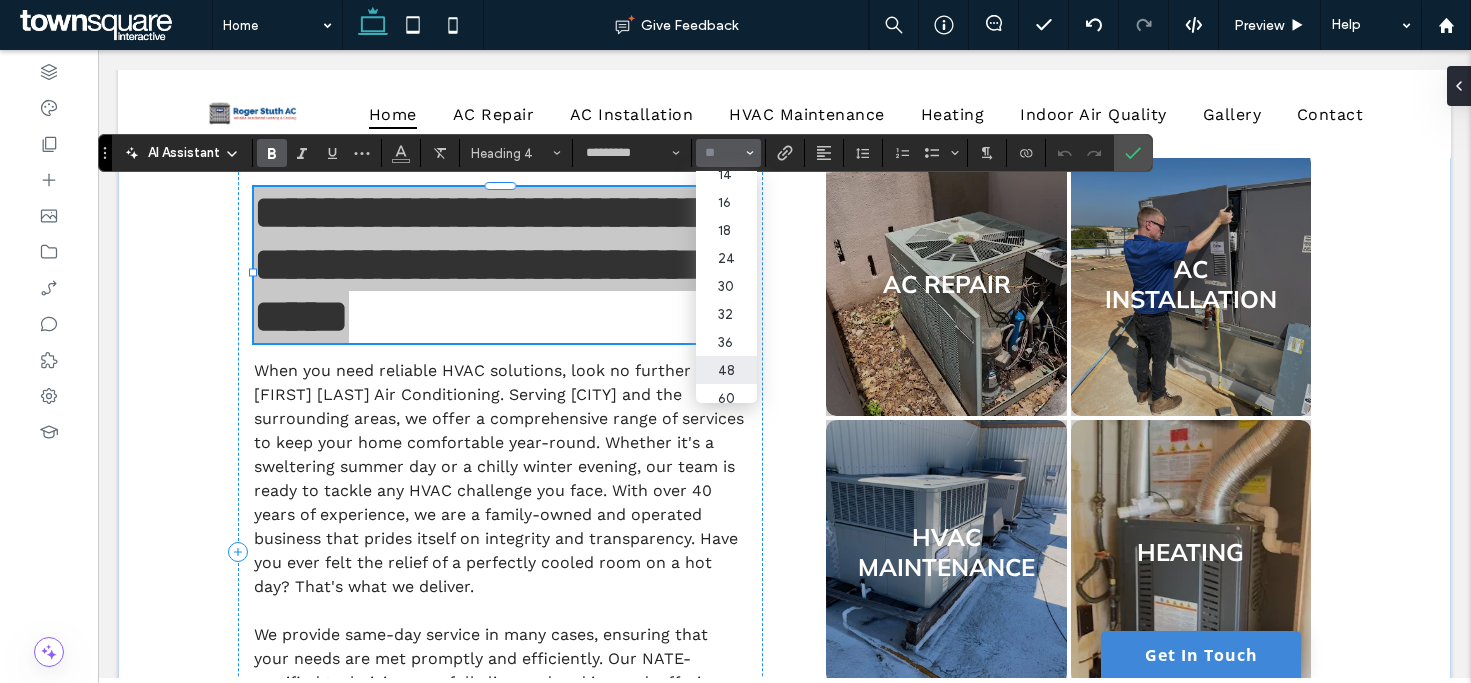 scroll, scrollTop: 200, scrollLeft: 0, axis: vertical 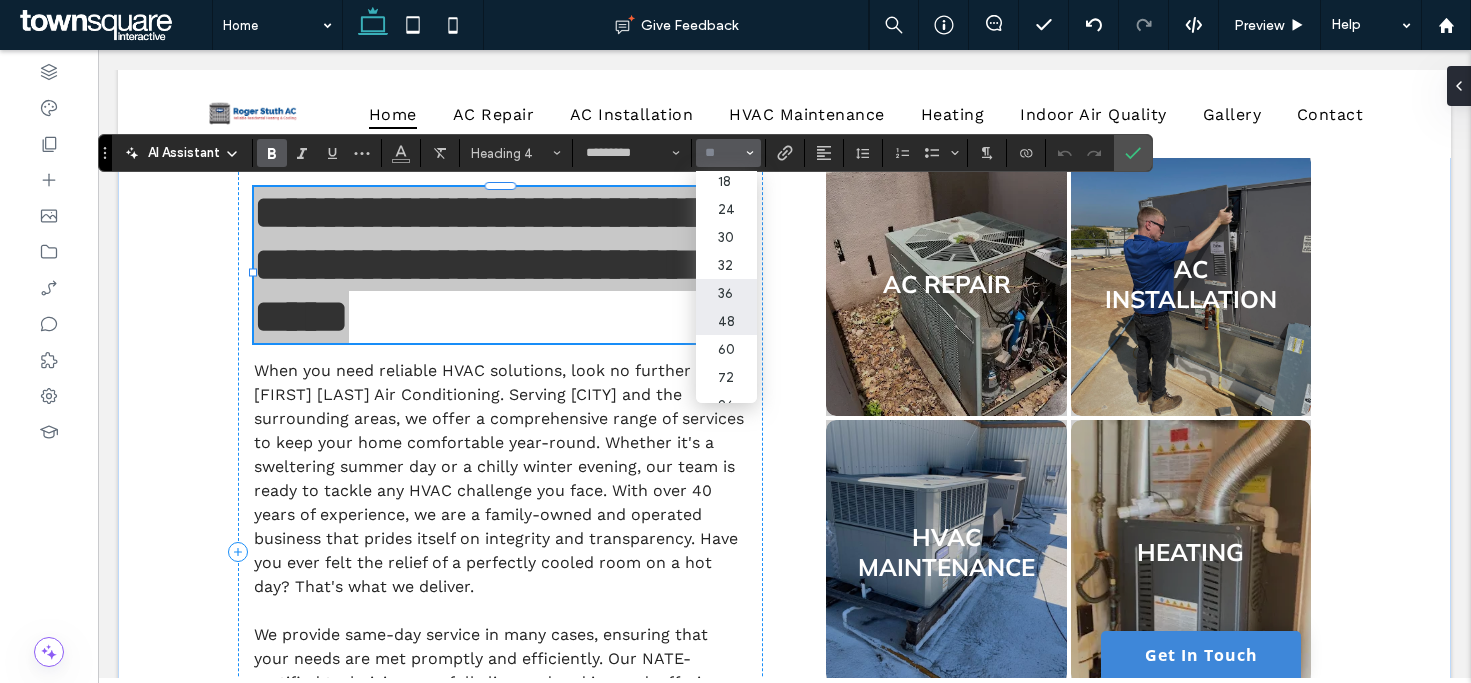 drag, startPoint x: 736, startPoint y: 288, endPoint x: 641, endPoint y: 241, distance: 105.99056 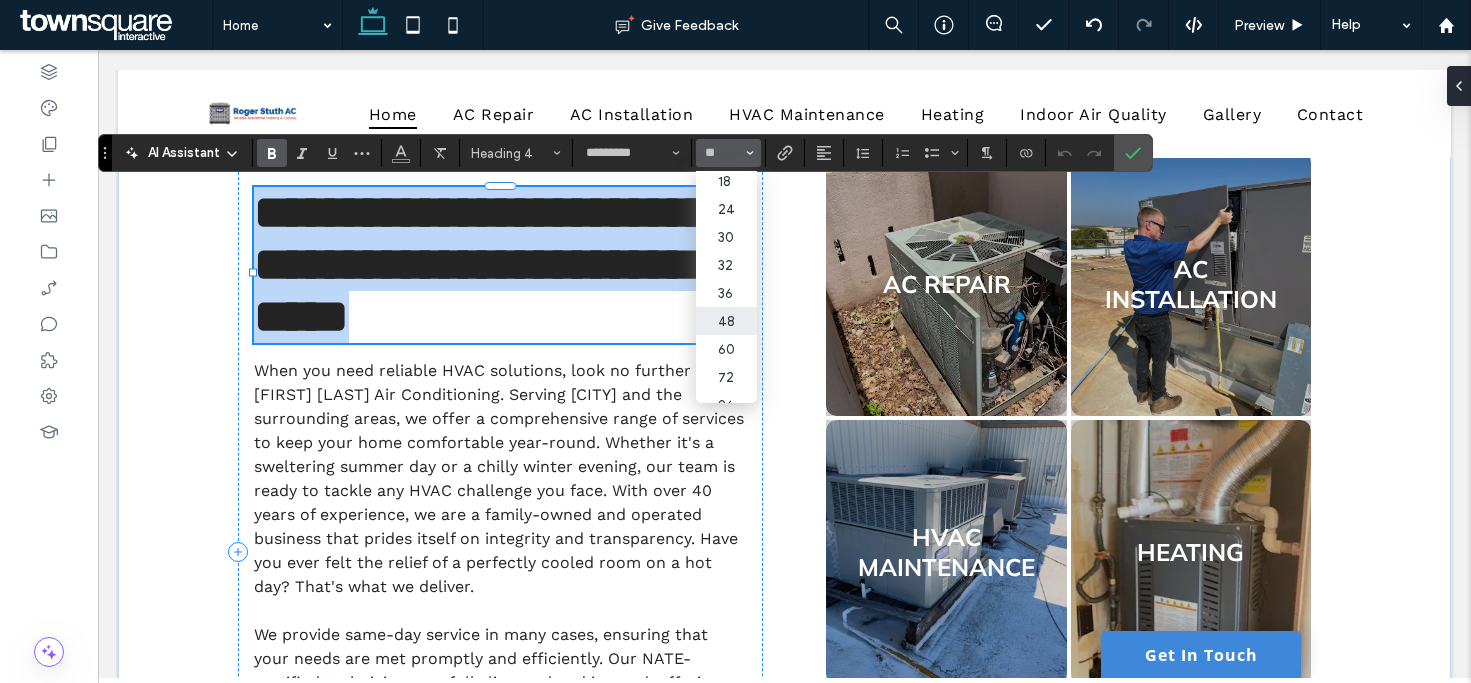 type on "**" 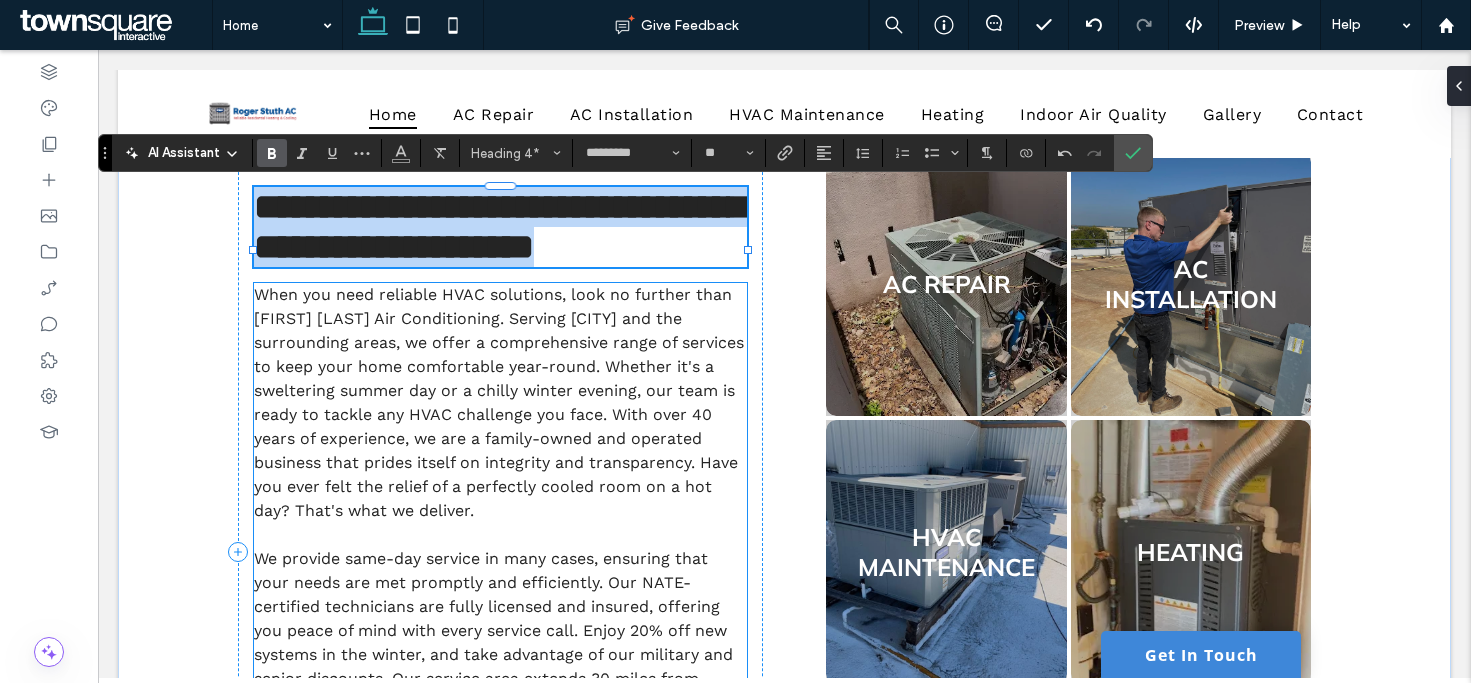 click on "When you need reliable HVAC solutions, look no further than Roger Stuth Air Conditioning. Serving Georgetown and the surrounding areas, we offer a comprehensive range of services to keep your home comfortable year-round. Whether it's a sweltering summer day or a chilly winter evening, our team is ready to tackle any HVAC challenge you face. With over 40 years of experience, we are a family-owned and operated business that prides itself on integrity and transparency. Have you ever felt the relief of a perfectly cooled room on a hot day? That's what we deliver." at bounding box center (500, 403) 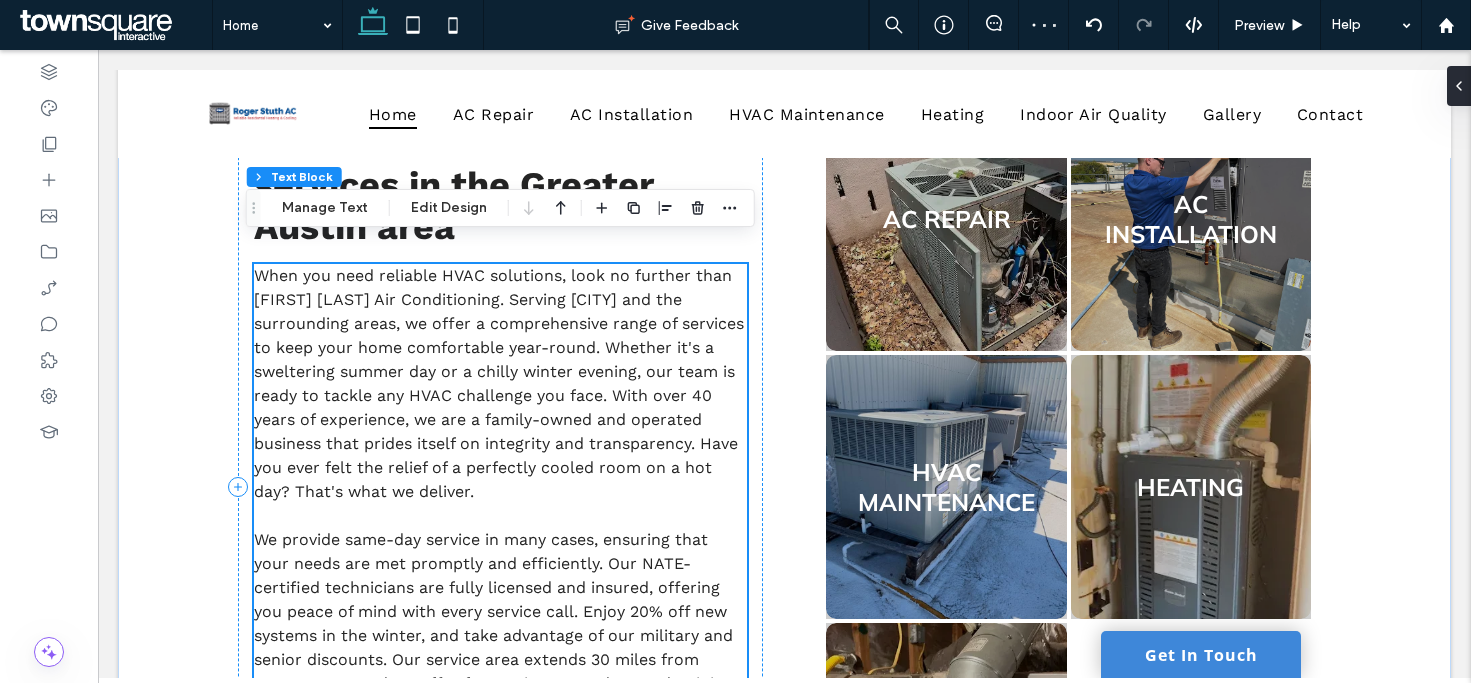 scroll, scrollTop: 1143, scrollLeft: 0, axis: vertical 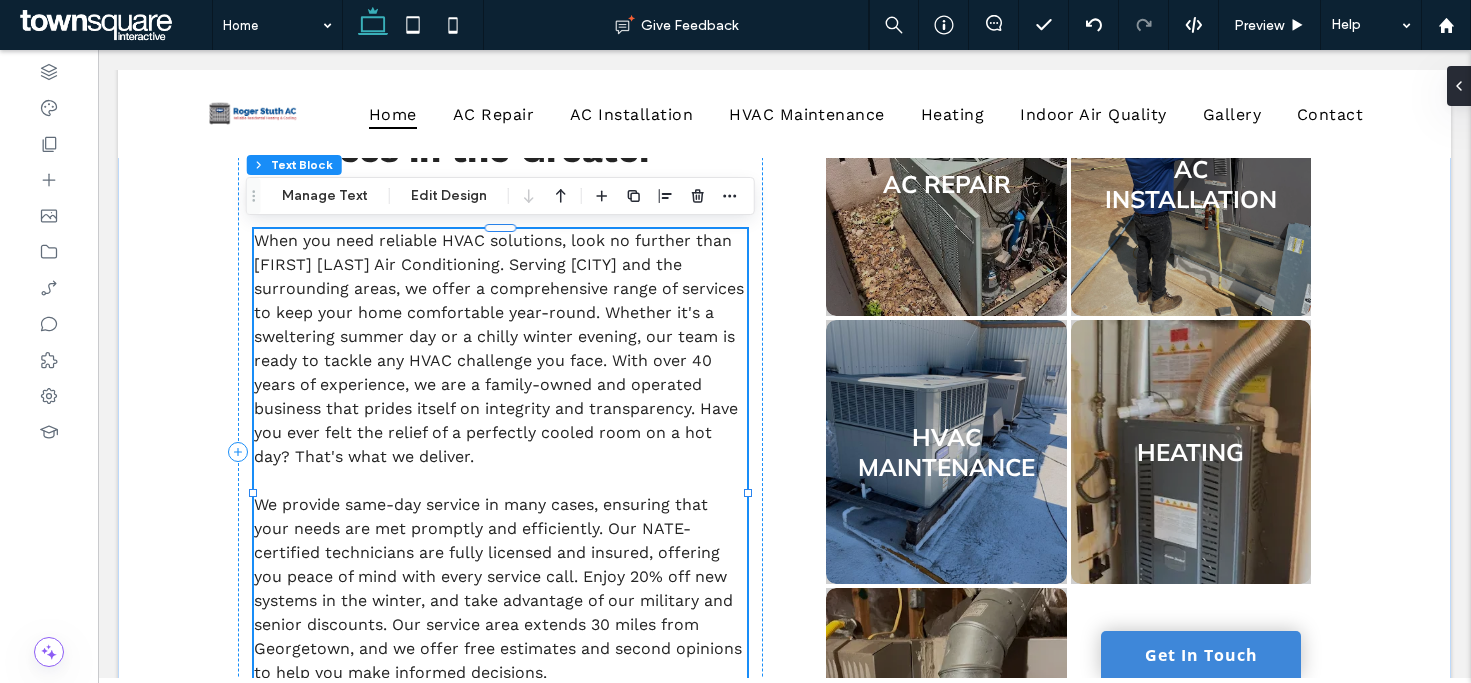 click on "When you need reliable HVAC solutions, look no further than Roger Stuth Air Conditioning. Serving Georgetown and the surrounding areas, we offer a comprehensive range of services to keep your home comfortable year-round. Whether it's a sweltering summer day or a chilly winter evening, our team is ready to tackle any HVAC challenge you face. With over 40 years of experience, we are a family-owned and operated business that prides itself on integrity and transparency. Have you ever felt the relief of a perfectly cooled room on a hot day? That's what we deliver." at bounding box center (500, 349) 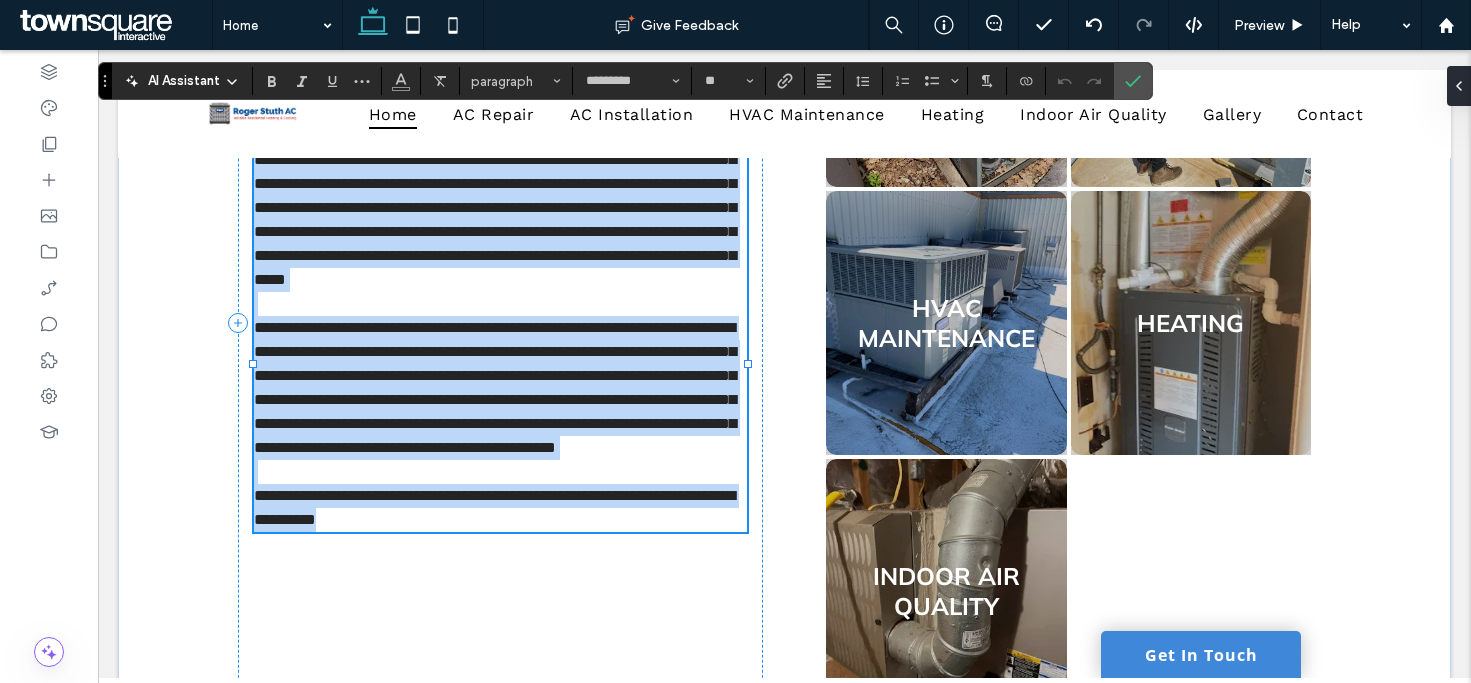 type on "*********" 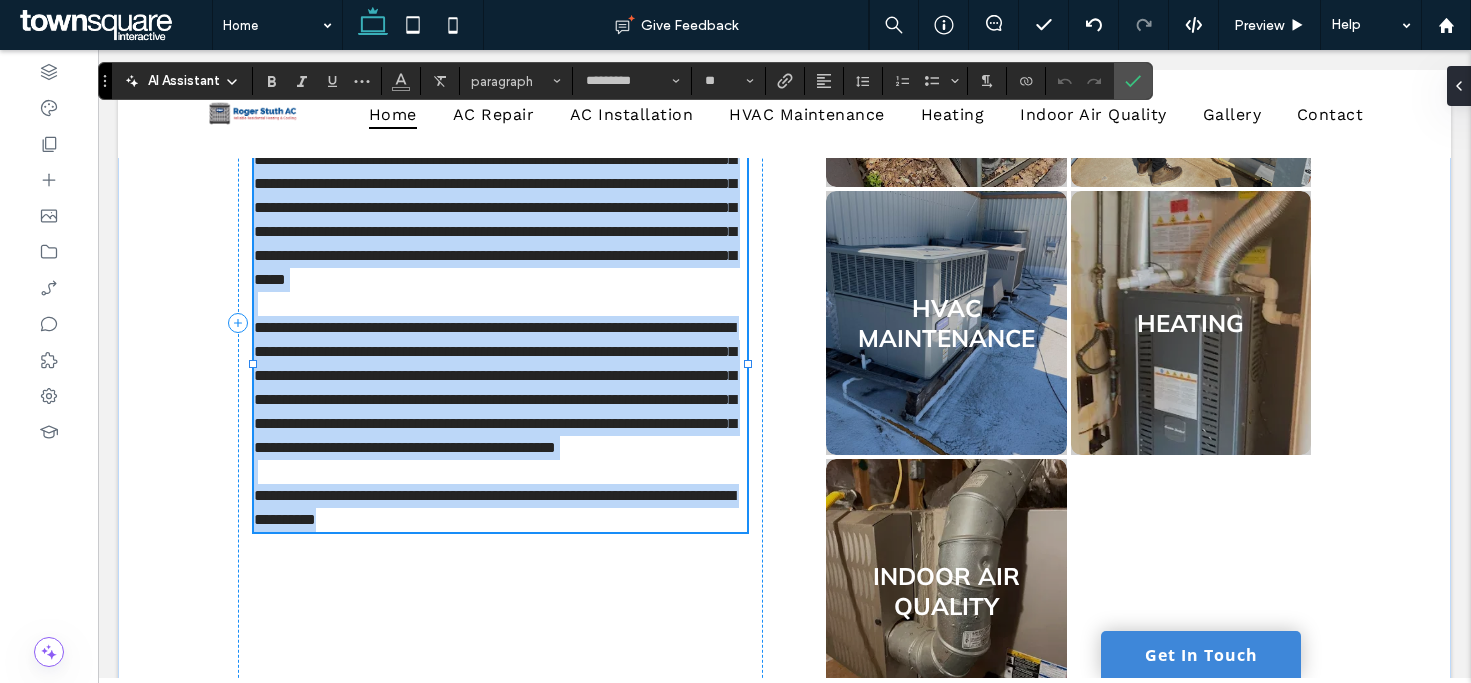 click on "**********" at bounding box center (495, 195) 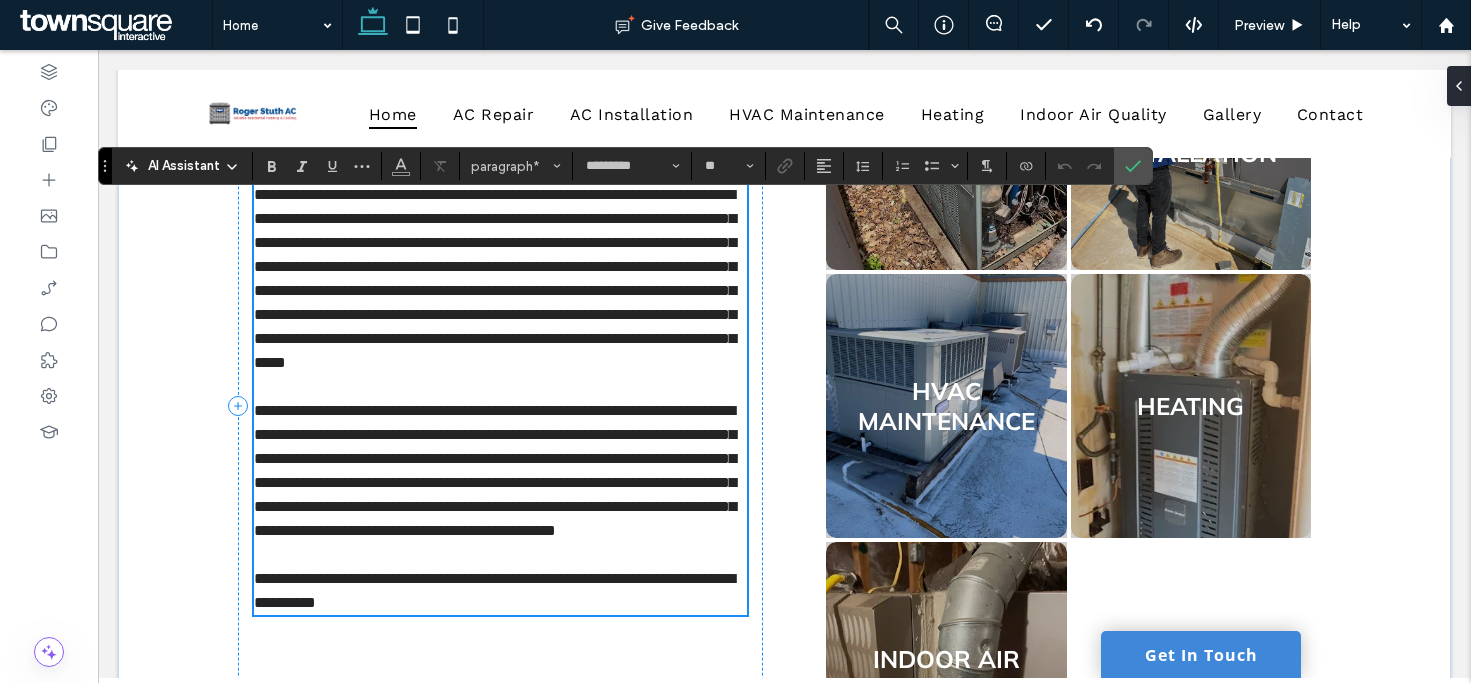 scroll, scrollTop: 1172, scrollLeft: 0, axis: vertical 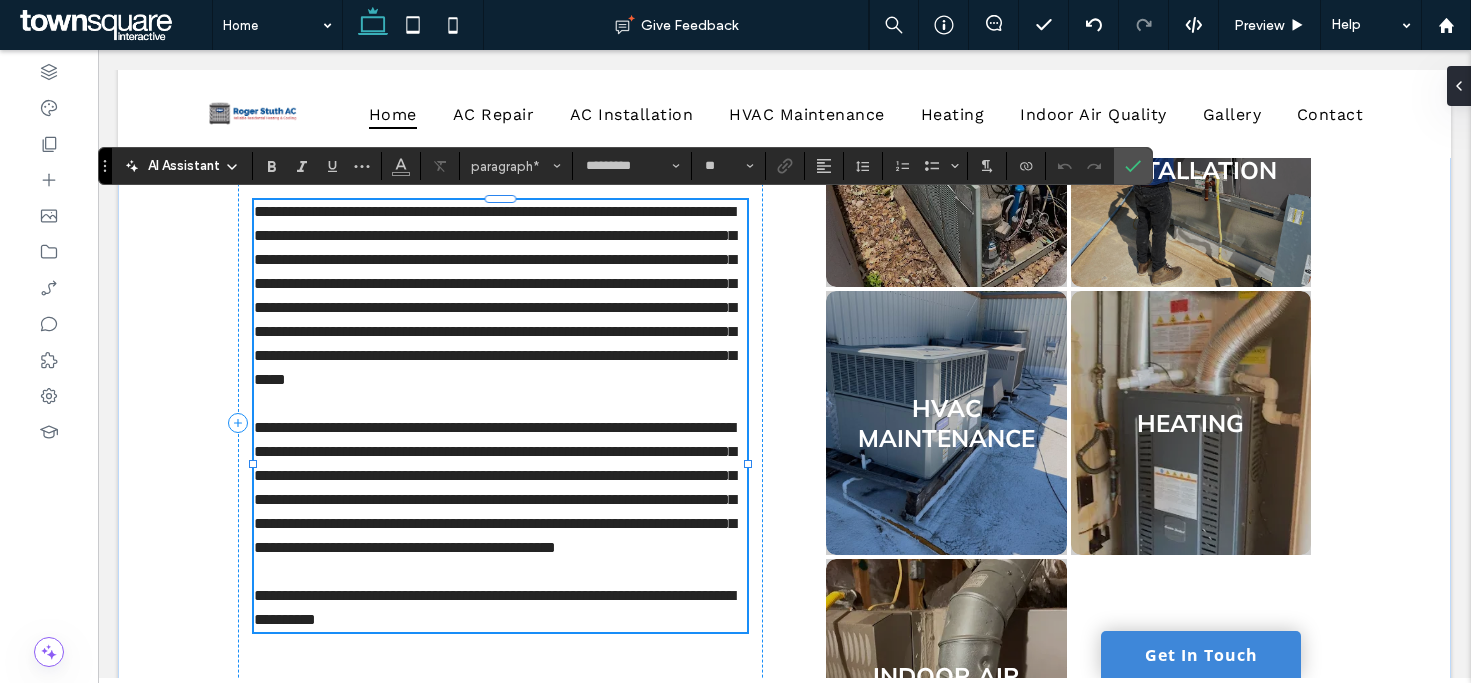 click on "**********" at bounding box center [495, 295] 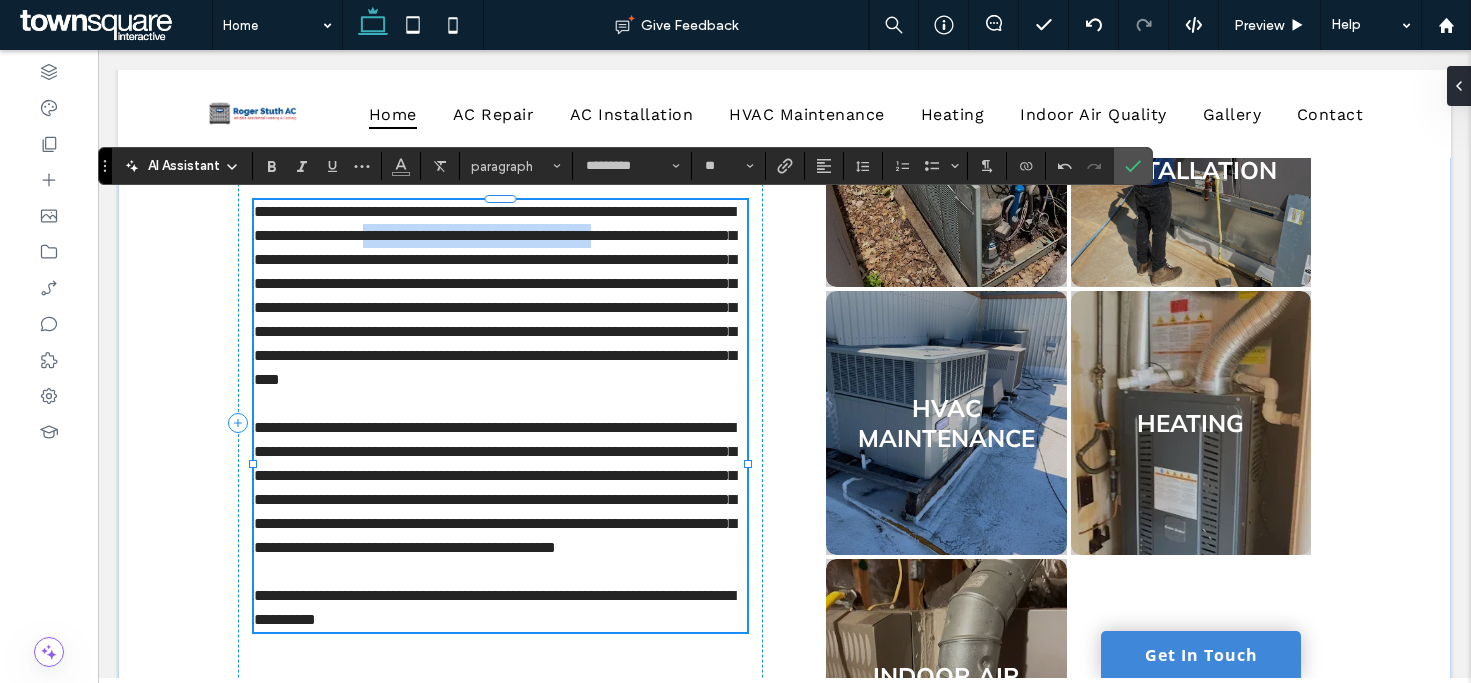 drag, startPoint x: 406, startPoint y: 258, endPoint x: 546, endPoint y: 236, distance: 141.71803 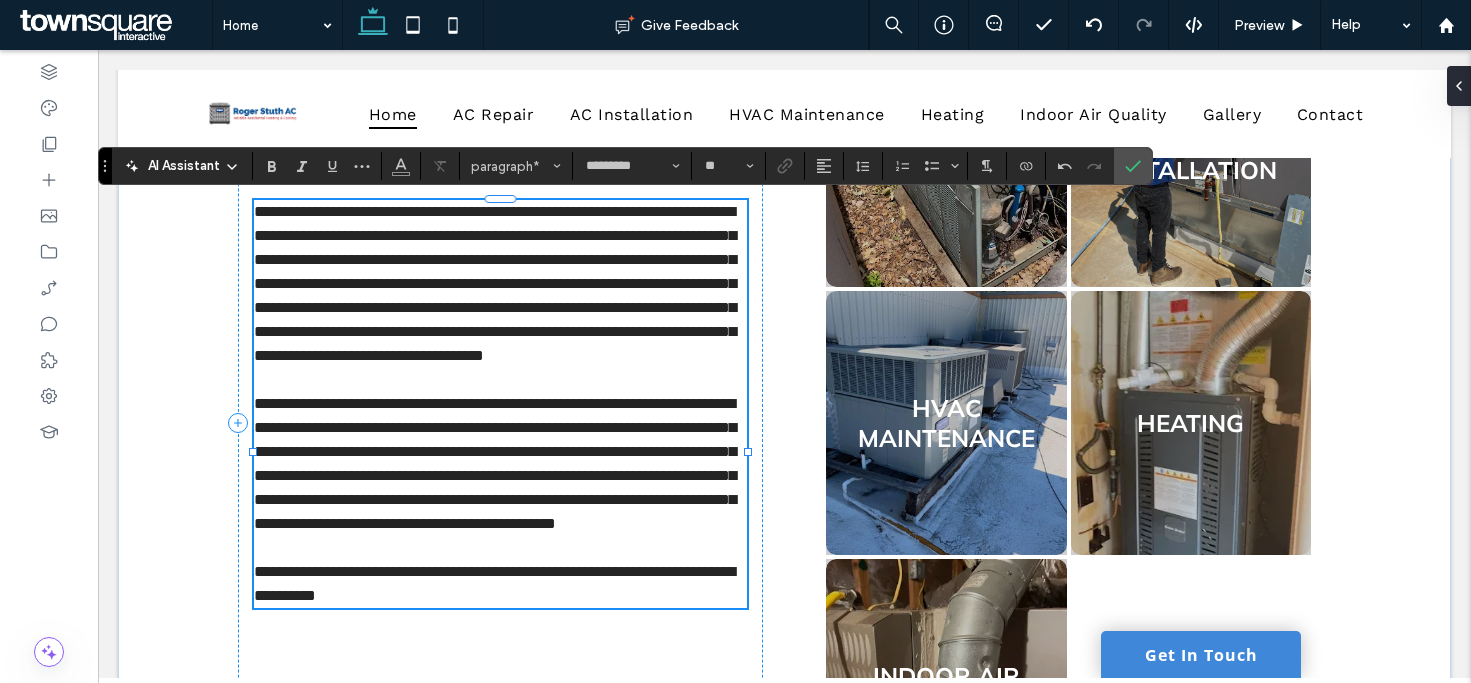 click on "**********" at bounding box center [495, 283] 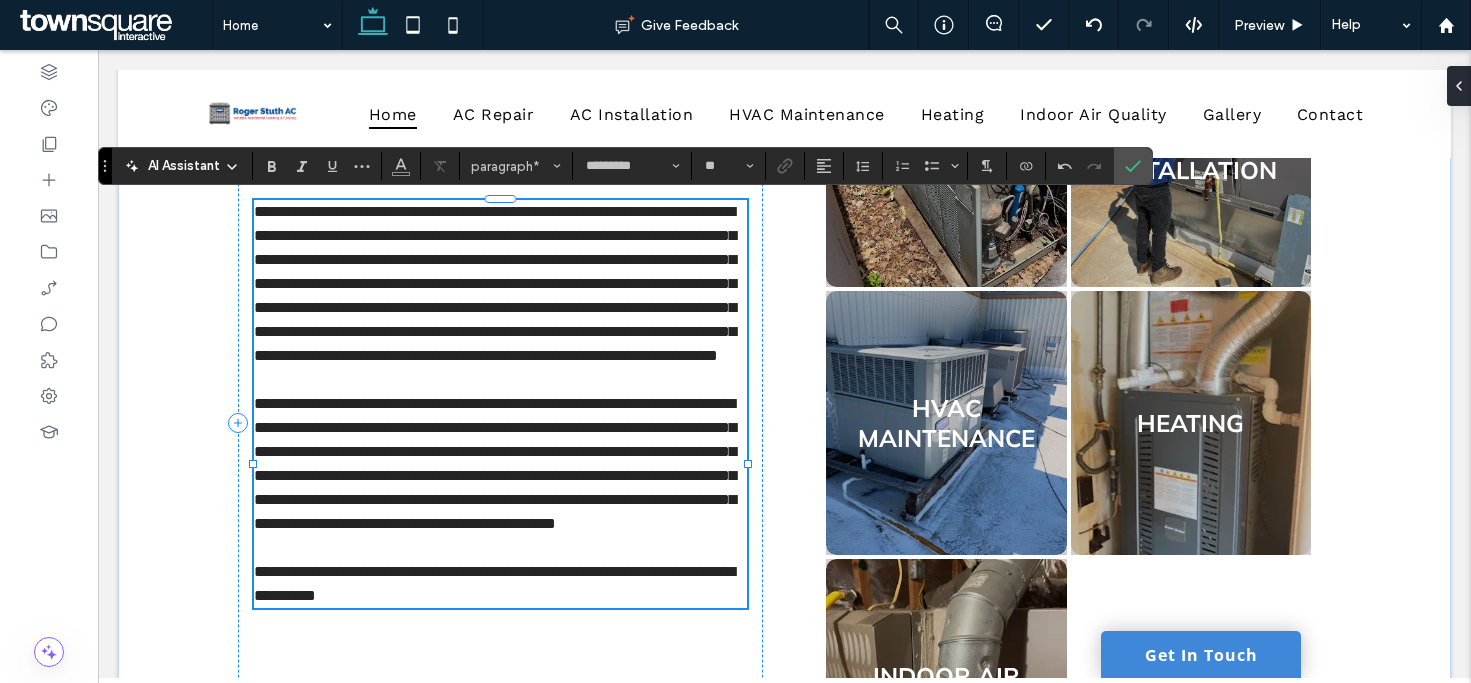 click on "**********" at bounding box center [495, 283] 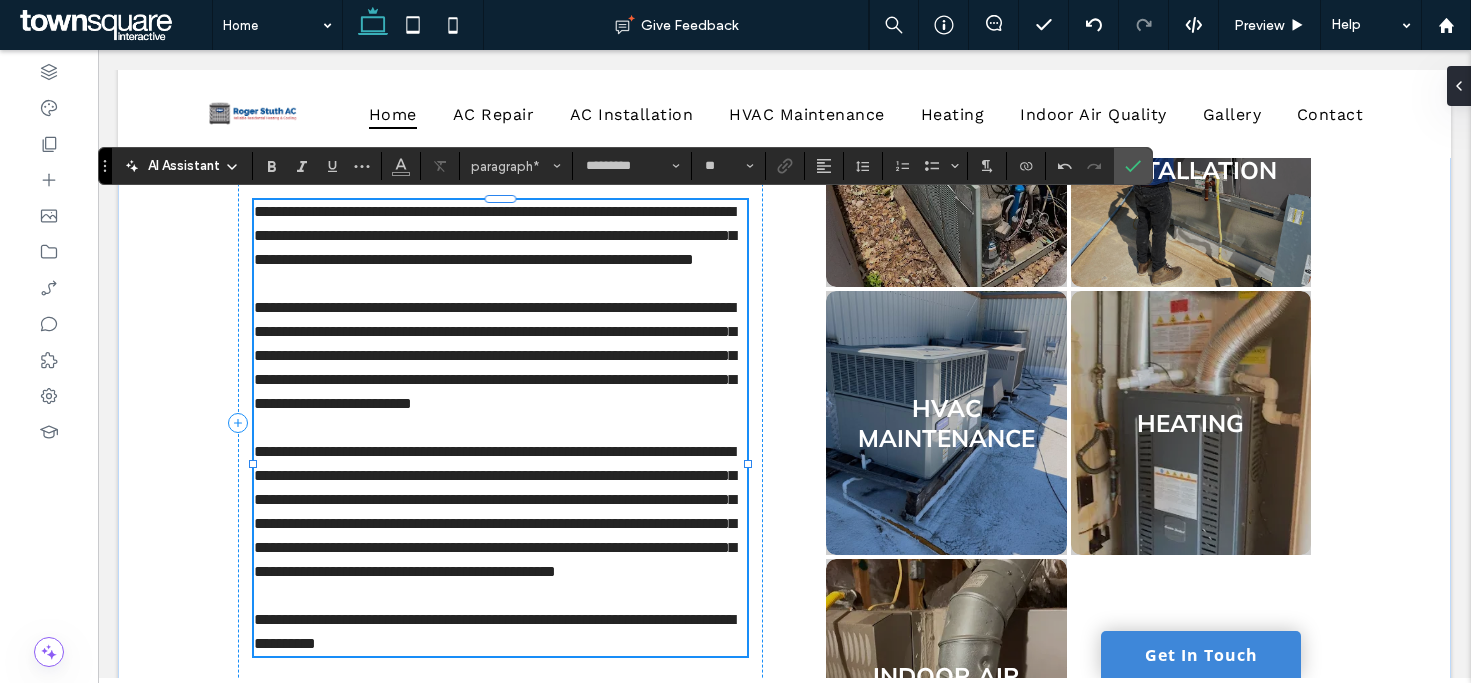 scroll, scrollTop: 0, scrollLeft: 0, axis: both 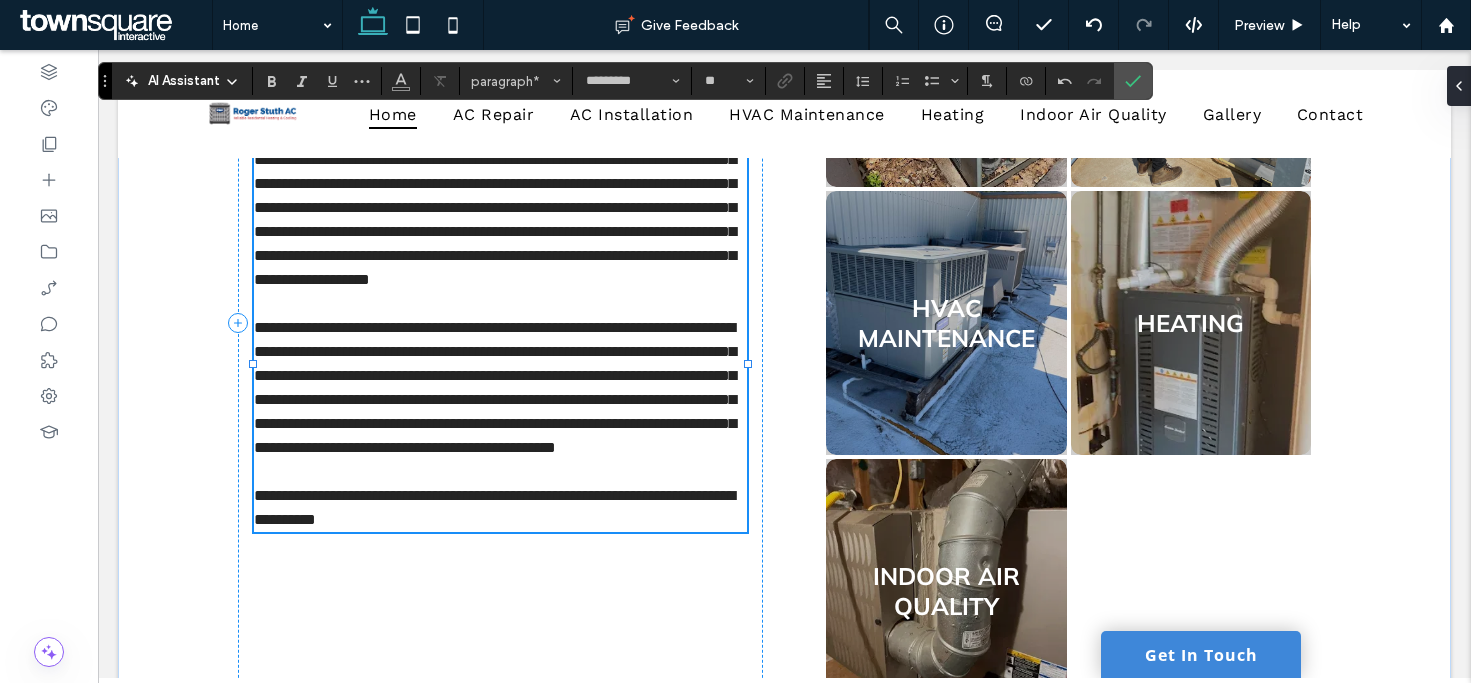 click on "**********" at bounding box center (495, 387) 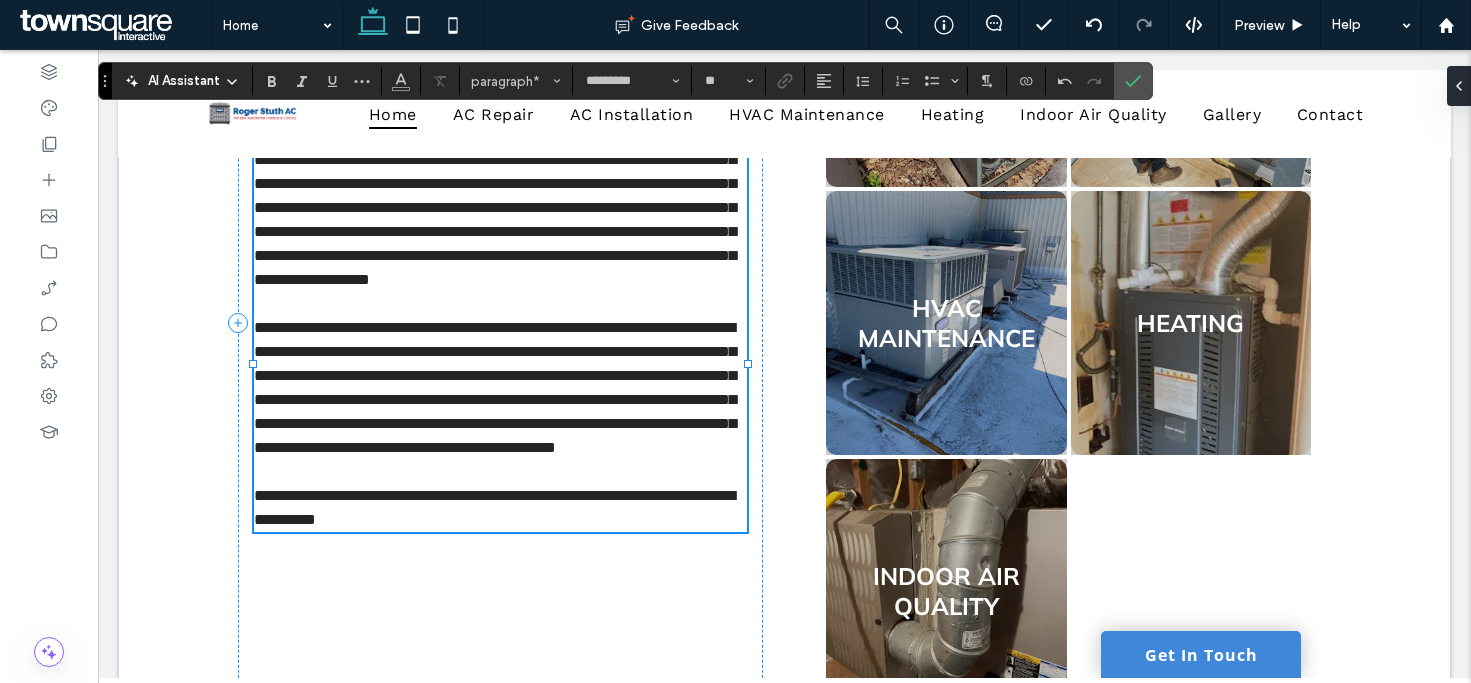 click on "**********" at bounding box center [494, 507] 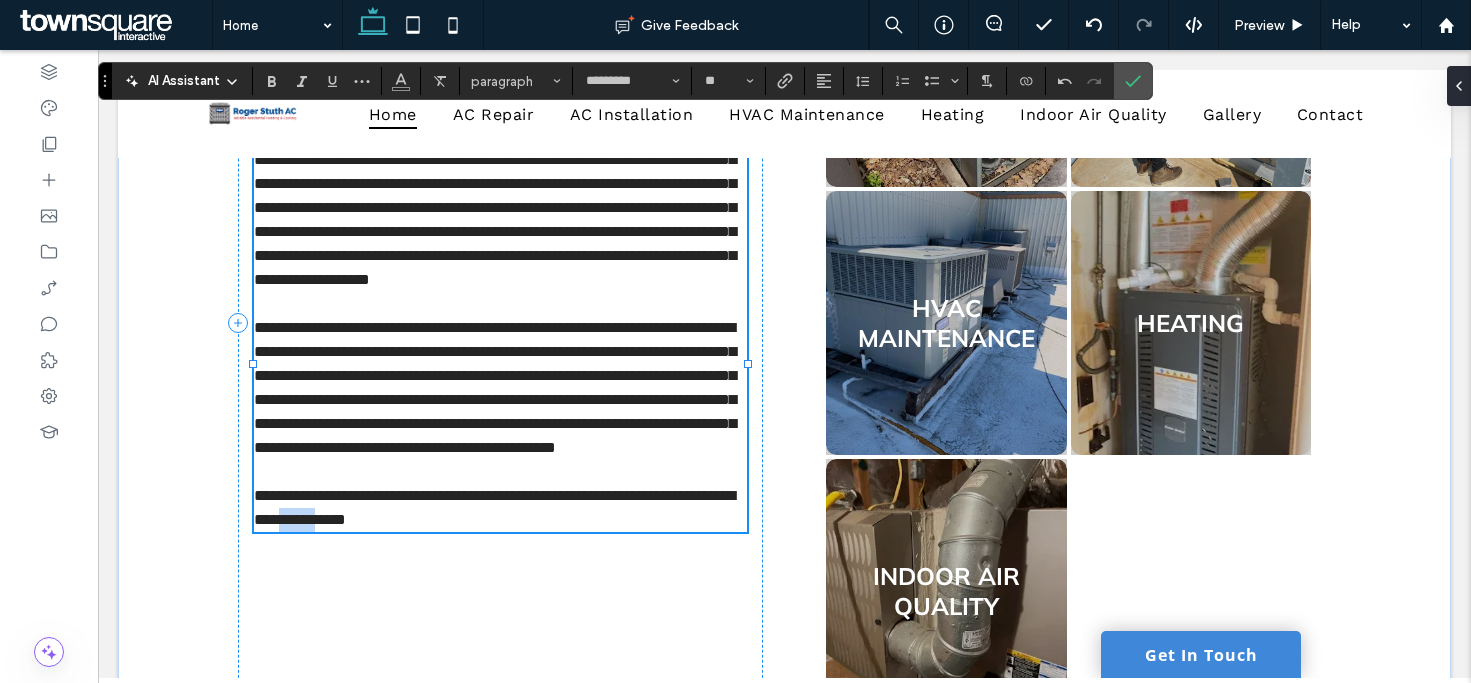 drag, startPoint x: 502, startPoint y: 620, endPoint x: 448, endPoint y: 622, distance: 54.037025 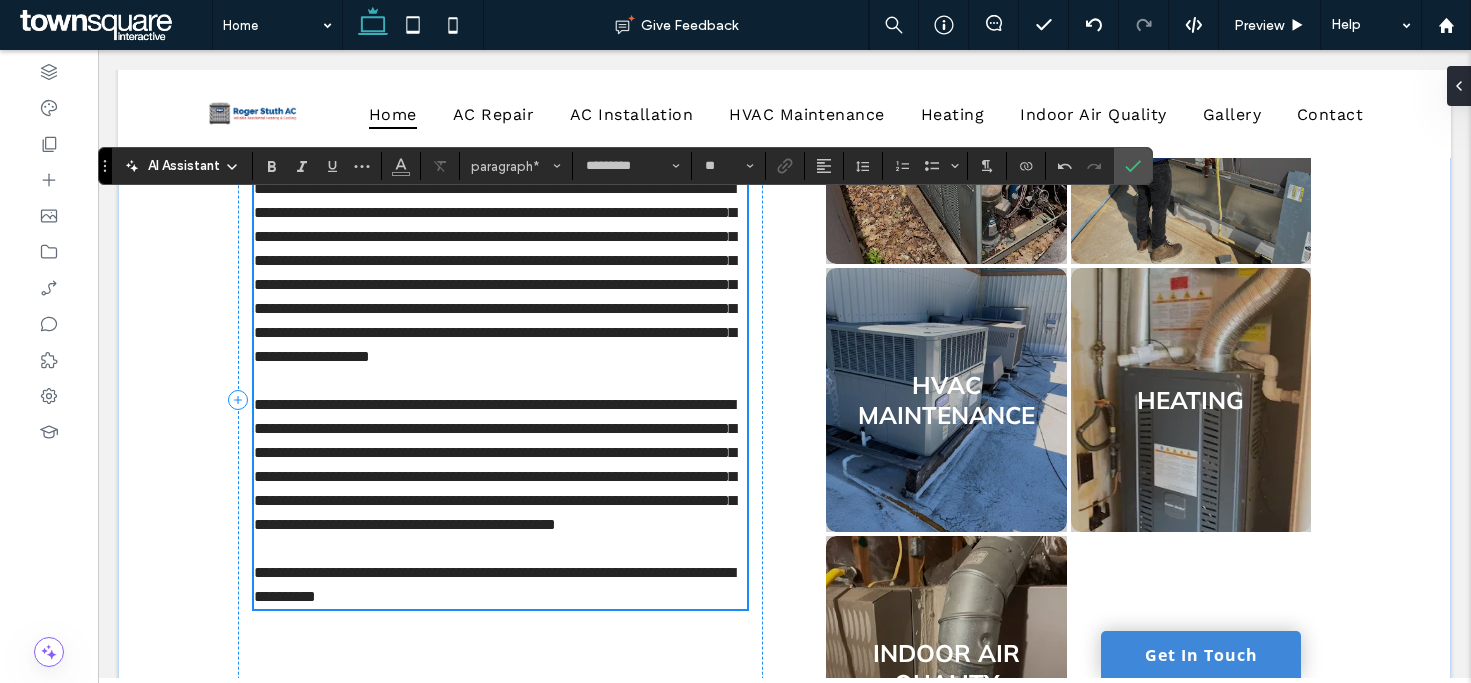 scroll, scrollTop: 1172, scrollLeft: 0, axis: vertical 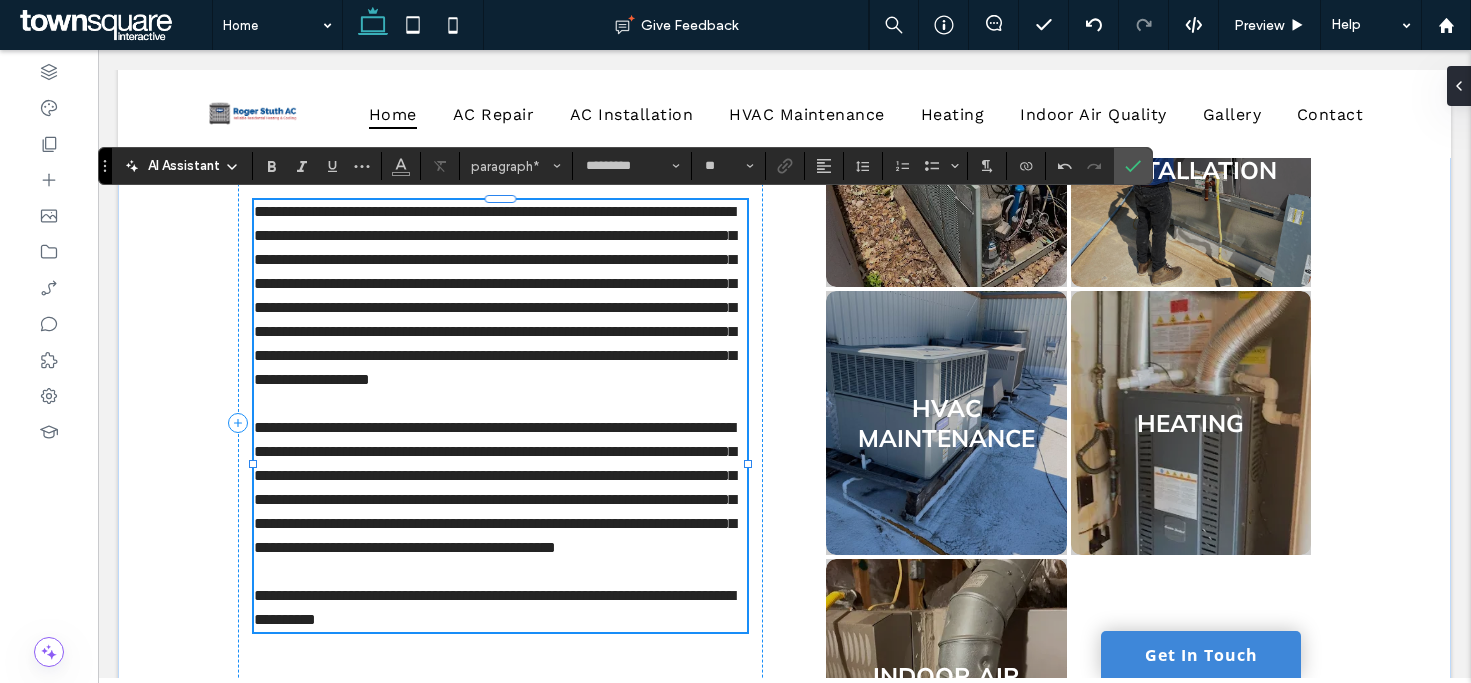 click on "**********" at bounding box center [495, 295] 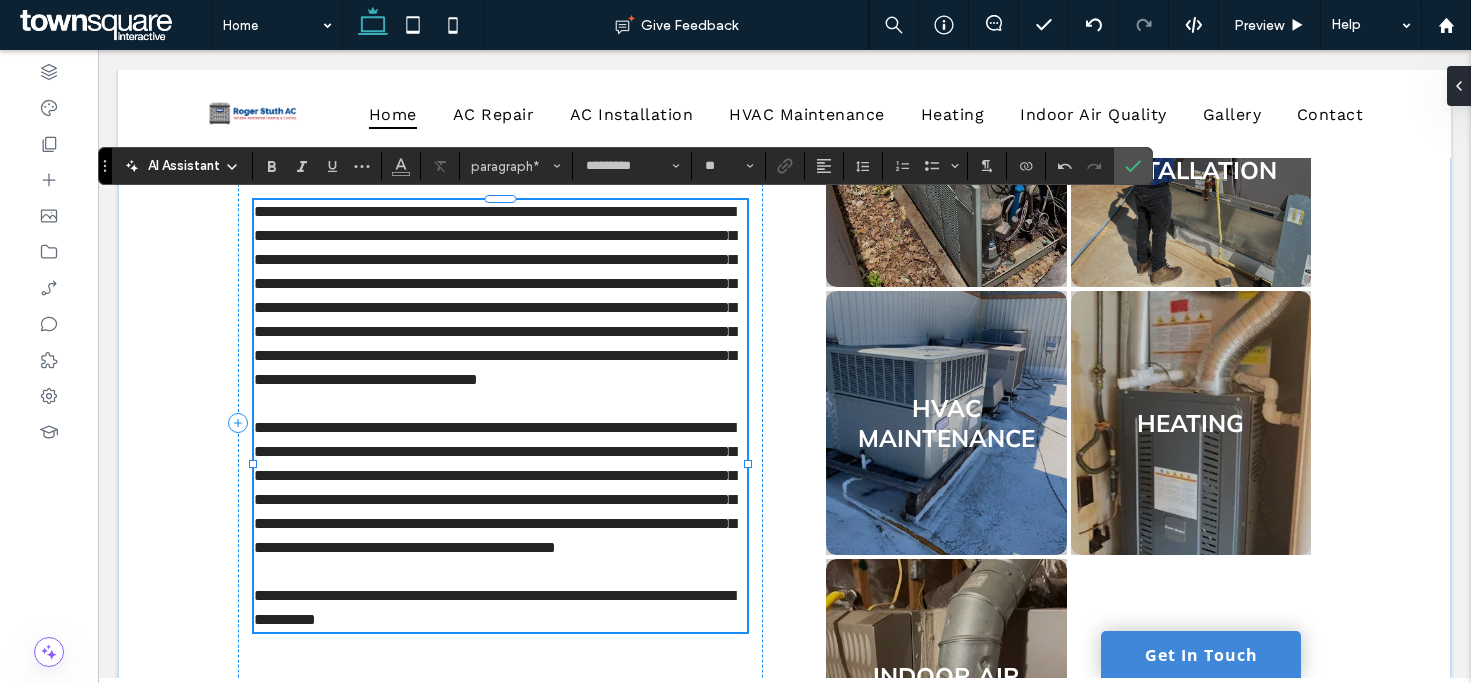 click at bounding box center [500, 404] 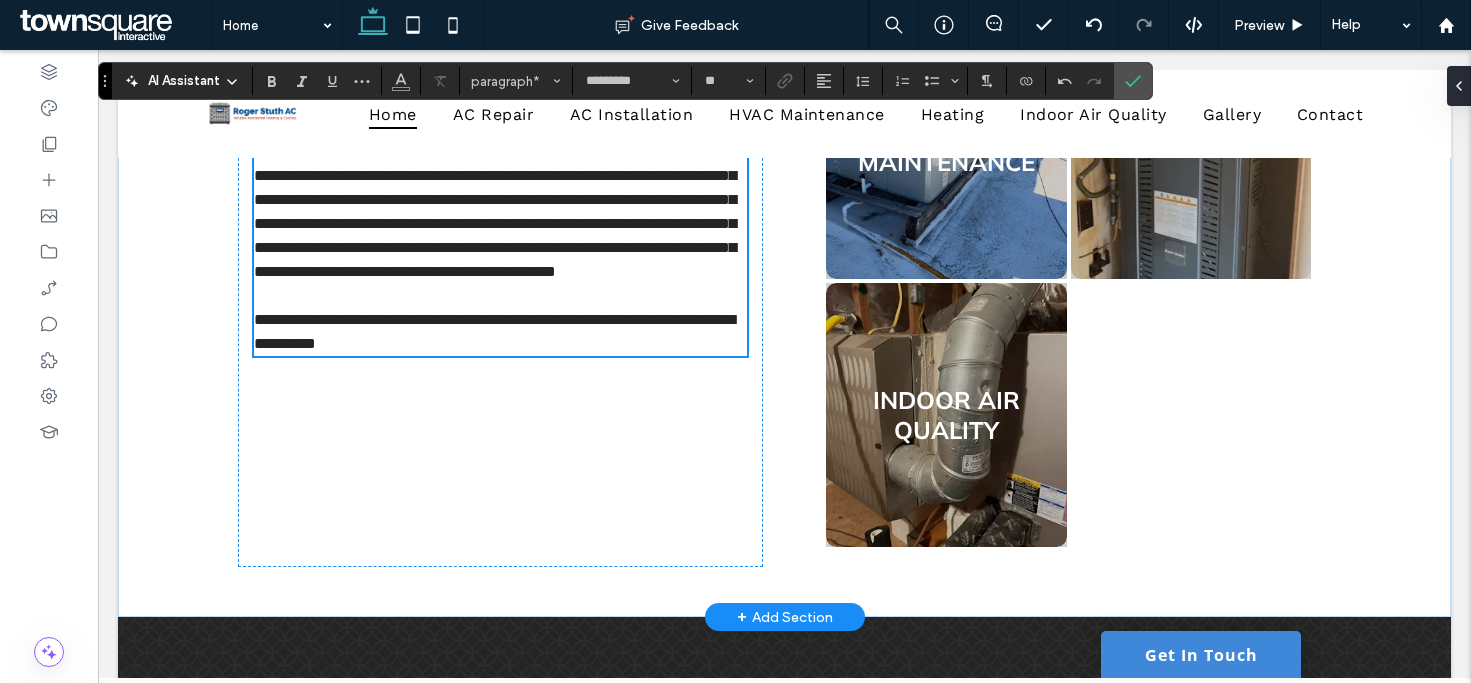 scroll, scrollTop: 1472, scrollLeft: 0, axis: vertical 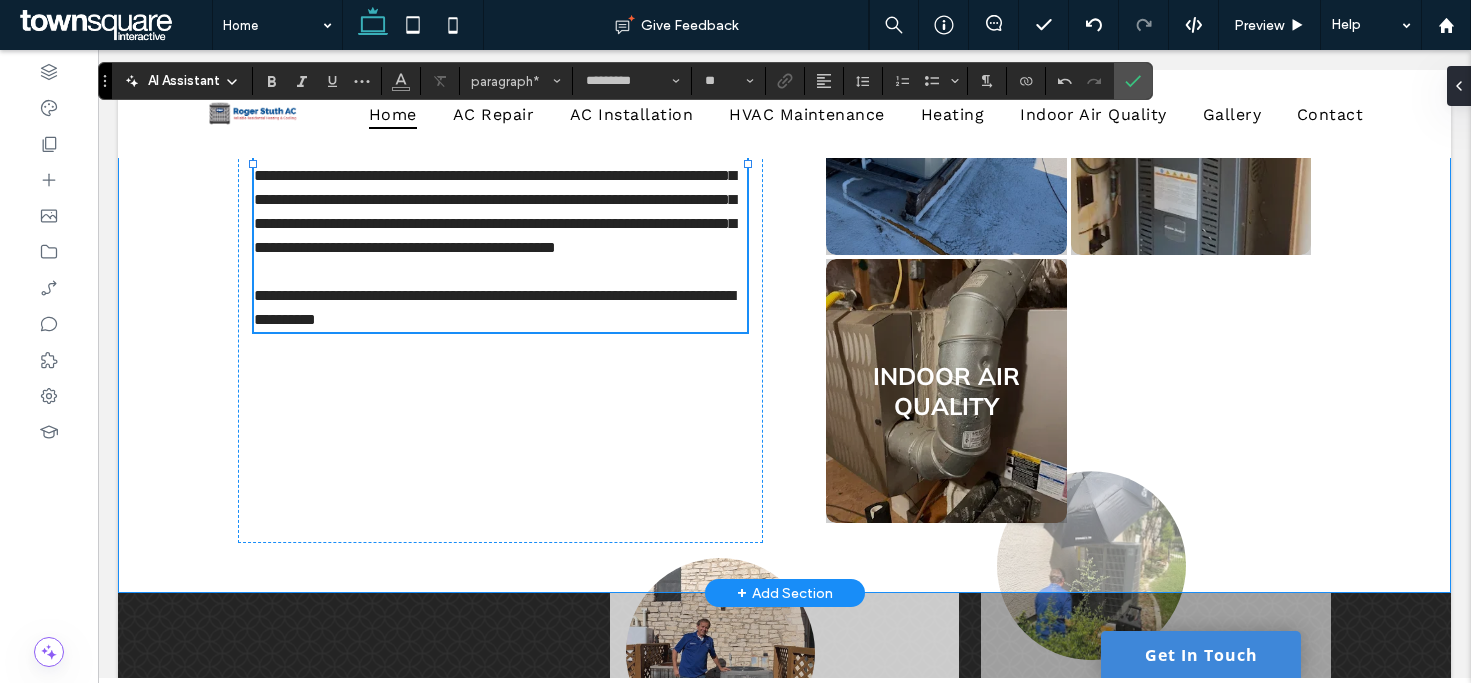 click on "**********" at bounding box center (784, 123) 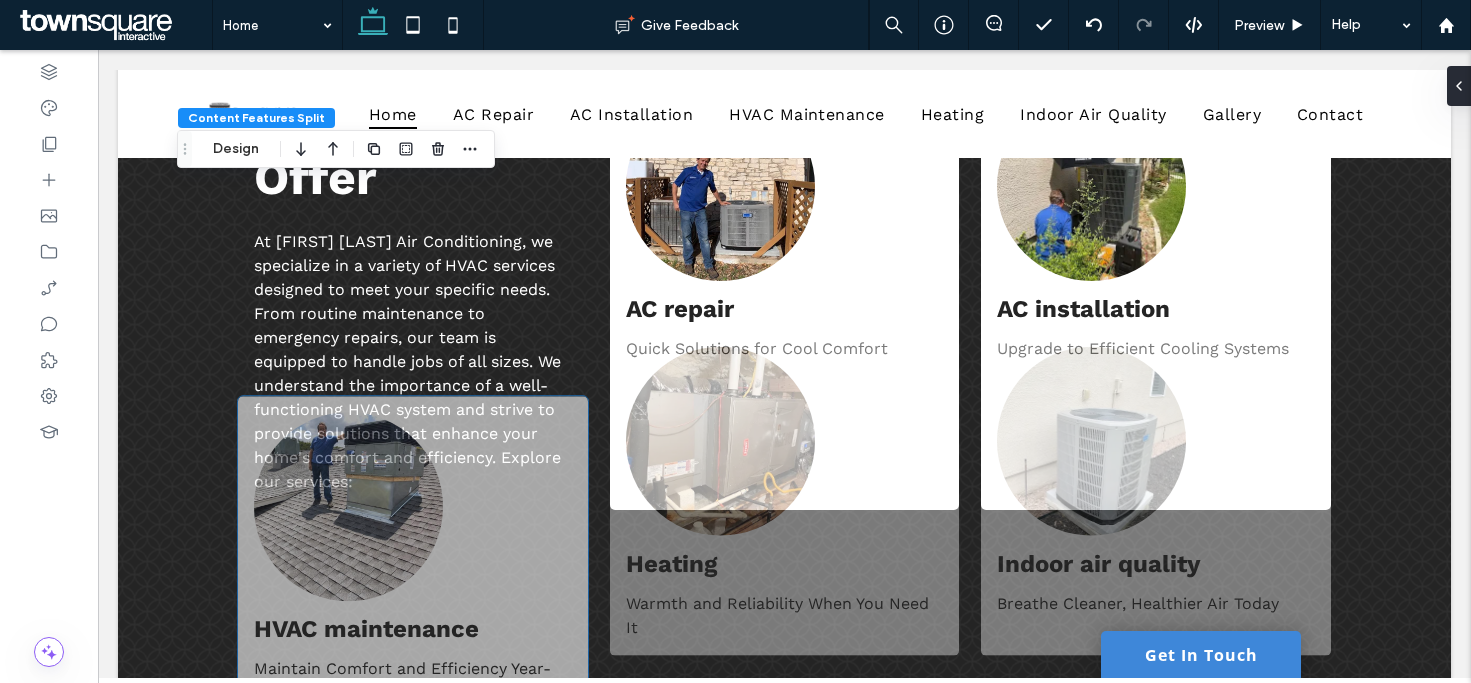 scroll, scrollTop: 2072, scrollLeft: 0, axis: vertical 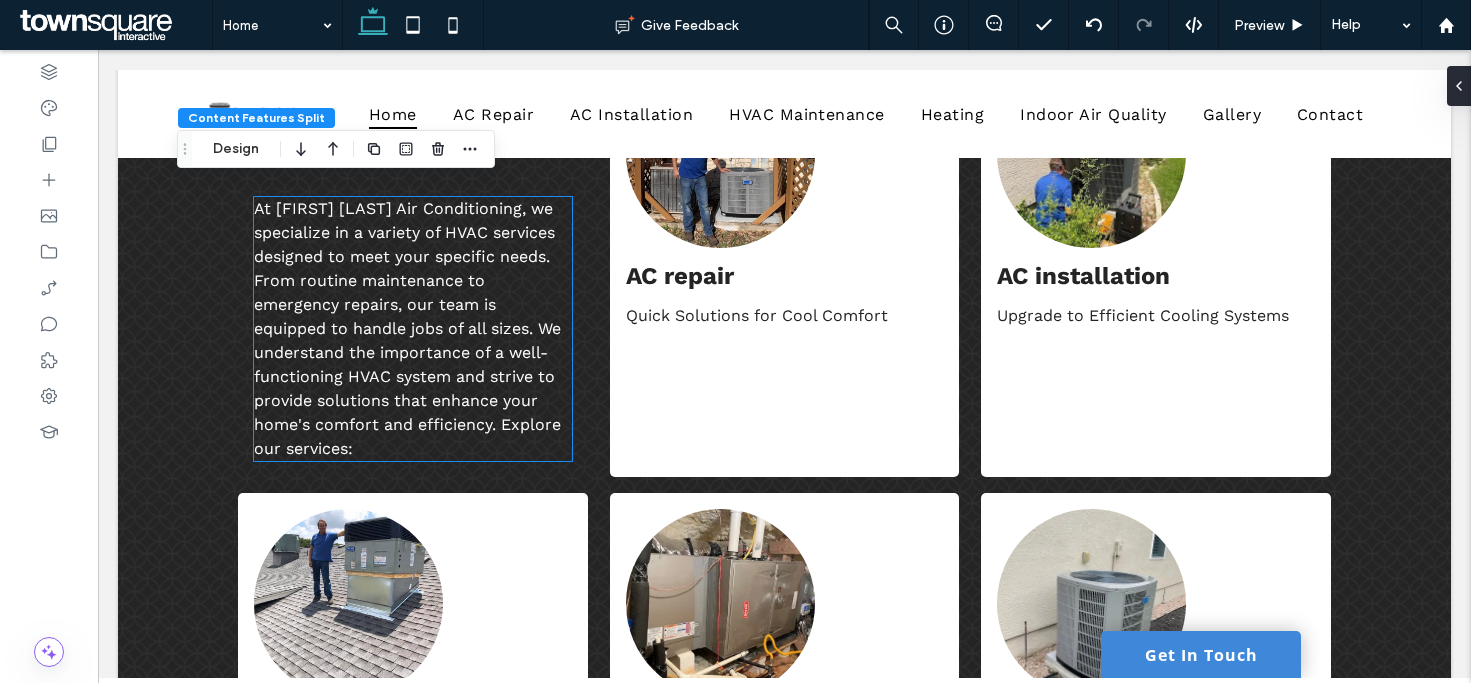 click on "At Roger Stuth Air Conditioning, we specialize in a variety of HVAC services designed to meet your specific needs. From routine maintenance to emergency repairs, our team is equipped to handle jobs of all sizes. We understand the importance of a well-functioning HVAC system and strive to provide solutions that enhance your home's comfort and efficiency. Explore our services:" at bounding box center (413, 329) 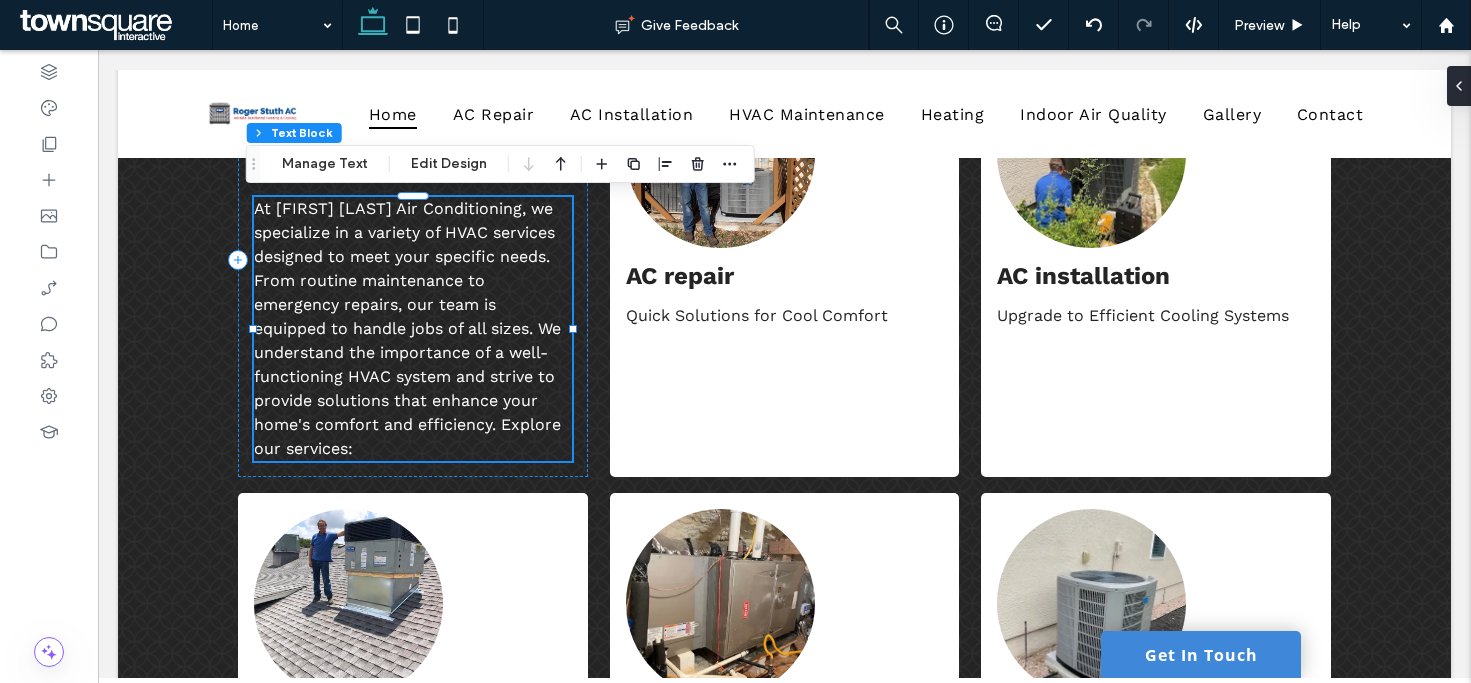 click on "At Roger Stuth Air Conditioning, we specialize in a variety of HVAC services designed to meet your specific needs. From routine maintenance to emergency repairs, our team is equipped to handle jobs of all sizes. We understand the importance of a well-functioning HVAC system and strive to provide solutions that enhance your home's comfort and efficiency. Explore our services:" at bounding box center [413, 329] 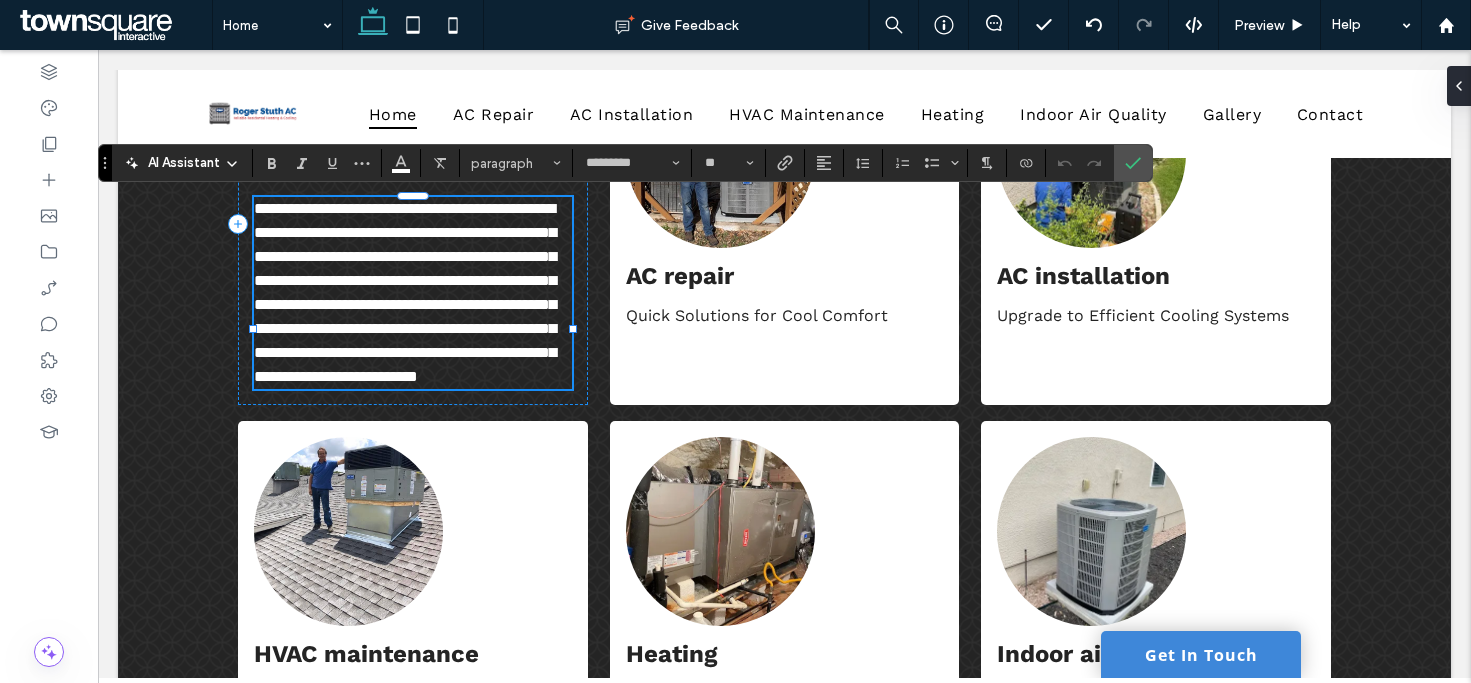 click on "**********" at bounding box center (413, 293) 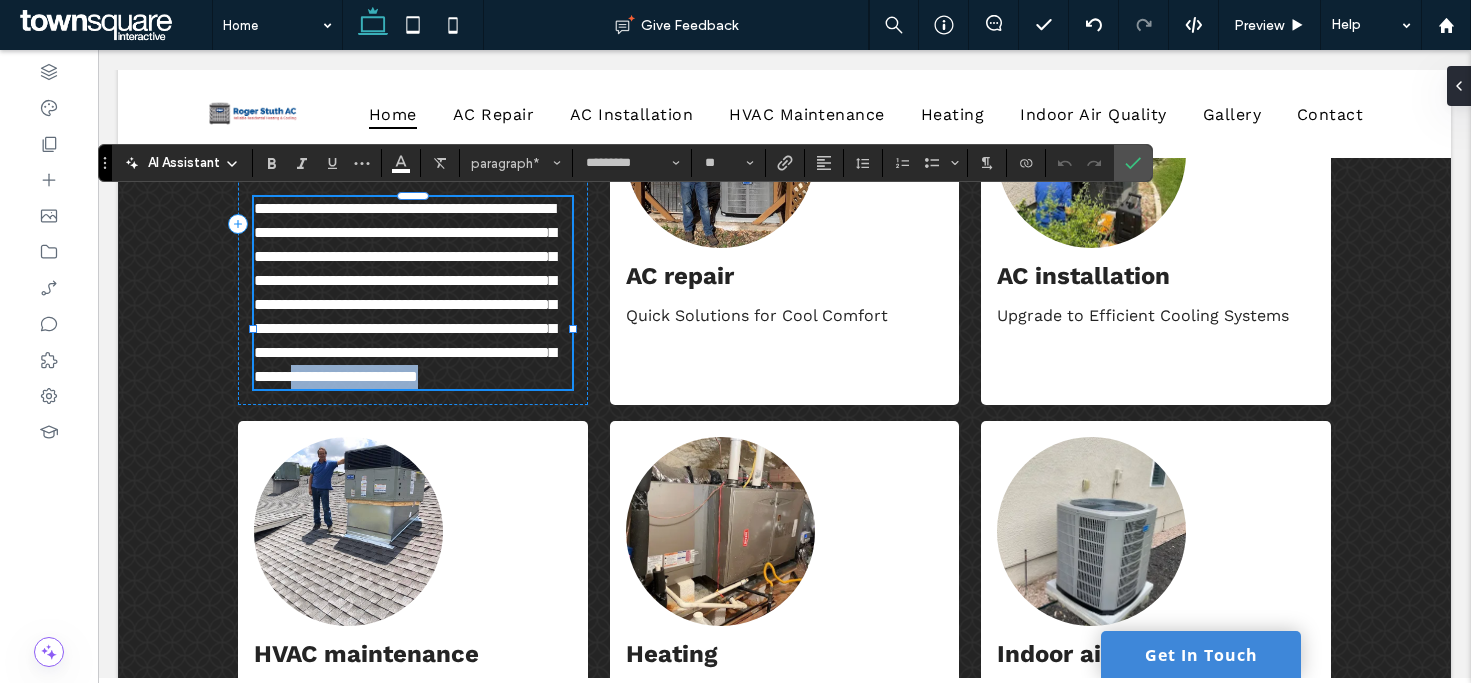 drag, startPoint x: 511, startPoint y: 443, endPoint x: 493, endPoint y: 424, distance: 26.172504 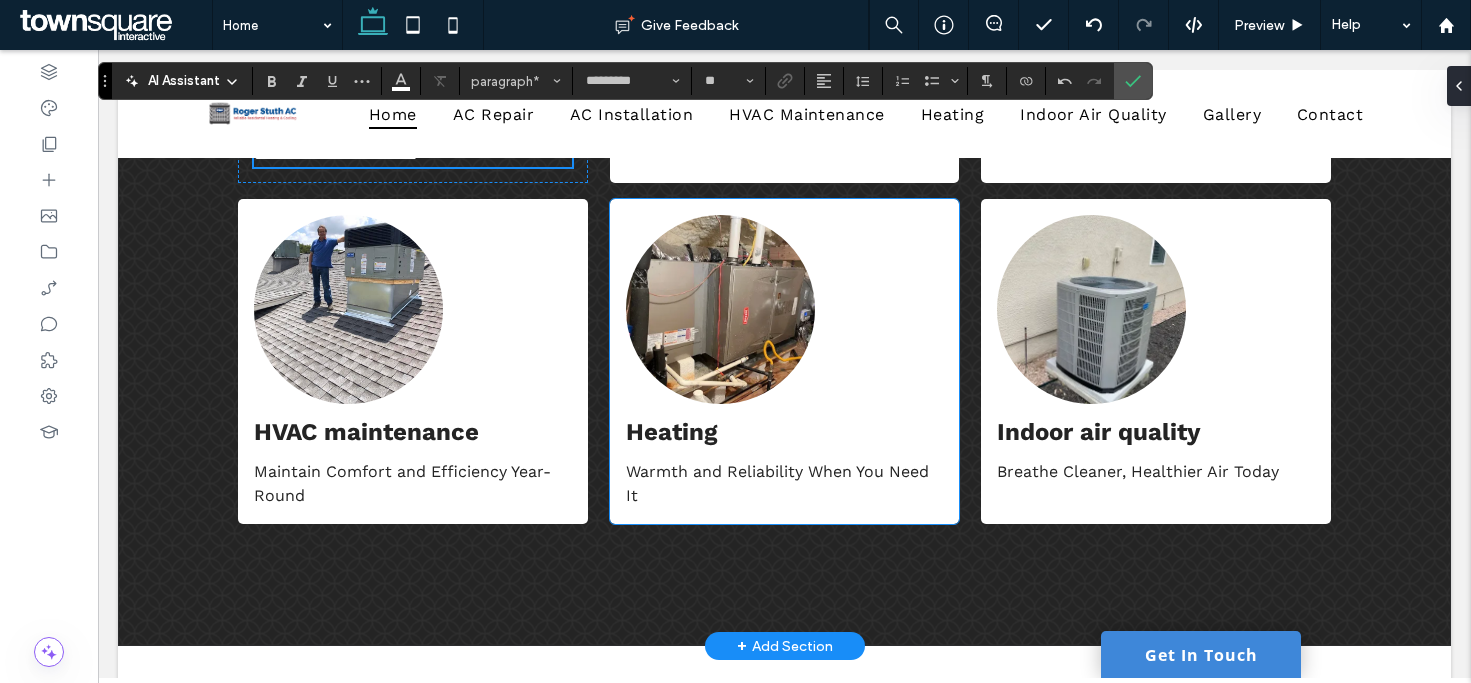 scroll, scrollTop: 2372, scrollLeft: 0, axis: vertical 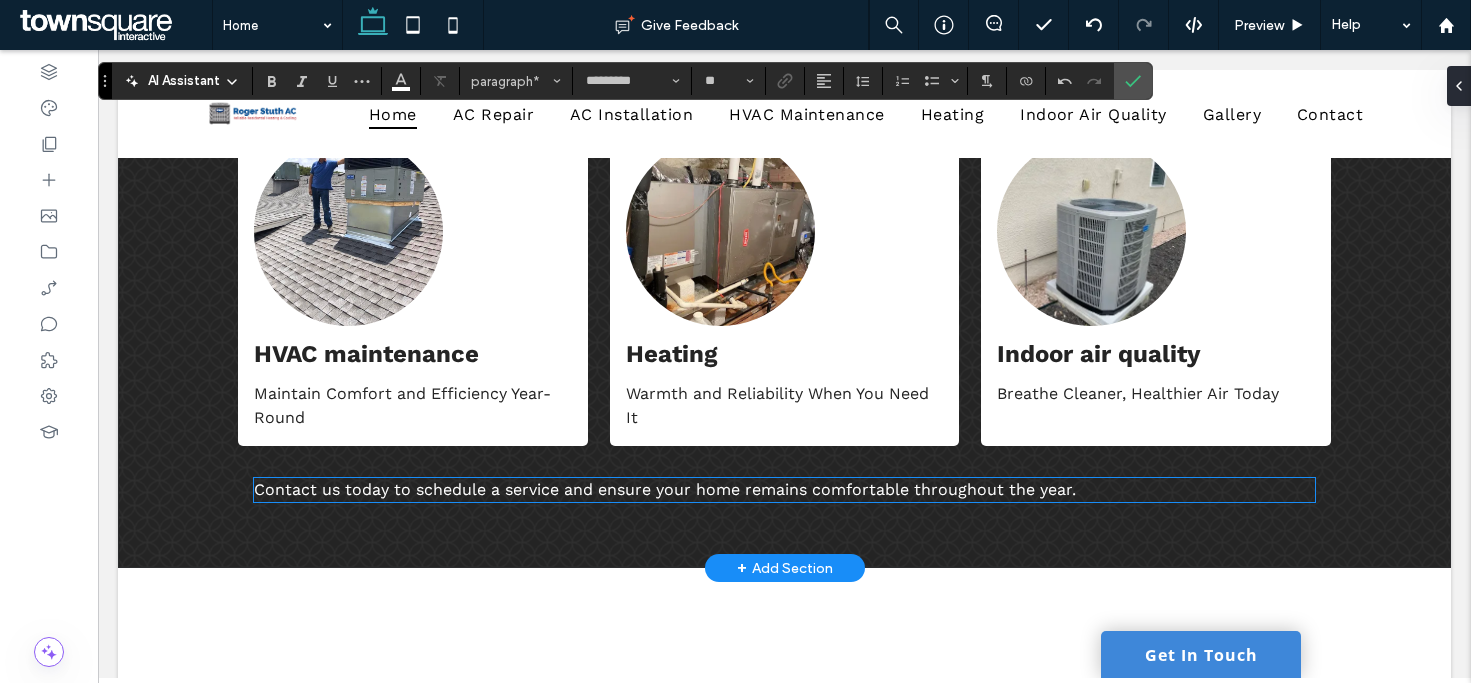 click on "Contact us today to schedule a service and ensure your home remains comfortable throughout the year." at bounding box center (665, 489) 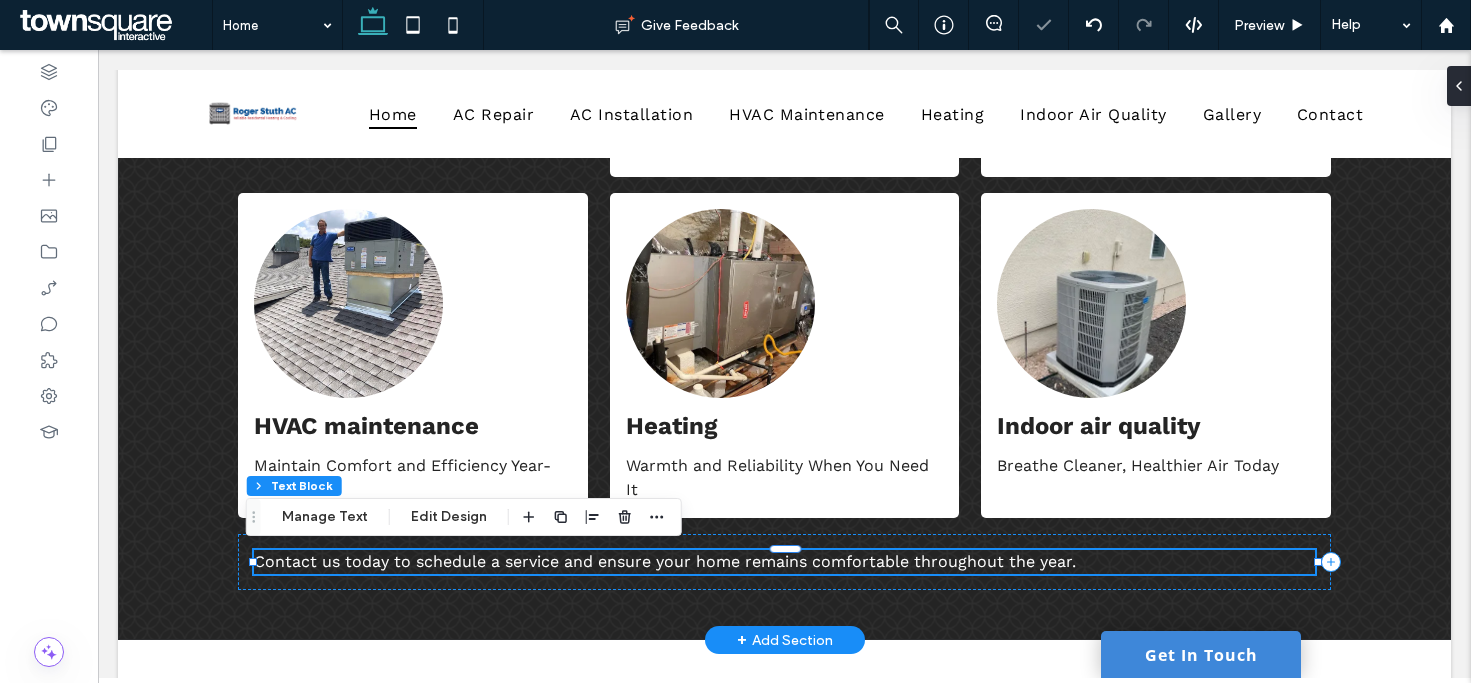 click on "Contact us today to schedule a service and ensure your home remains comfortable throughout the year." at bounding box center (665, 561) 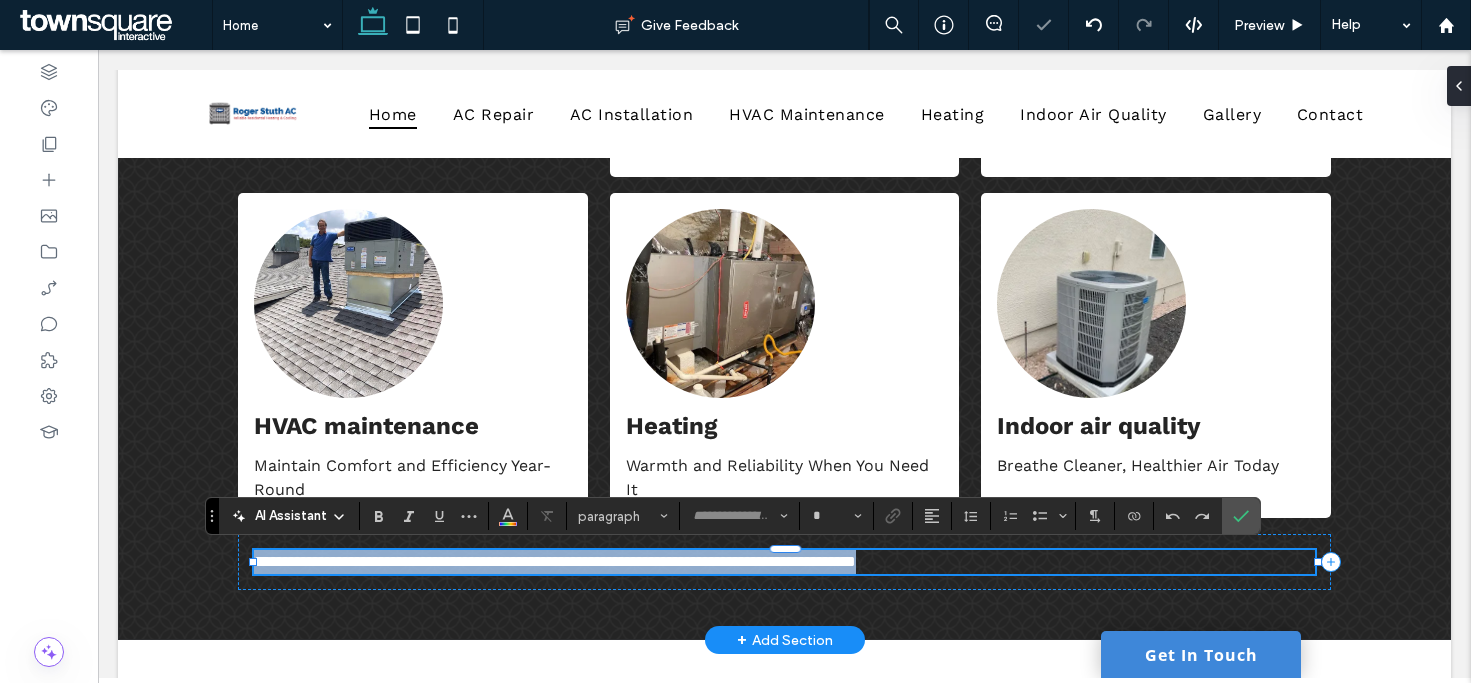 type on "*********" 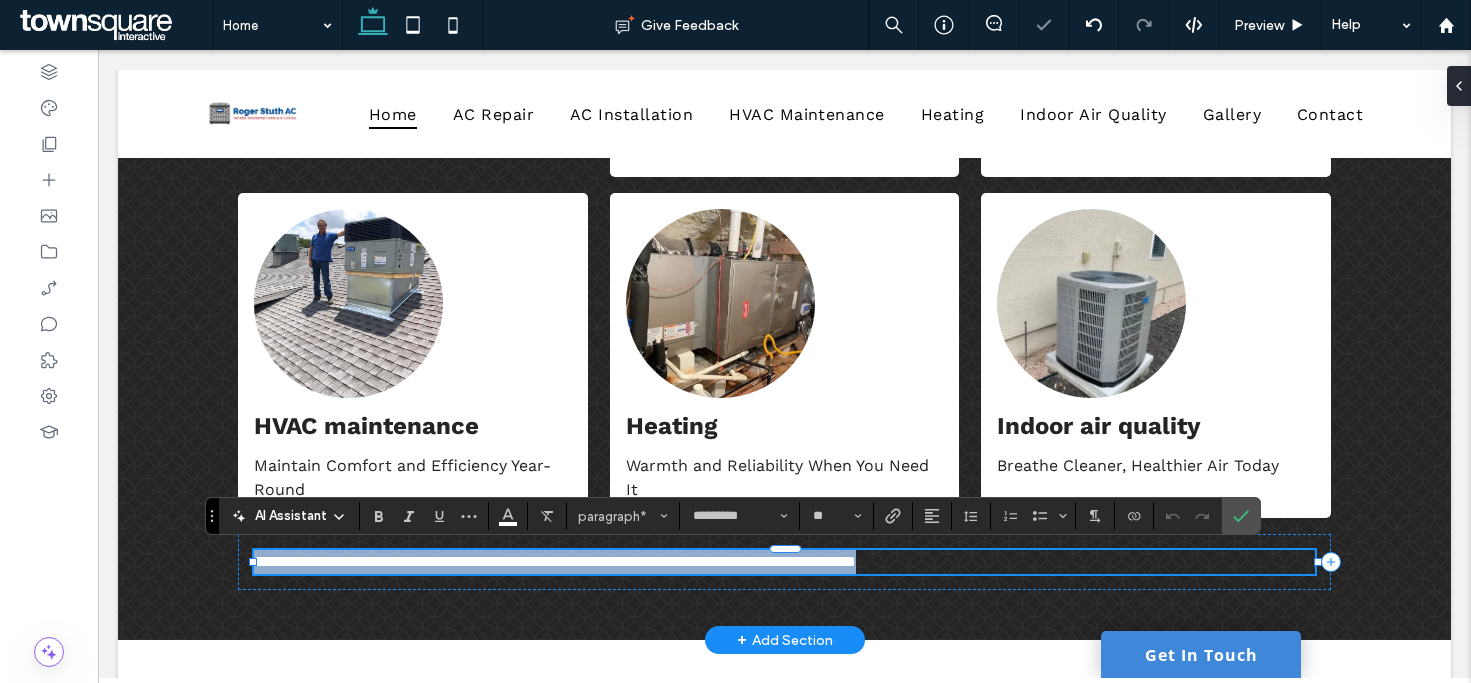 click on "**********" at bounding box center [555, 561] 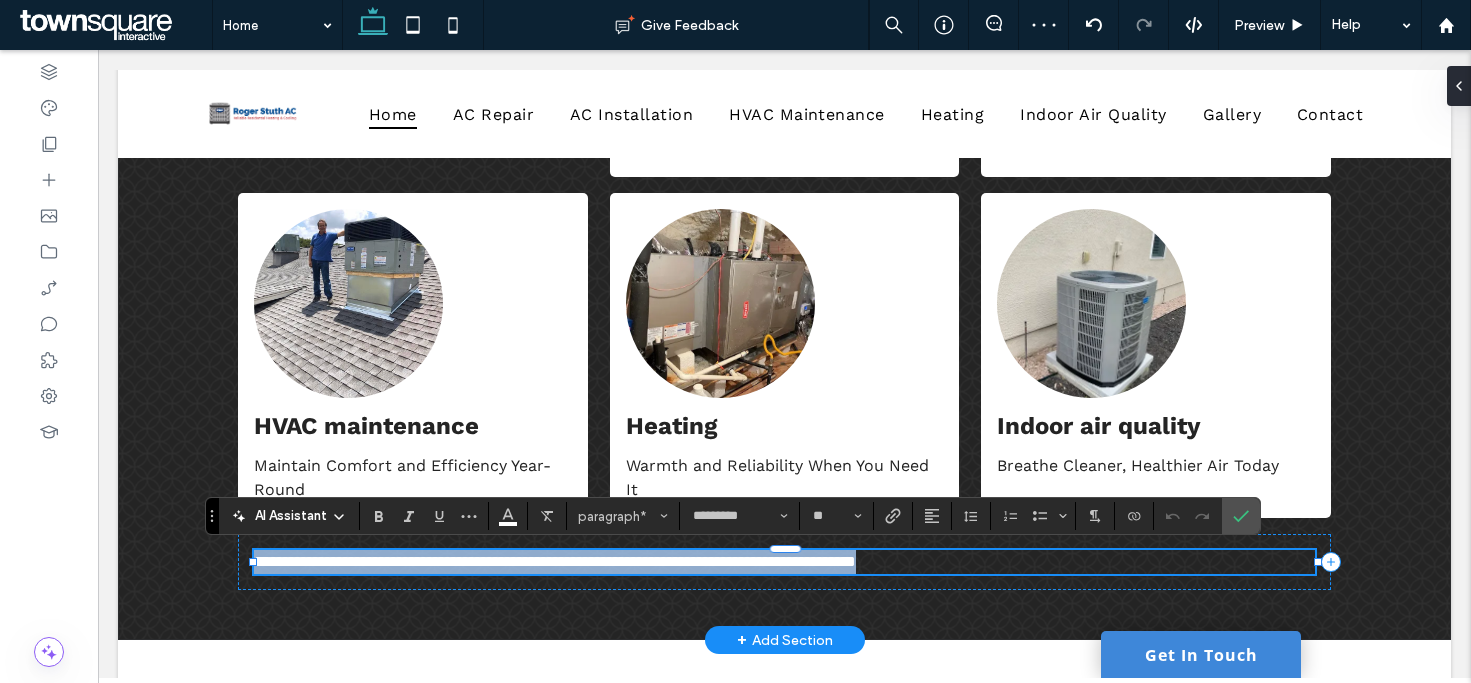 click on "**********" at bounding box center (555, 561) 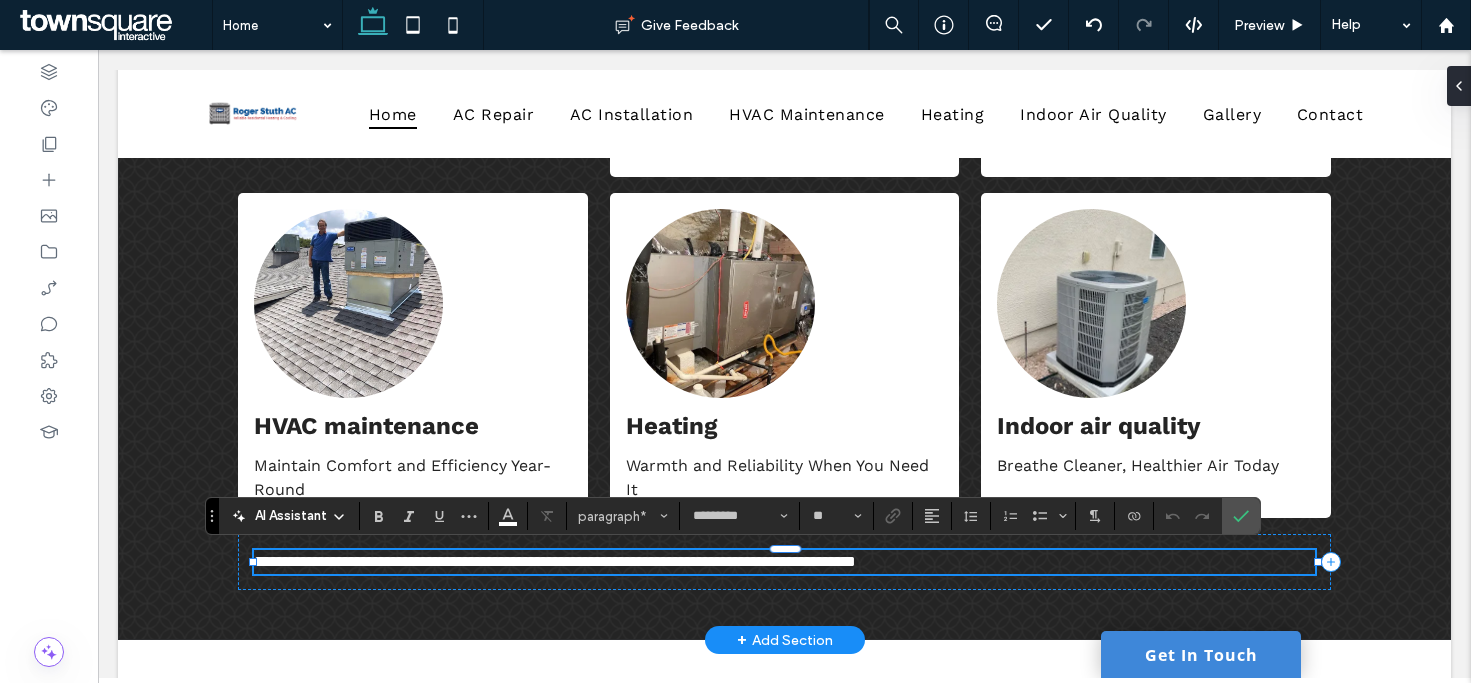 click on "**********" at bounding box center (555, 561) 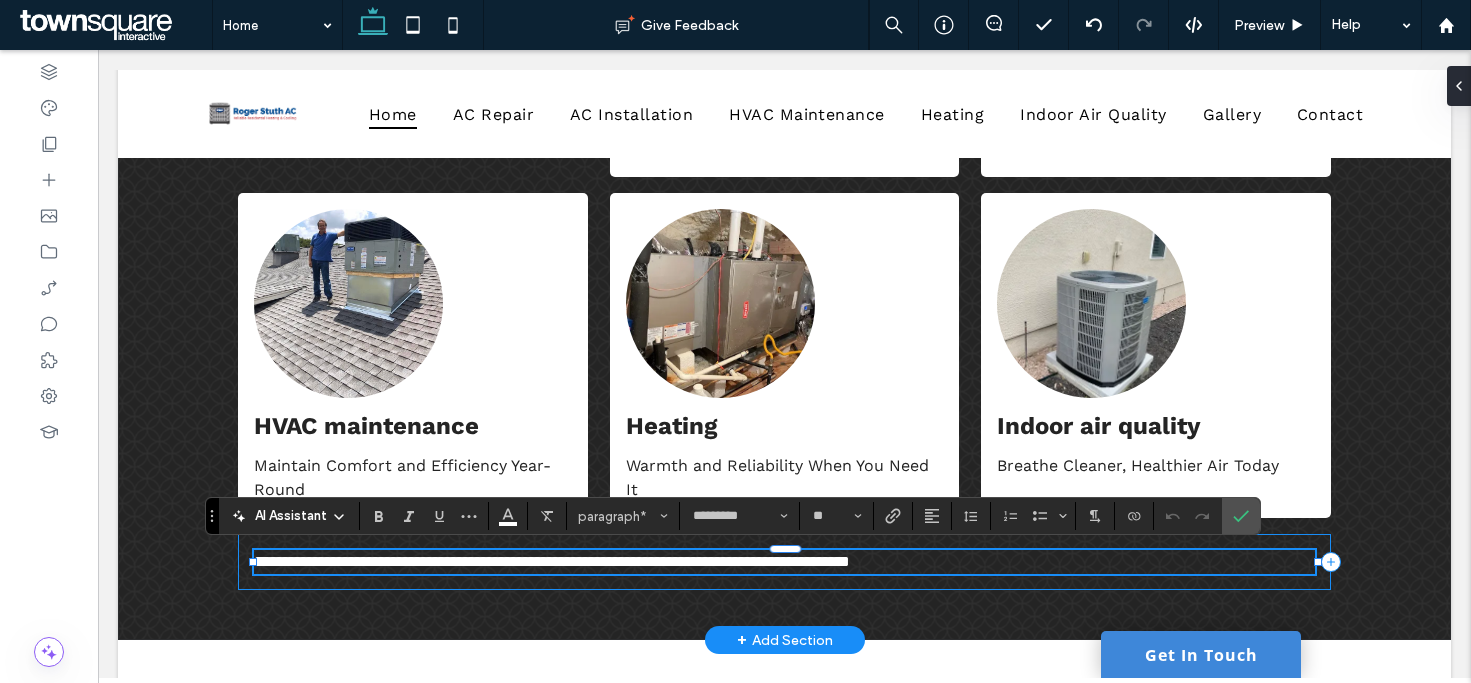 type 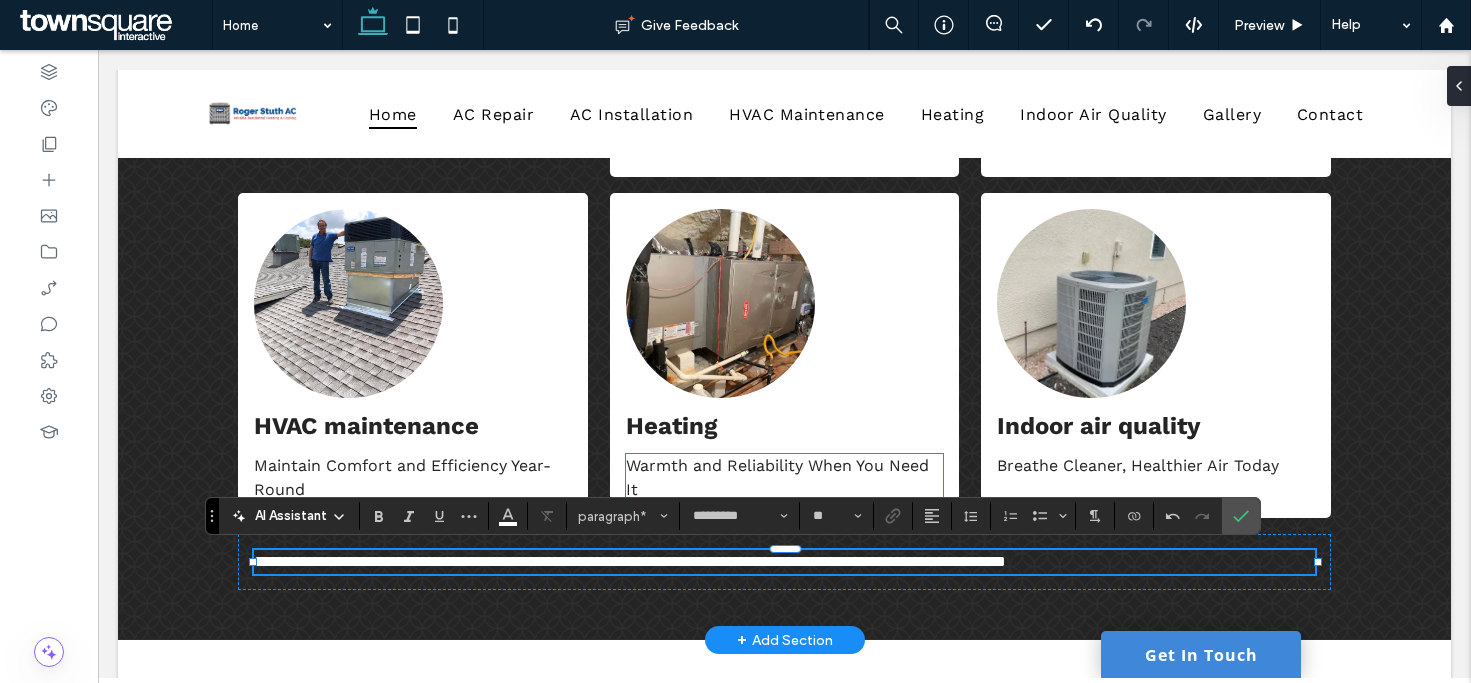 click on "Warmth and Reliability When You Need It" at bounding box center [777, 477] 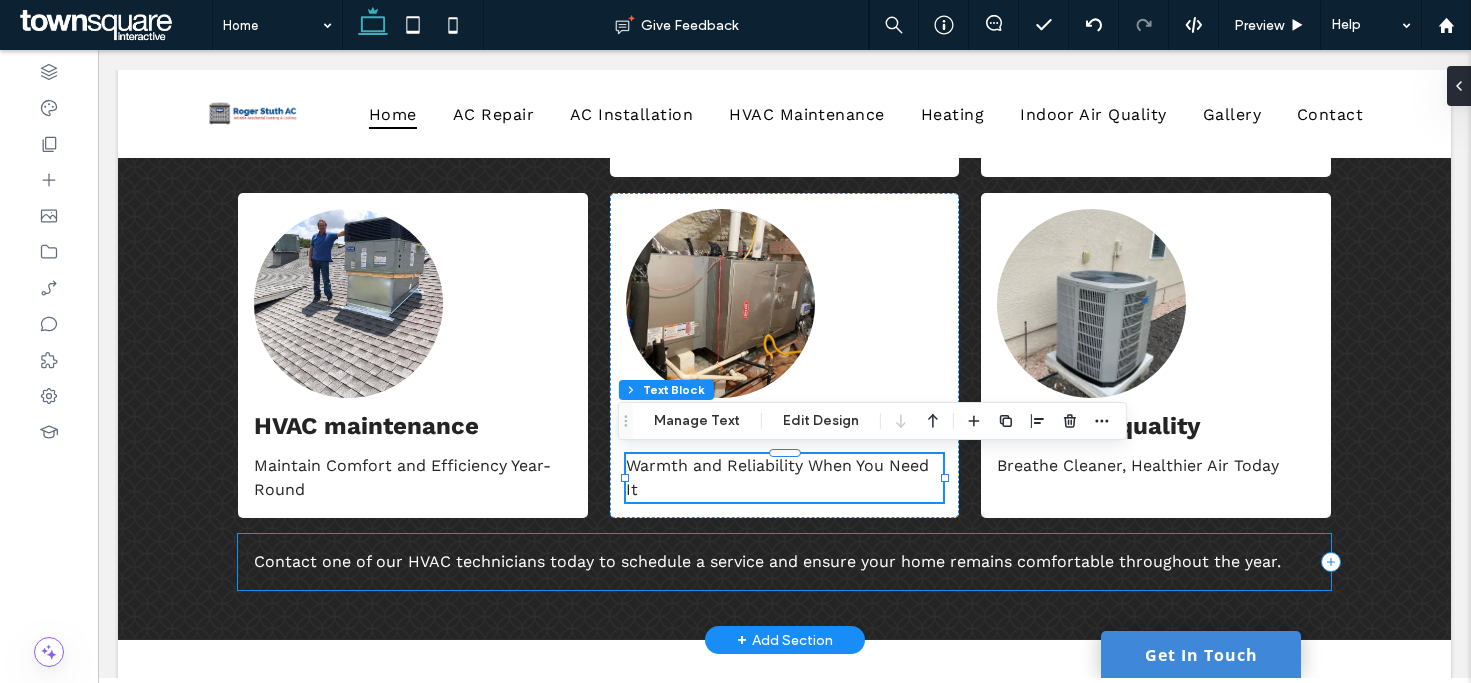 click on "Contact one of our HVAC technicians today to schedule a service and ensure your home remains comfortable throughout the year." at bounding box center [784, 562] 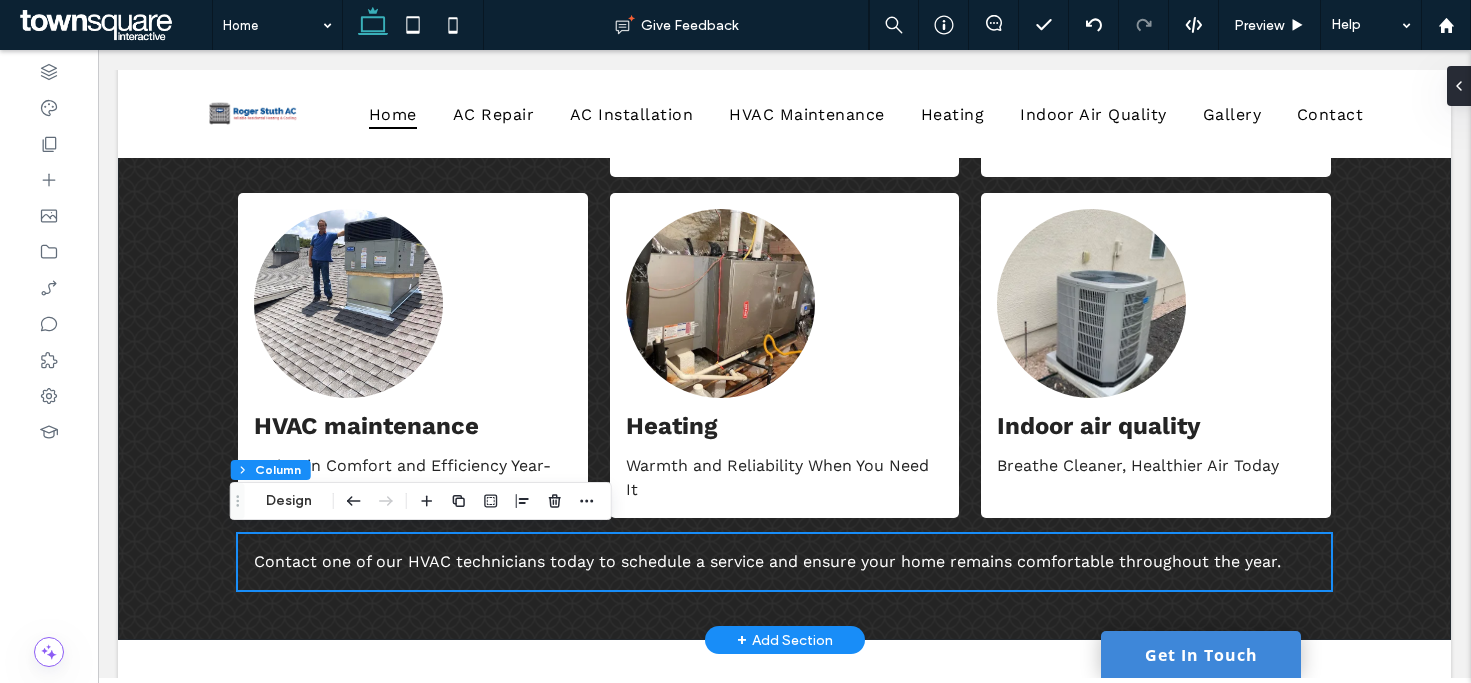 click on "What We Offer
At Roger Stuth Air Conditioning, we specialize in a variety of HVAC services designed to meet your specific needs. From routine maintenance to emergency repairs, our team is equipped to handle jobs of all sizes. We understand the importance of a well-functioning HVAC system and strive to provide solutions that enhance your home's comfort and efficiency. Our services include:
AC repair
Quick Solutions for Cool Comfort
Upgrade to Efficient Cooling Systems
AC installation
Maintain Comfort and Efficiency Year-Round
HVAC maintenance
Warmth and Reliability When You Need It
Heating
Breathe Cleaner, Healthier Air Today
Indoor air quality
Contact one of our HVAC technicians today to schedule a service and ensure your home remains comfortable throughout the year." at bounding box center [784, 166] 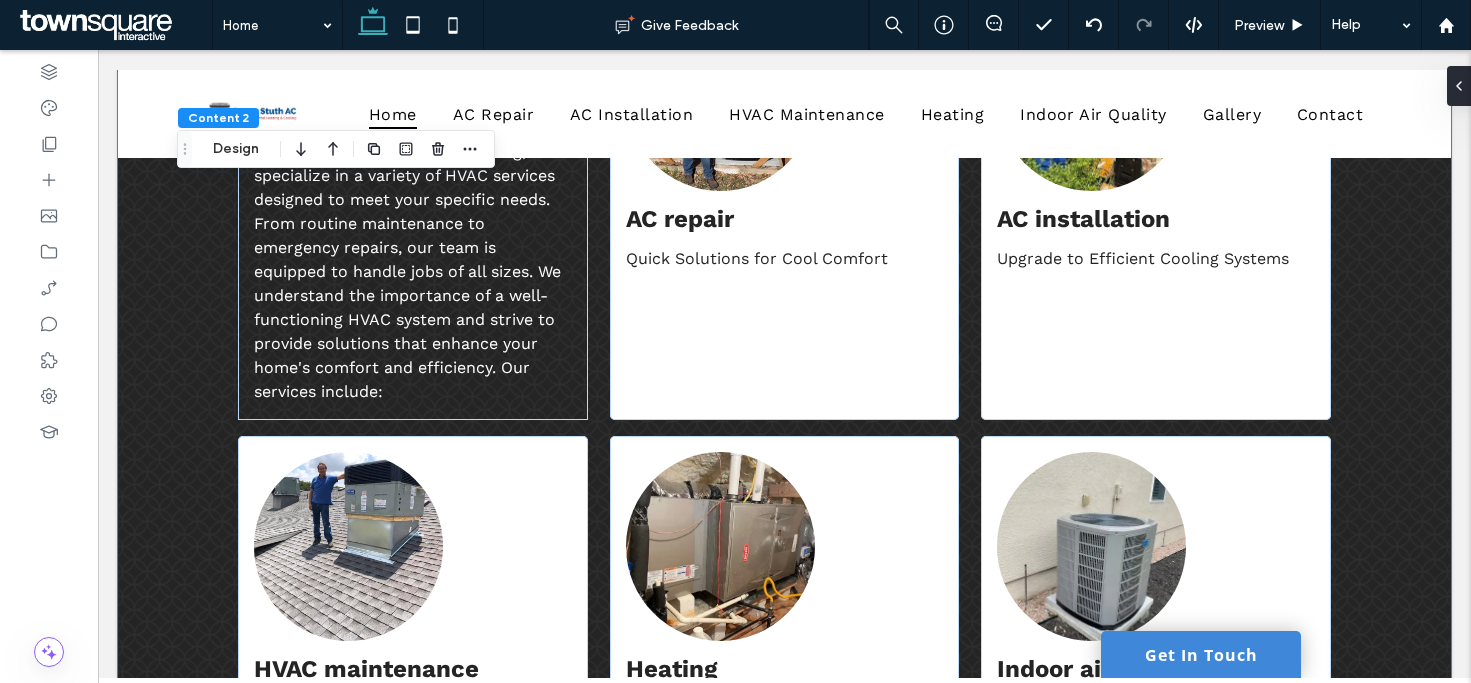 scroll, scrollTop: 2072, scrollLeft: 0, axis: vertical 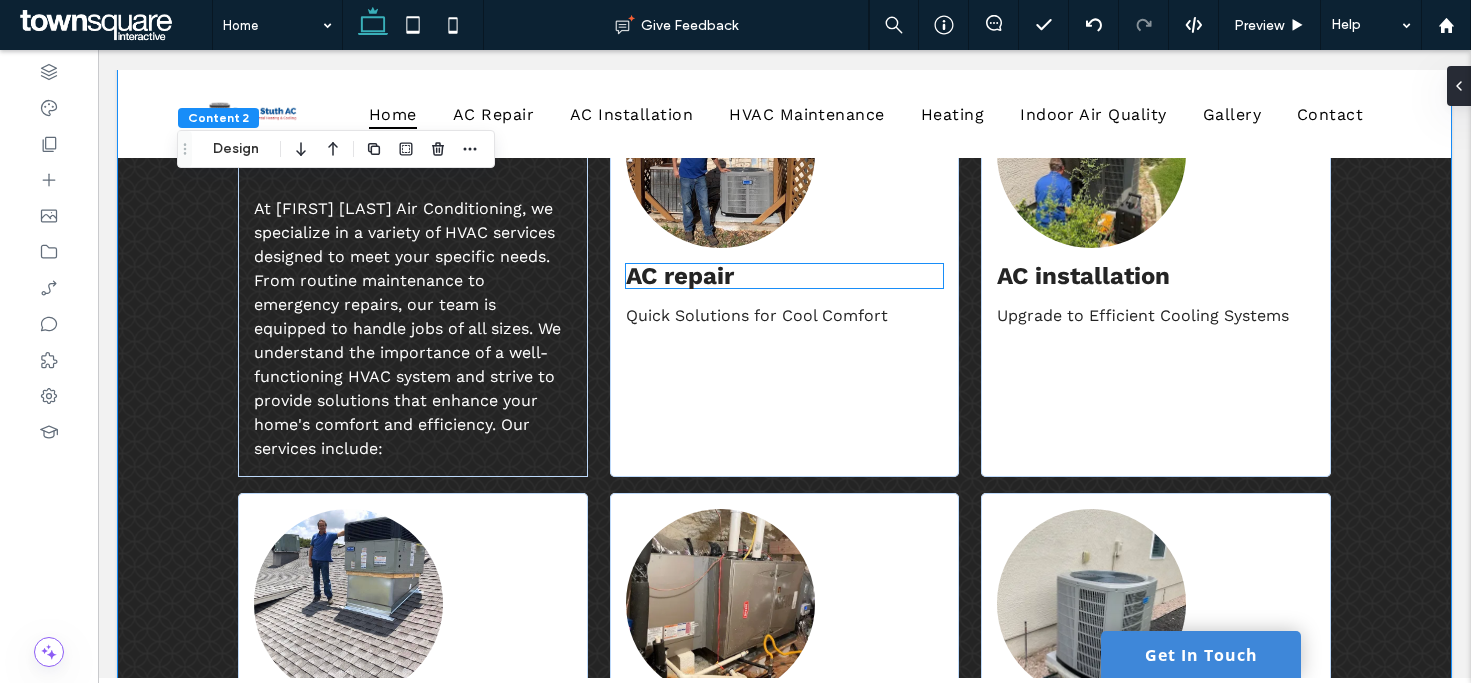 click on "AC repair" at bounding box center [680, 276] 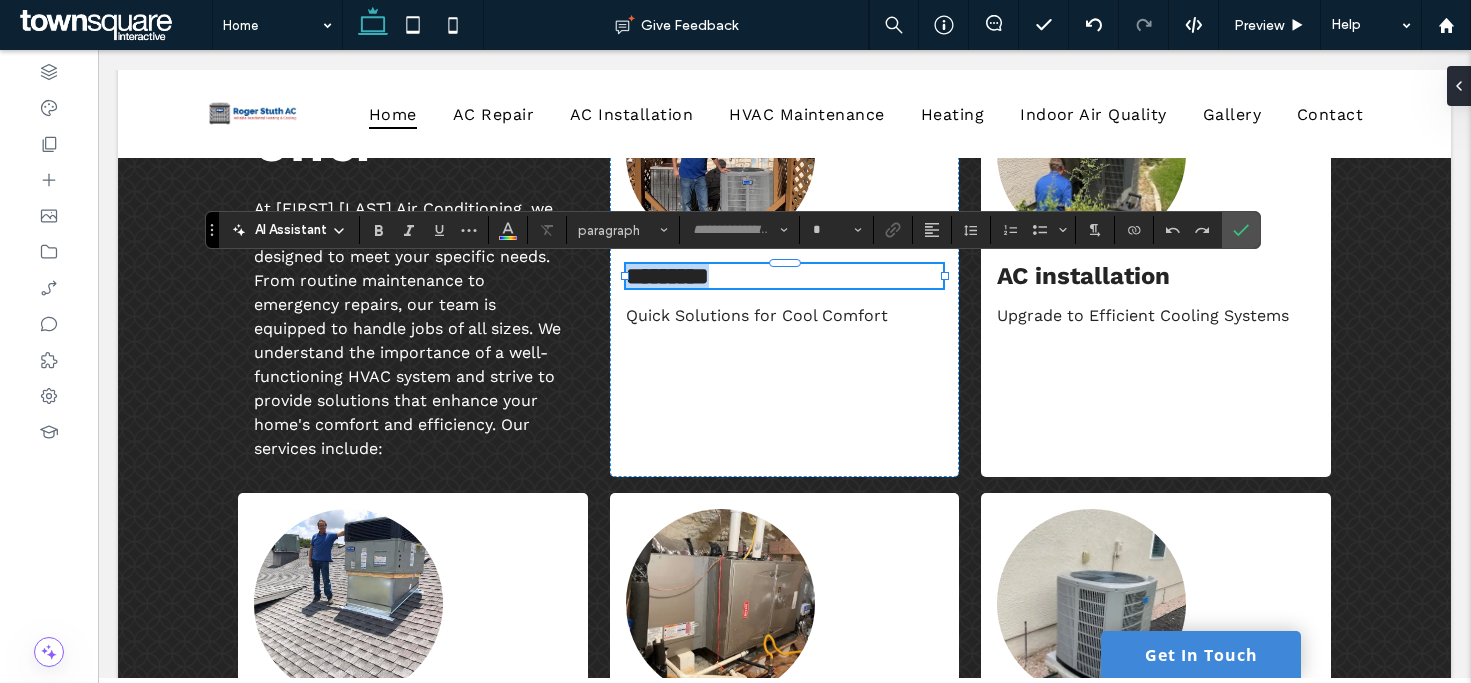 type on "*********" 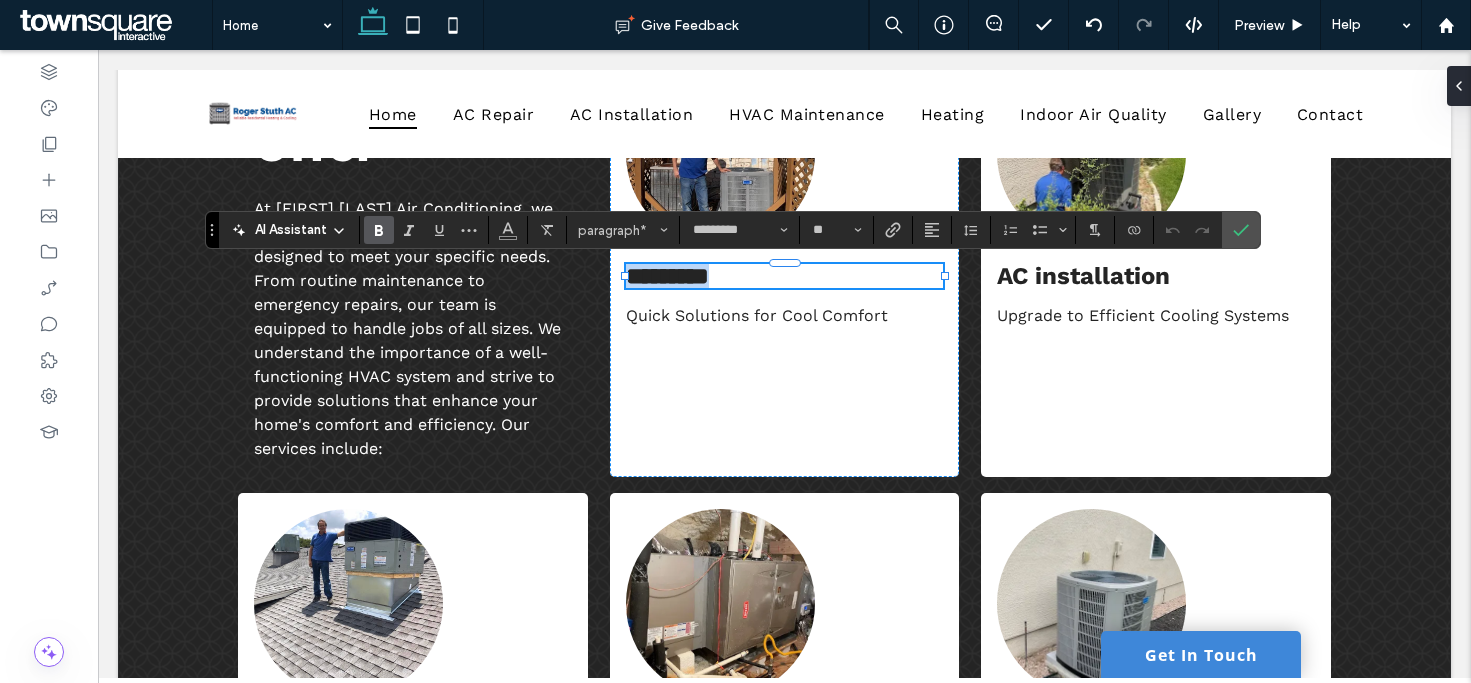 click on "*********" at bounding box center [667, 276] 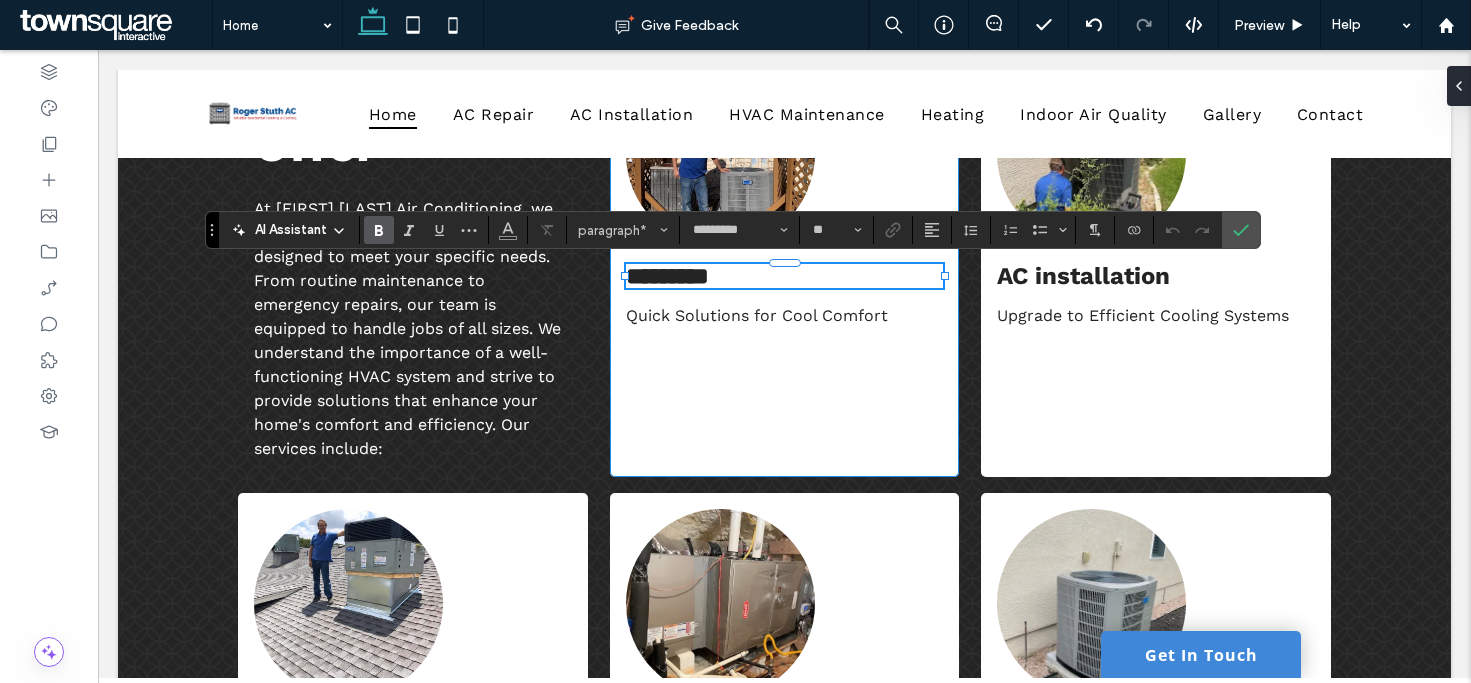 type 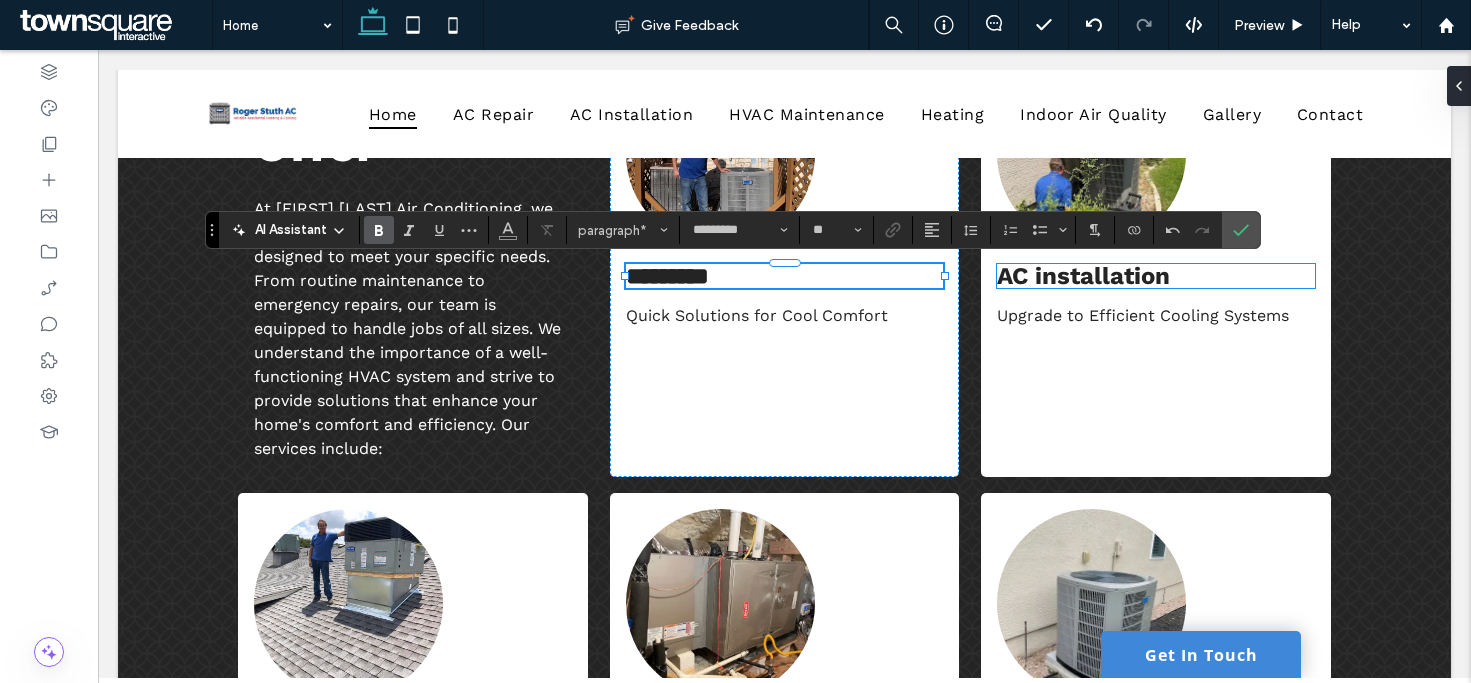 click on "AC installation" at bounding box center (1083, 276) 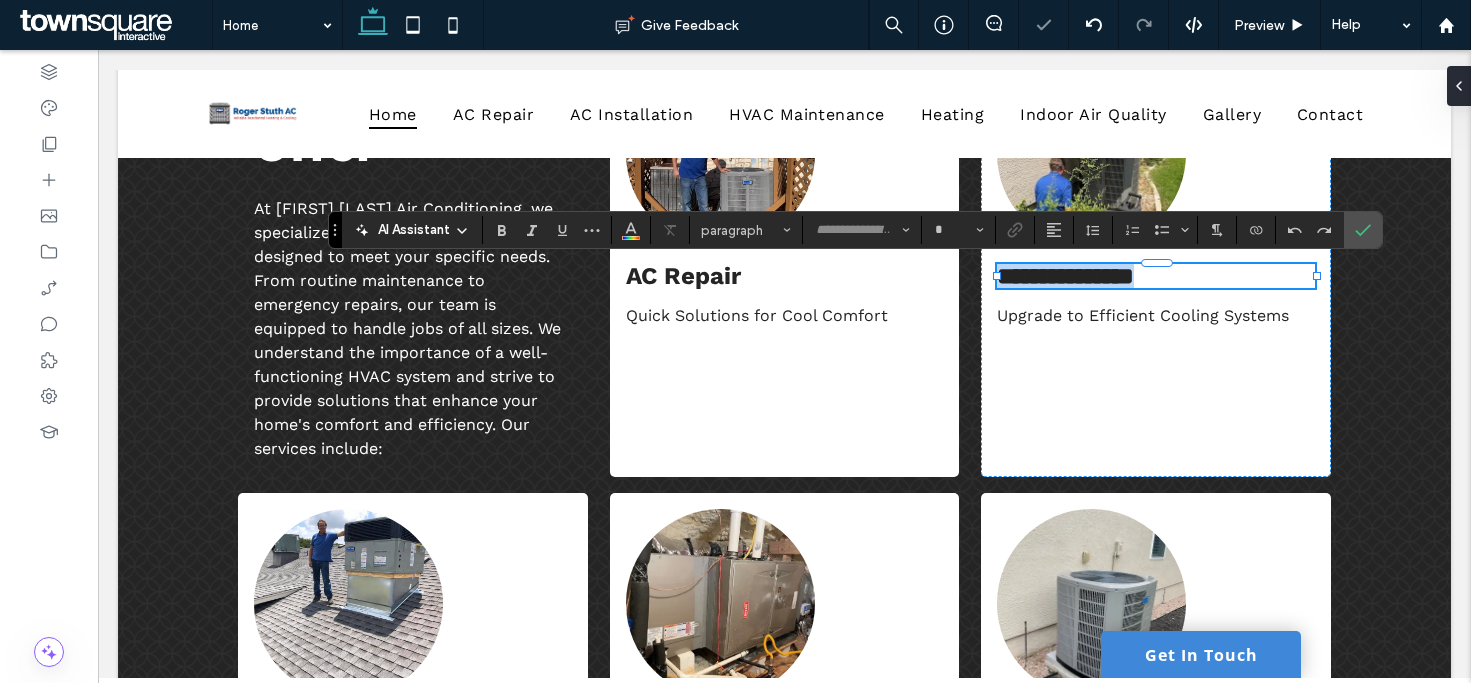 type on "*********" 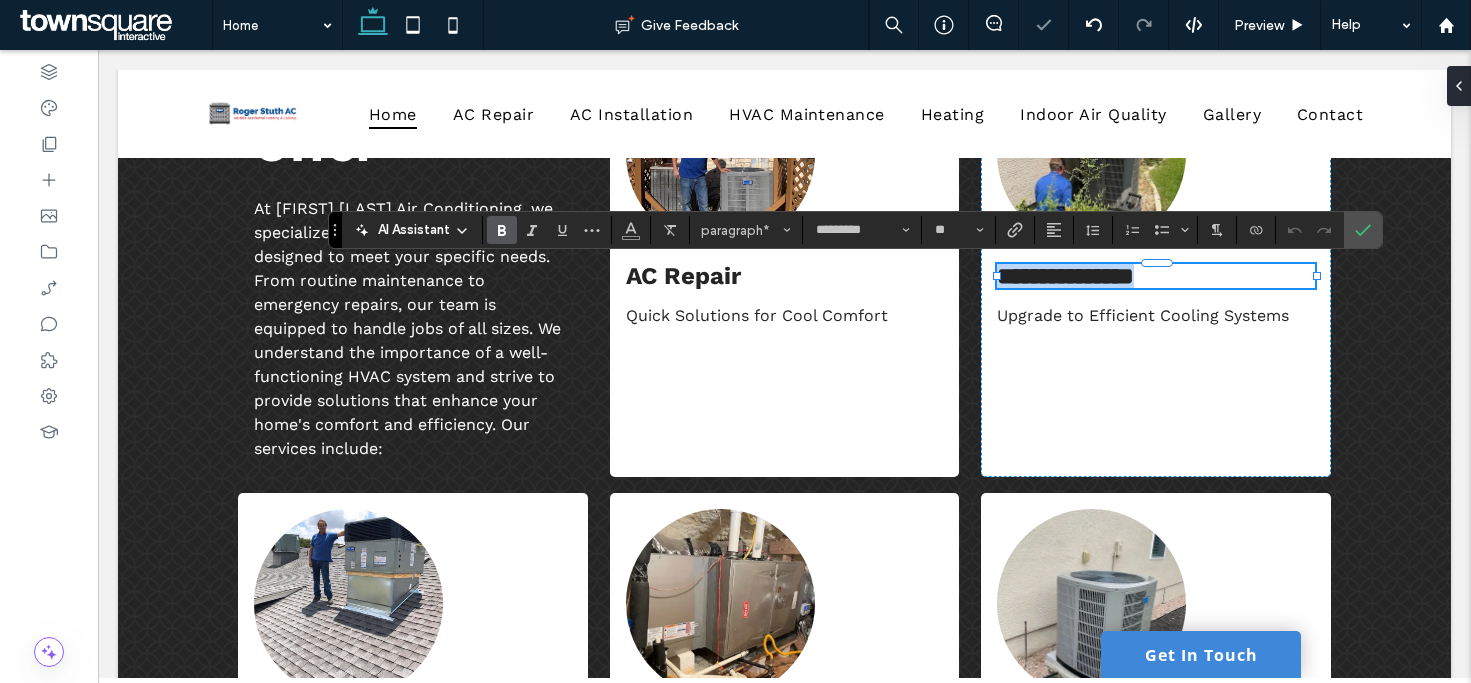 click on "**********" at bounding box center (1065, 276) 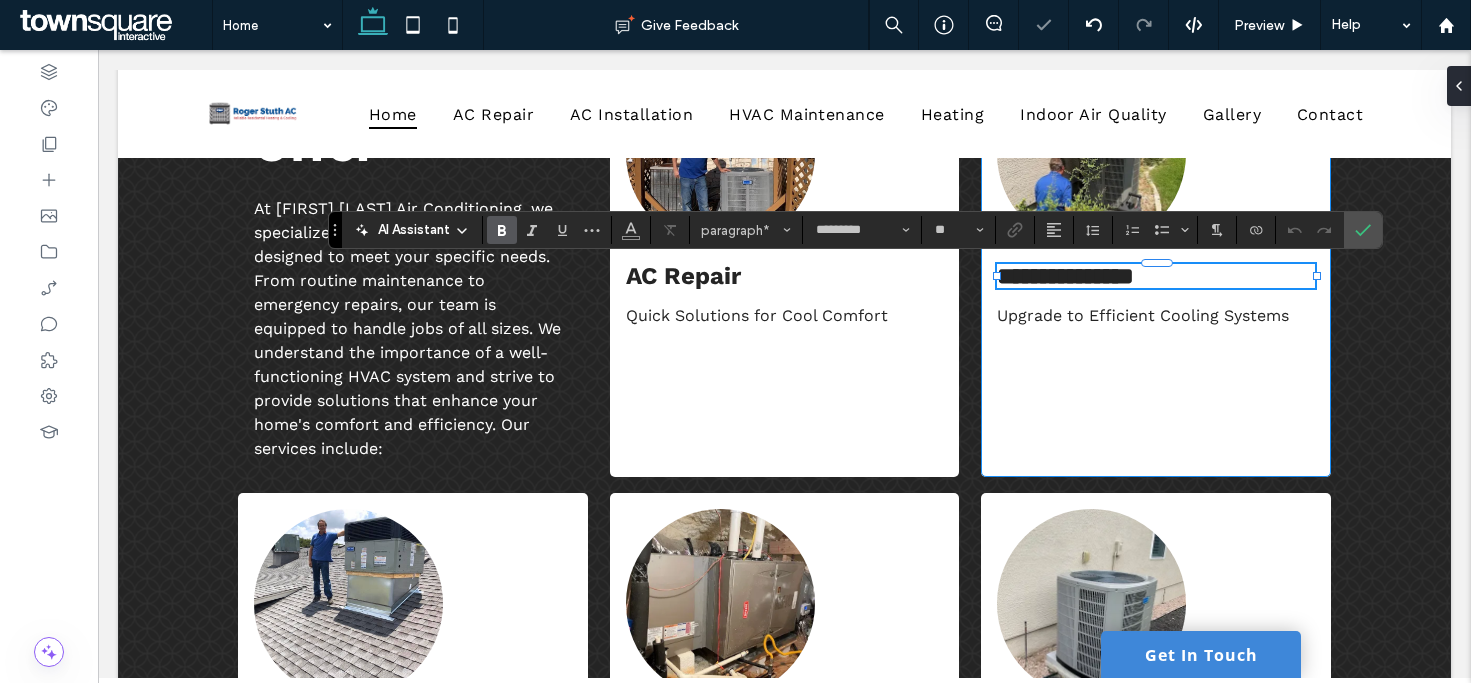 type 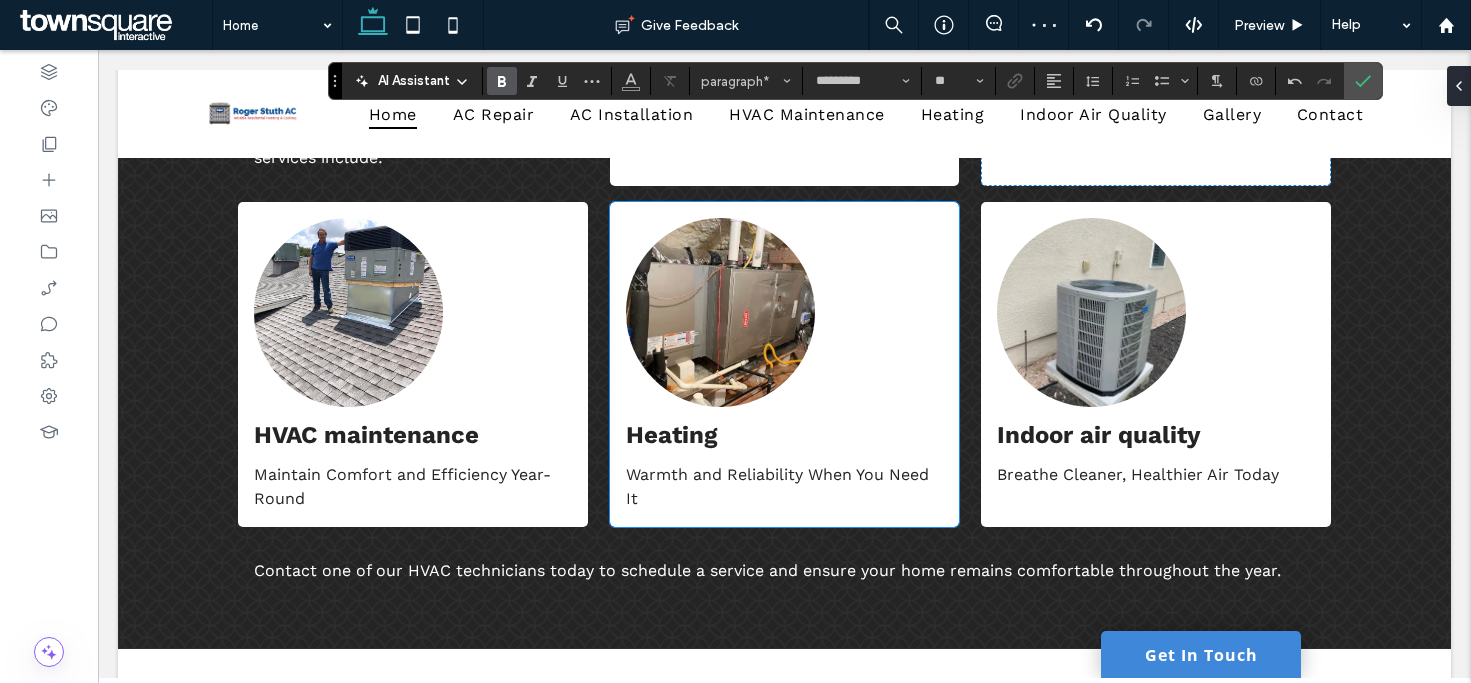 scroll, scrollTop: 2372, scrollLeft: 0, axis: vertical 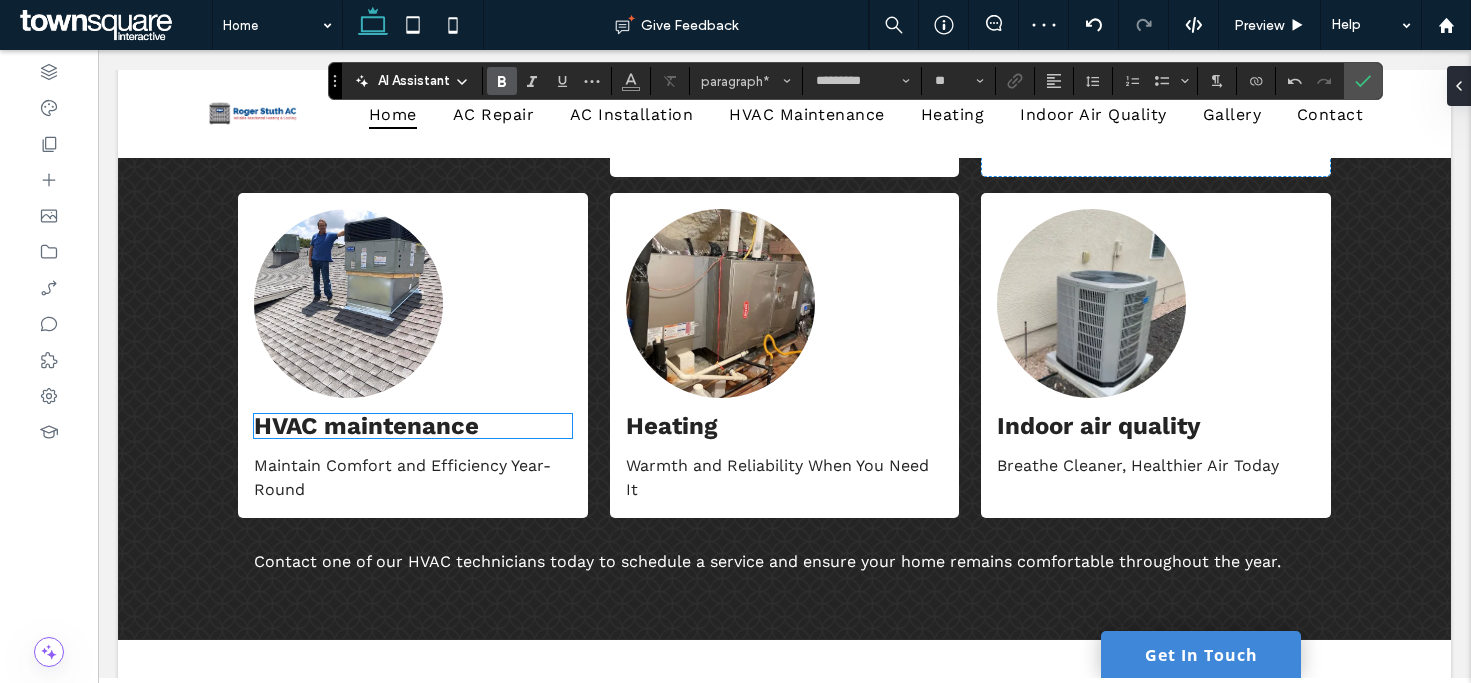 click on "HVAC maintenance" at bounding box center [366, 426] 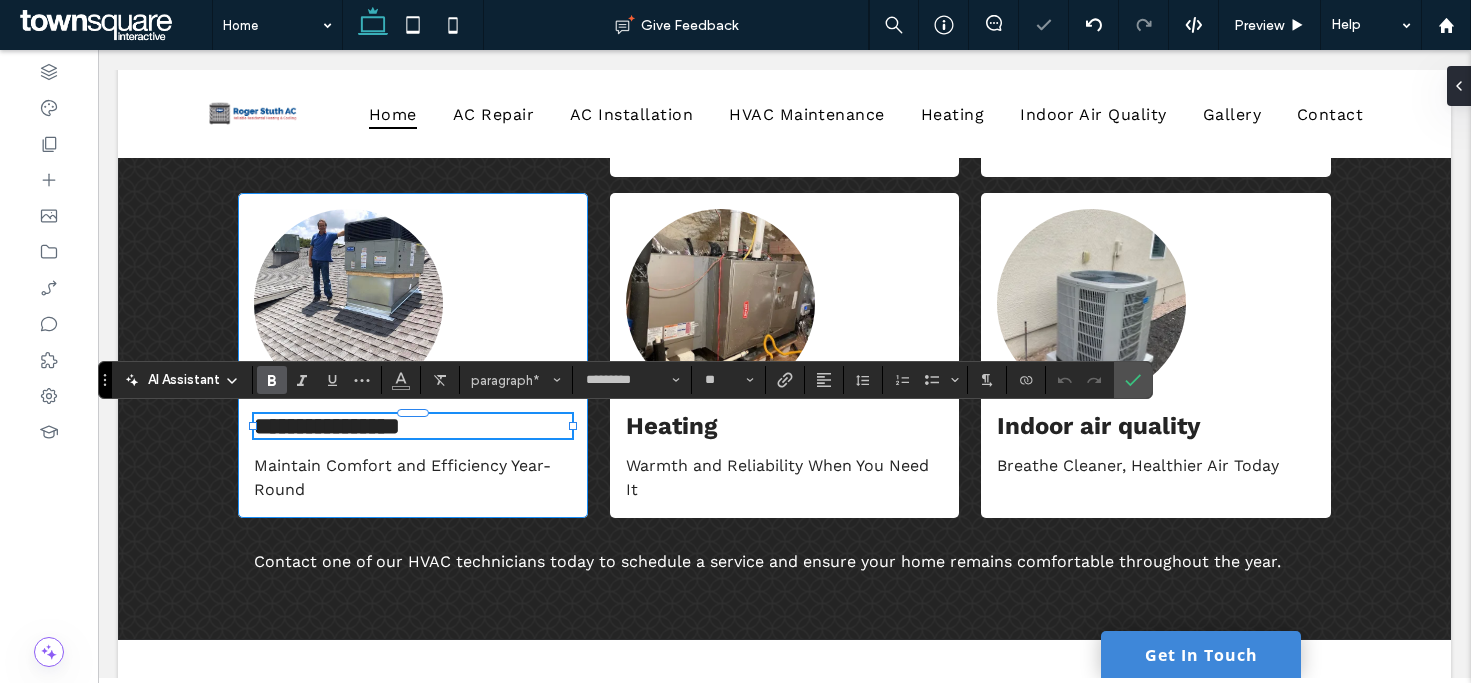 click on "**********" at bounding box center [327, 426] 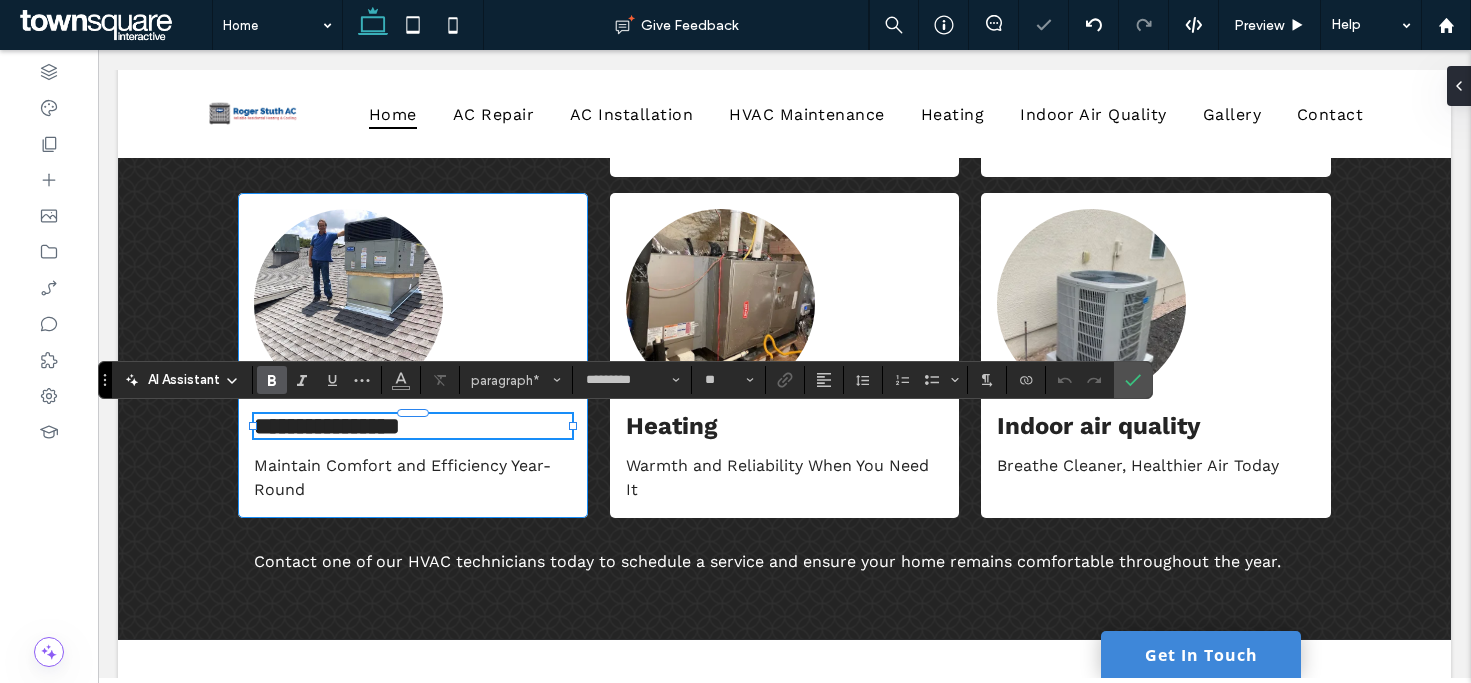 click on "**********" at bounding box center (327, 426) 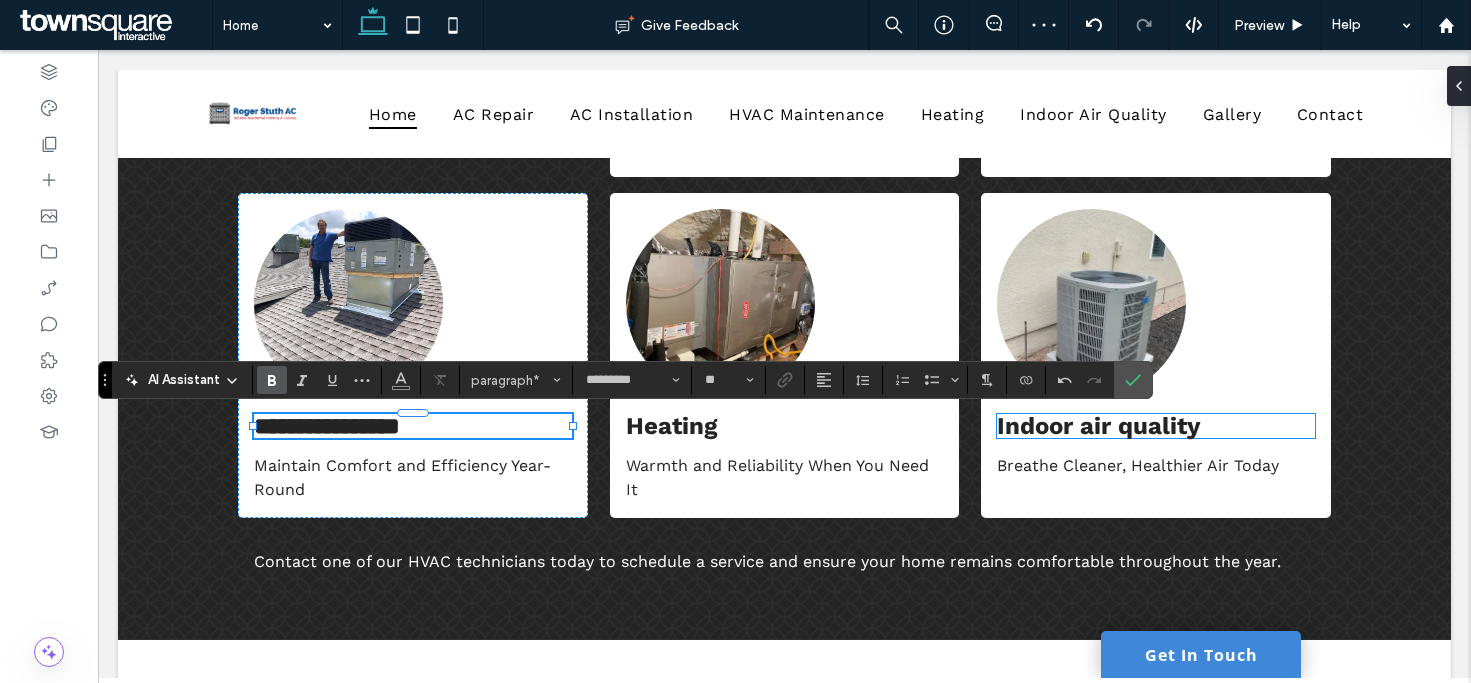 click on "Indoor air quality" at bounding box center [1099, 426] 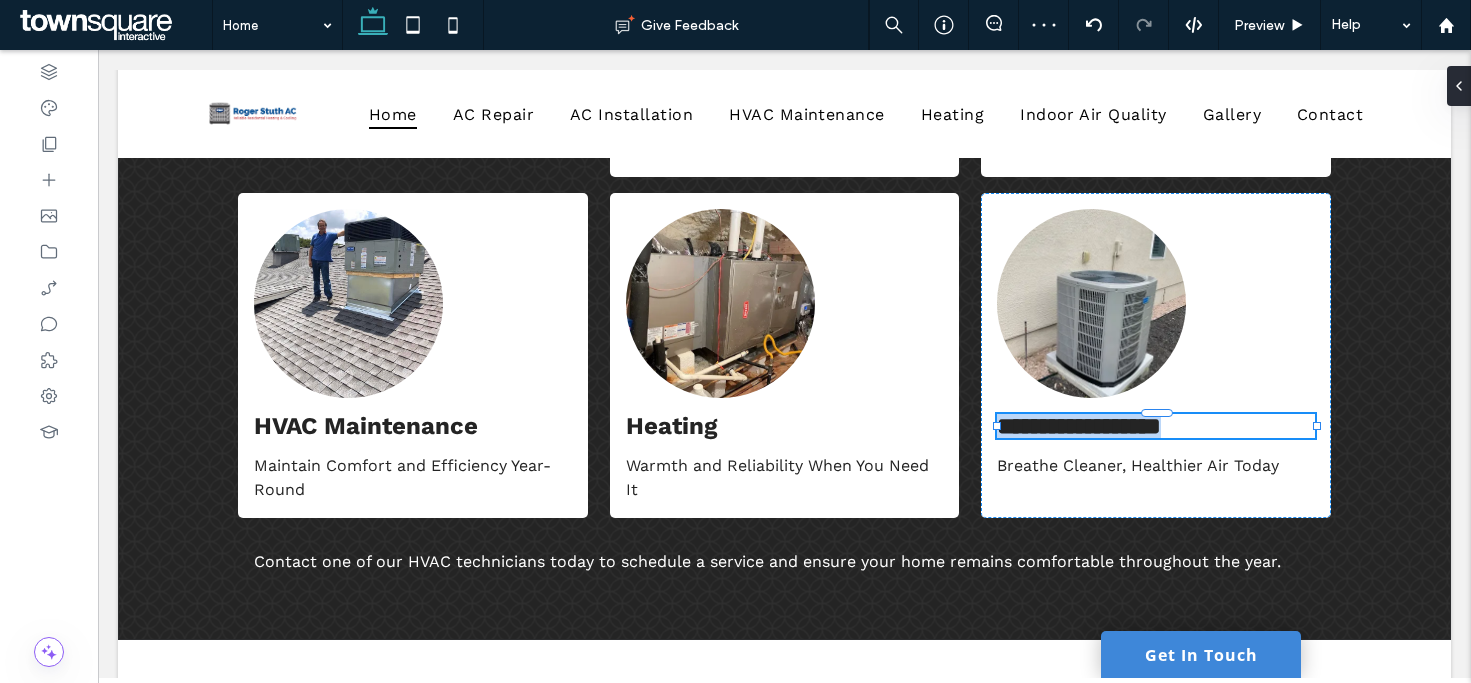 type on "*********" 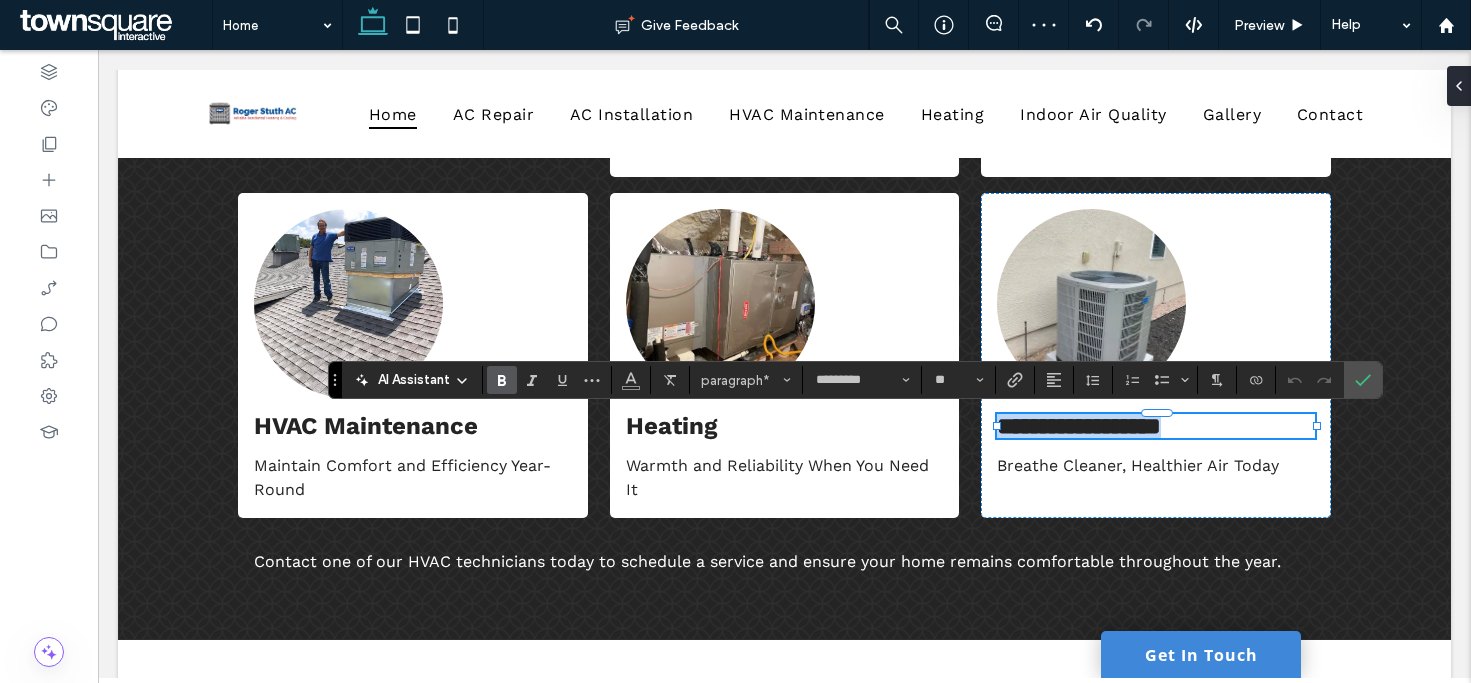 click on "**********" at bounding box center (1079, 426) 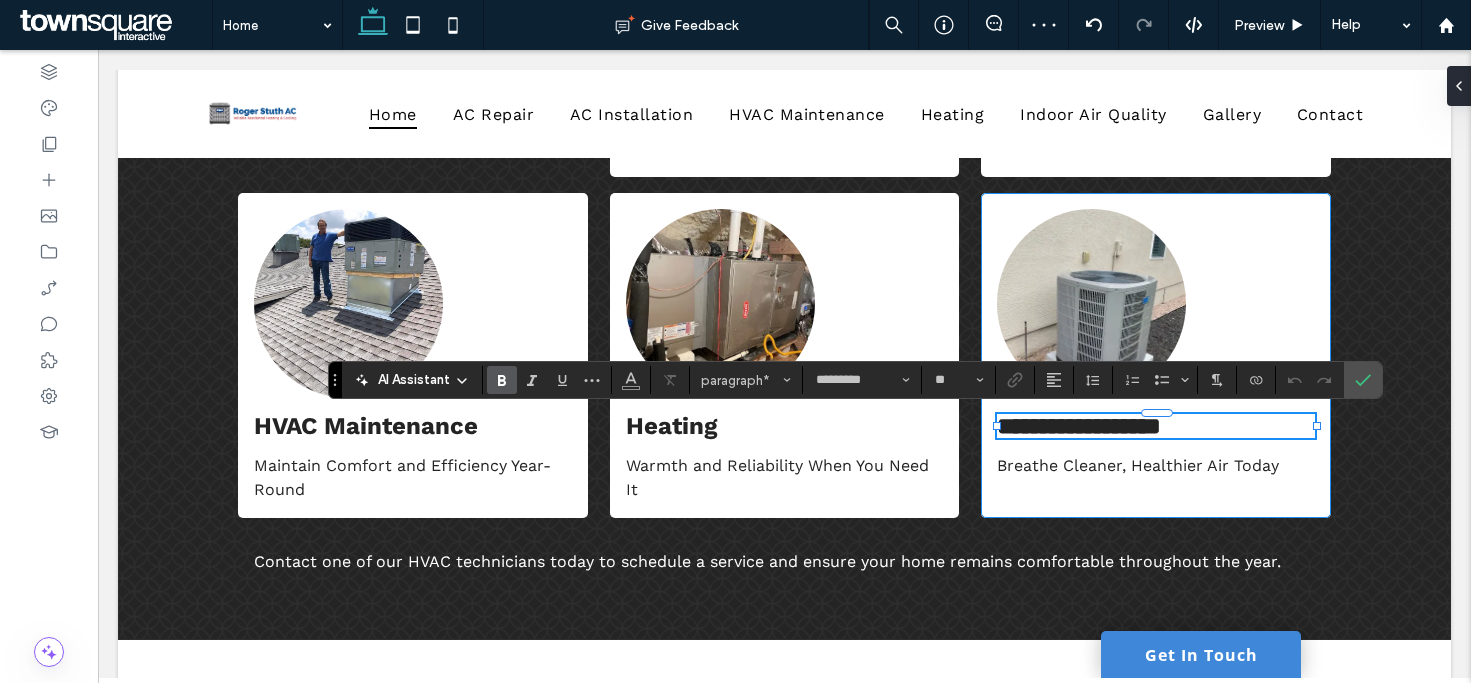 type 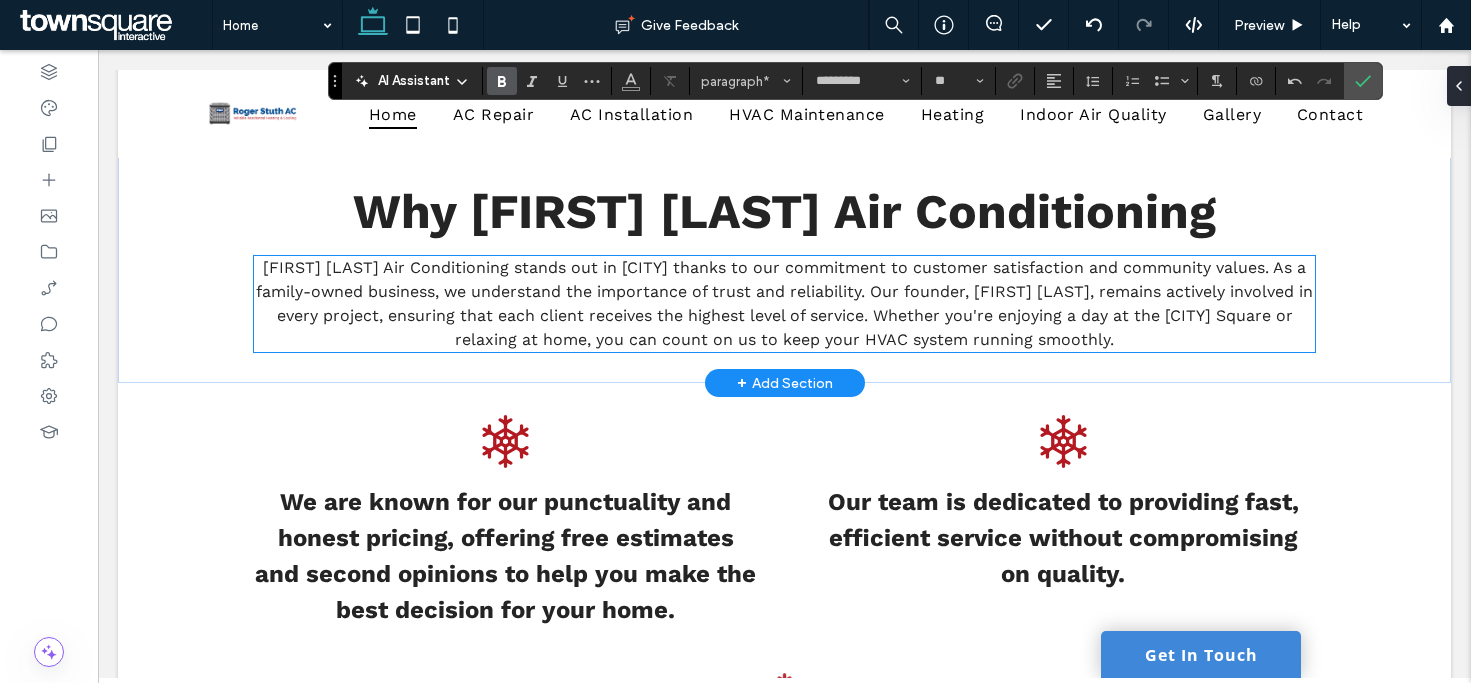 scroll, scrollTop: 2872, scrollLeft: 0, axis: vertical 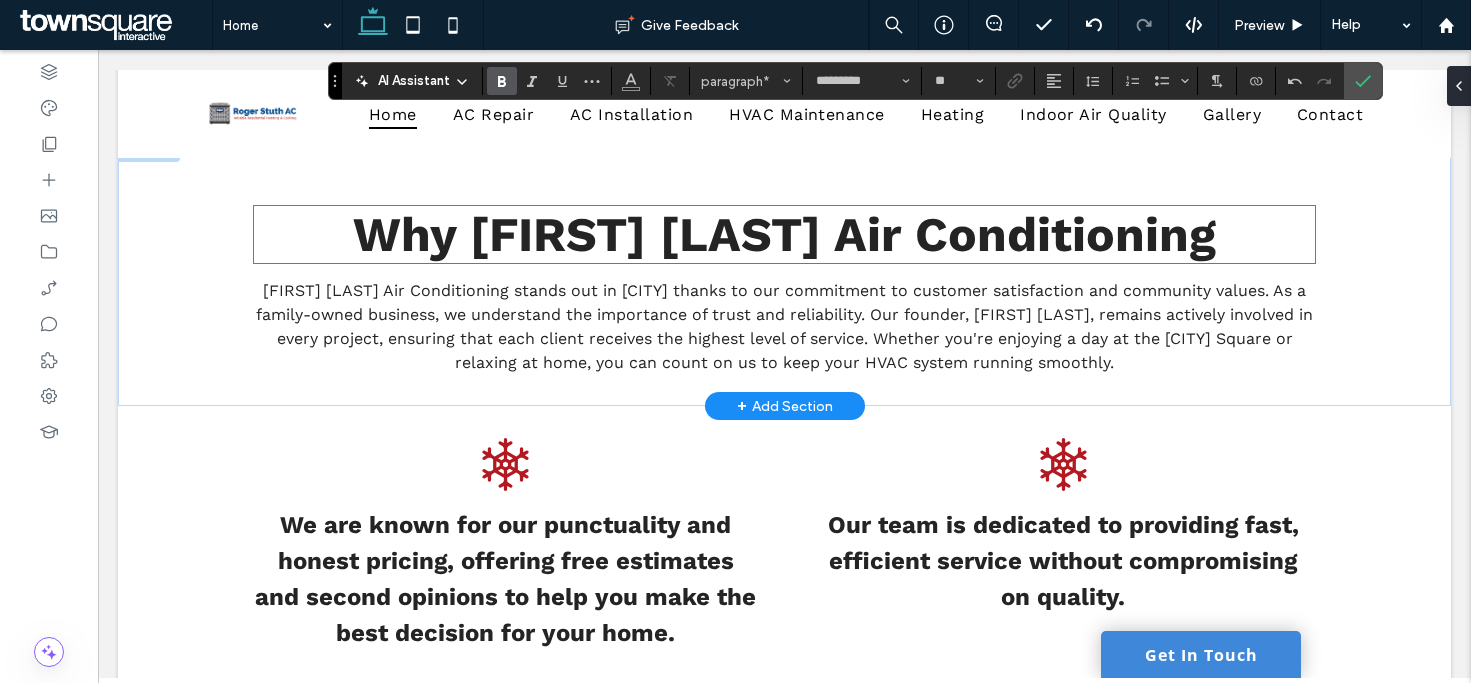 click on "Why Roger Stuth Air Conditioning" at bounding box center (784, 234) 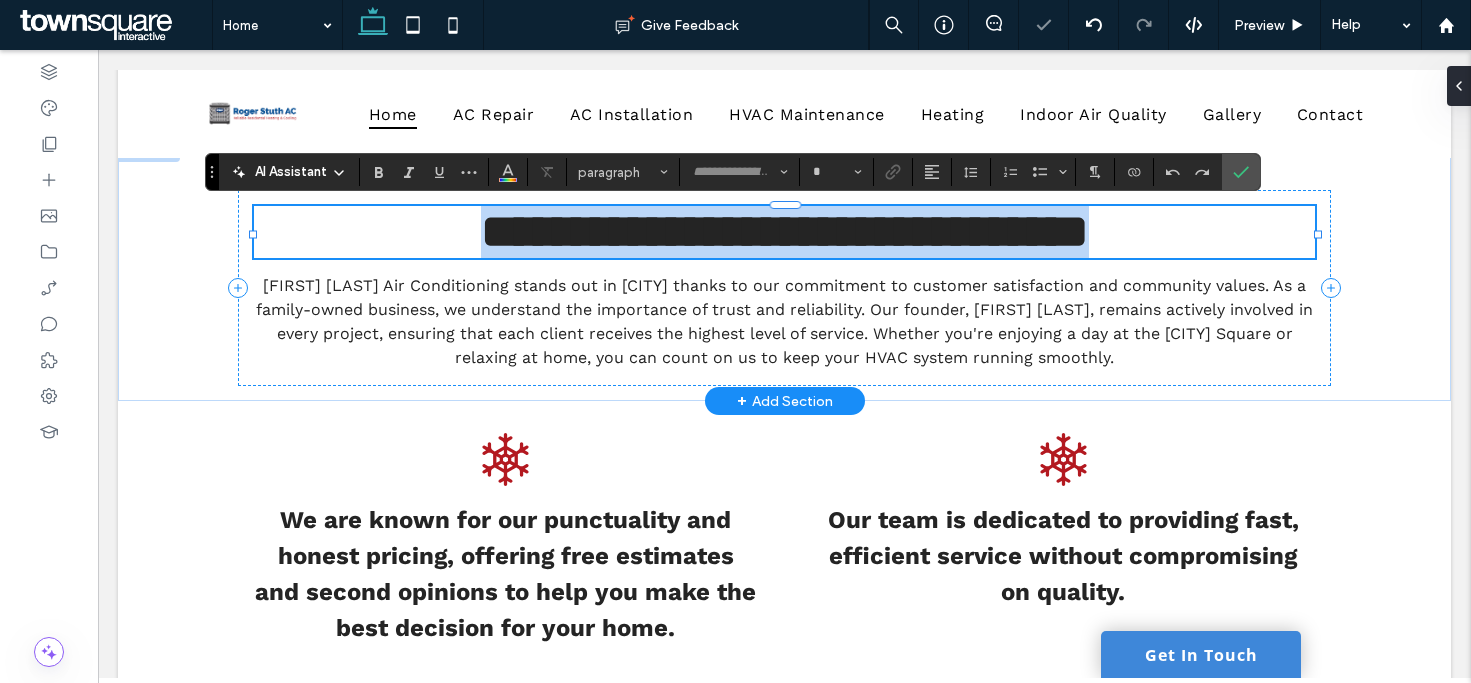 type on "*********" 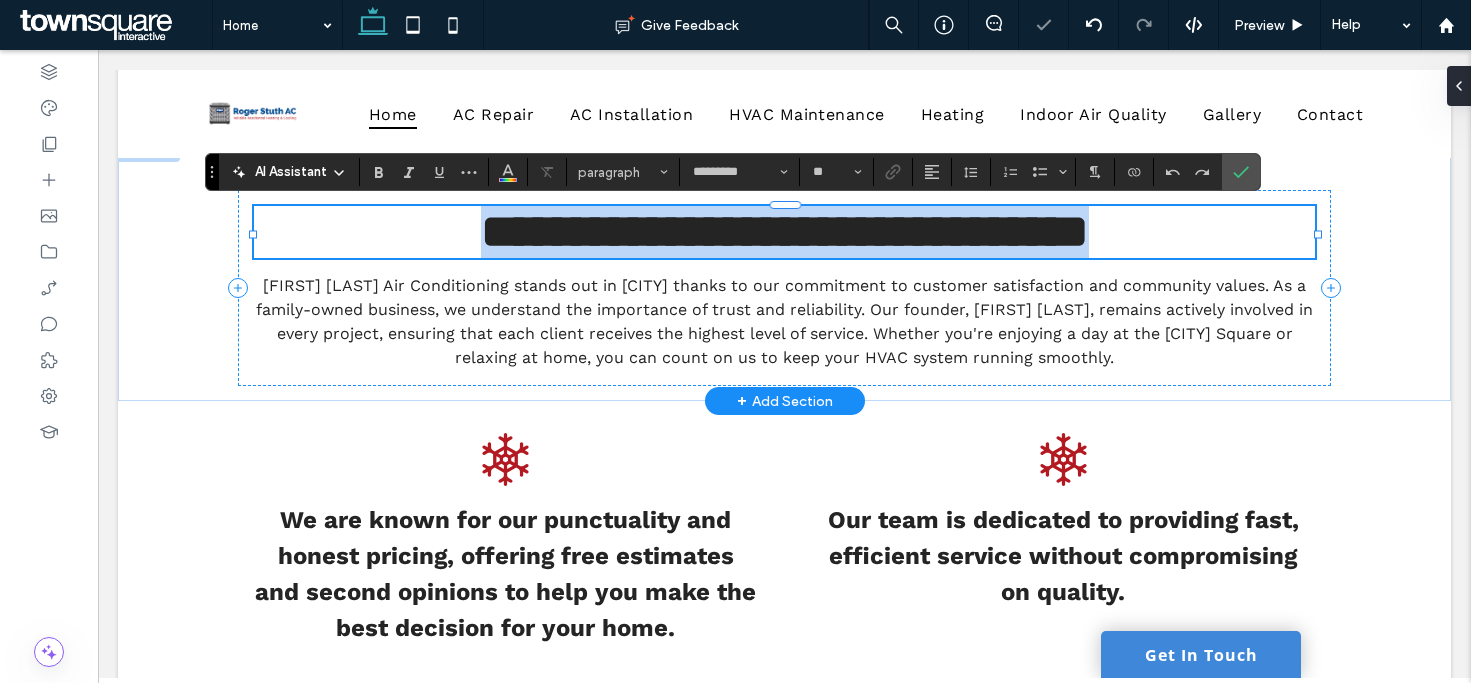 click on "**********" at bounding box center [784, 232] 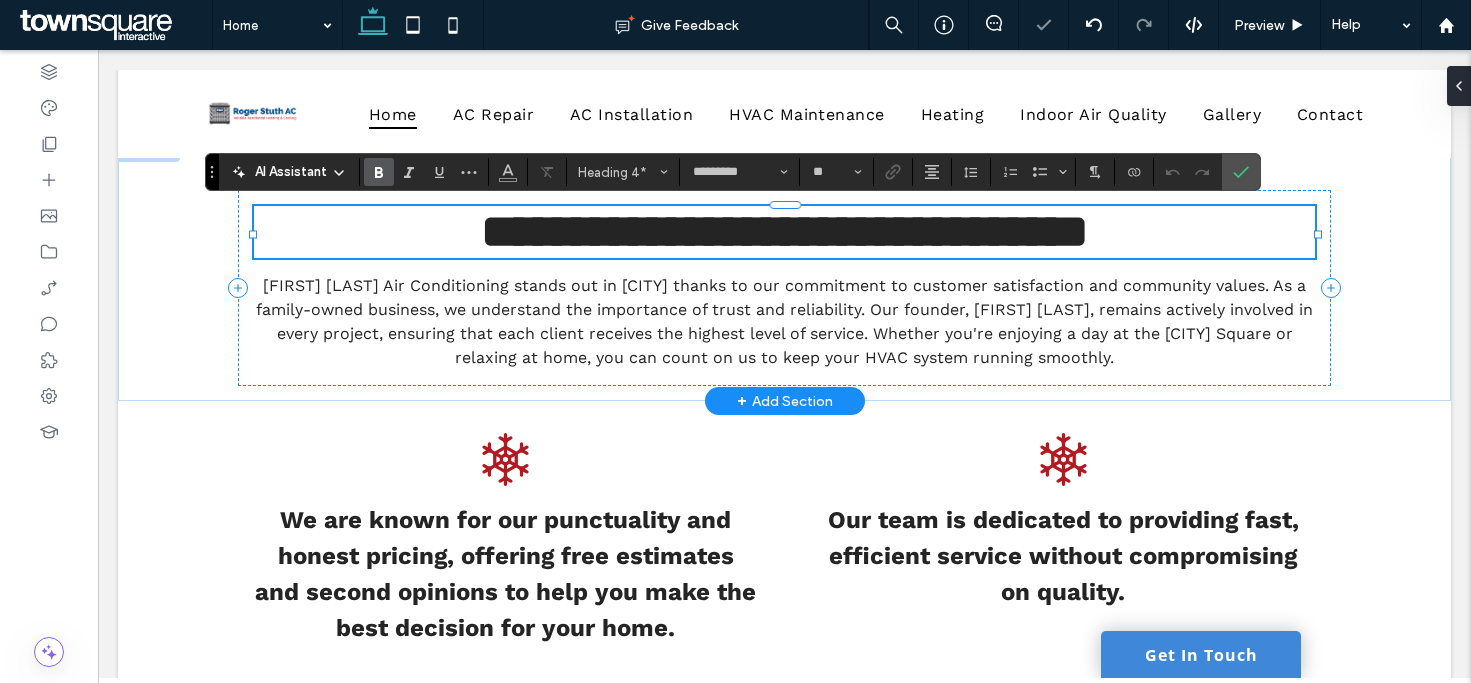 type 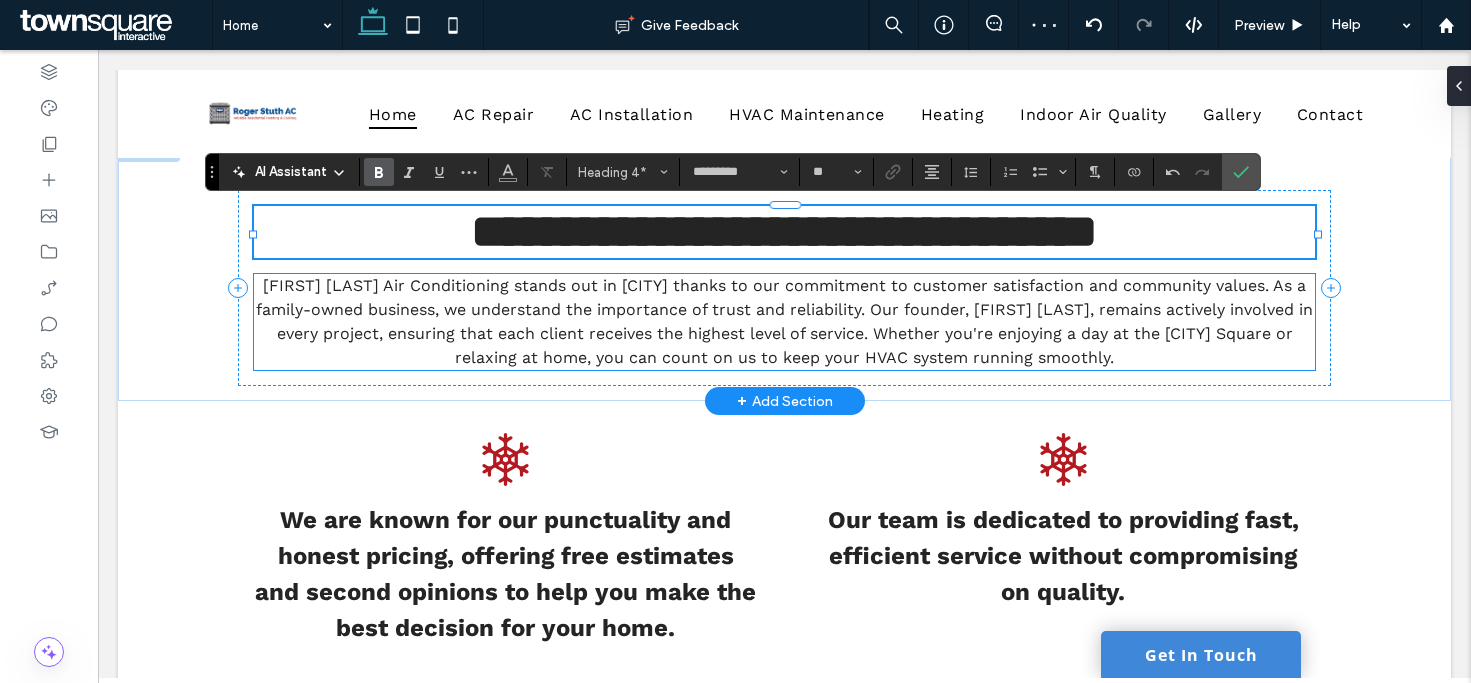 click on "Roger Stuth Air Conditioning stands out in Georgetown thanks to our commitment to customer satisfaction and community values. As a family-owned business, we understand the importance of trust and reliability. Our founder, Roger Stuth, remains actively involved in every project, ensuring that each client receives the highest level of service. Whether you're enjoying a day at the Georgetown Square or relaxing at home, you can count on us to keep your HVAC system running smoothly." at bounding box center (784, 321) 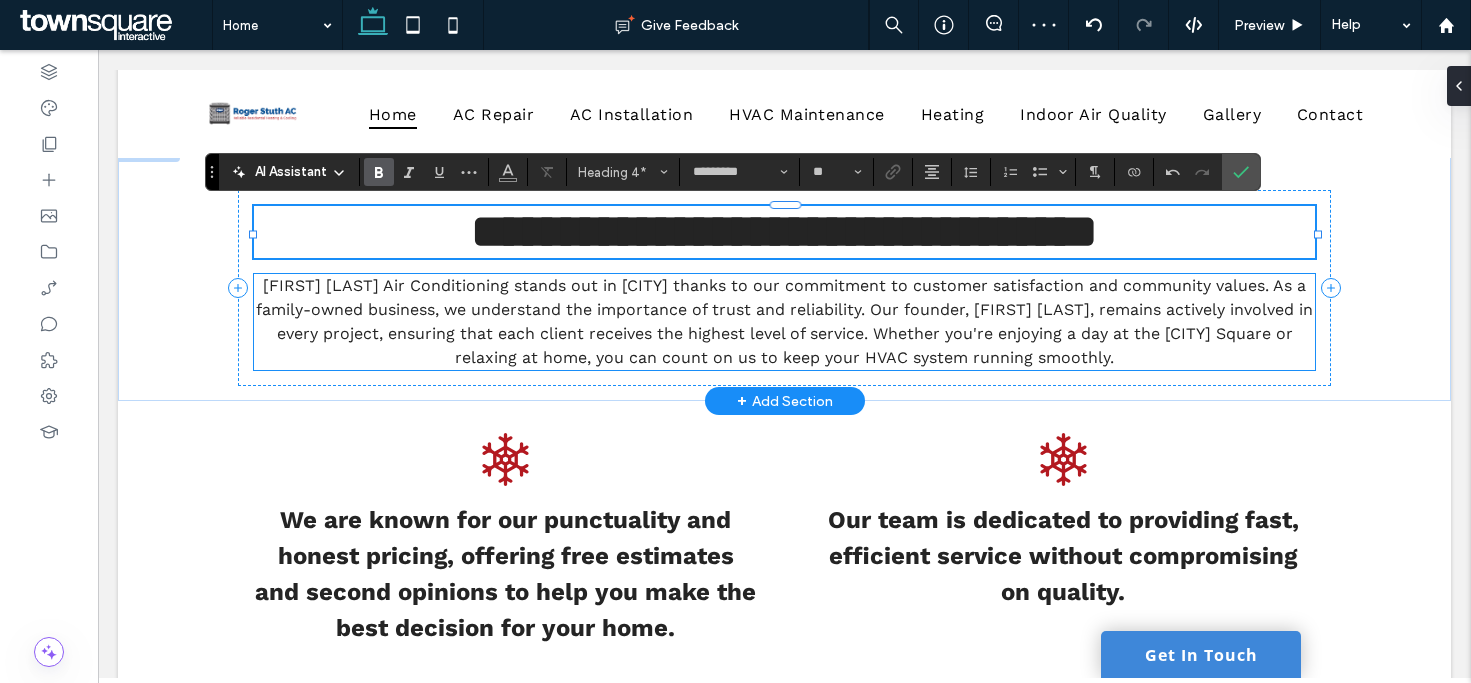 click on "Roger Stuth Air Conditioning stands out in Georgetown thanks to our commitment to customer satisfaction and community values. As a family-owned business, we understand the importance of trust and reliability. Our founder, Roger Stuth, remains actively involved in every project, ensuring that each client receives the highest level of service. Whether you're enjoying a day at the Georgetown Square or relaxing at home, you can count on us to keep your HVAC system running smoothly." at bounding box center [784, 322] 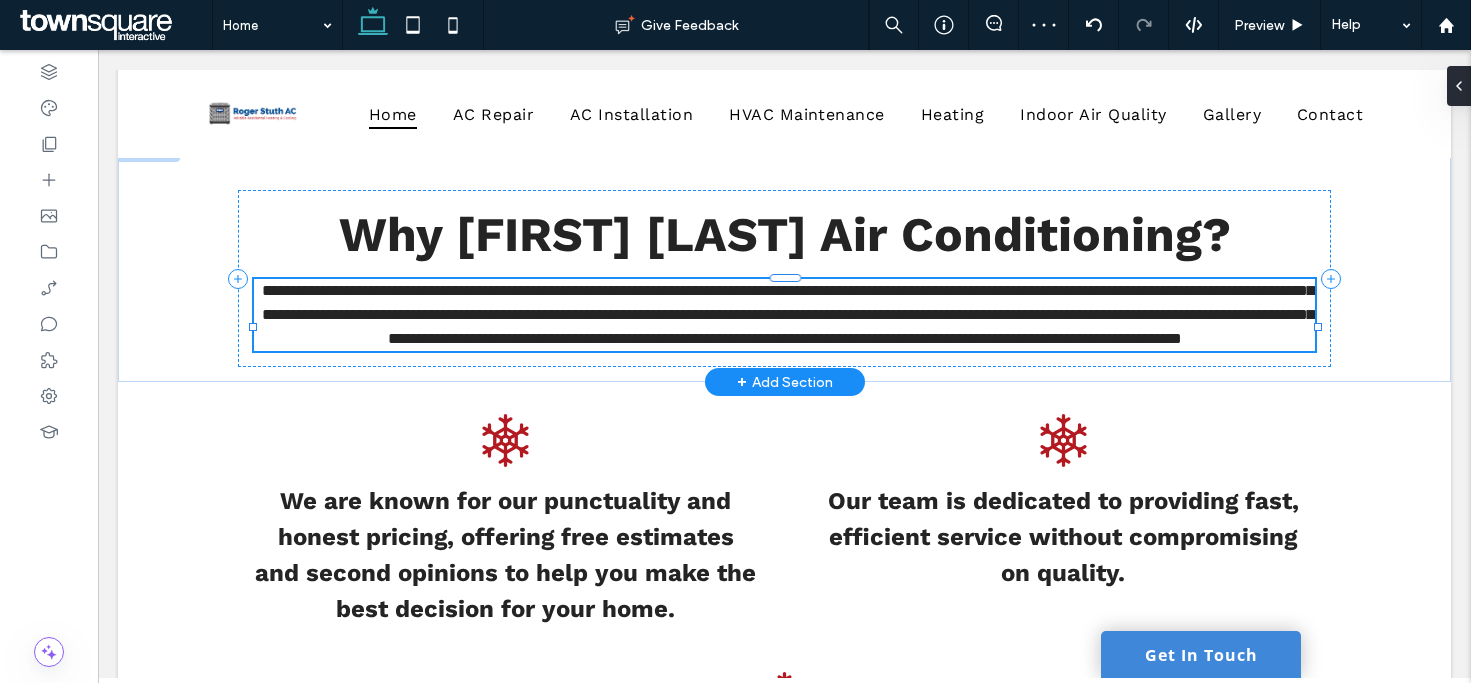 click on "**********" at bounding box center [784, 315] 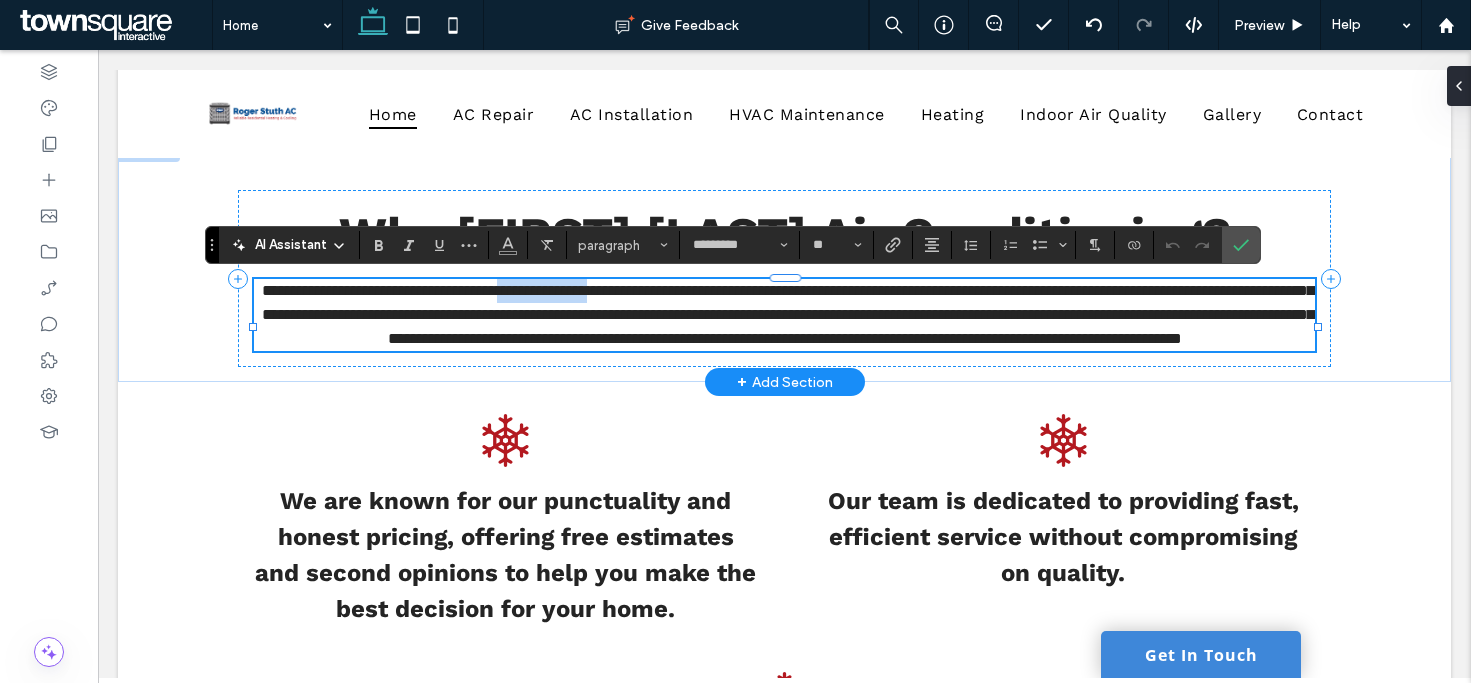 drag, startPoint x: 685, startPoint y: 290, endPoint x: 563, endPoint y: 302, distance: 122.588745 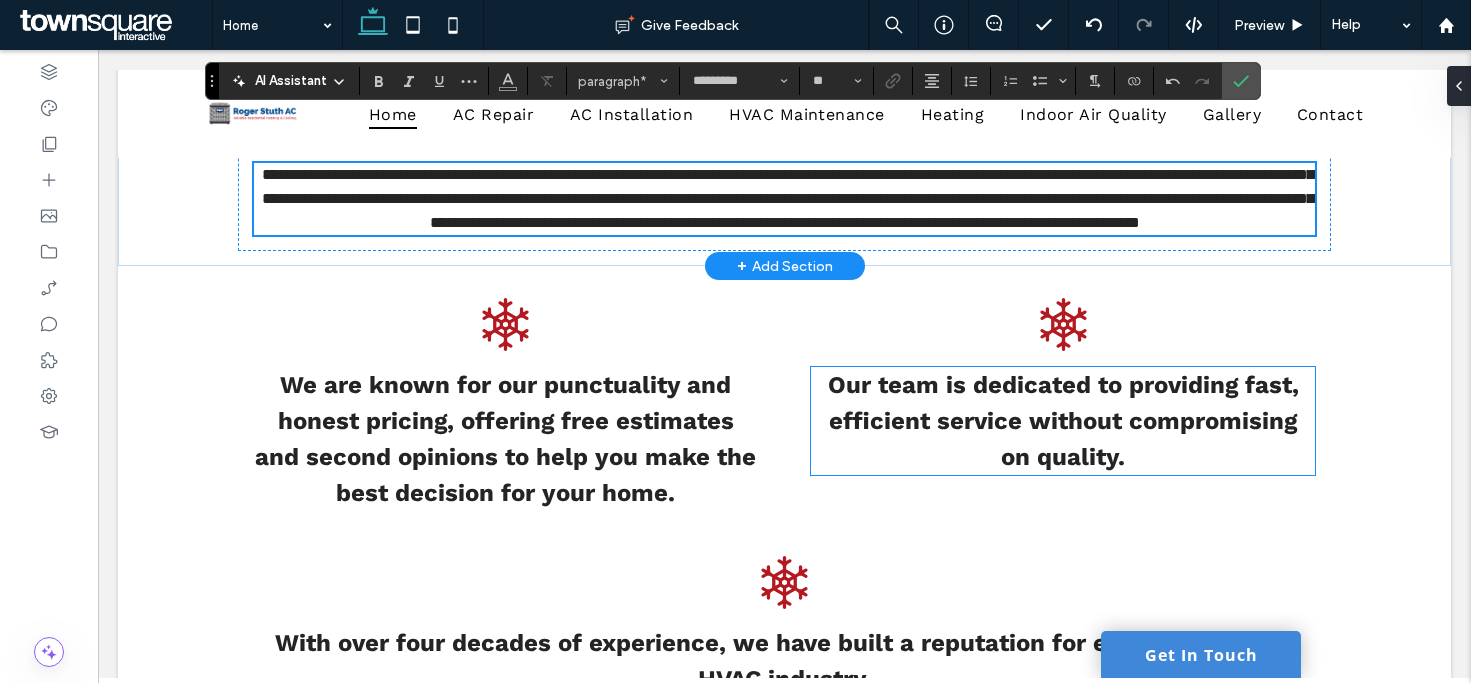 scroll, scrollTop: 2872, scrollLeft: 0, axis: vertical 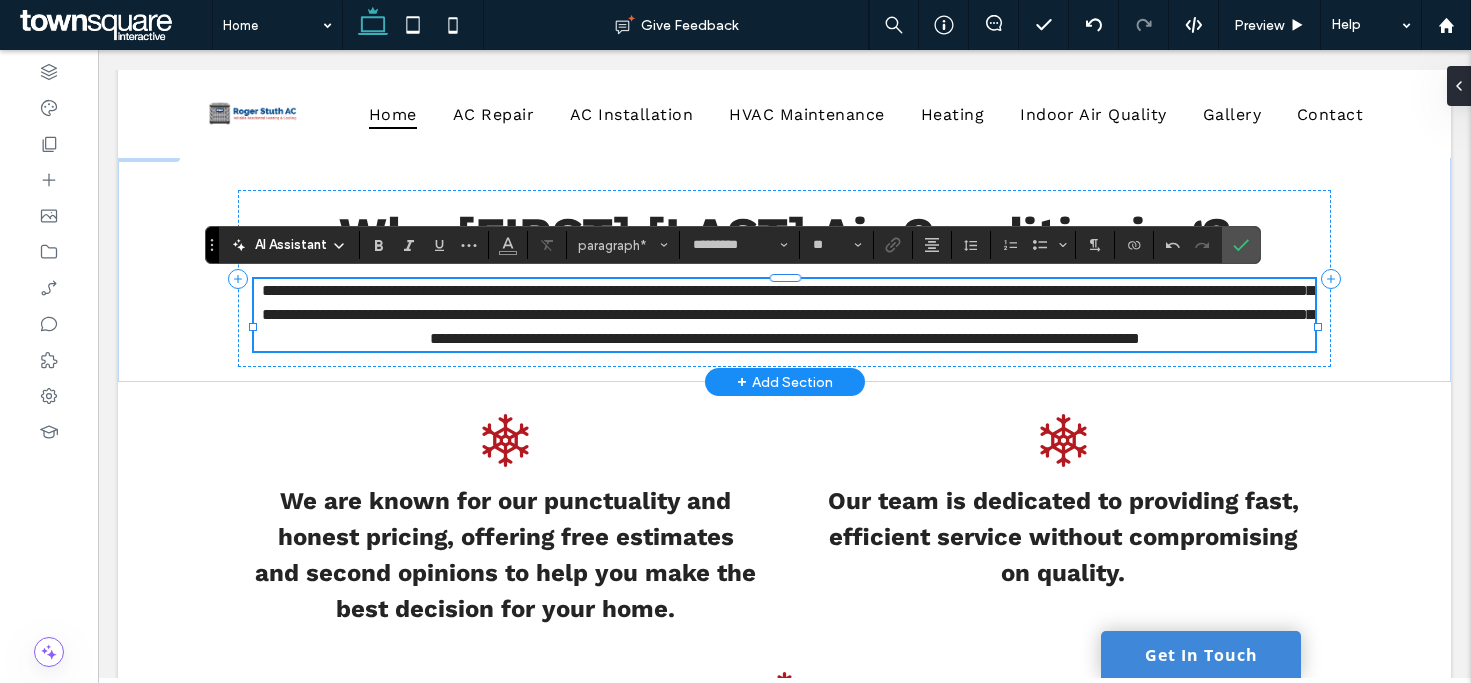 click on "**********" at bounding box center [784, 315] 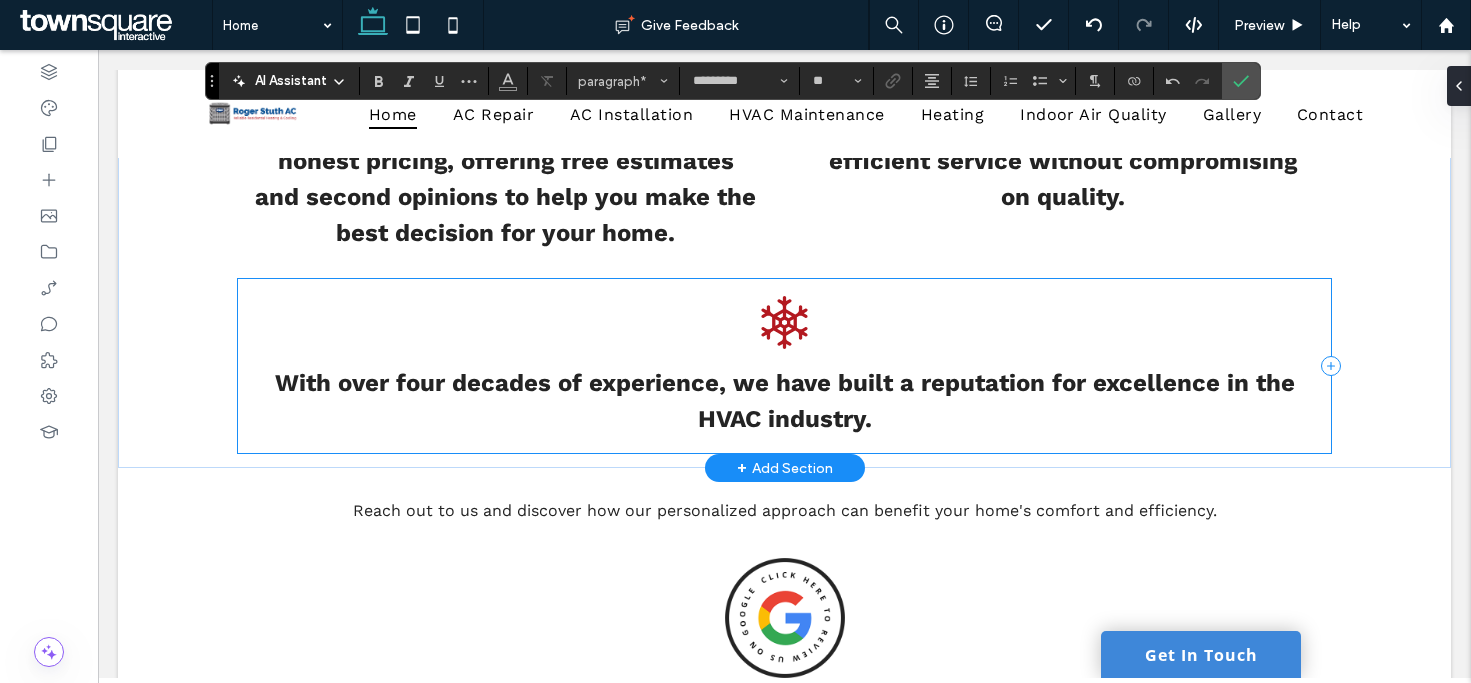 scroll, scrollTop: 3372, scrollLeft: 0, axis: vertical 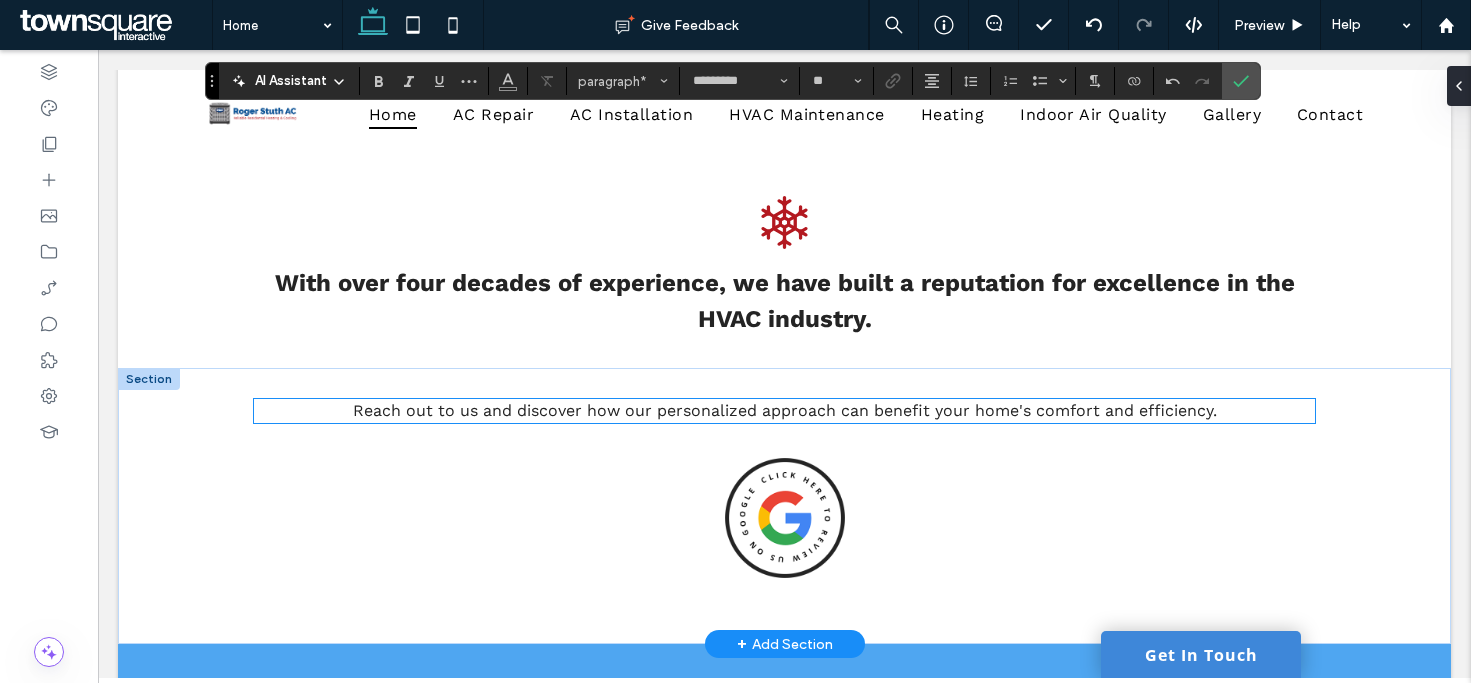 click on "Reach out to us and discover how our personalized approach can benefit your home's comfort and efficiency." at bounding box center (785, 410) 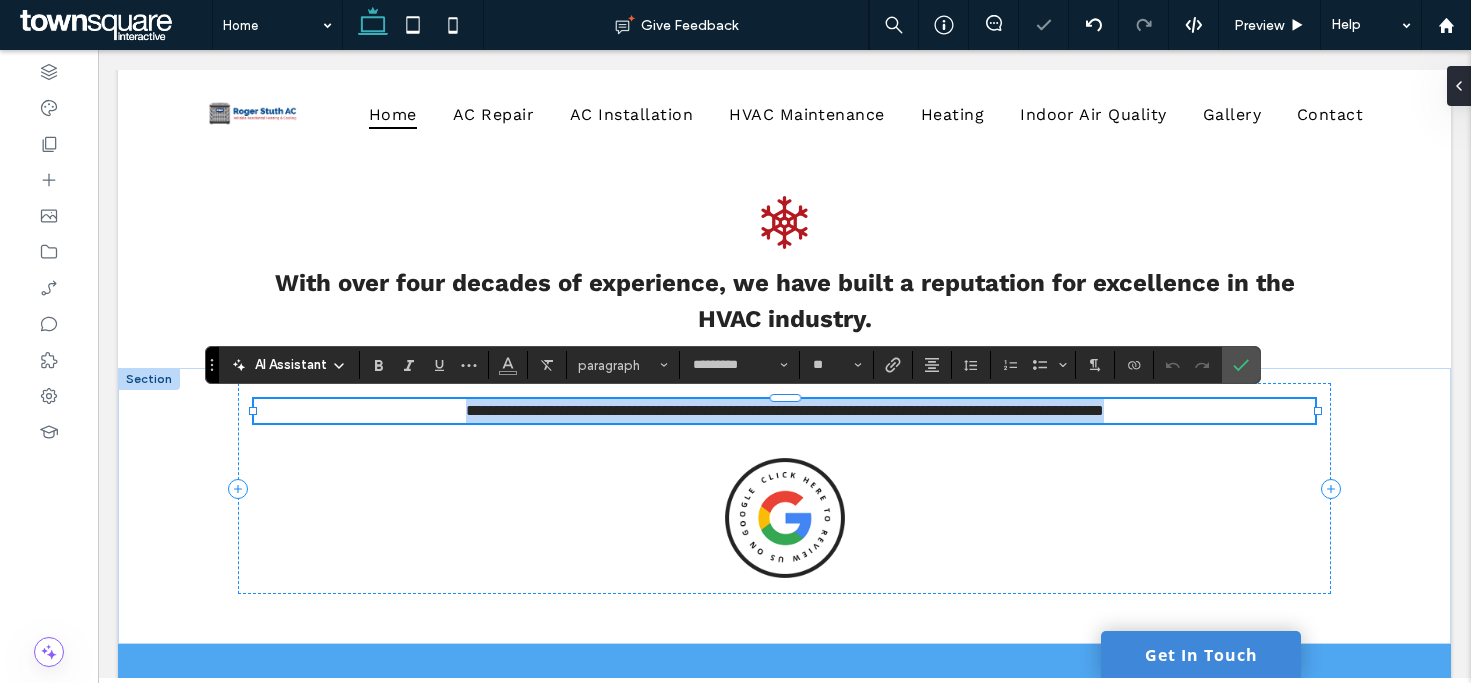 click on "**********" at bounding box center [785, 410] 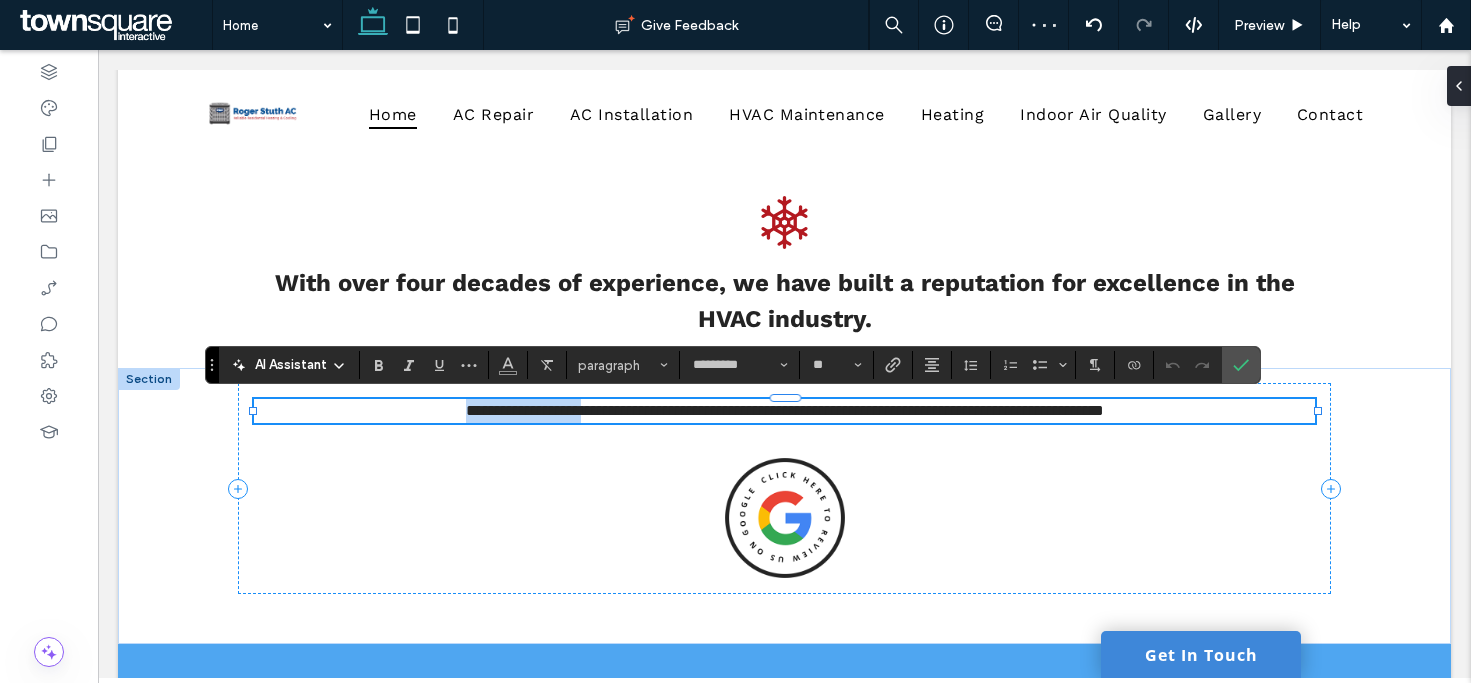 drag, startPoint x: 504, startPoint y: 412, endPoint x: 347, endPoint y: 416, distance: 157.05095 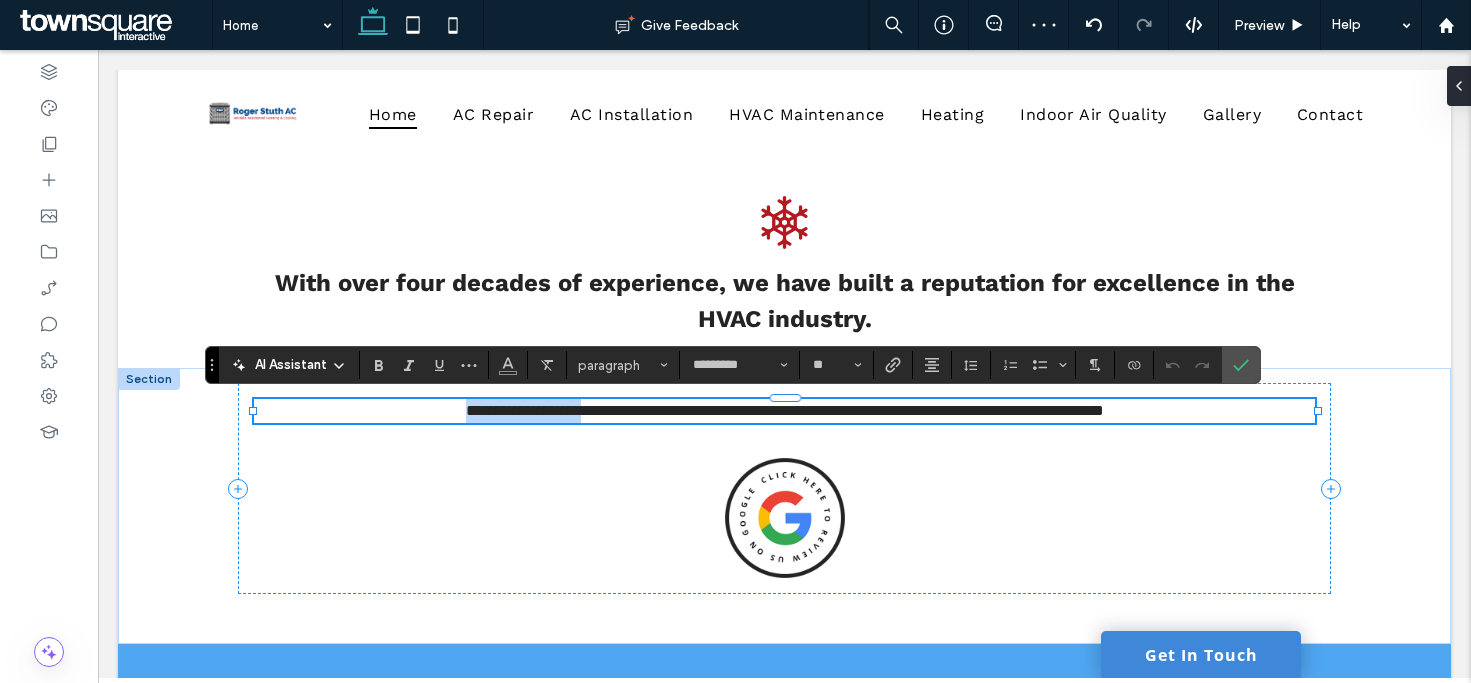 click on "**********" at bounding box center [785, 410] 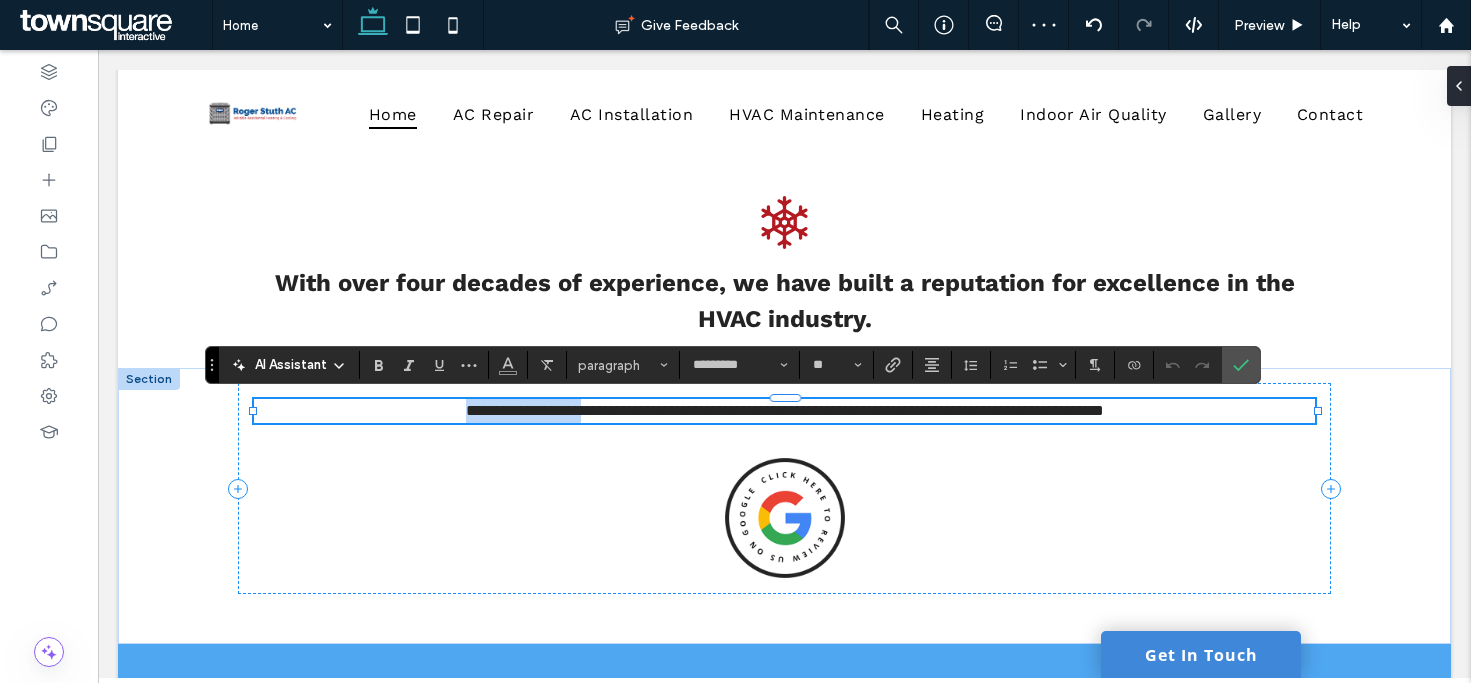 type 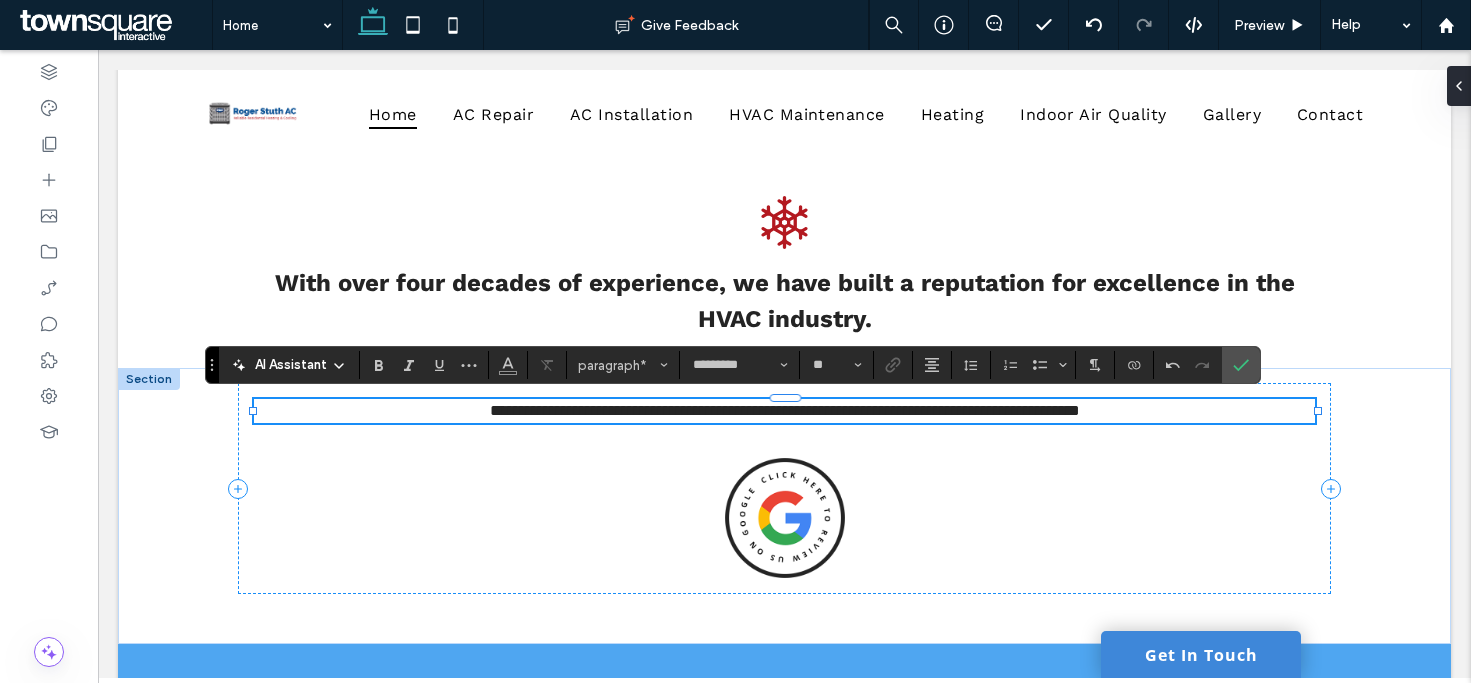 drag, startPoint x: 466, startPoint y: 416, endPoint x: 520, endPoint y: 427, distance: 55.108982 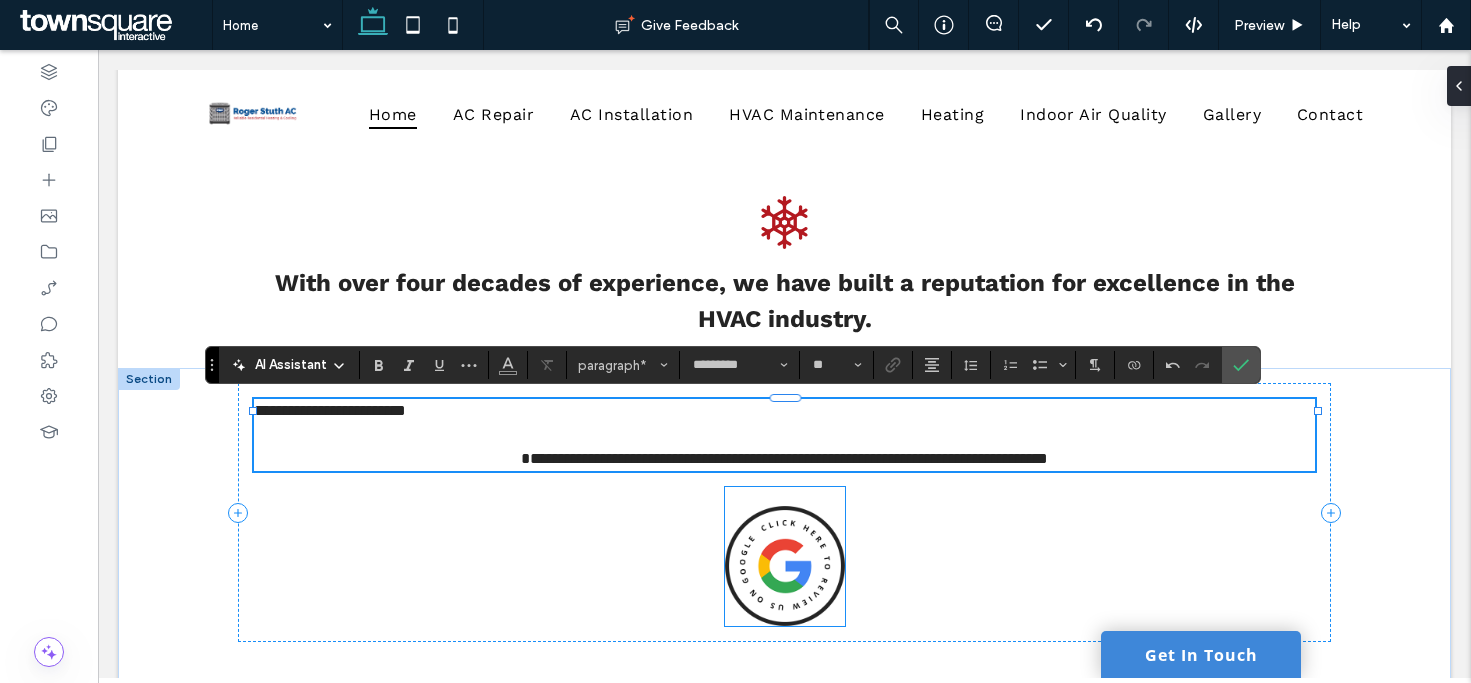 scroll, scrollTop: 0, scrollLeft: 0, axis: both 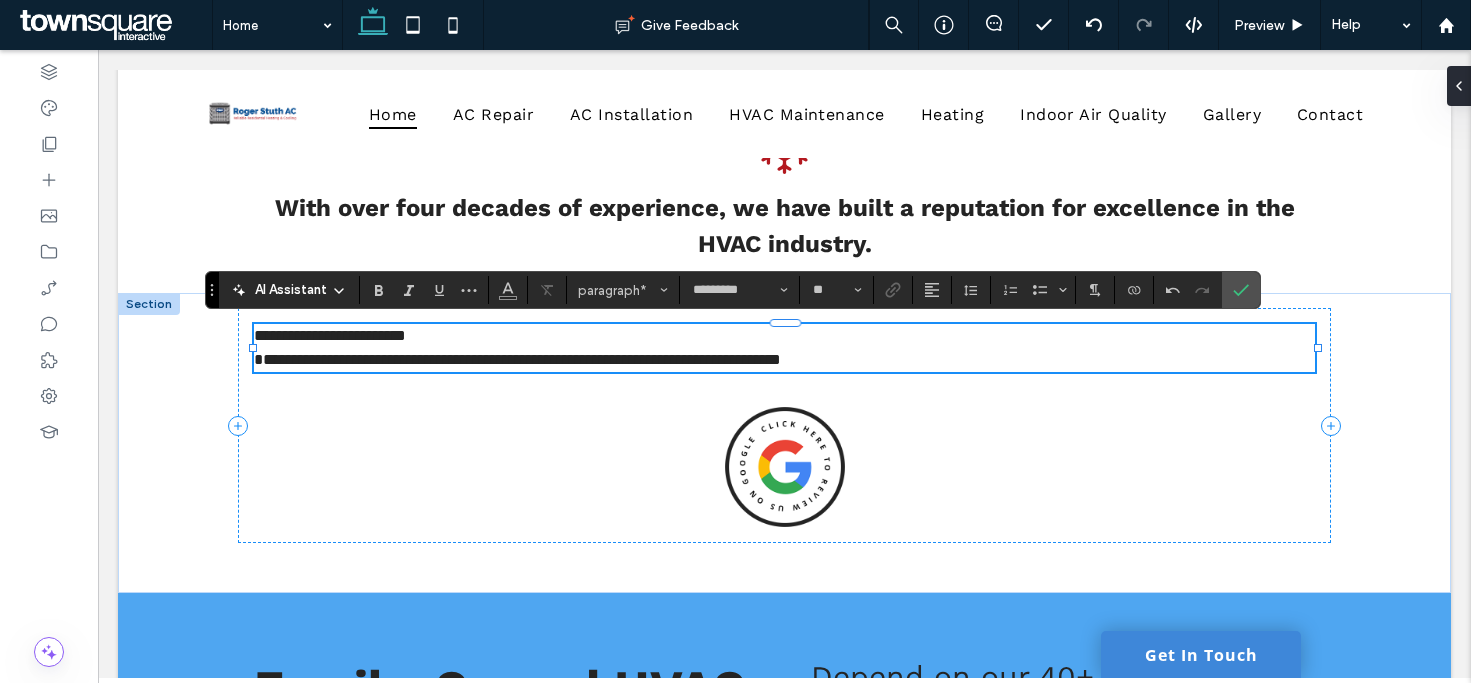 click on "**********" at bounding box center (517, 347) 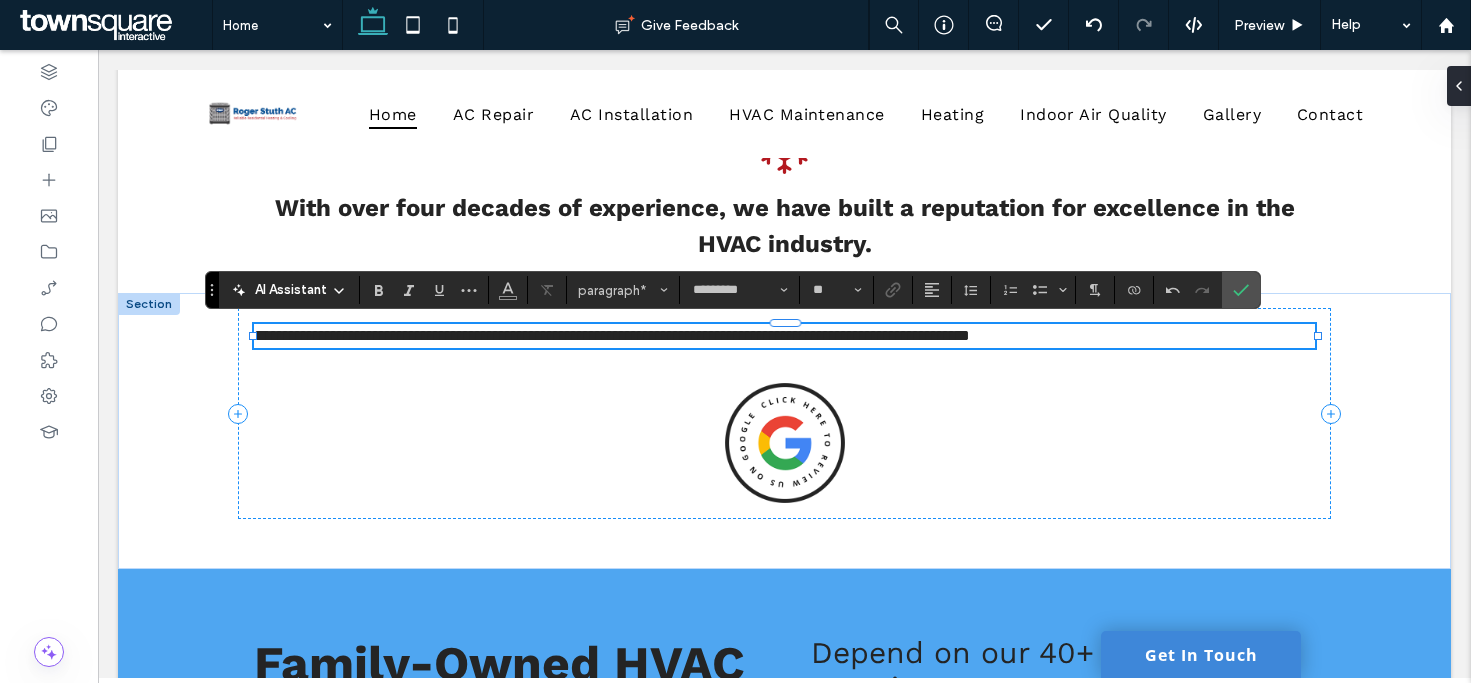 click on "**********" at bounding box center (612, 335) 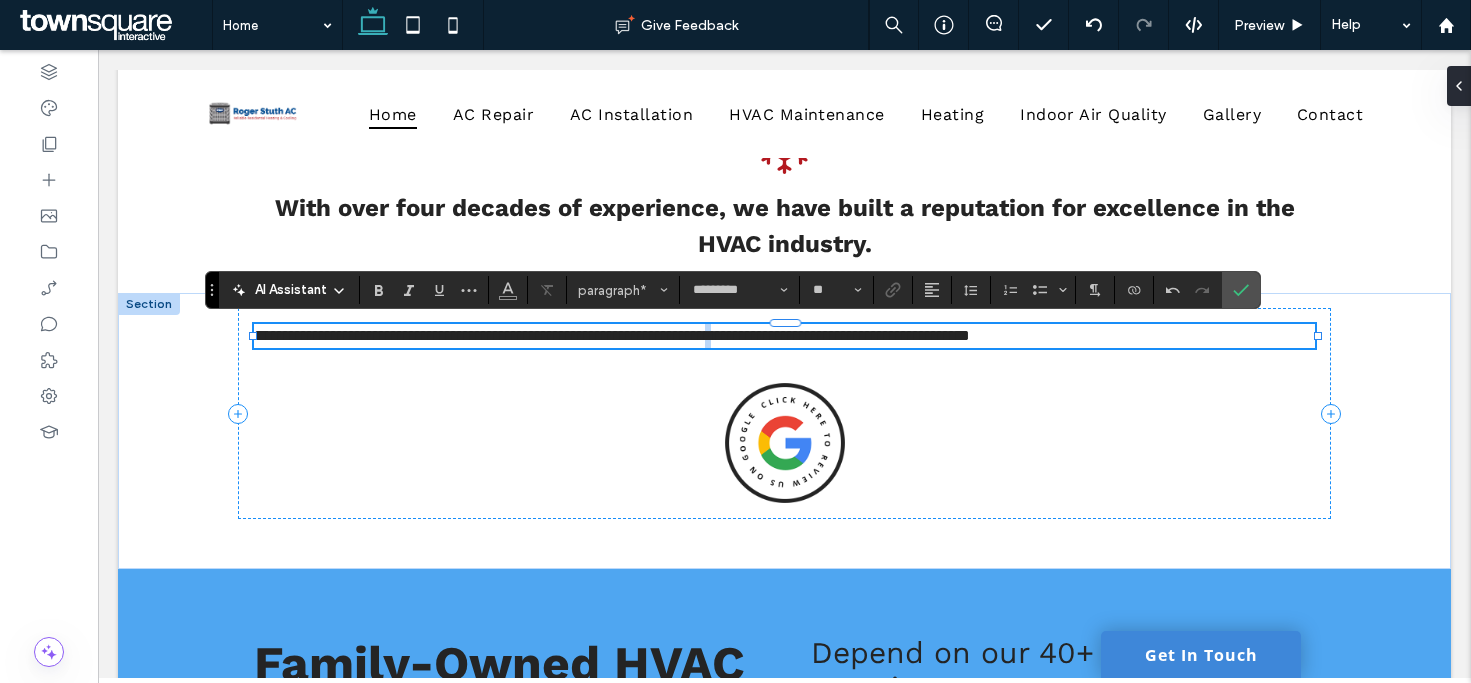 click on "**********" at bounding box center [612, 335] 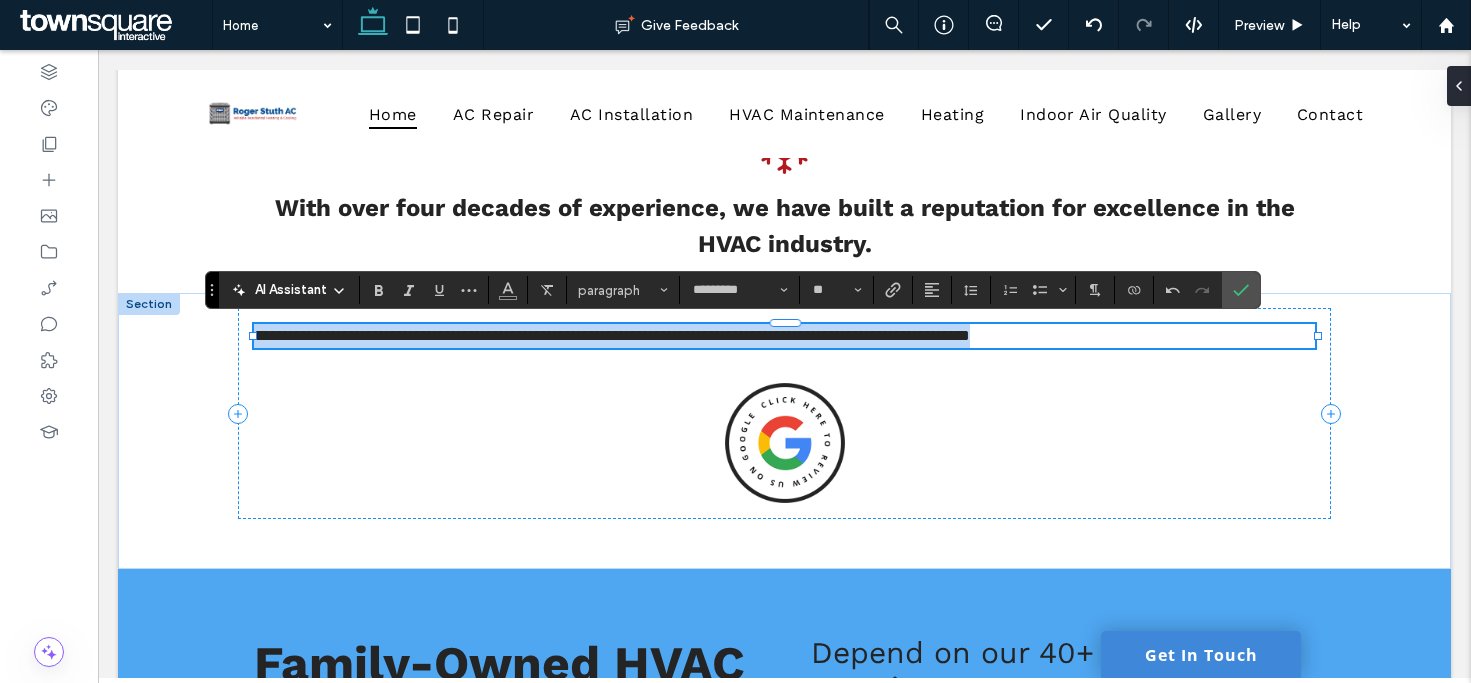 click on "**********" at bounding box center [612, 335] 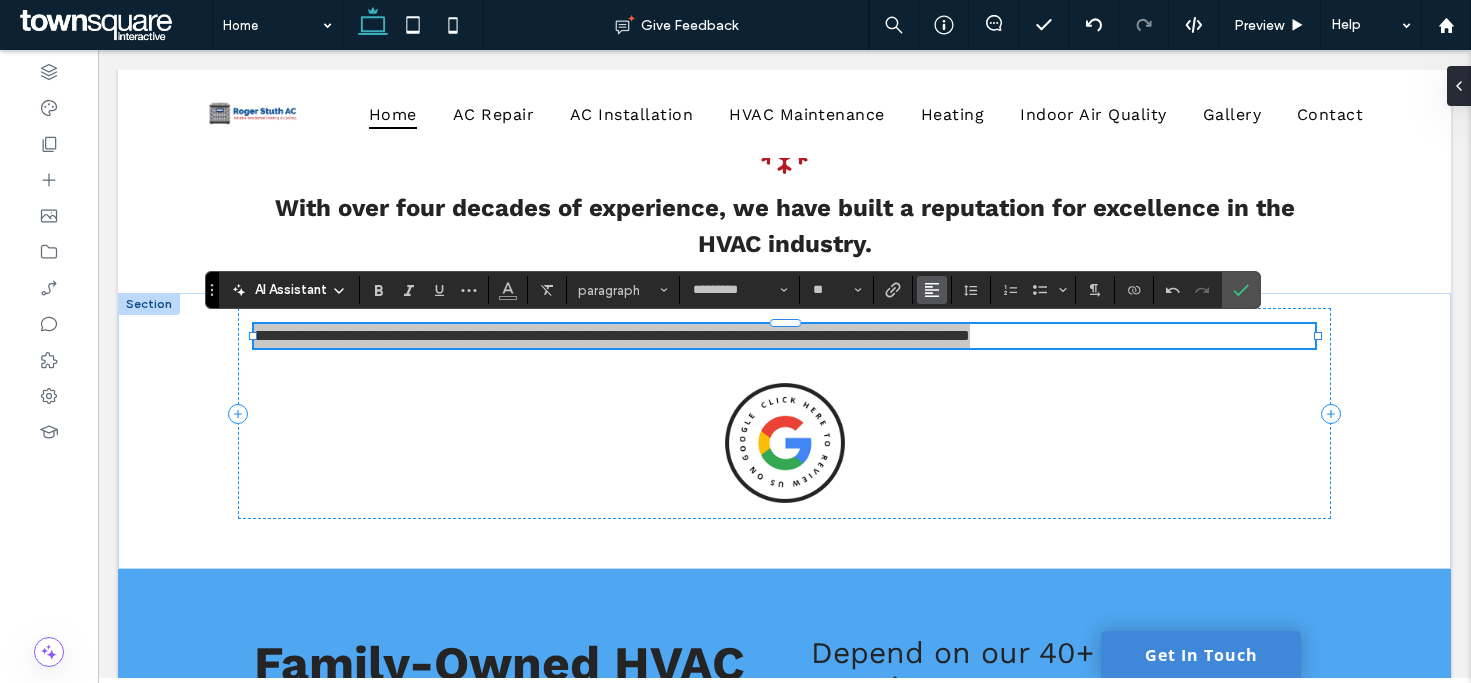 click at bounding box center (932, 290) 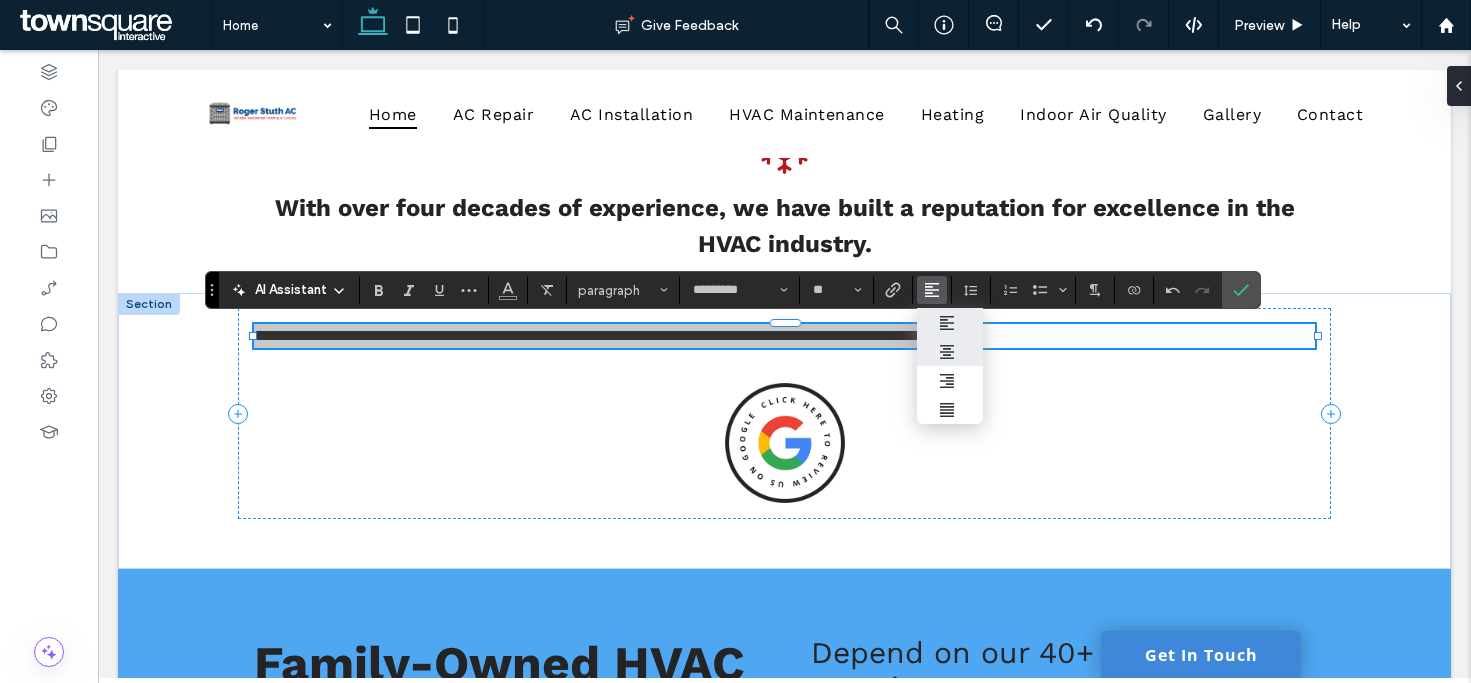 drag, startPoint x: 943, startPoint y: 342, endPoint x: 1183, endPoint y: 349, distance: 240.10207 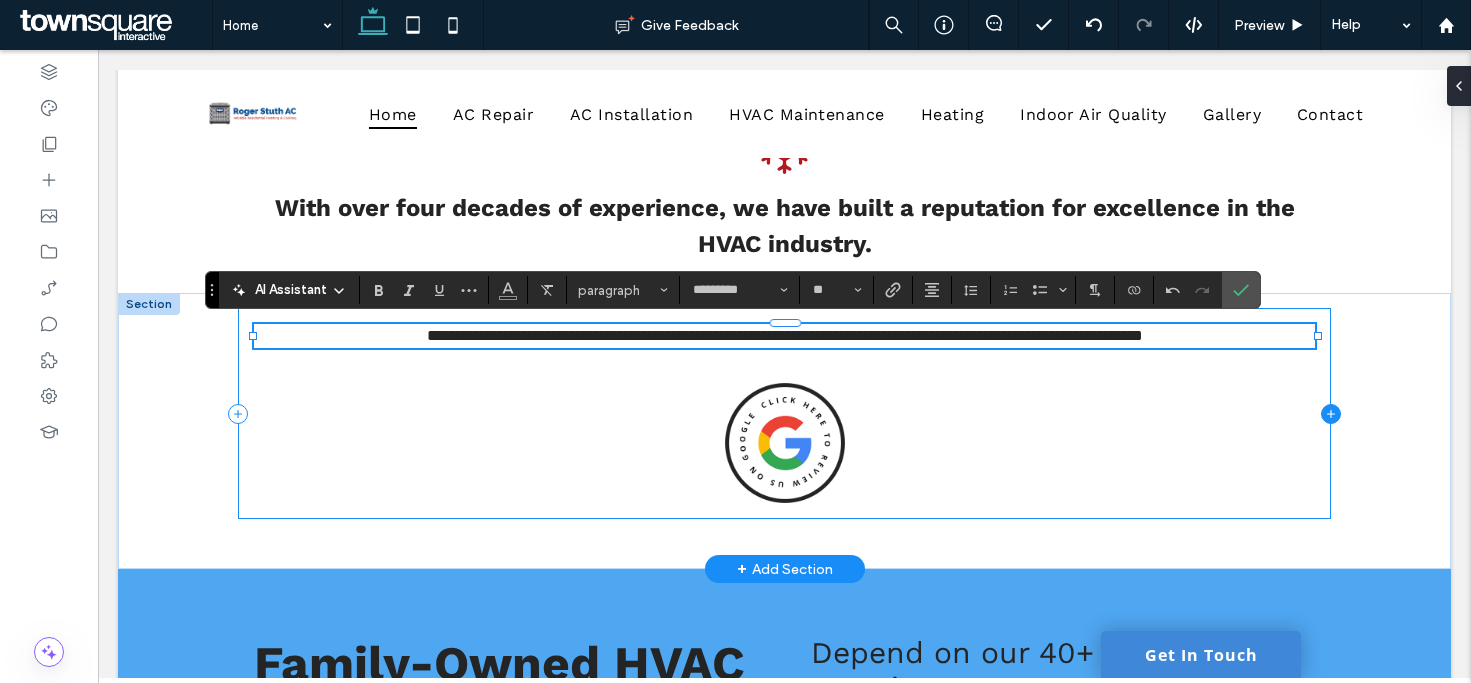 click 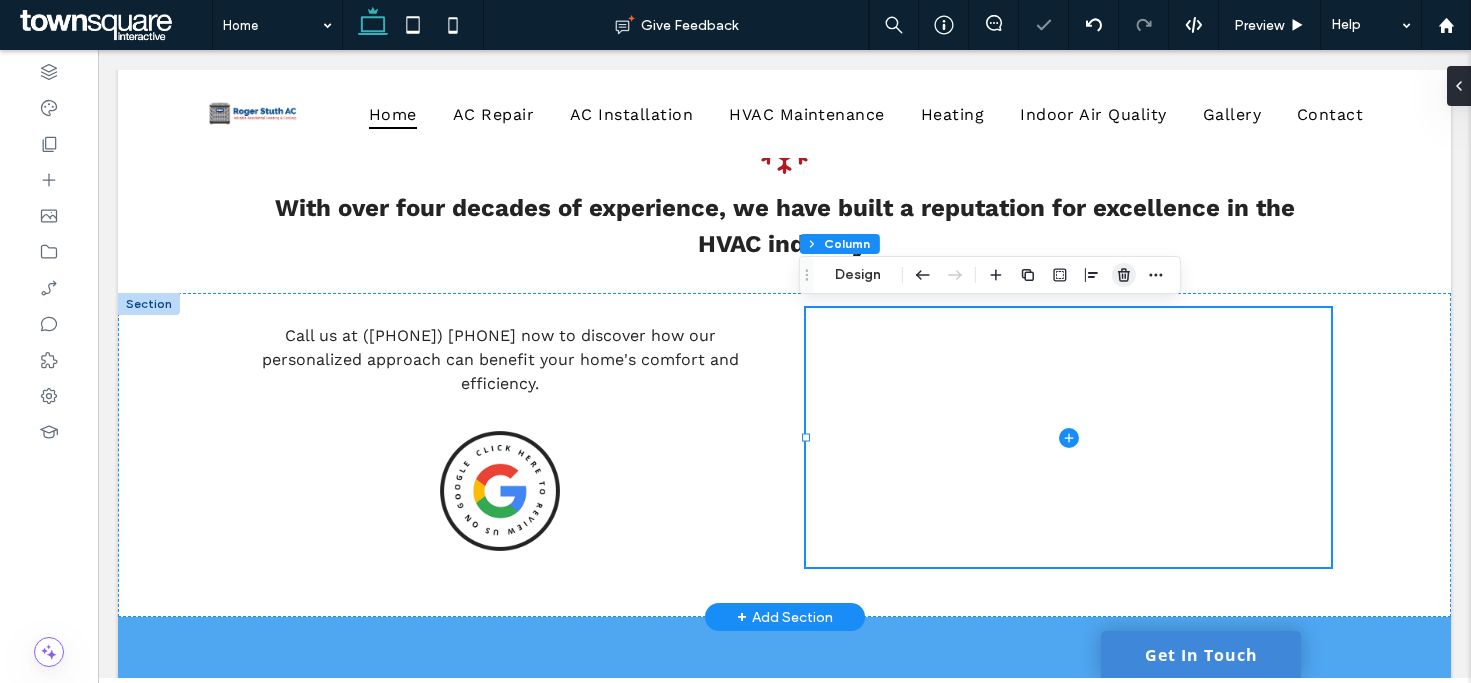 click at bounding box center (1124, 275) 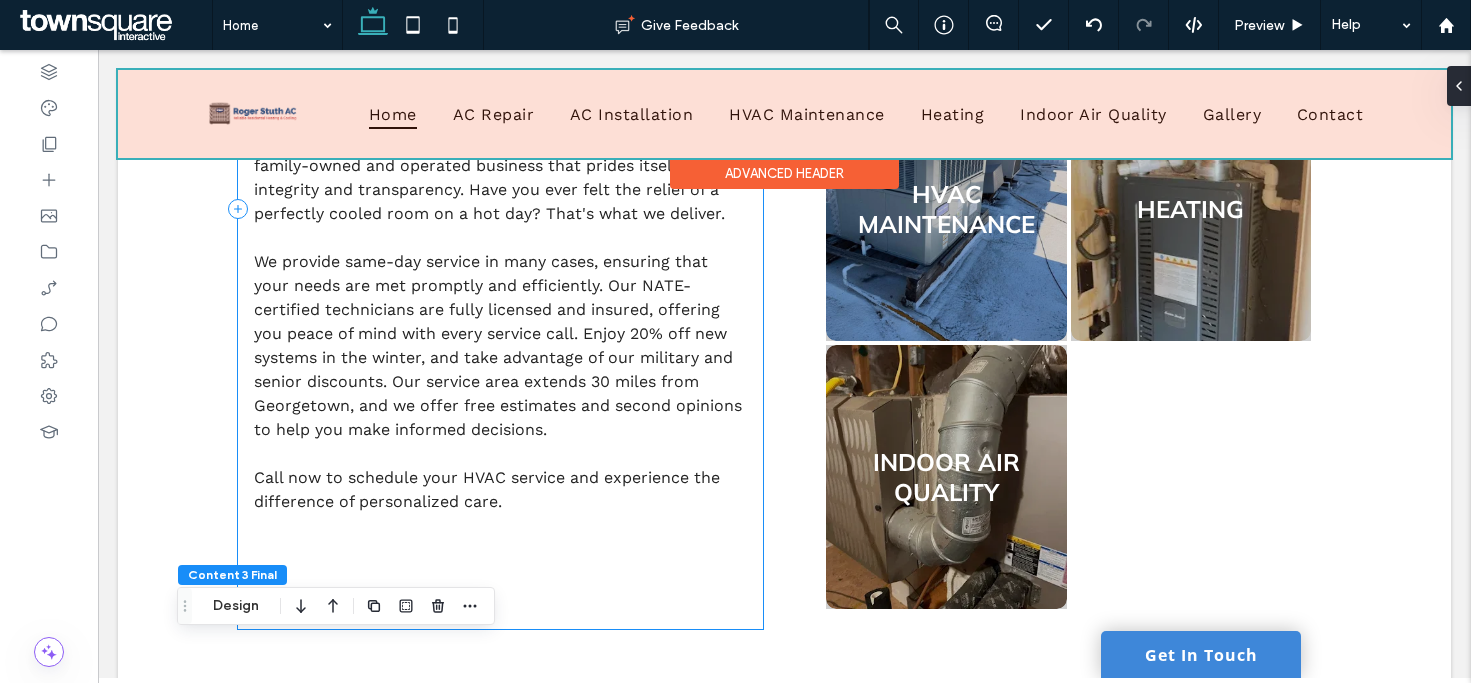 scroll, scrollTop: 1347, scrollLeft: 0, axis: vertical 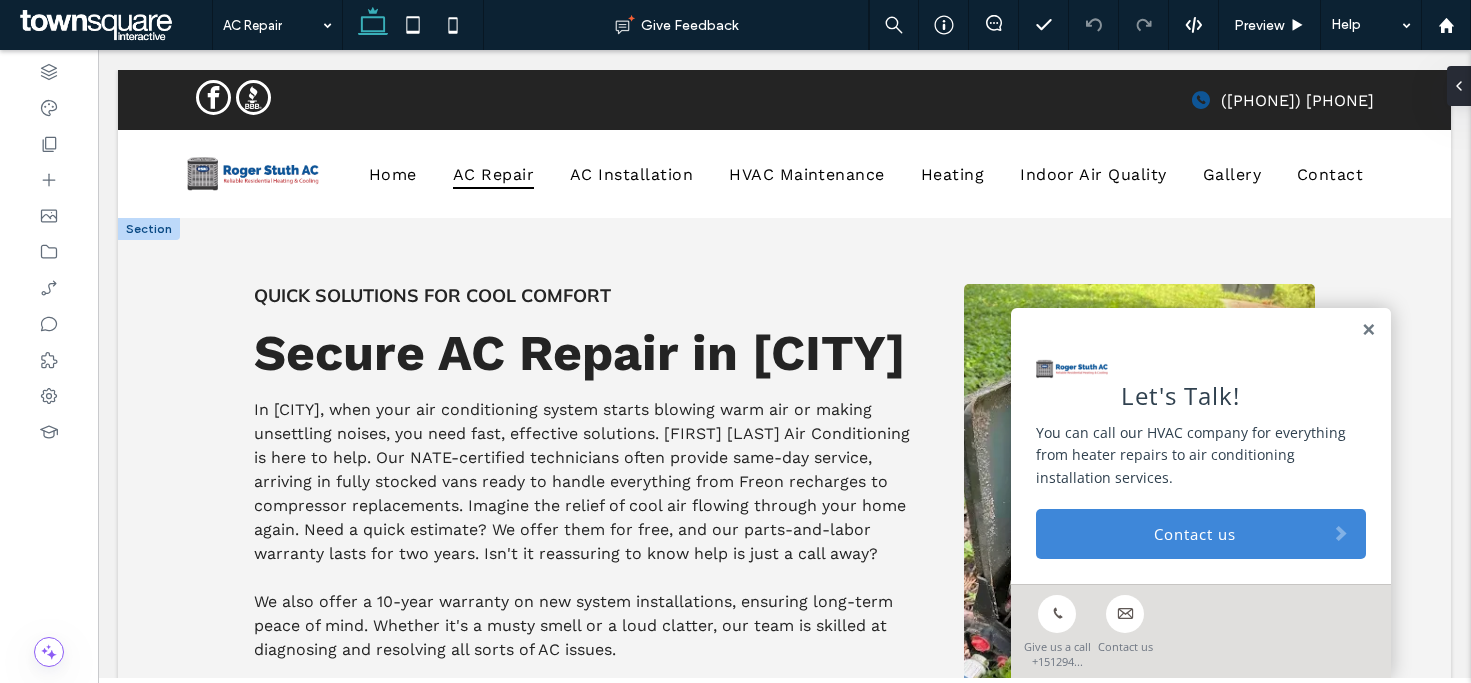 drag, startPoint x: 1348, startPoint y: 335, endPoint x: 1344, endPoint y: 357, distance: 22.36068 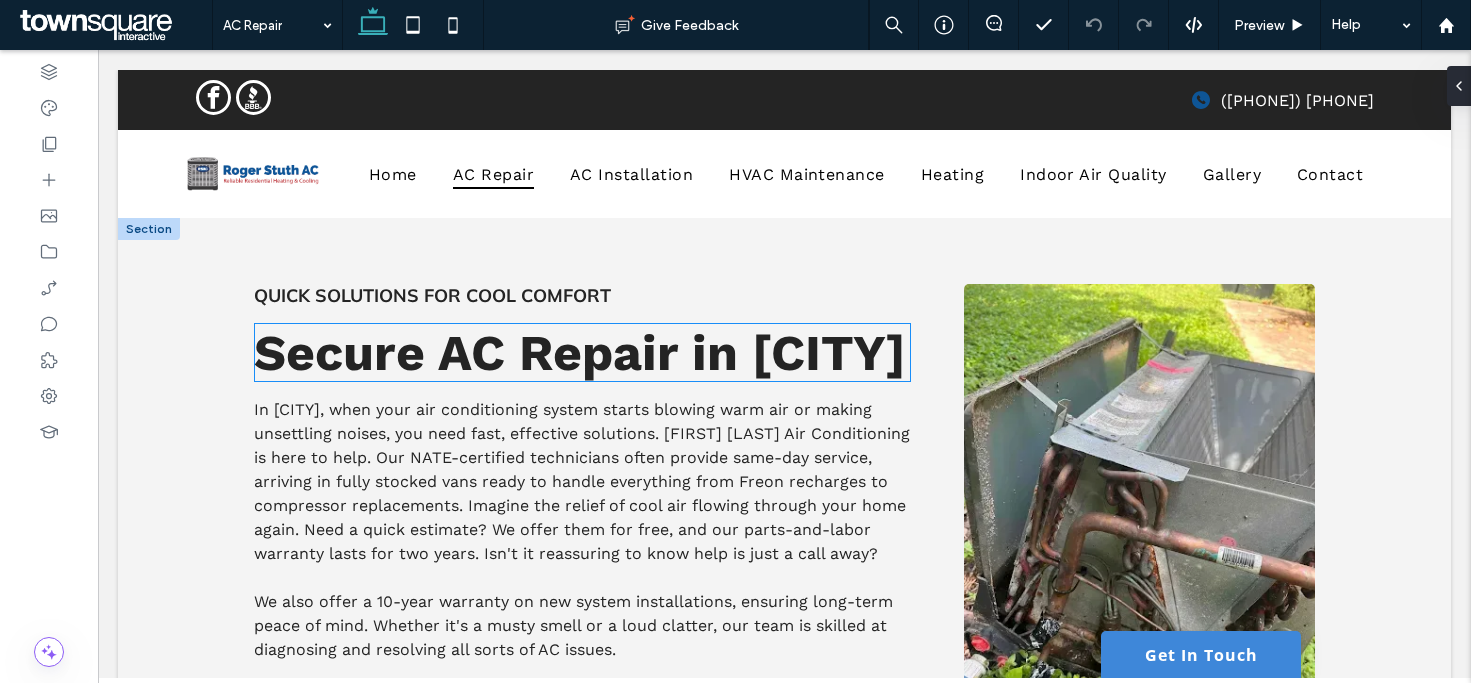 click on "Secure AC Repair in Georgetown" at bounding box center (582, 352) 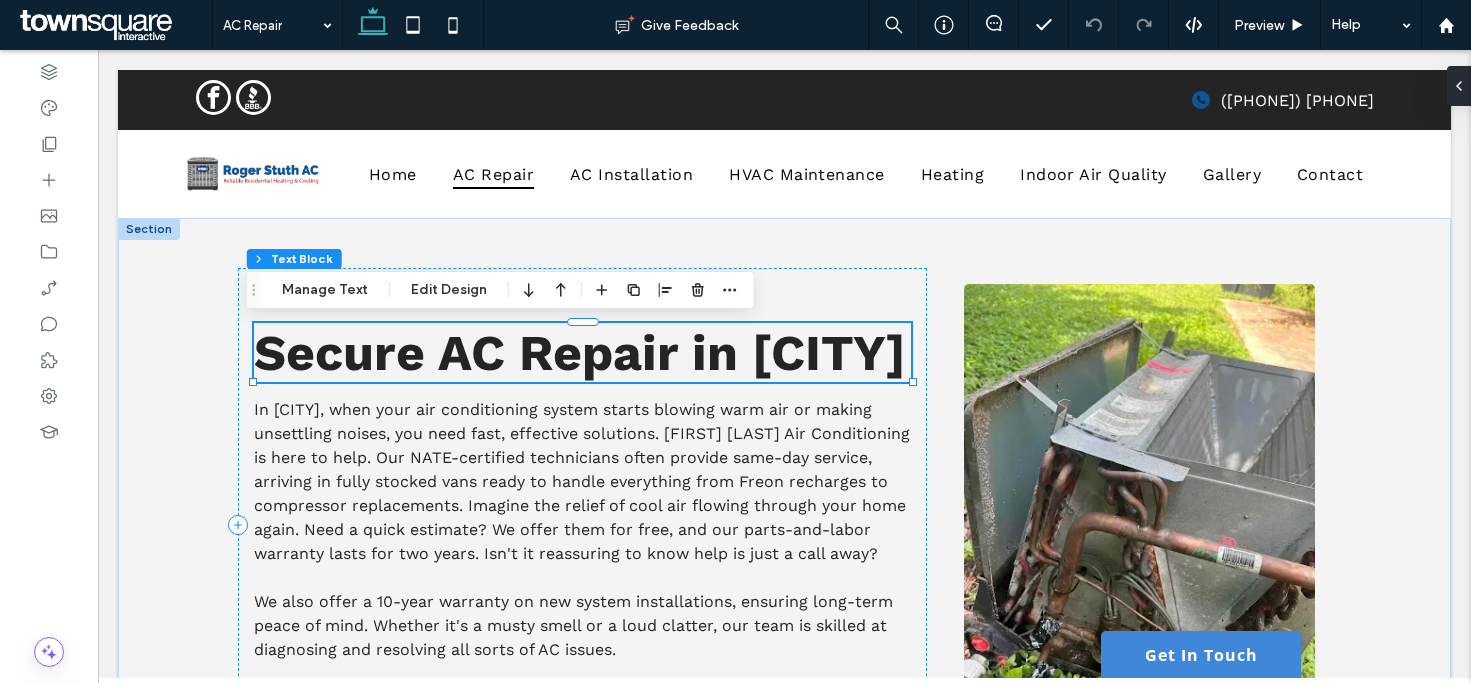 click on "Secure AC Repair in Georgetown" at bounding box center (582, 352) 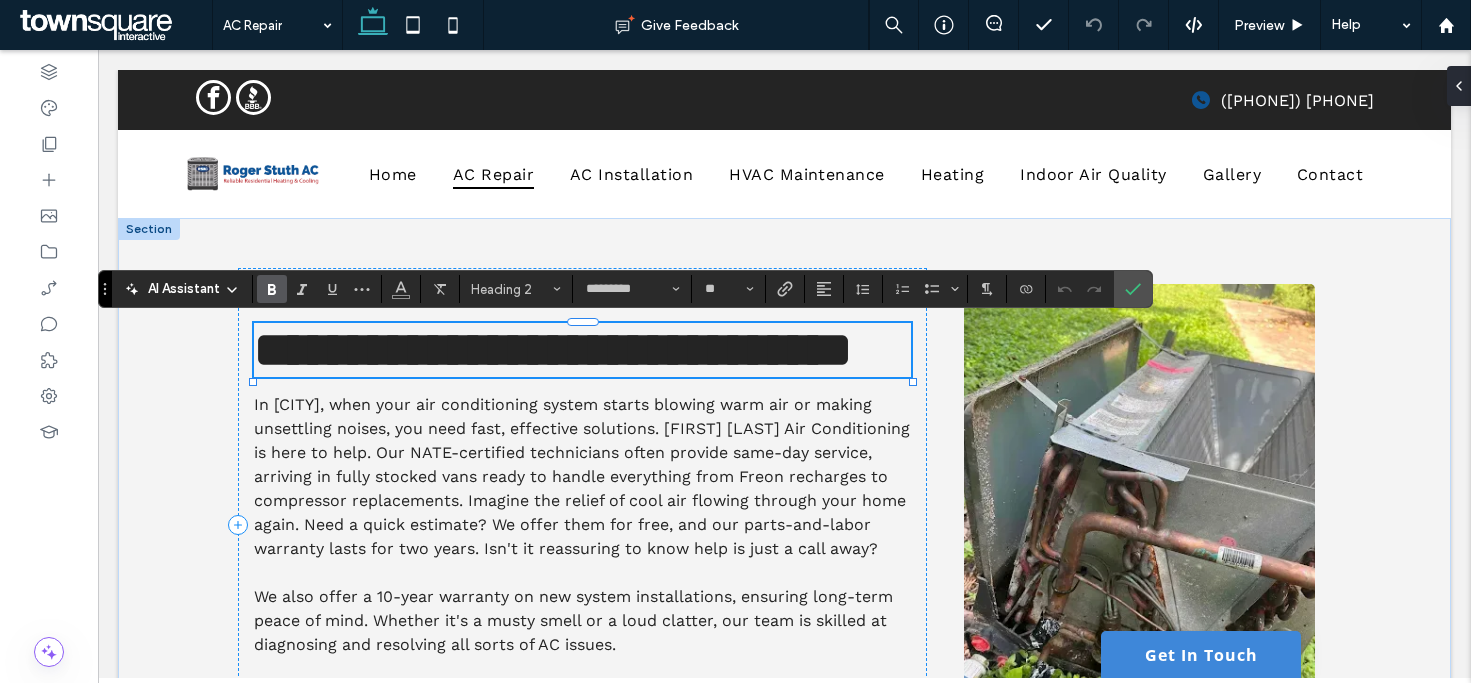 type 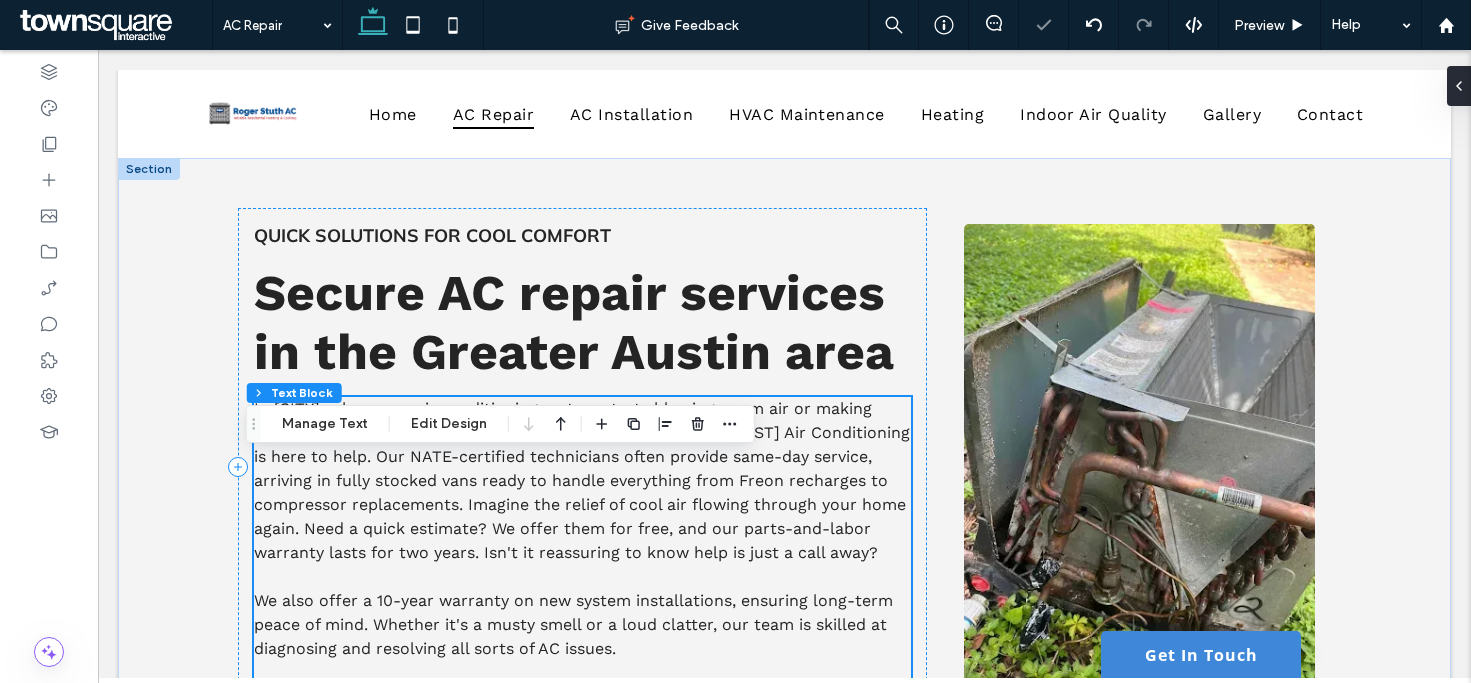 scroll, scrollTop: 100, scrollLeft: 0, axis: vertical 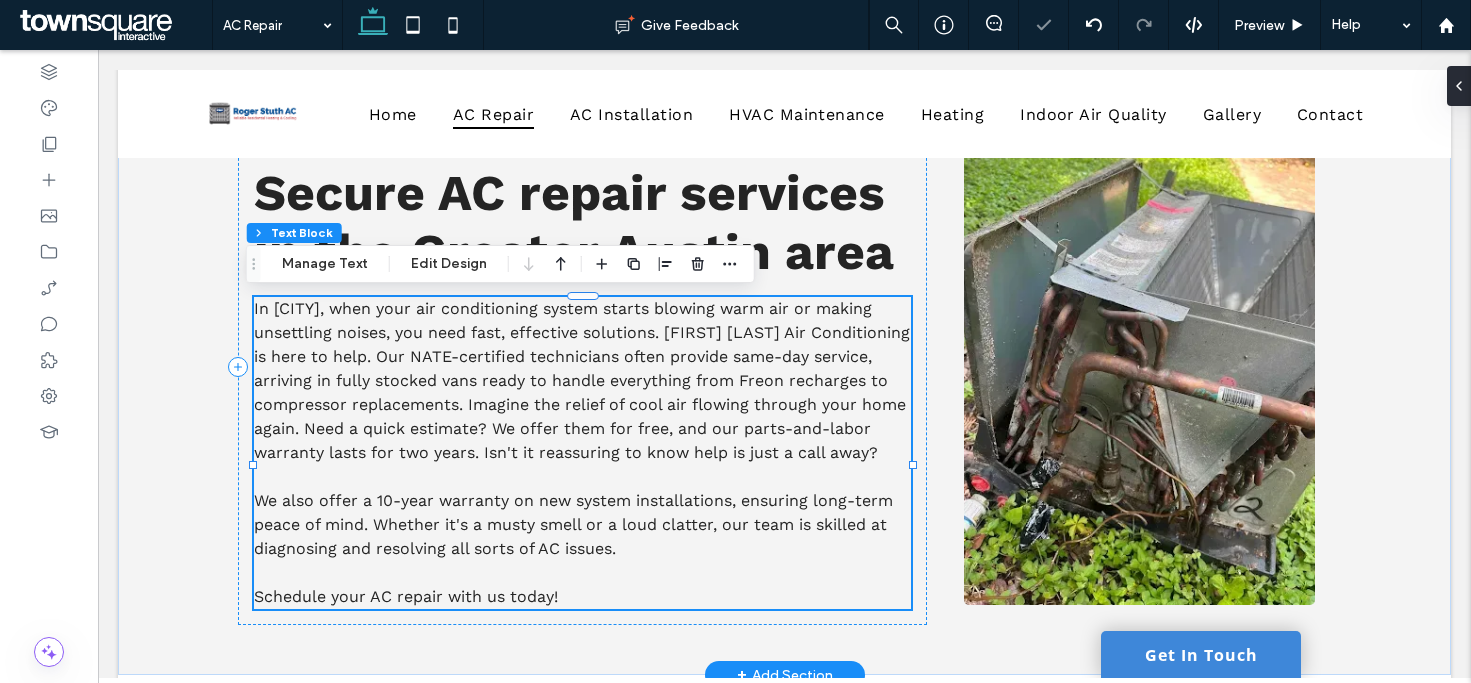 click on "In Georgetown, when your air conditioning system starts blowing warm air or making unsettling noises, you need fast, effective solutions. Roger Stuth Air Conditioning is here to help. Our NATE-certified technicians often provide same-day service, arriving in fully stocked vans ready to handle everything from Freon recharges to compressor replacements. Imagine the relief of cool air flowing through your home again. Need a quick estimate? We offer them for free, and our parts-and-labor warranty lasts for two years. Isn't it reassuring to know help is just a call away?" at bounding box center [582, 380] 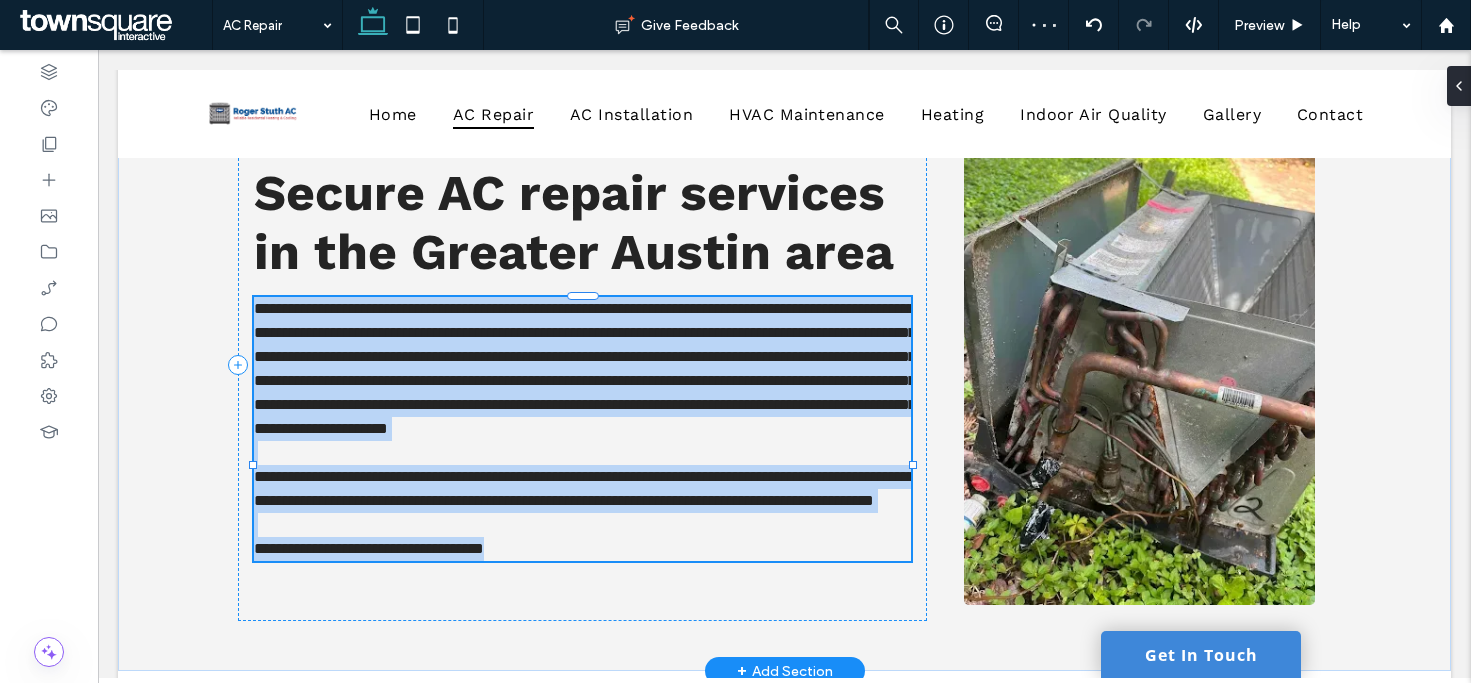 type on "*********" 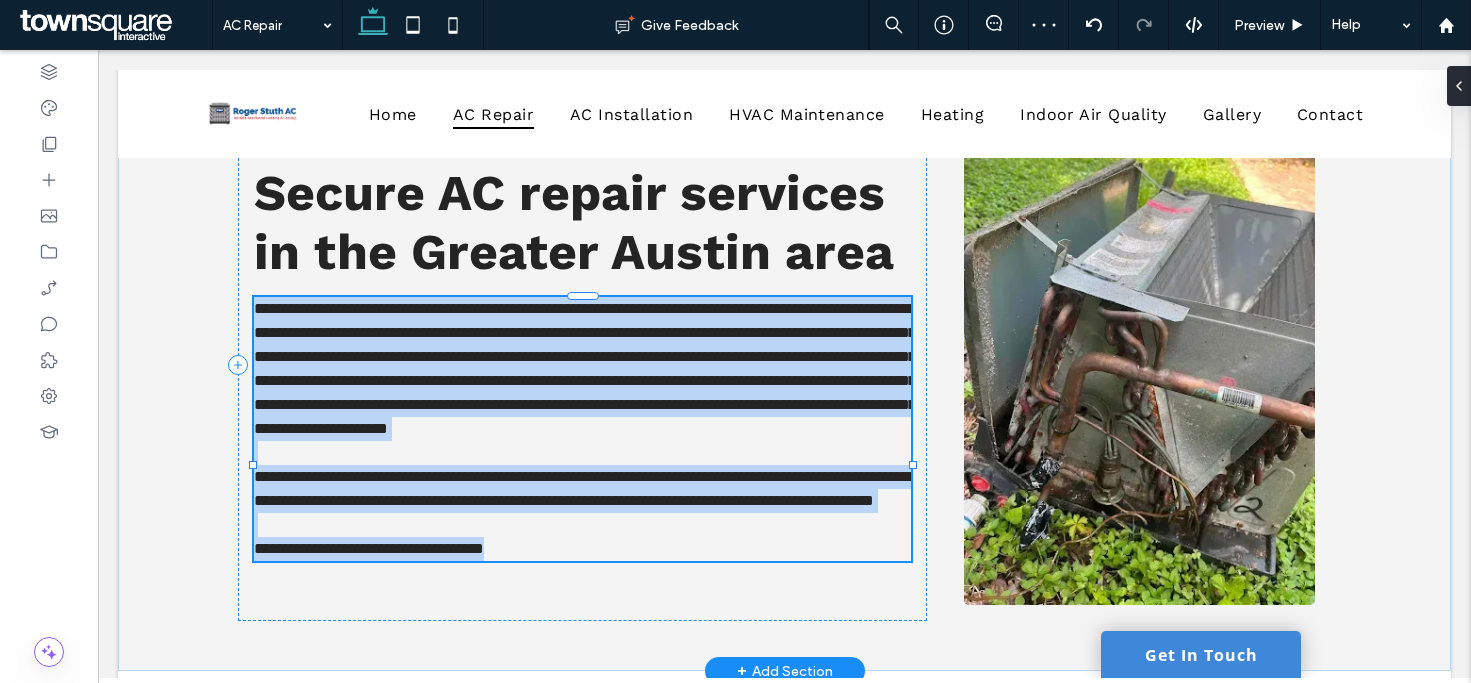 type on "**" 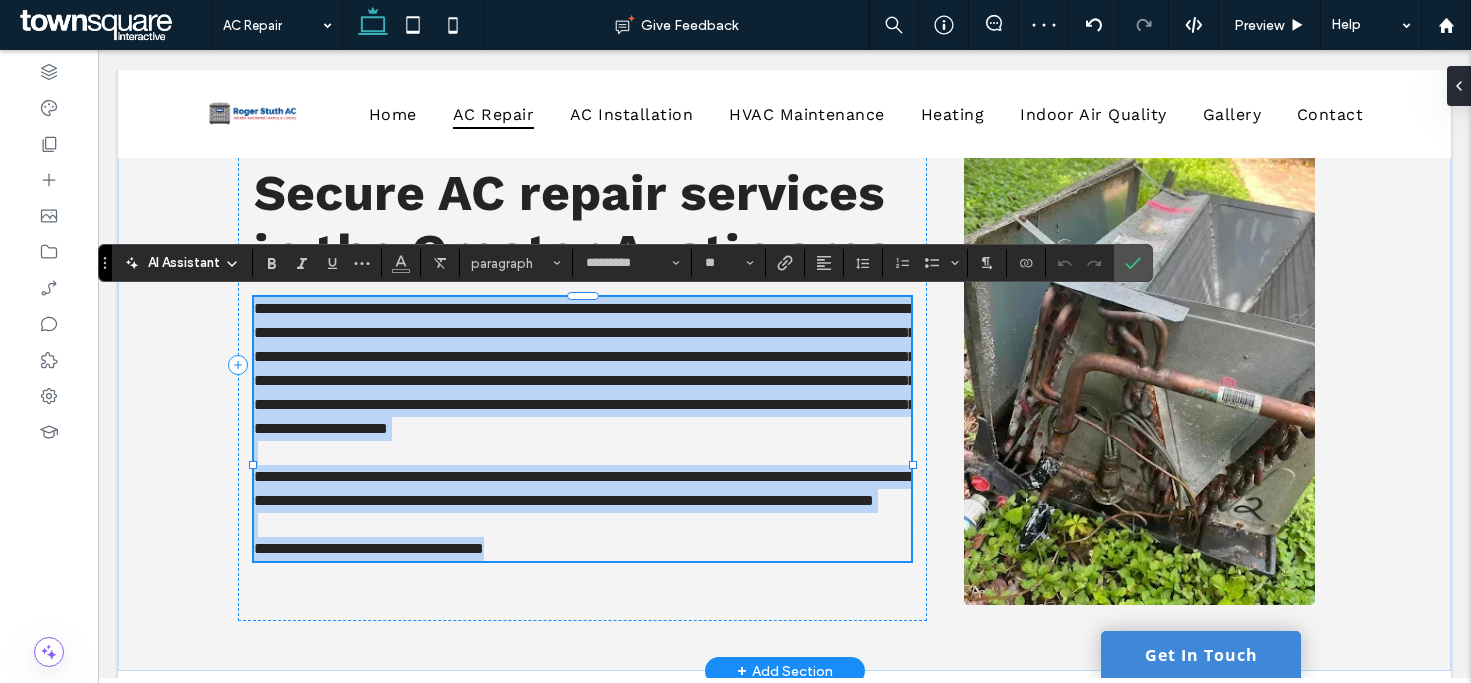 click on "**********" at bounding box center [582, 369] 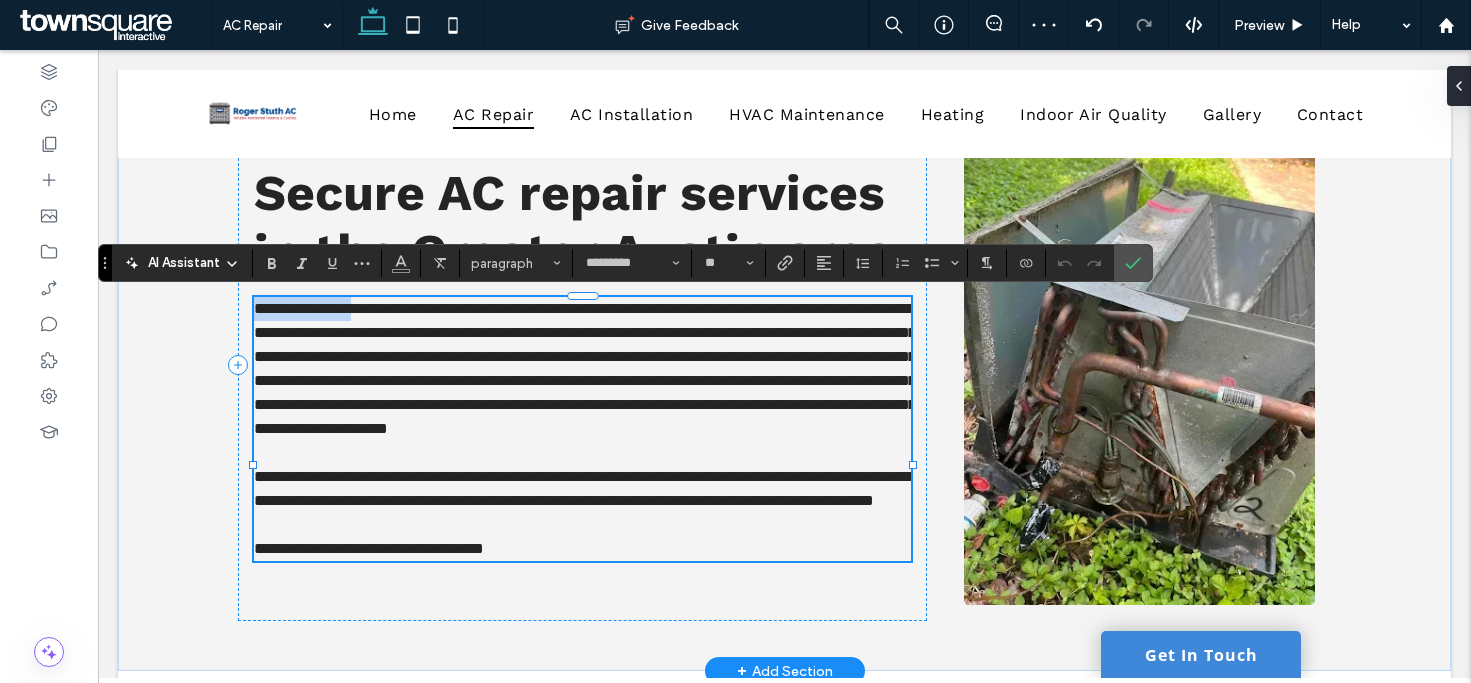 drag, startPoint x: 375, startPoint y: 305, endPoint x: 235, endPoint y: 309, distance: 140.05713 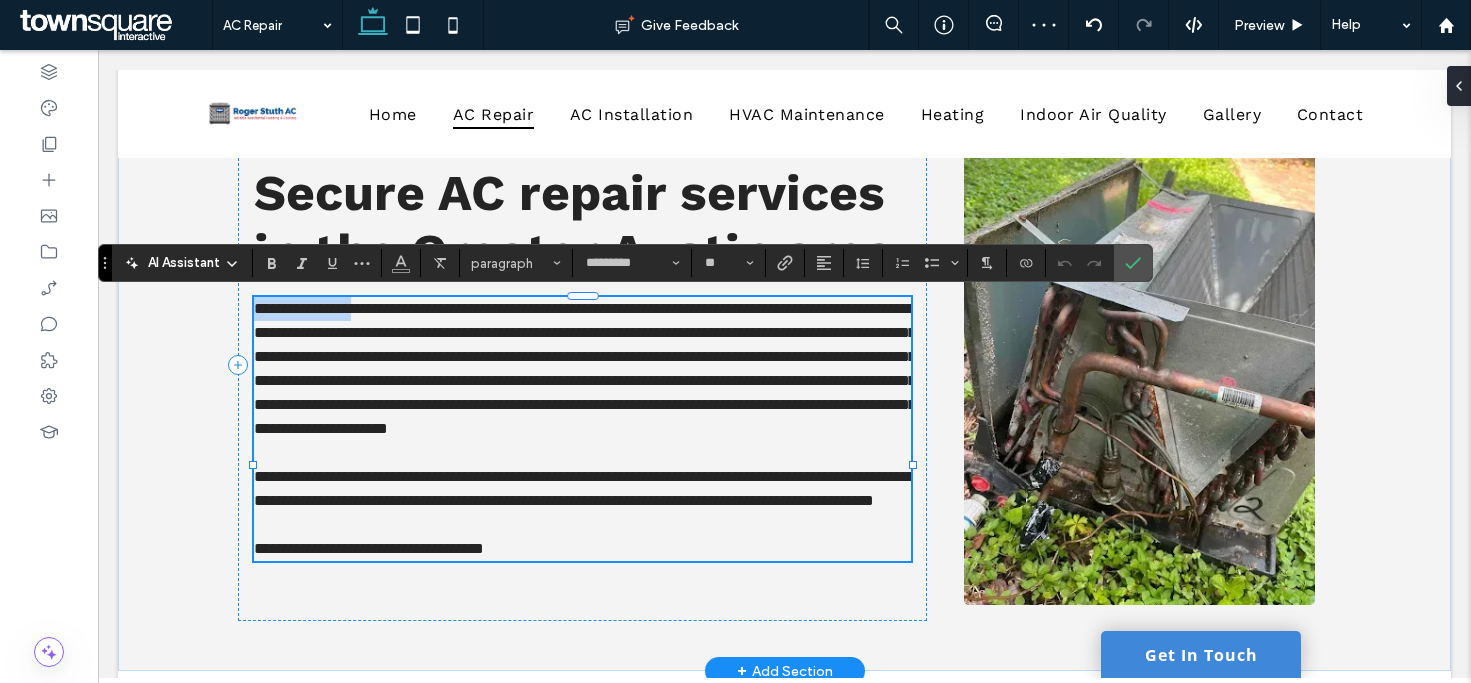 click on "**********" at bounding box center [582, 364] 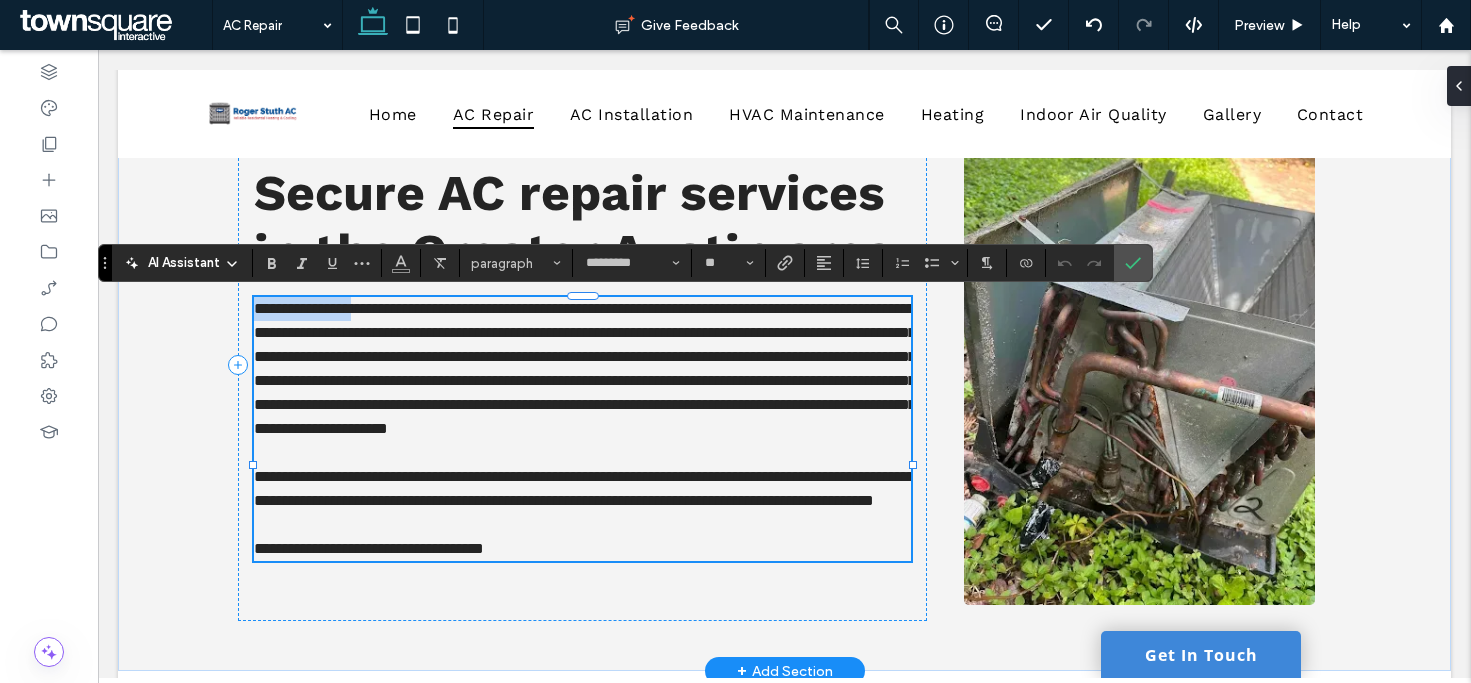 type 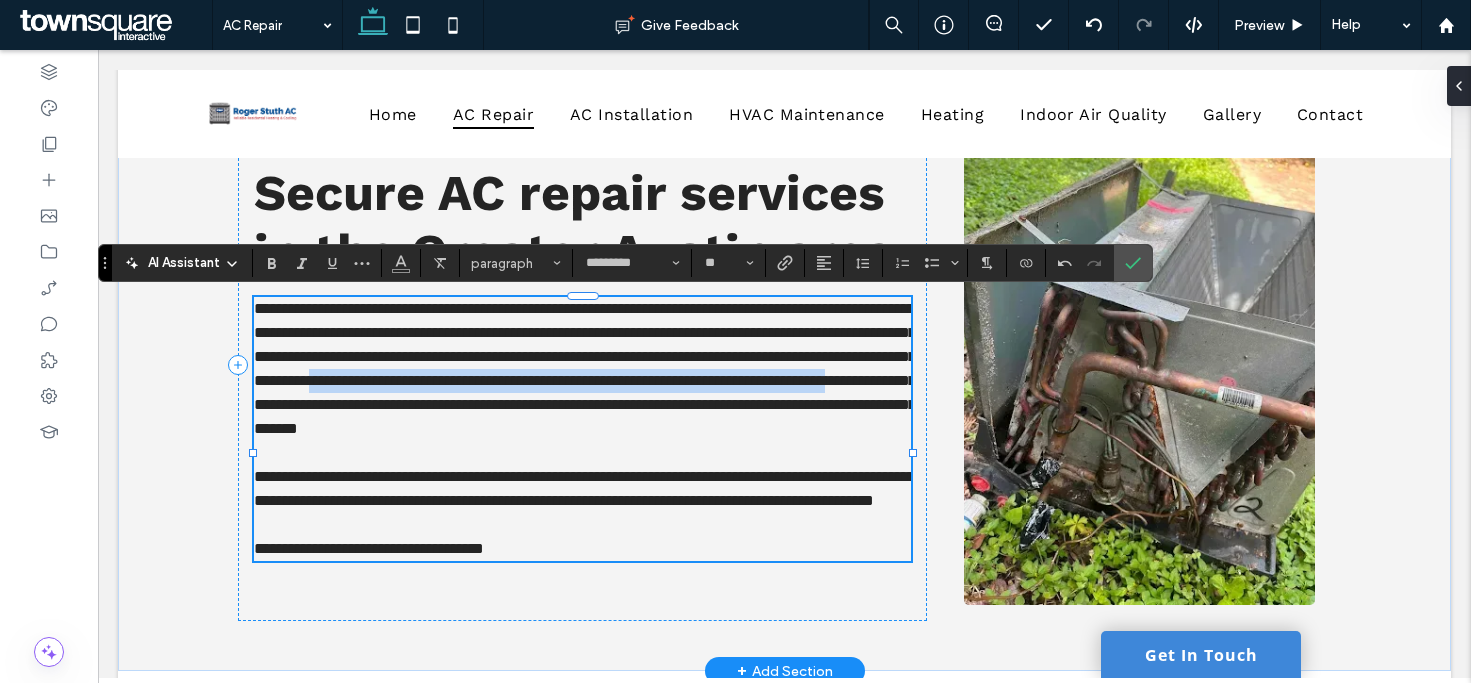 drag, startPoint x: 381, startPoint y: 431, endPoint x: 363, endPoint y: 407, distance: 30 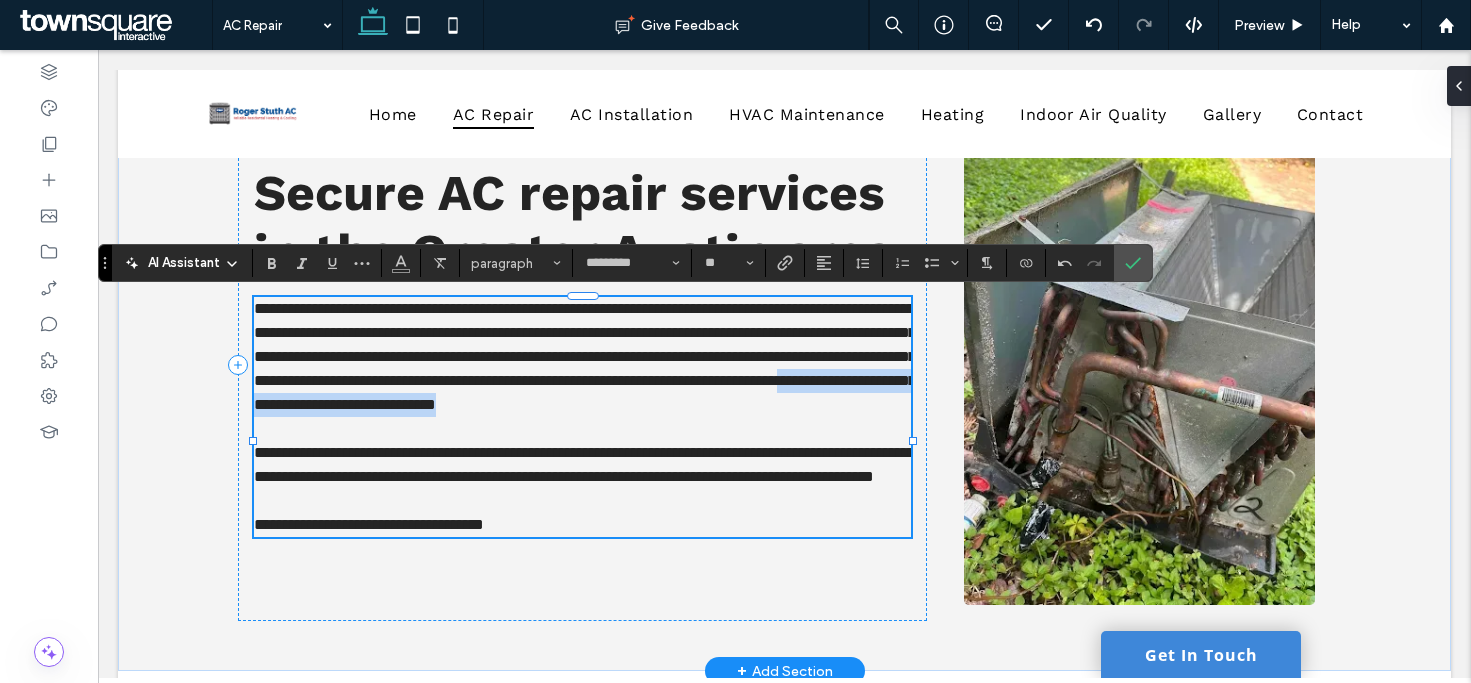 drag, startPoint x: 678, startPoint y: 427, endPoint x: 330, endPoint y: 432, distance: 348.03592 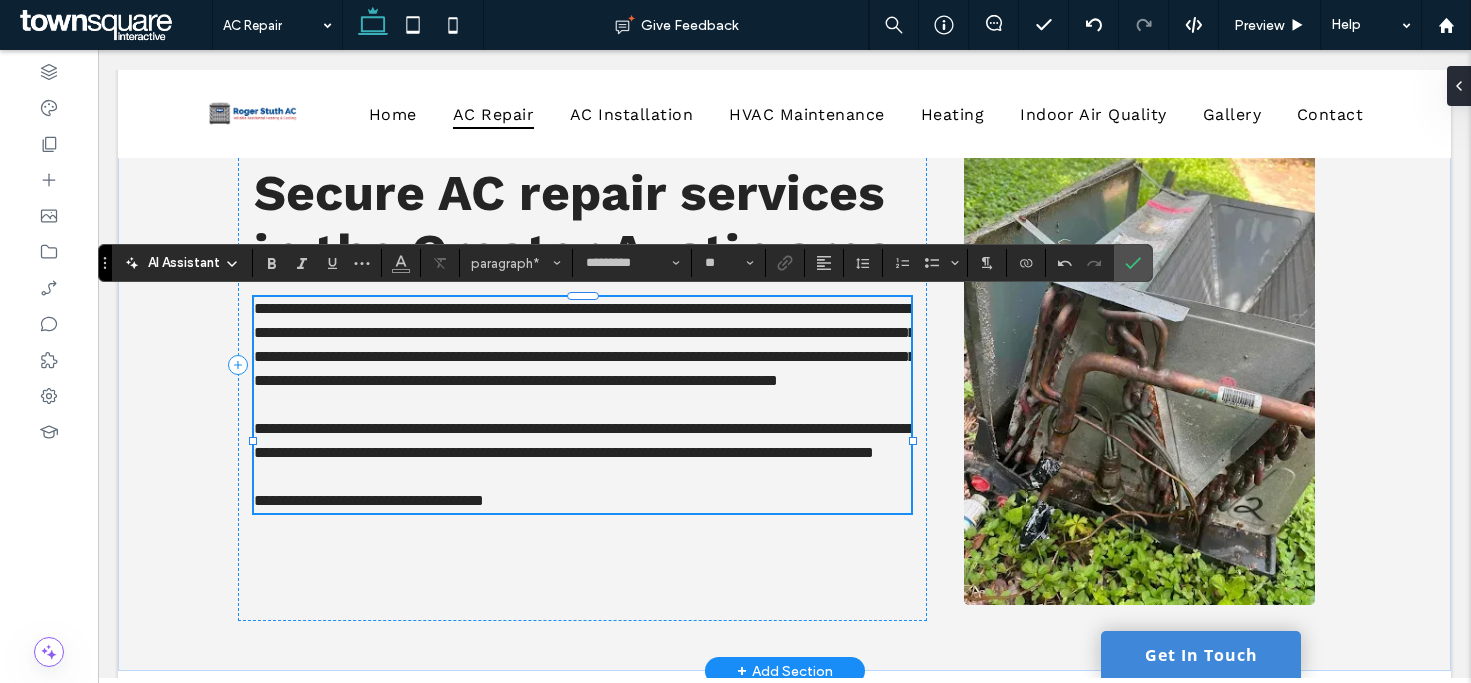 click on "**********" at bounding box center (369, 500) 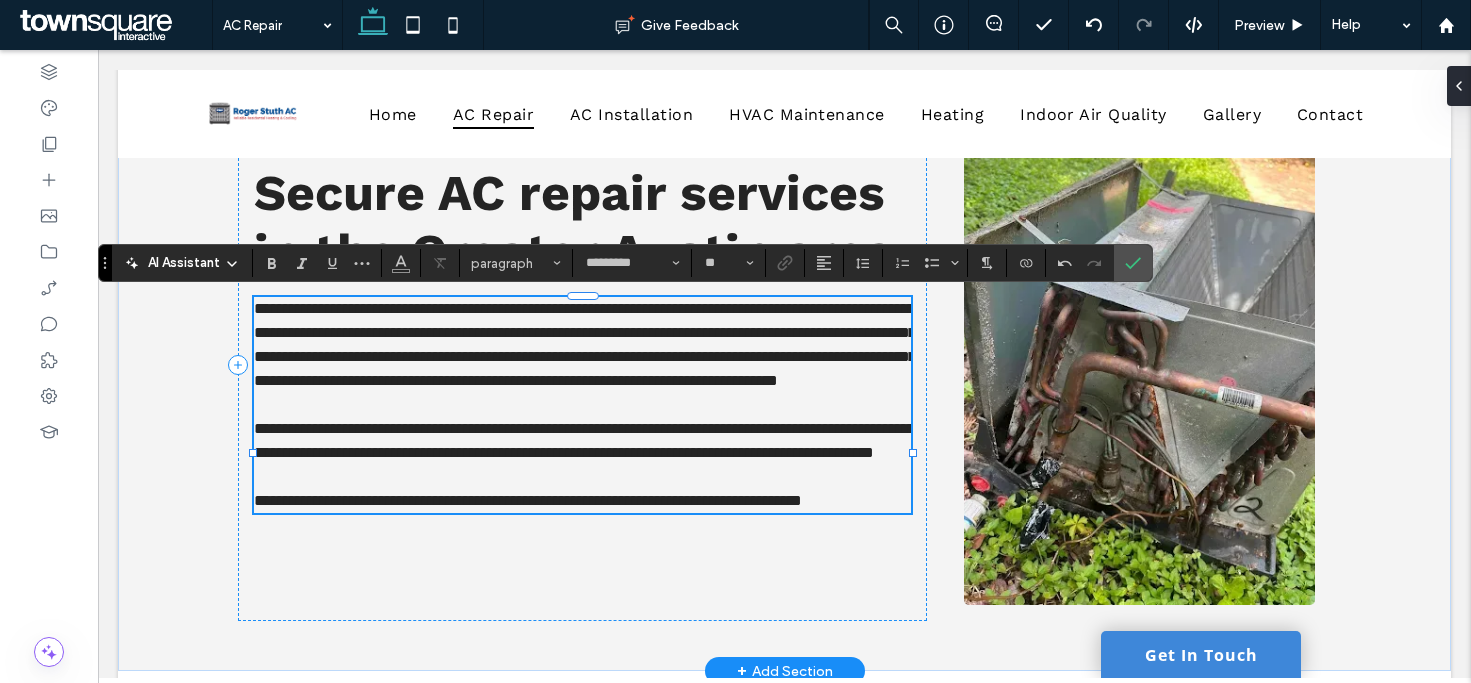 click on "**********" at bounding box center [528, 500] 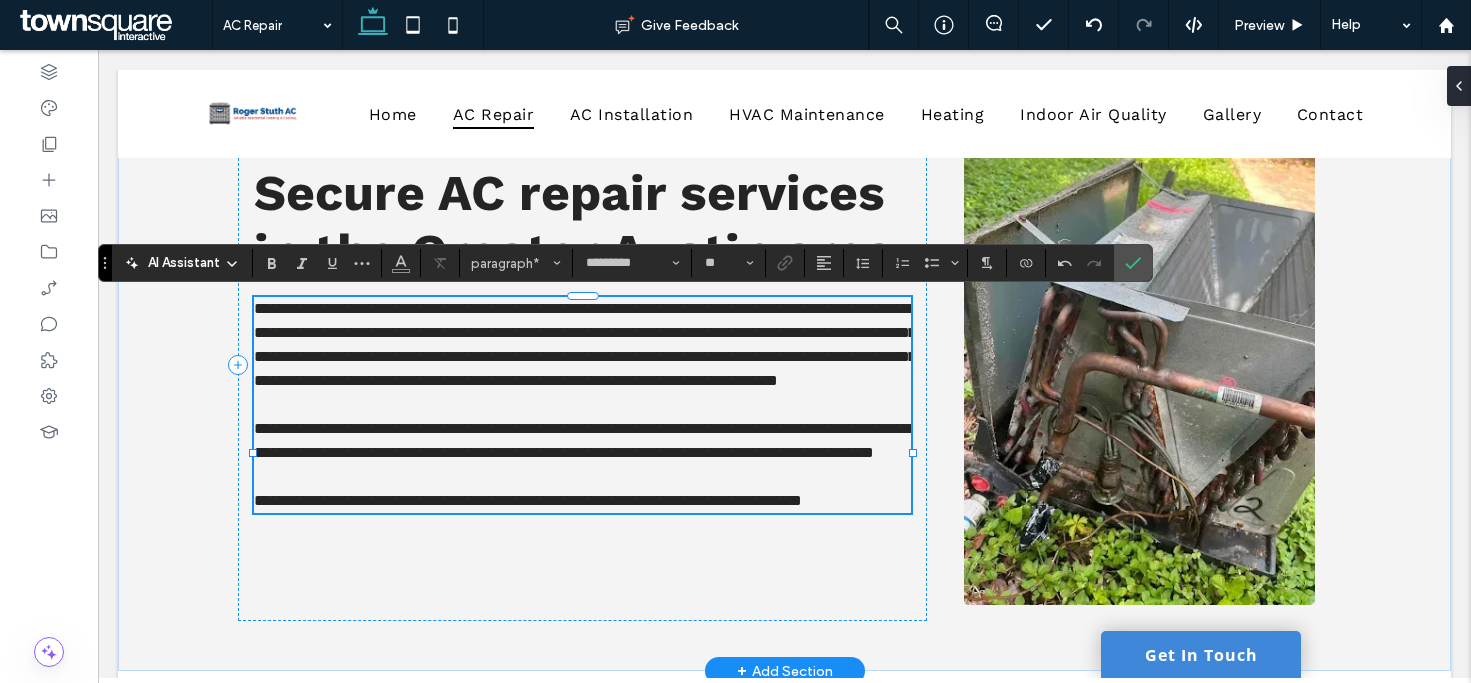 click on "**********" at bounding box center (528, 500) 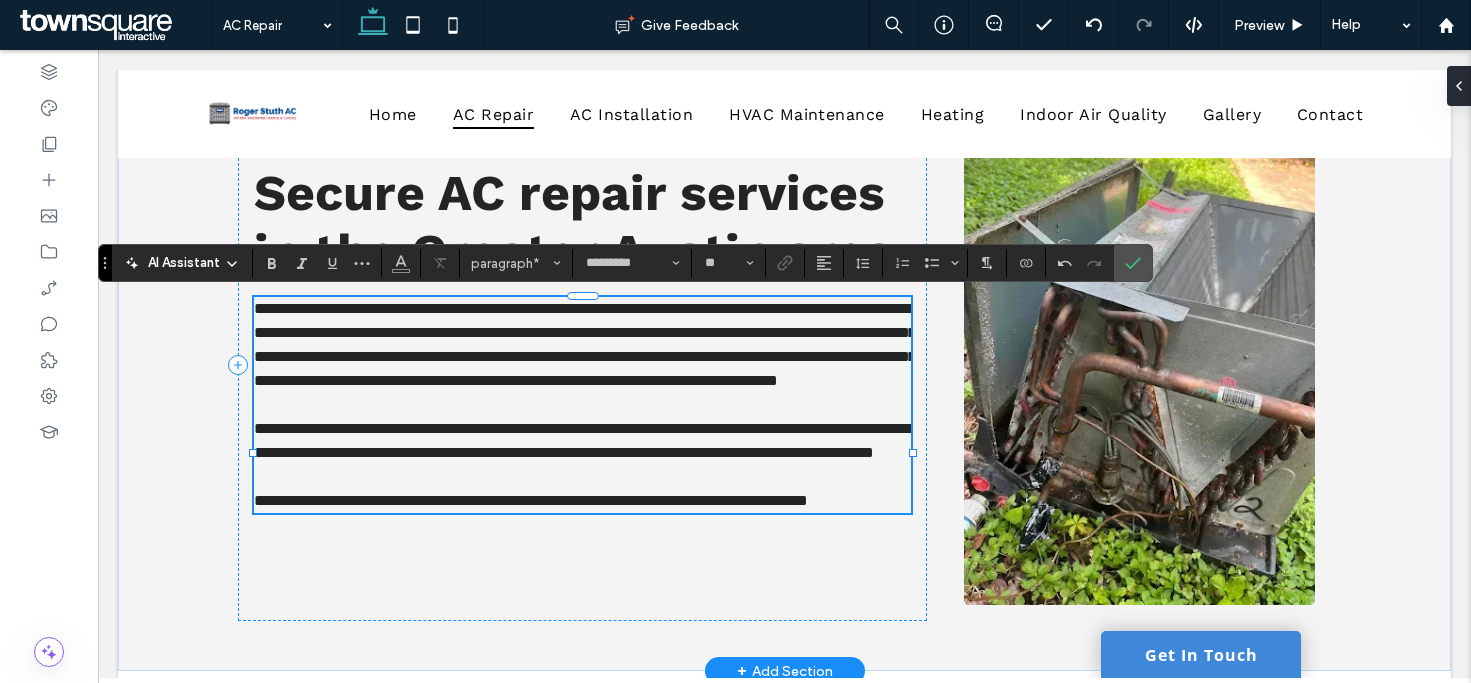 click on "**********" at bounding box center [585, 344] 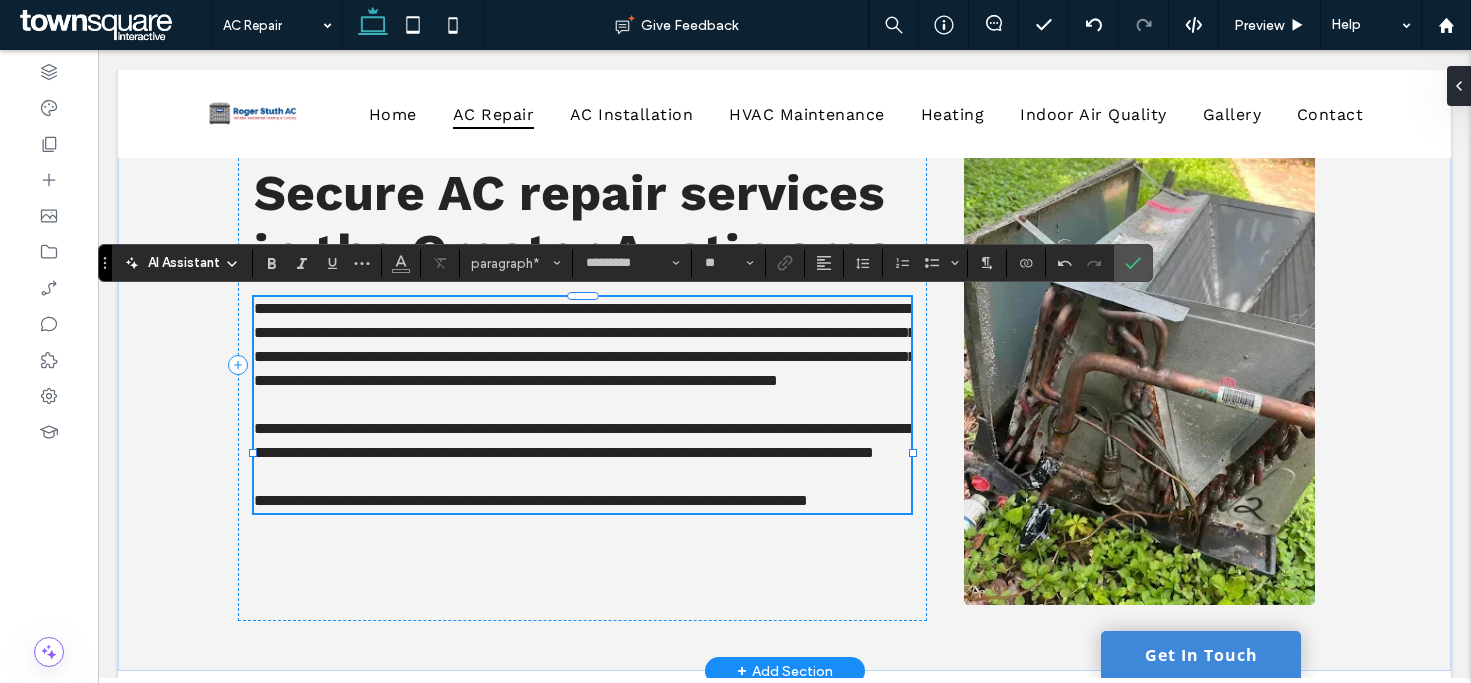 click on "**********" at bounding box center [585, 344] 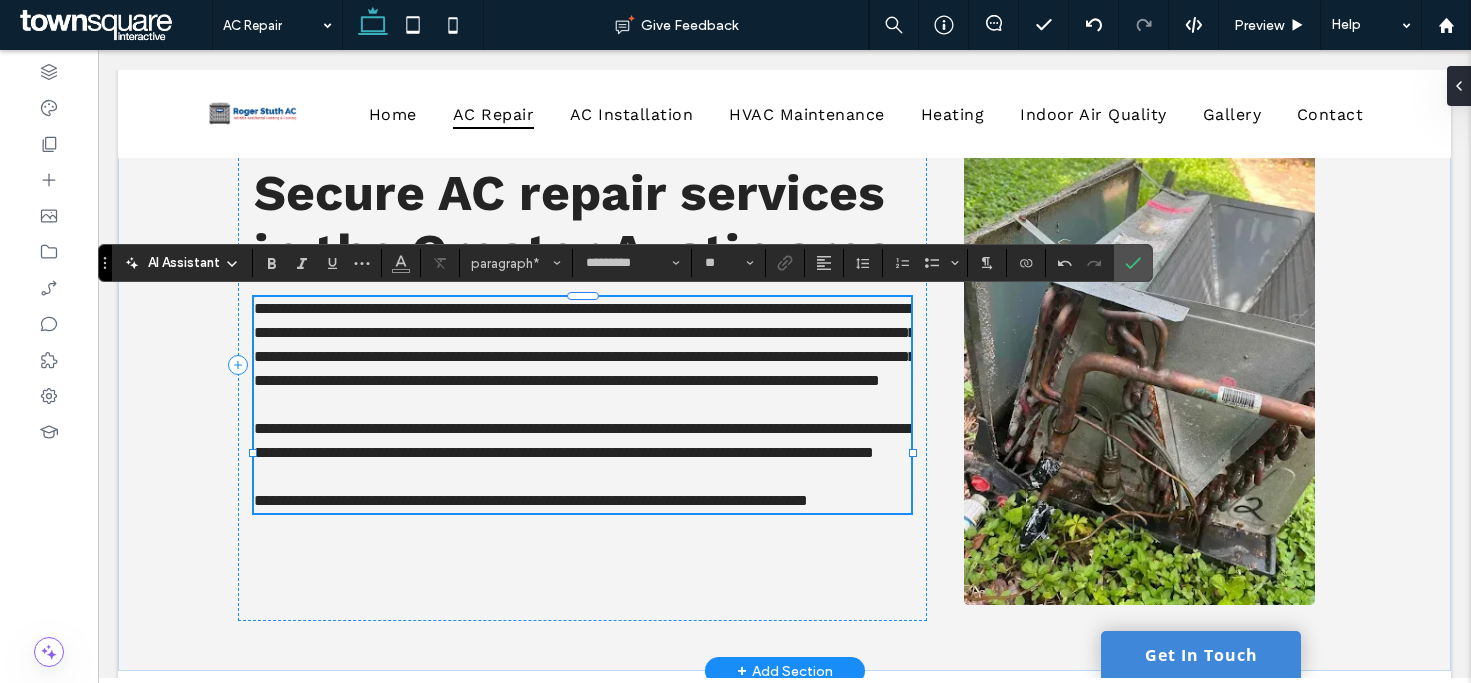 click on "**********" at bounding box center (585, 344) 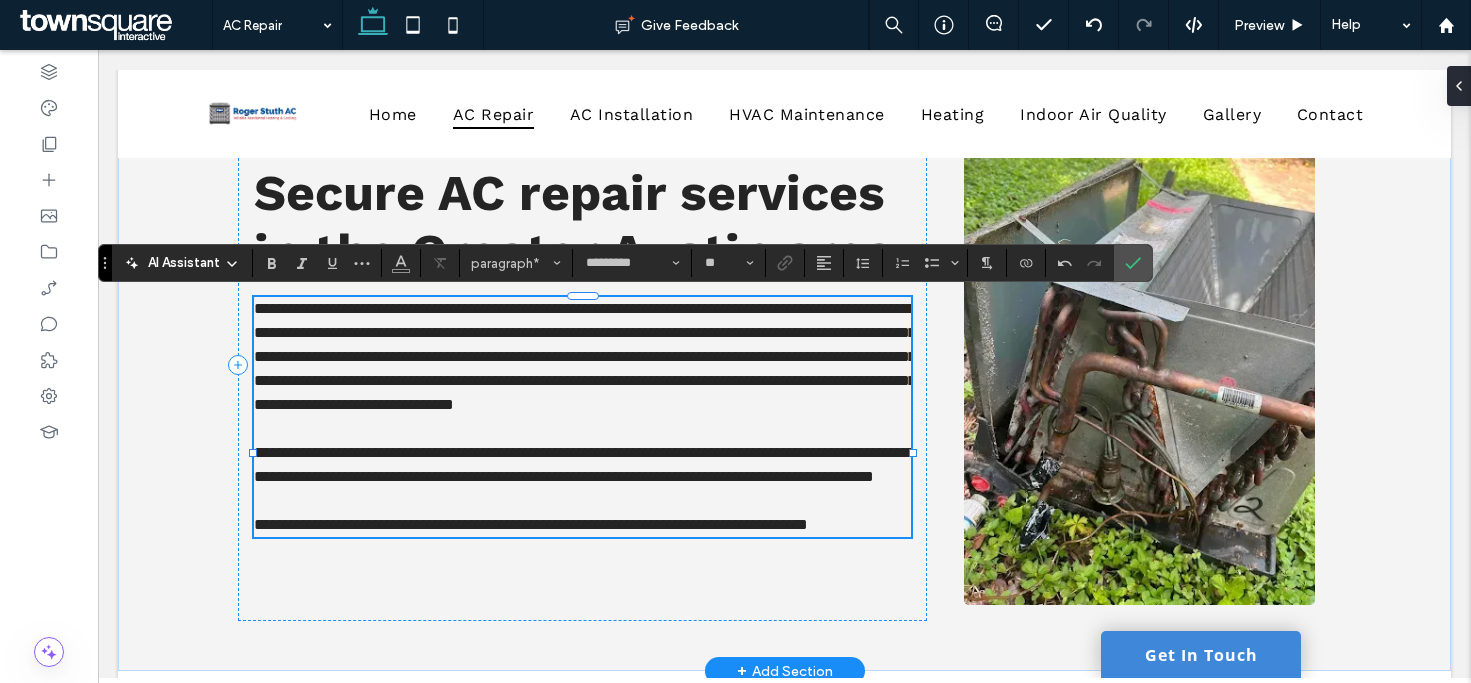 click on "**********" at bounding box center [585, 356] 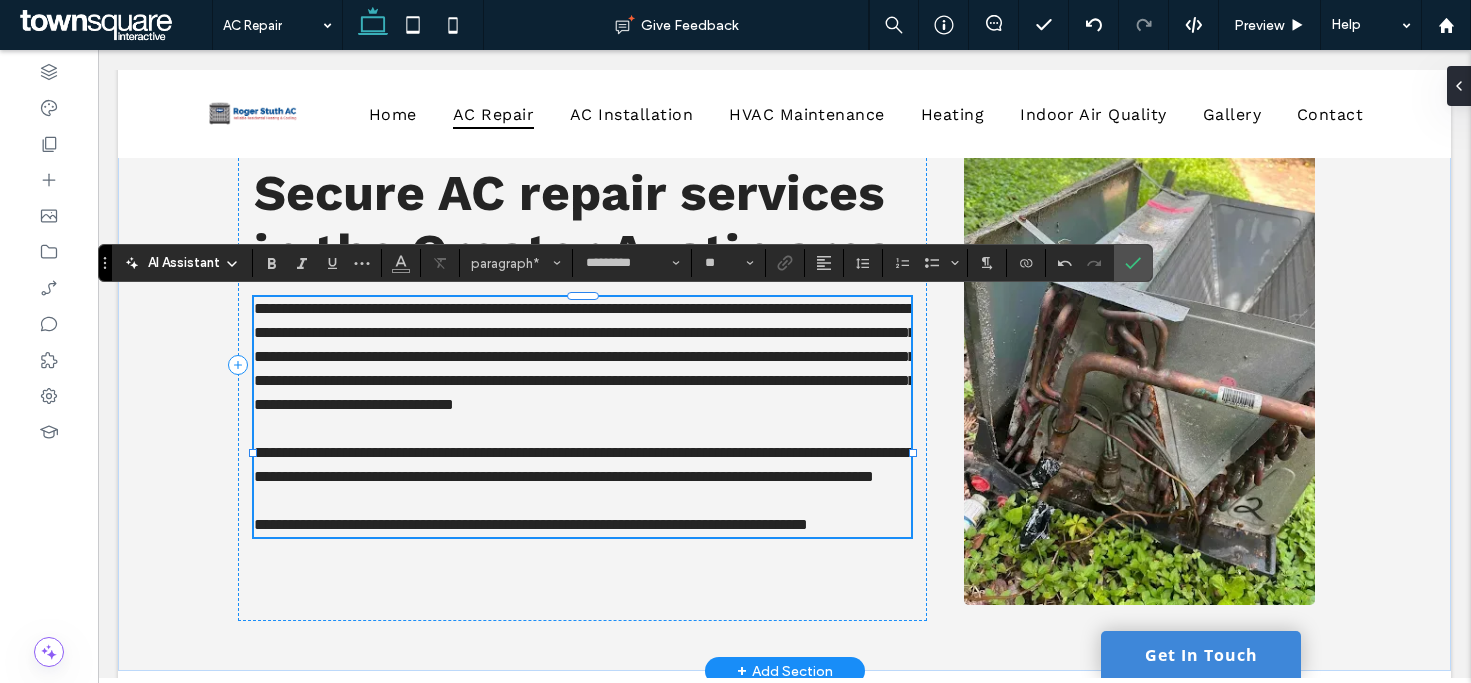 click on "**********" at bounding box center [585, 356] 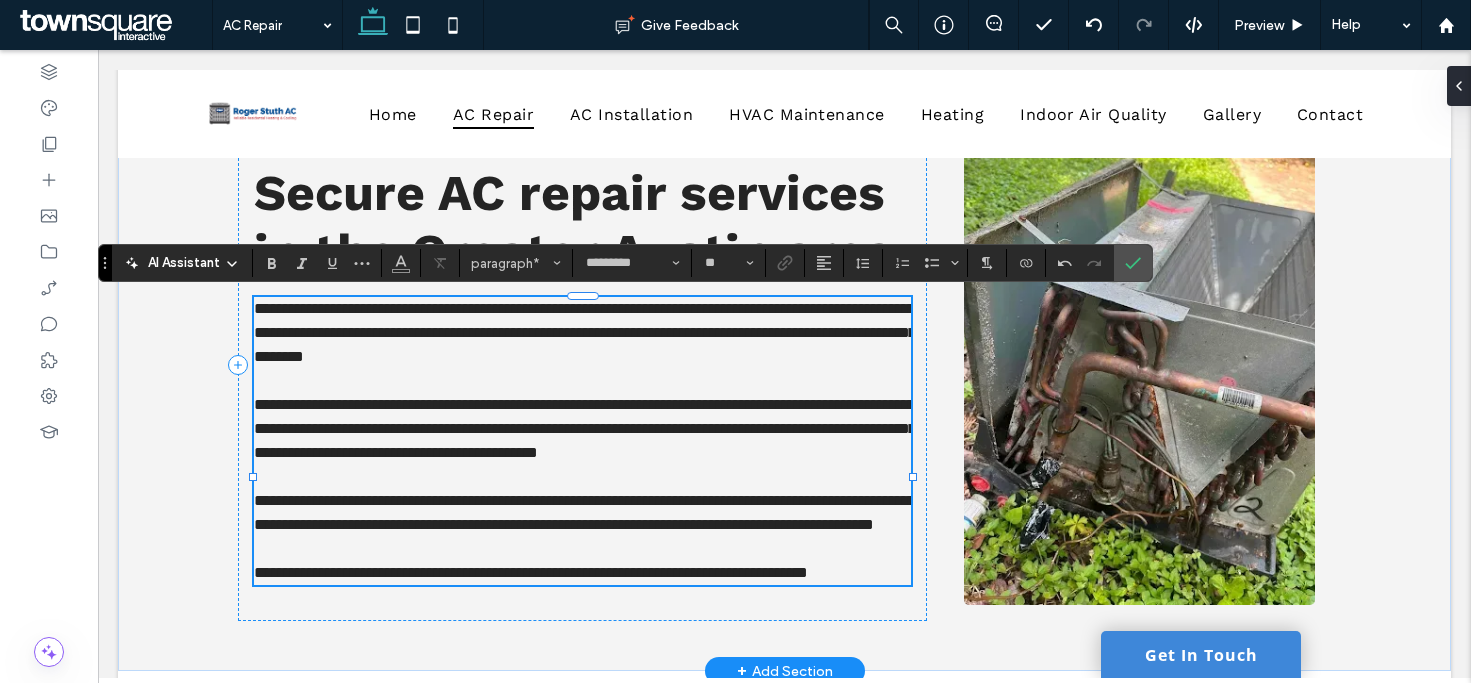 scroll, scrollTop: 0, scrollLeft: 0, axis: both 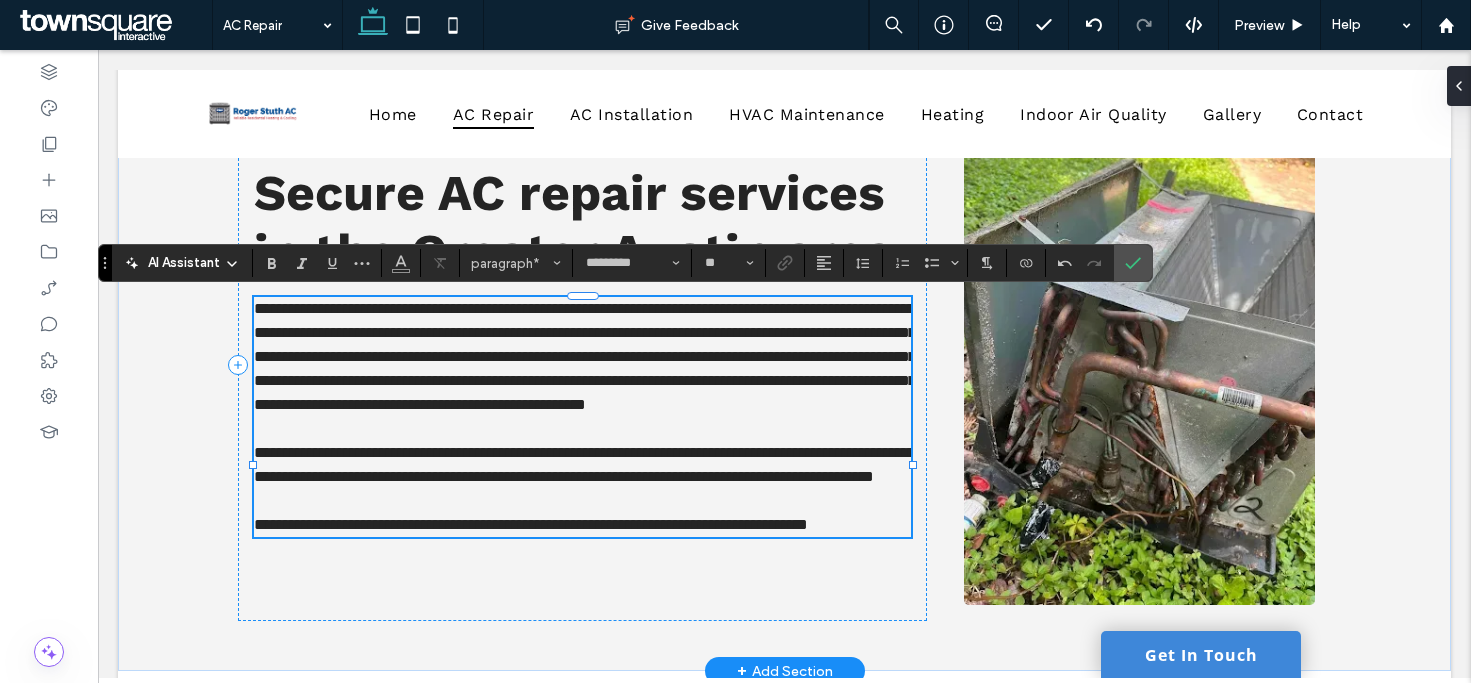 click on "**********" at bounding box center (584, 464) 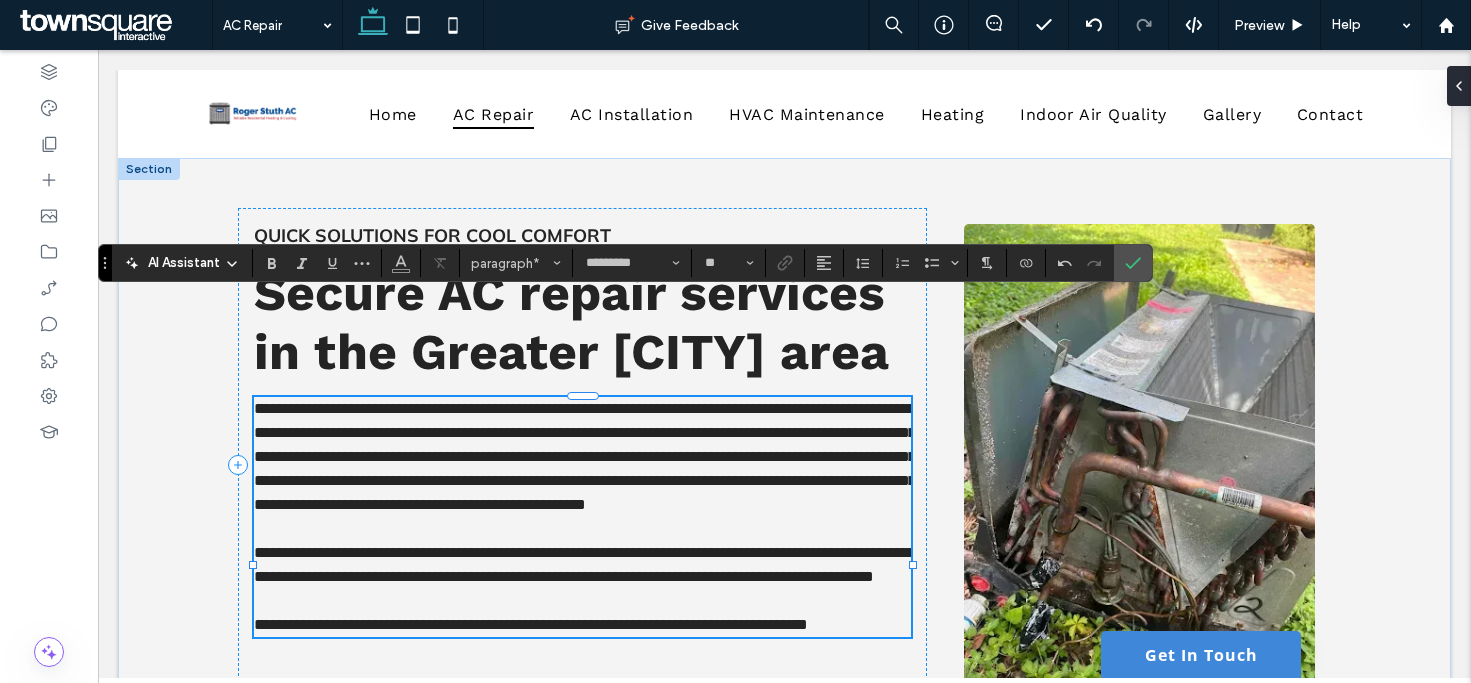 scroll, scrollTop: 100, scrollLeft: 0, axis: vertical 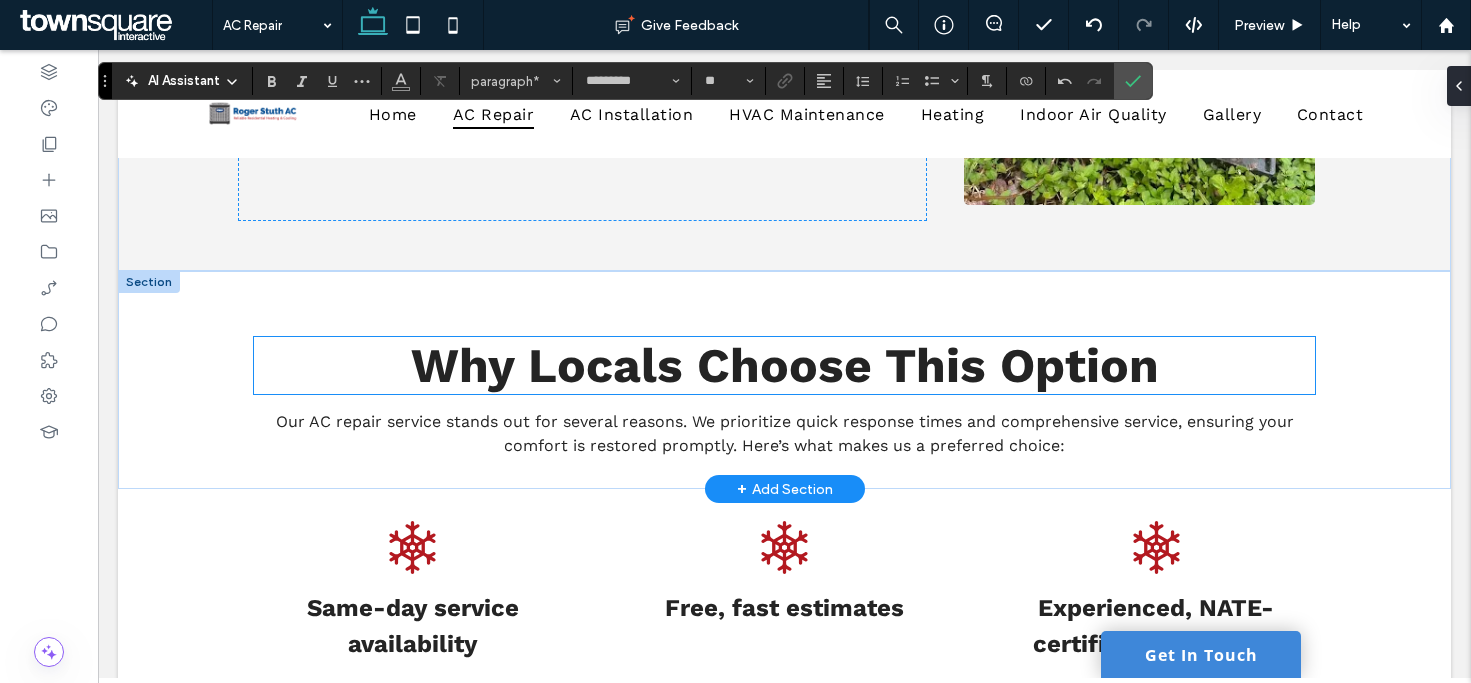 click on "Why Locals Choose This Option" at bounding box center [785, 365] 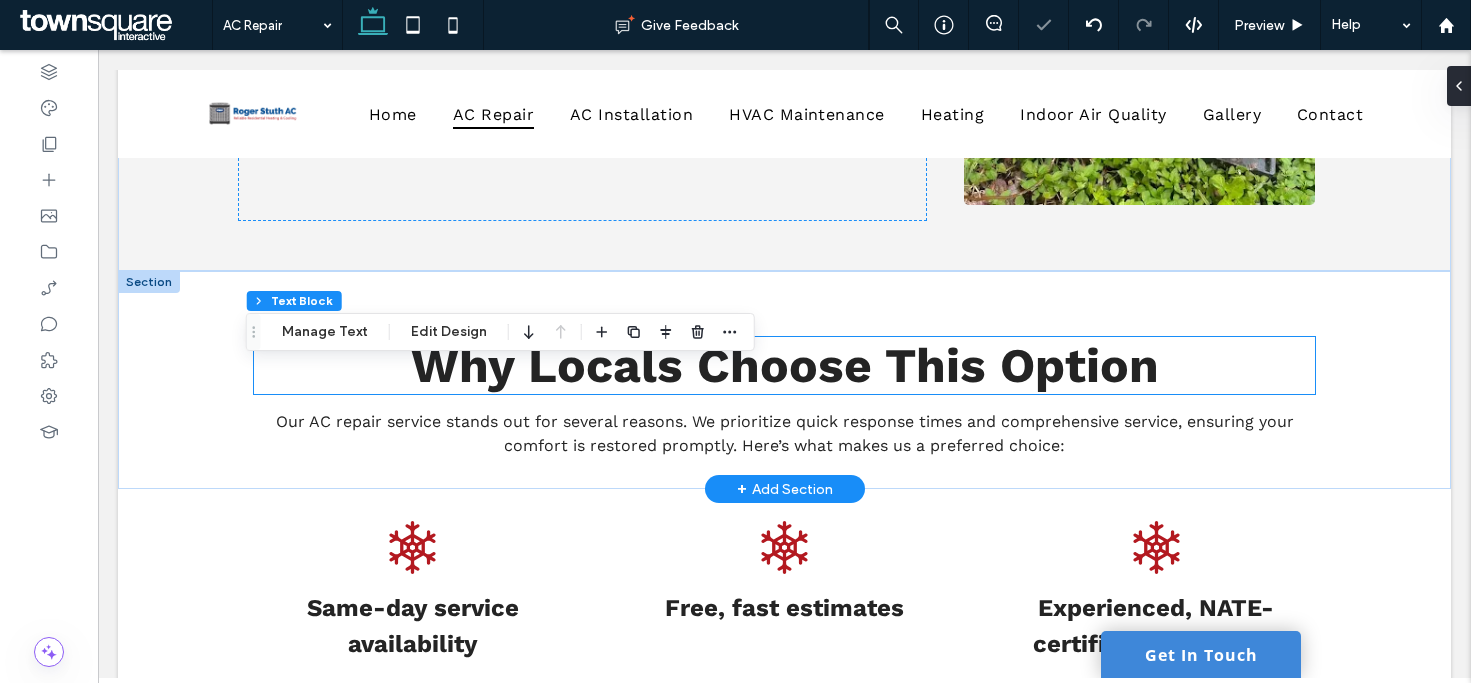 click on "Why Locals Choose This Option" at bounding box center (784, 365) 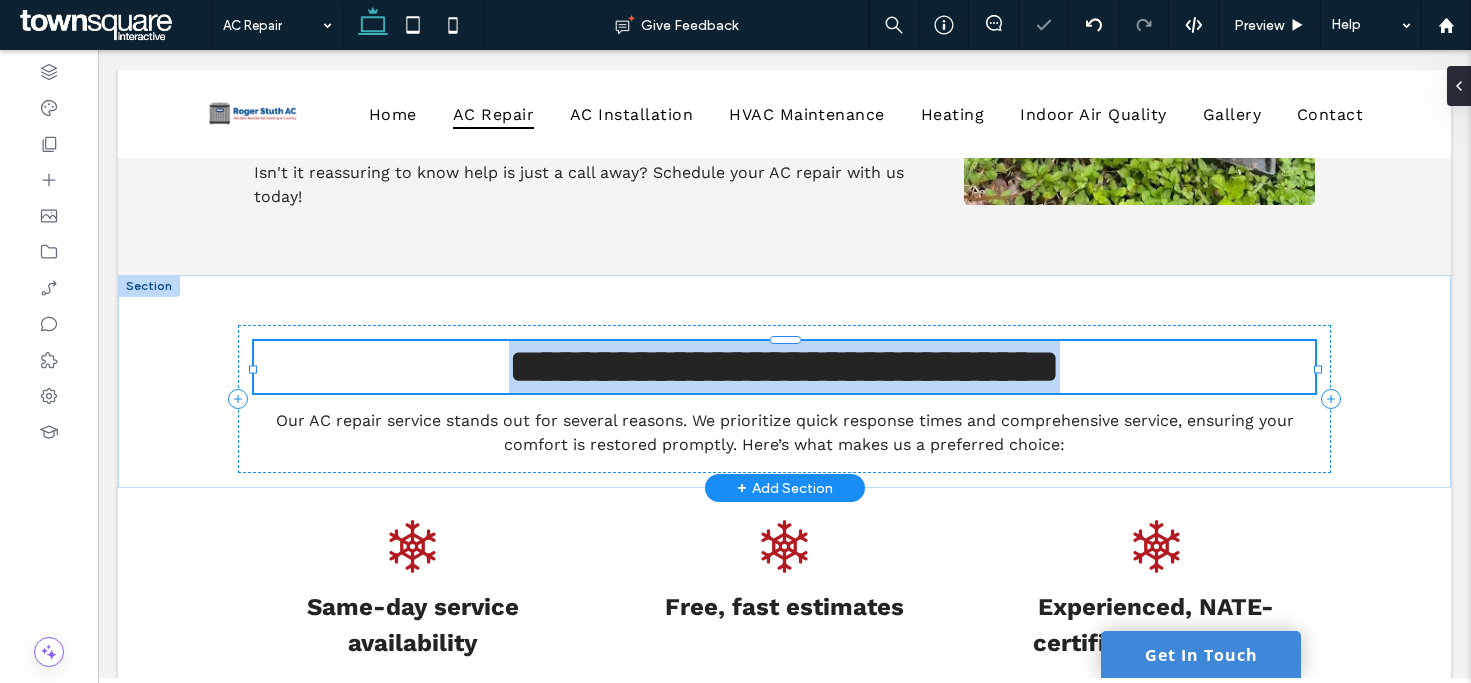 type on "*********" 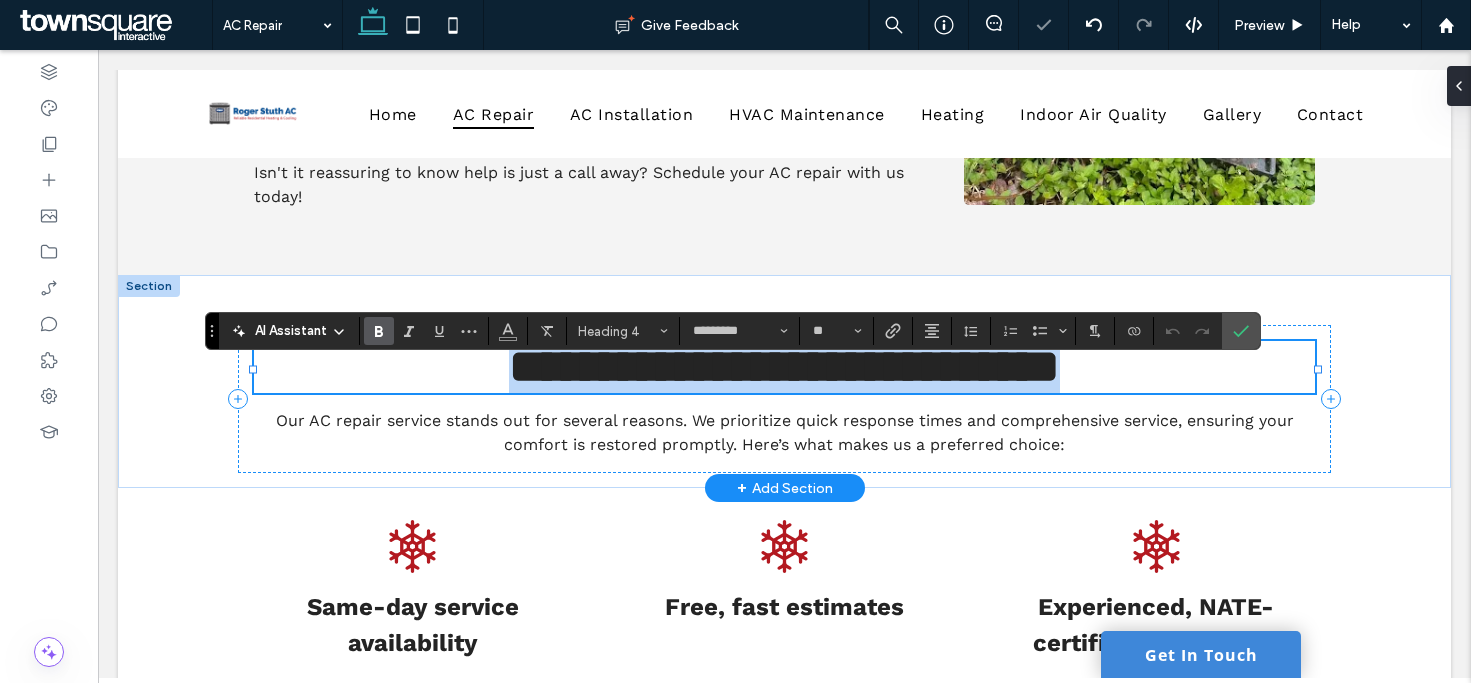 click on "**********" at bounding box center [784, 366] 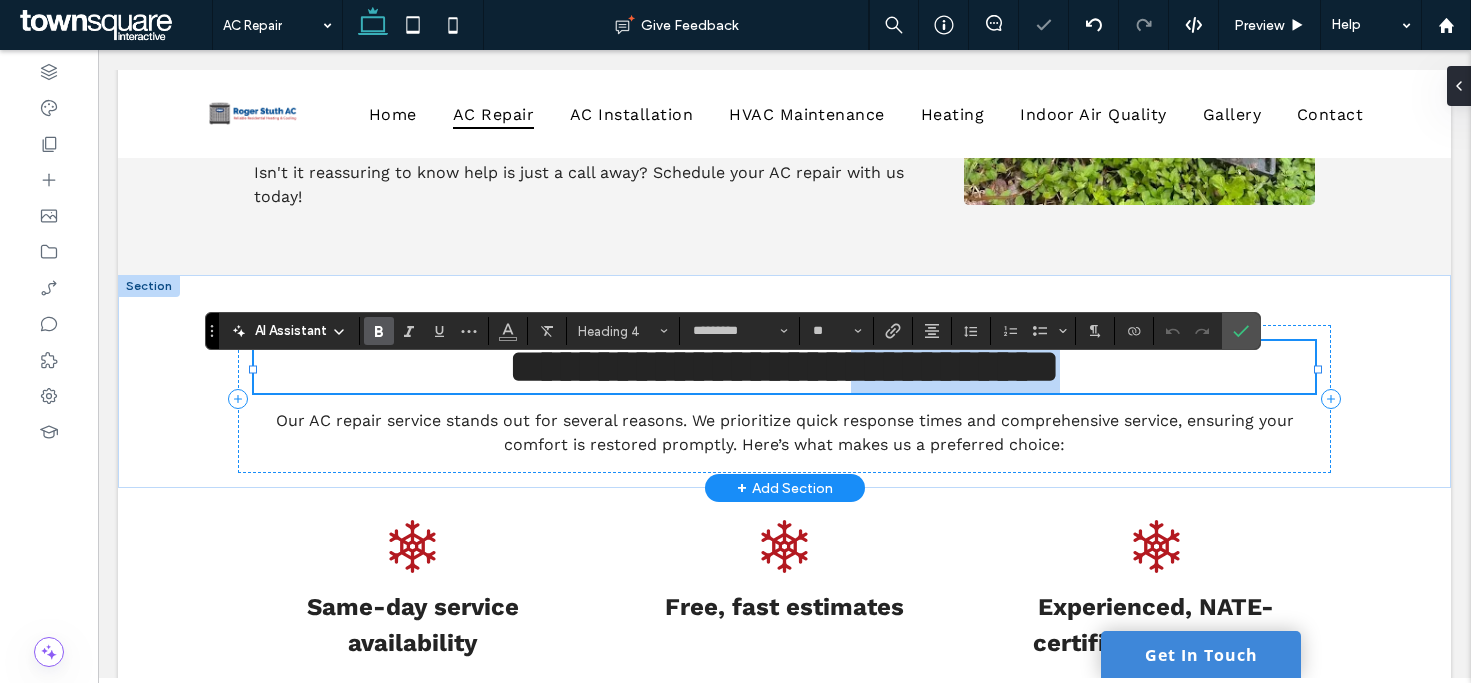 drag, startPoint x: 1171, startPoint y: 398, endPoint x: 897, endPoint y: 418, distance: 274.72894 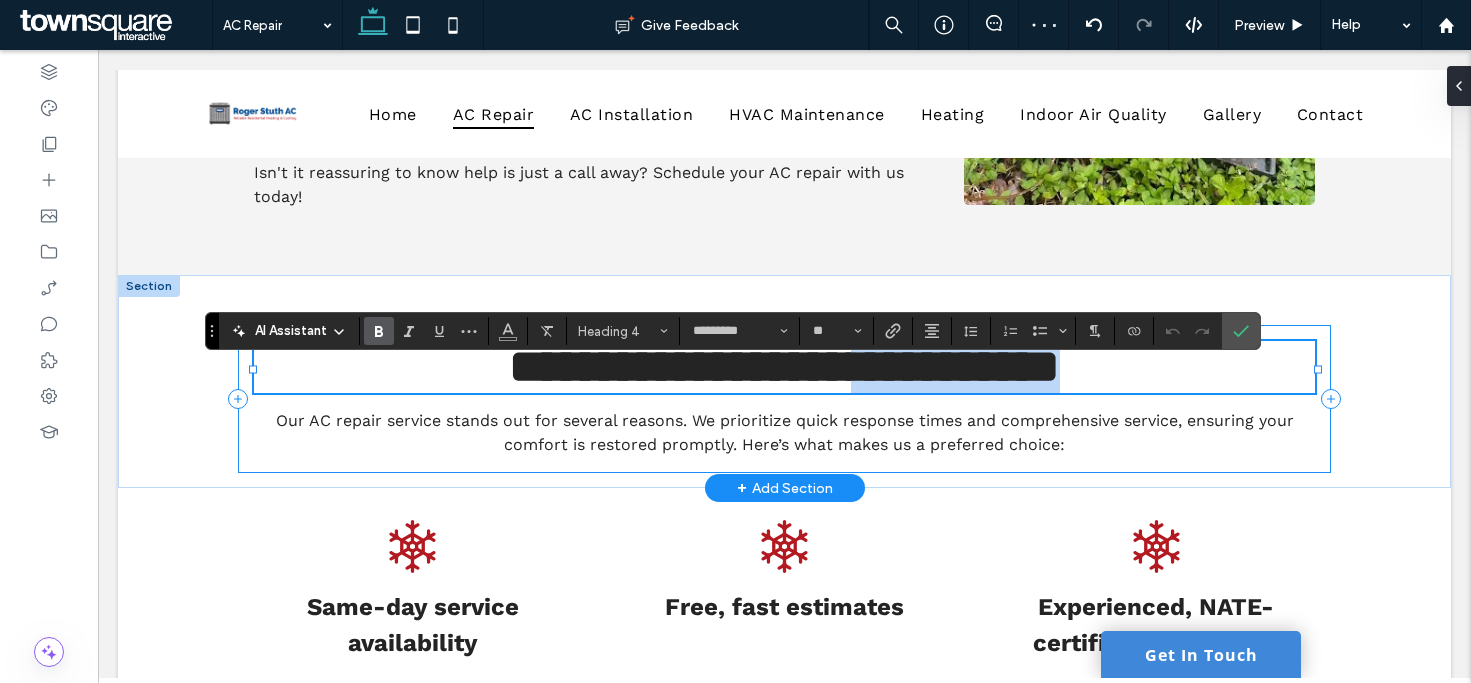 type 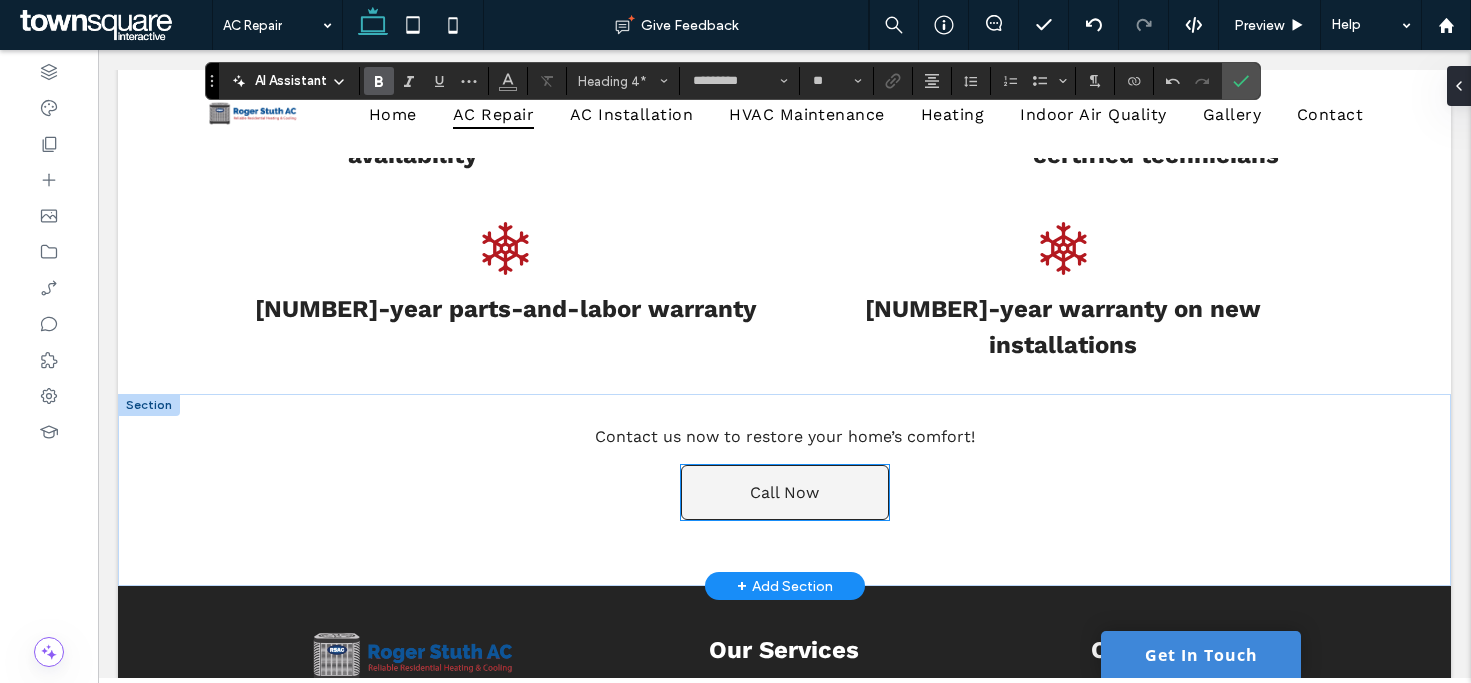 scroll, scrollTop: 1010, scrollLeft: 0, axis: vertical 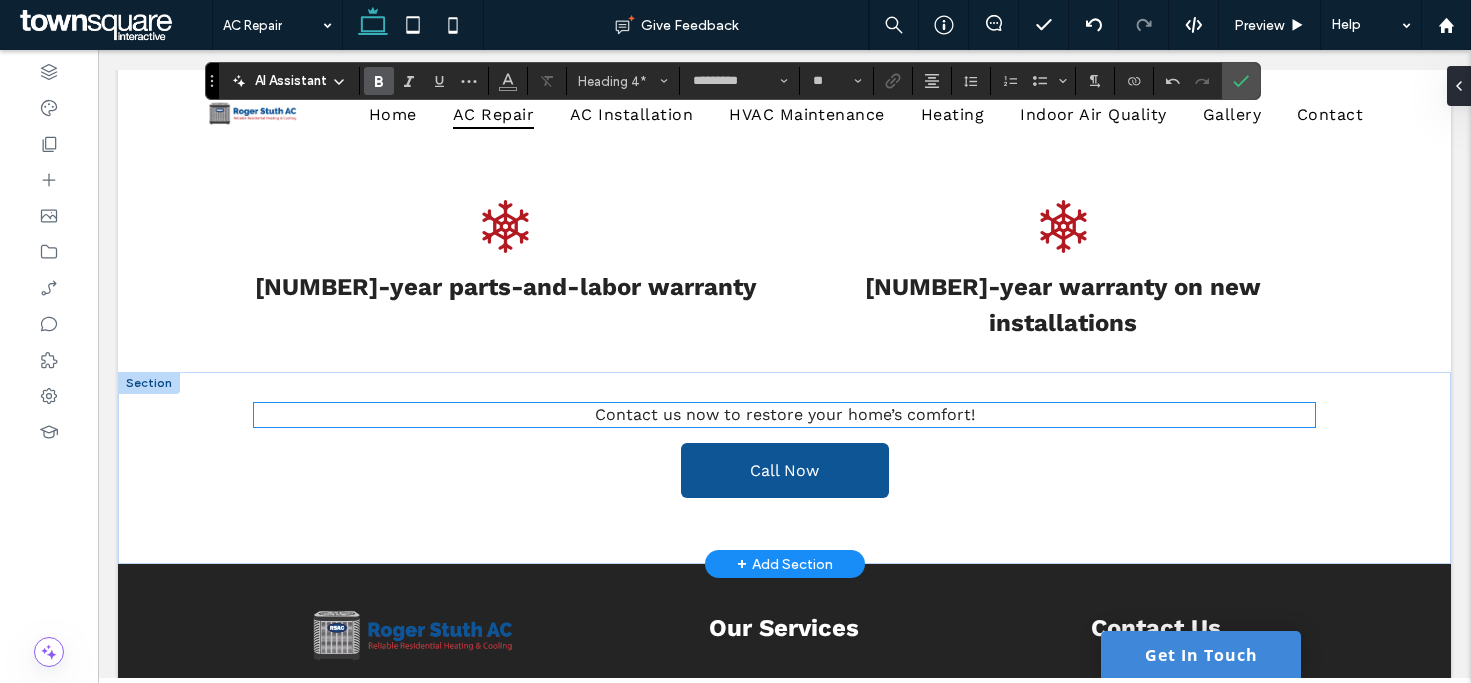 click on "Contact us now to restore your home’s comfort!" at bounding box center [785, 414] 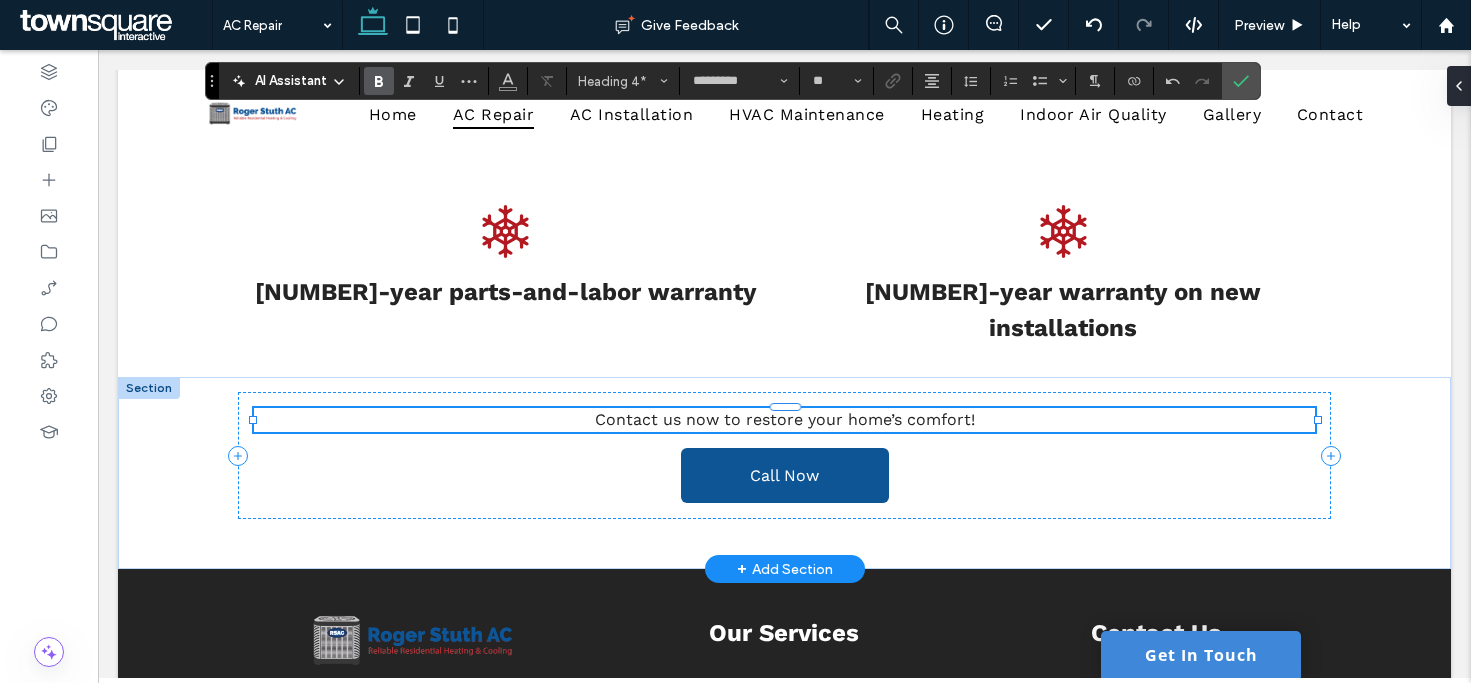 click on "Contact us now to restore your home’s comfort!" at bounding box center (784, 420) 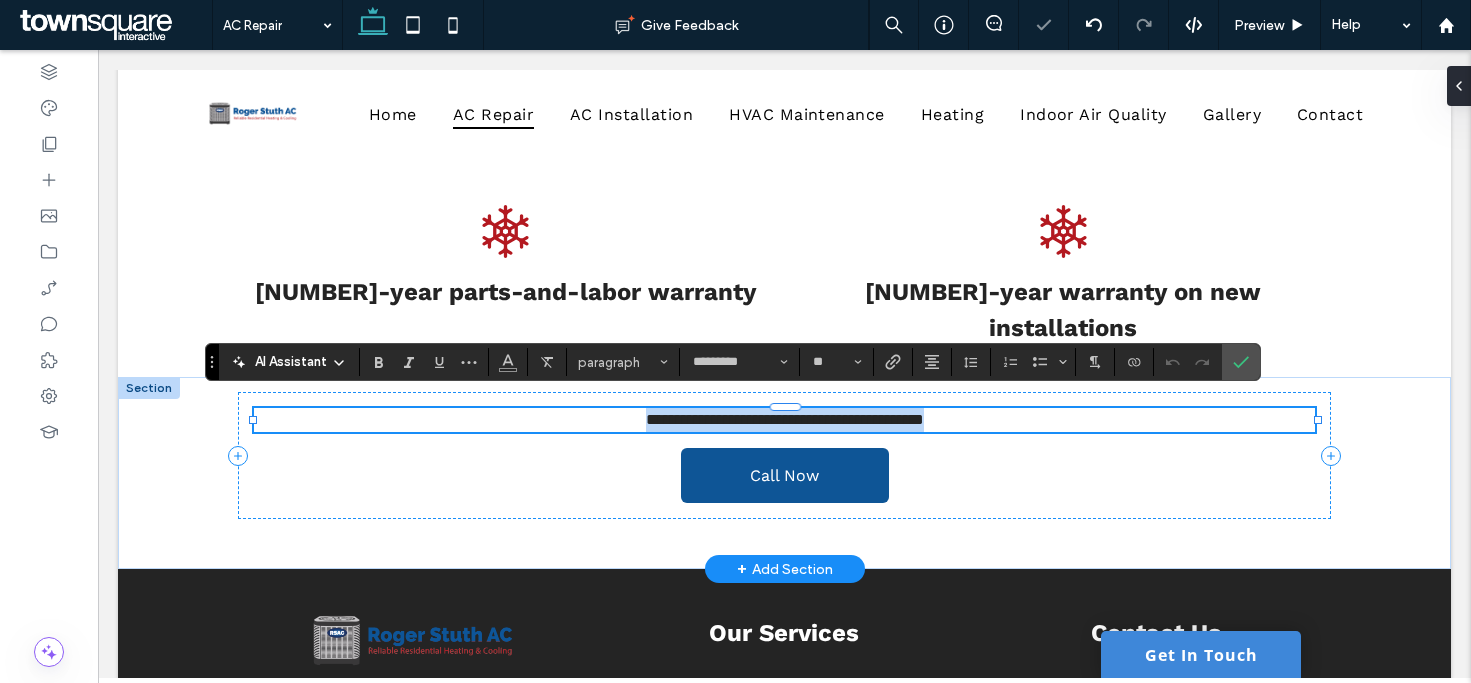 click on "**********" at bounding box center (784, 420) 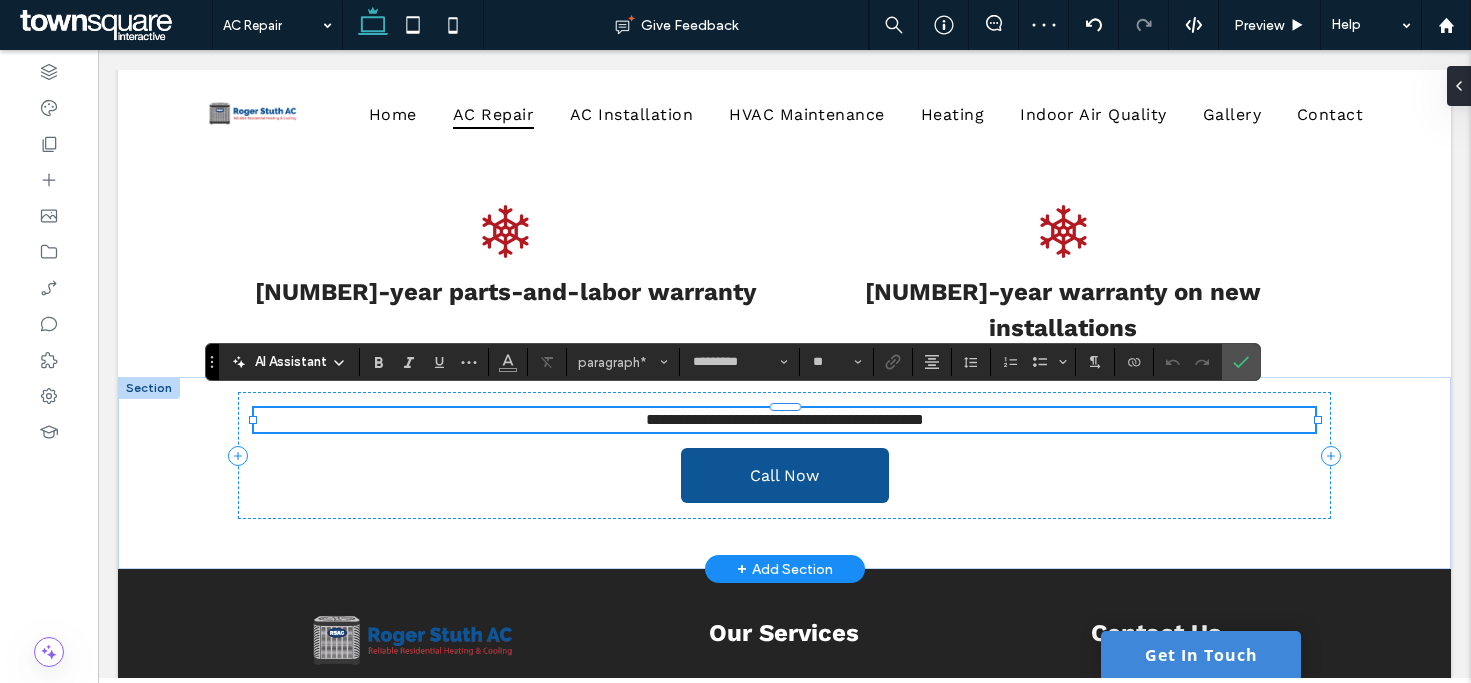 click on "**********" at bounding box center [785, 419] 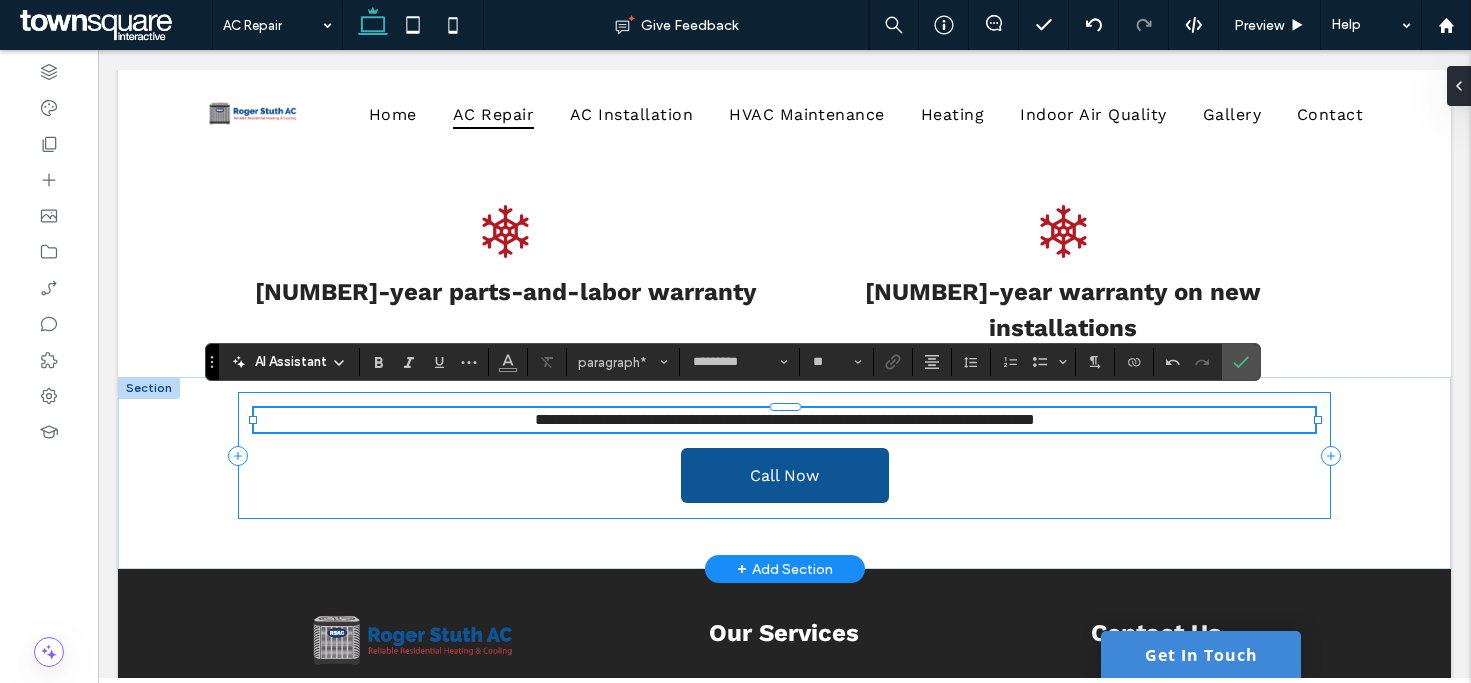 click on "**********" at bounding box center (784, 455) 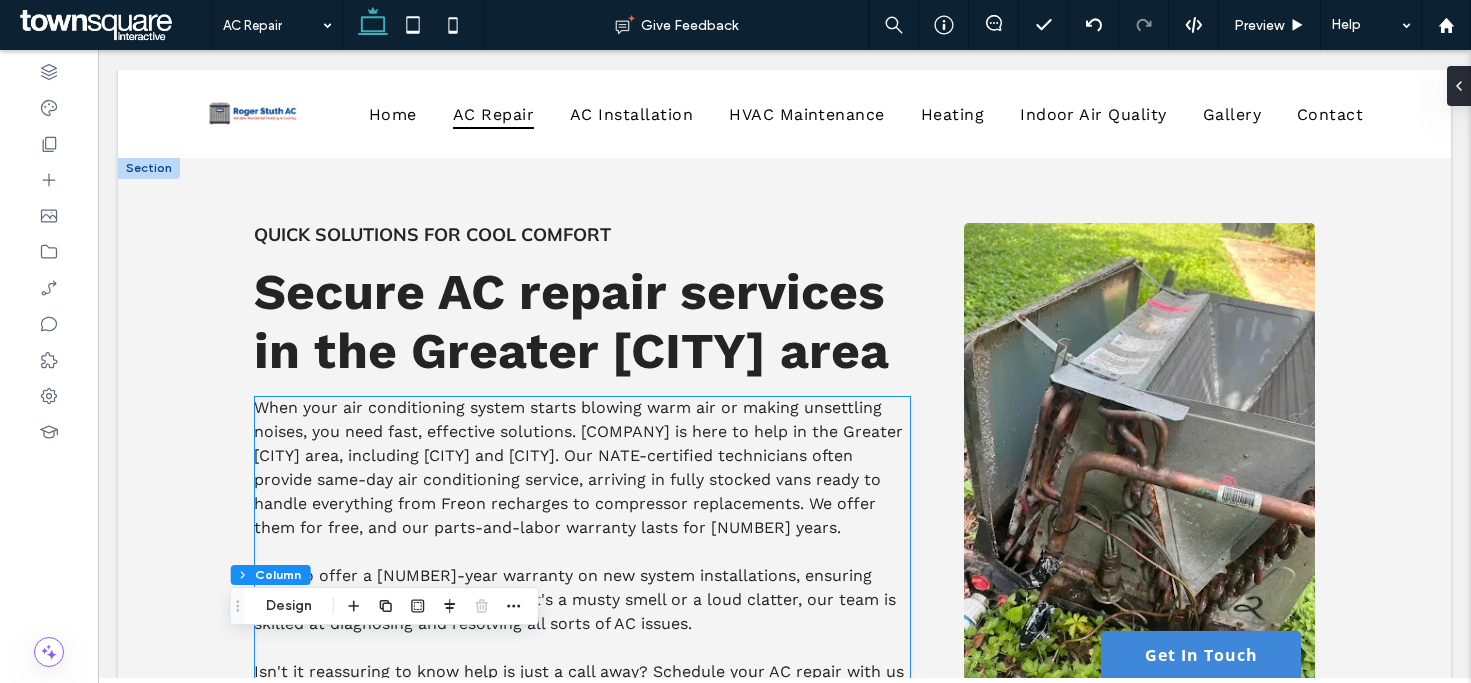 scroll, scrollTop: 0, scrollLeft: 0, axis: both 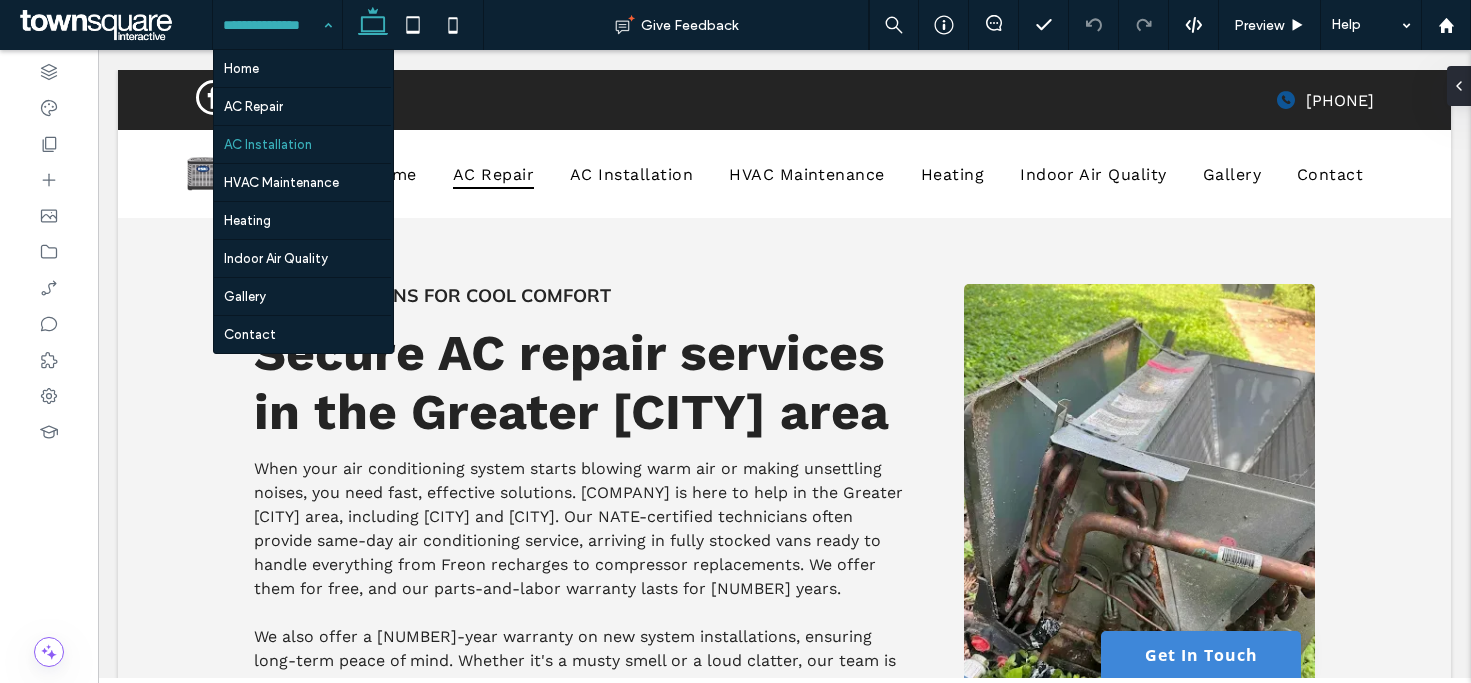 click on "Home AC Repair AC Installation HVAC Maintenance Heating Indoor Air Quality Gallery Contact" at bounding box center (277, 25) 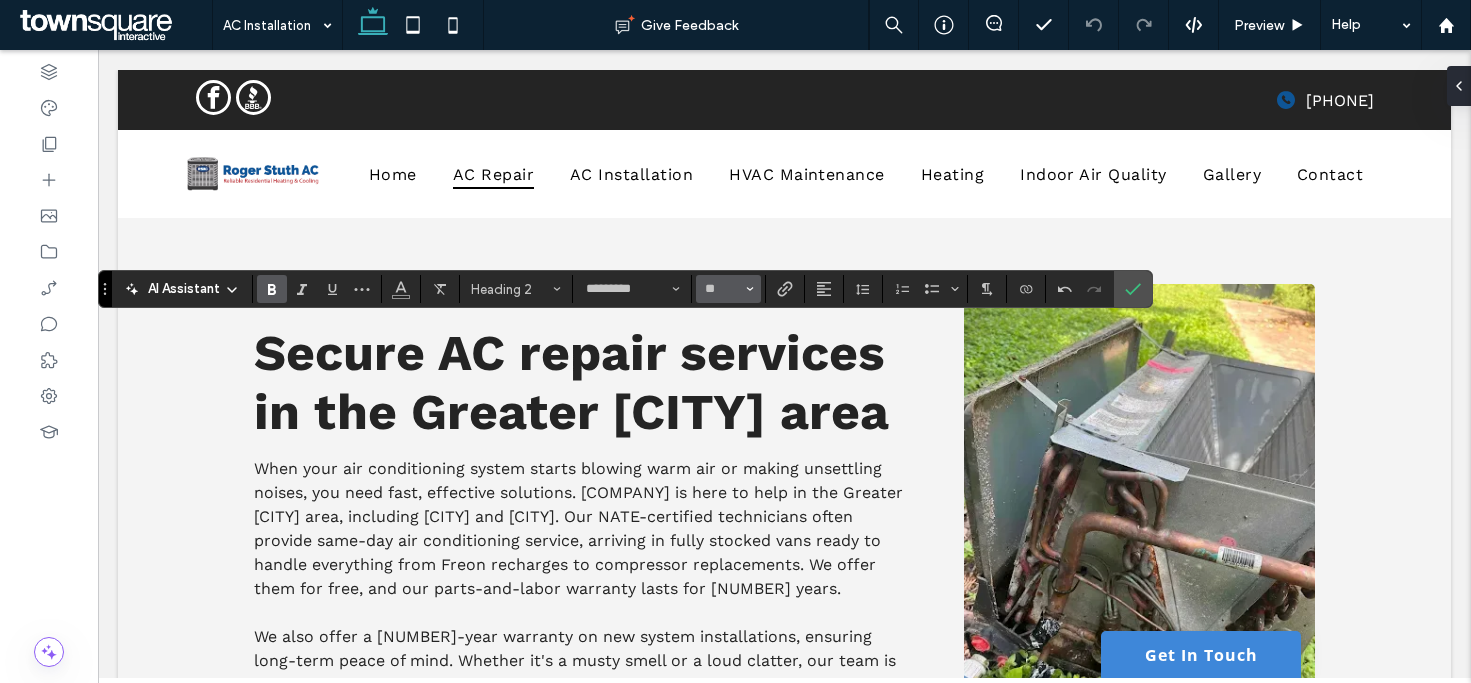 click at bounding box center [750, 289] 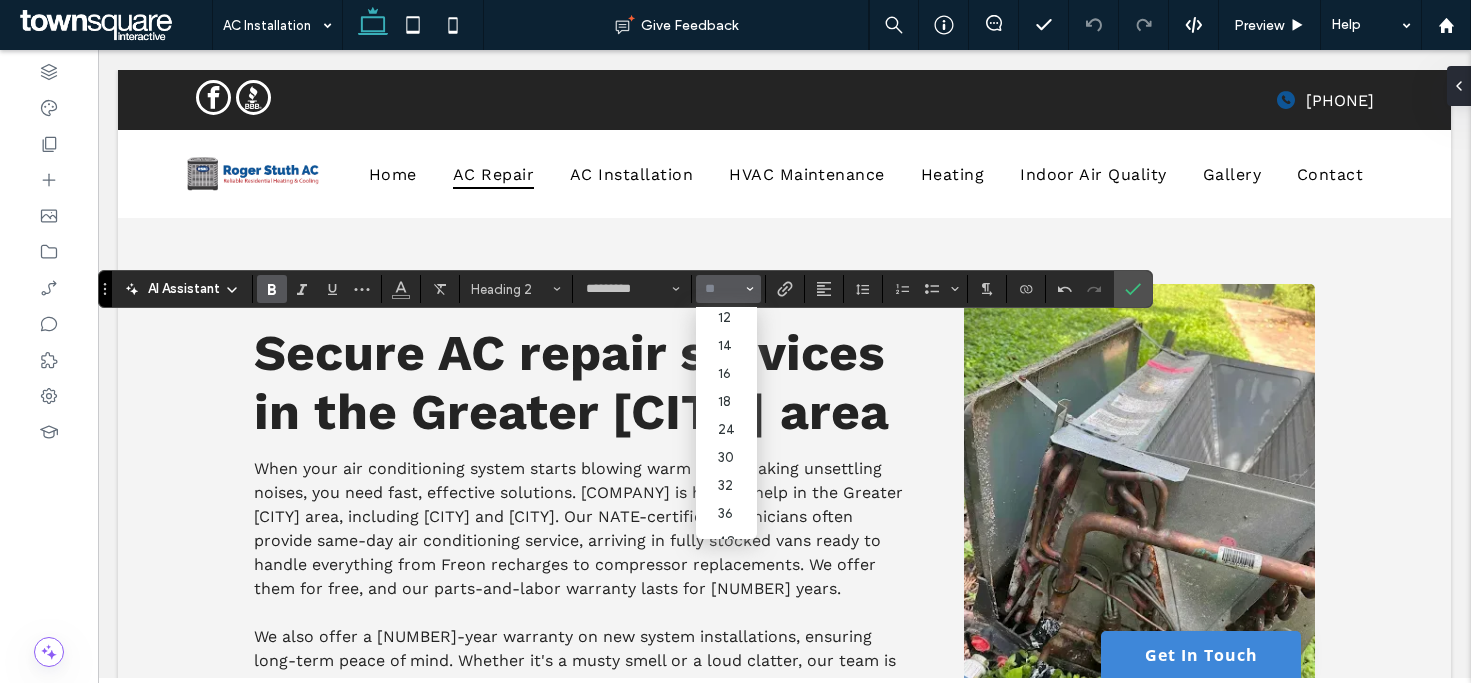 scroll, scrollTop: 216, scrollLeft: 0, axis: vertical 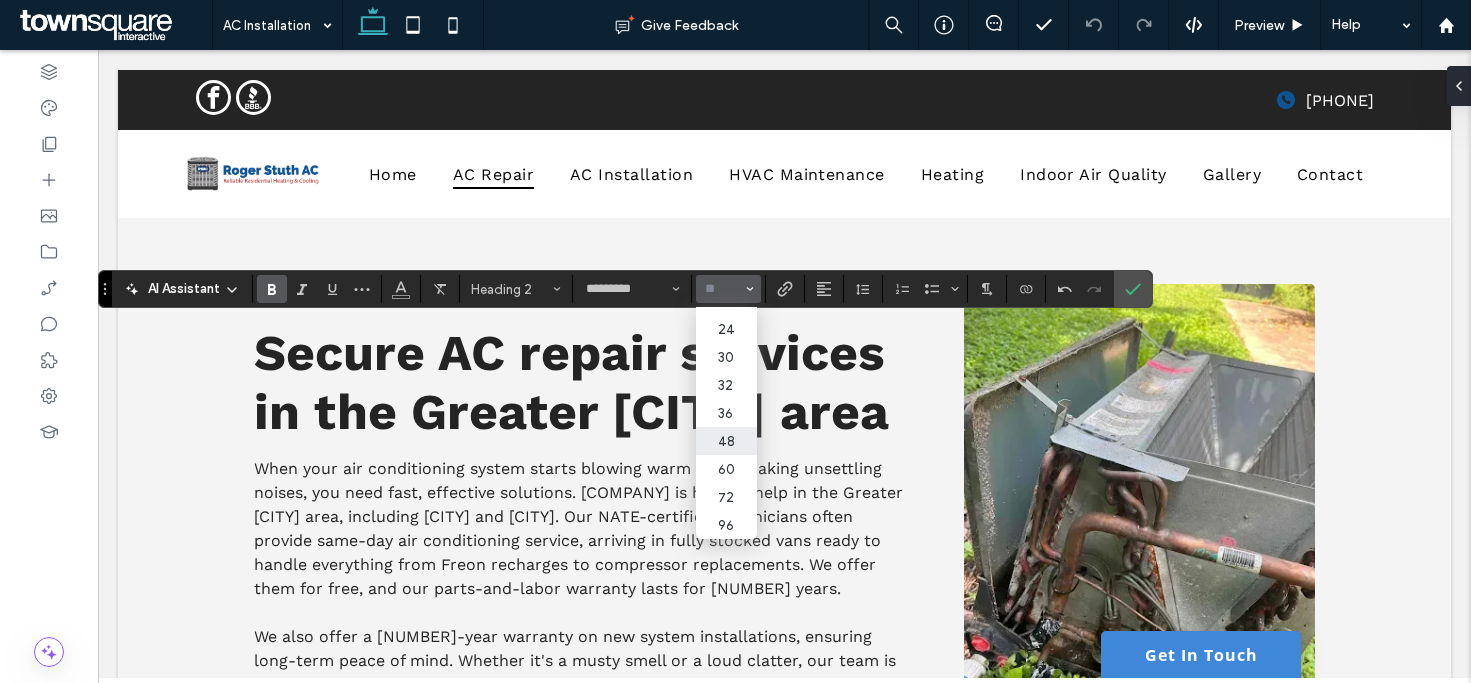 click on "48" at bounding box center [726, 441] 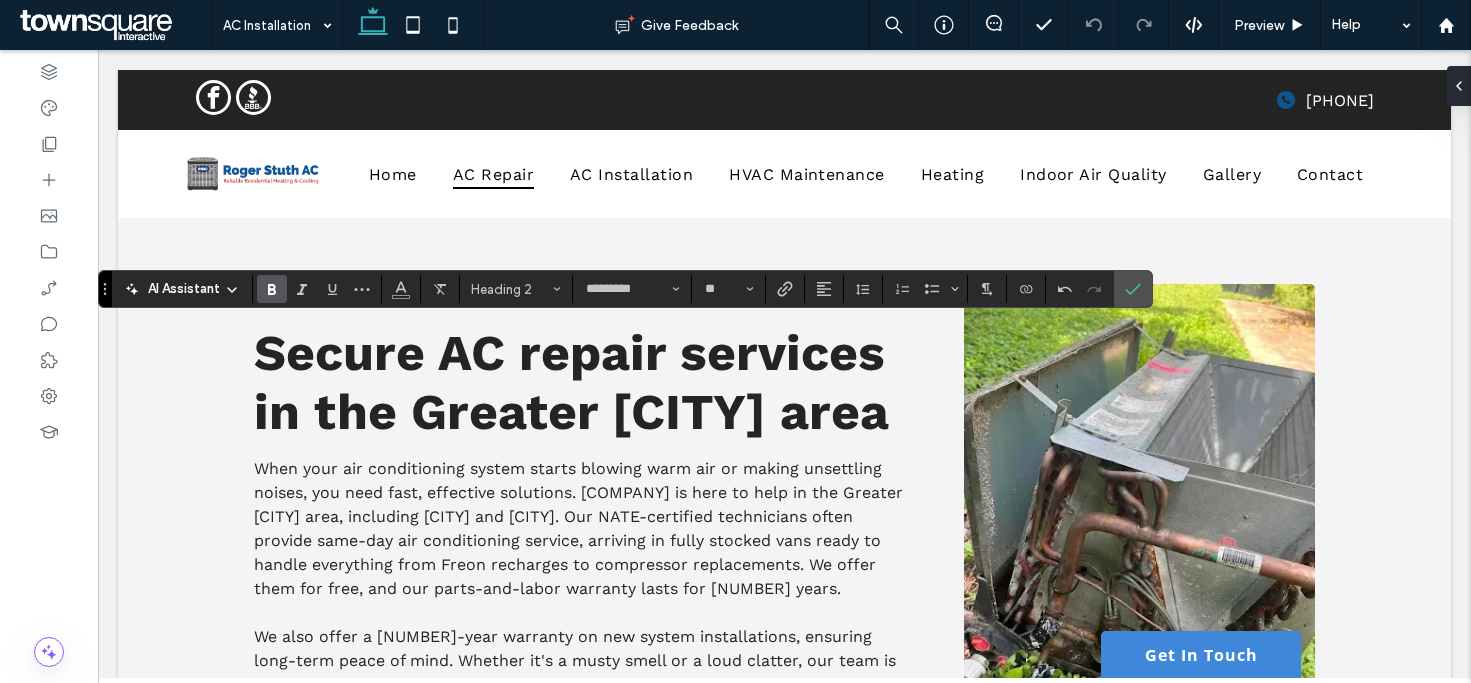 type on "**" 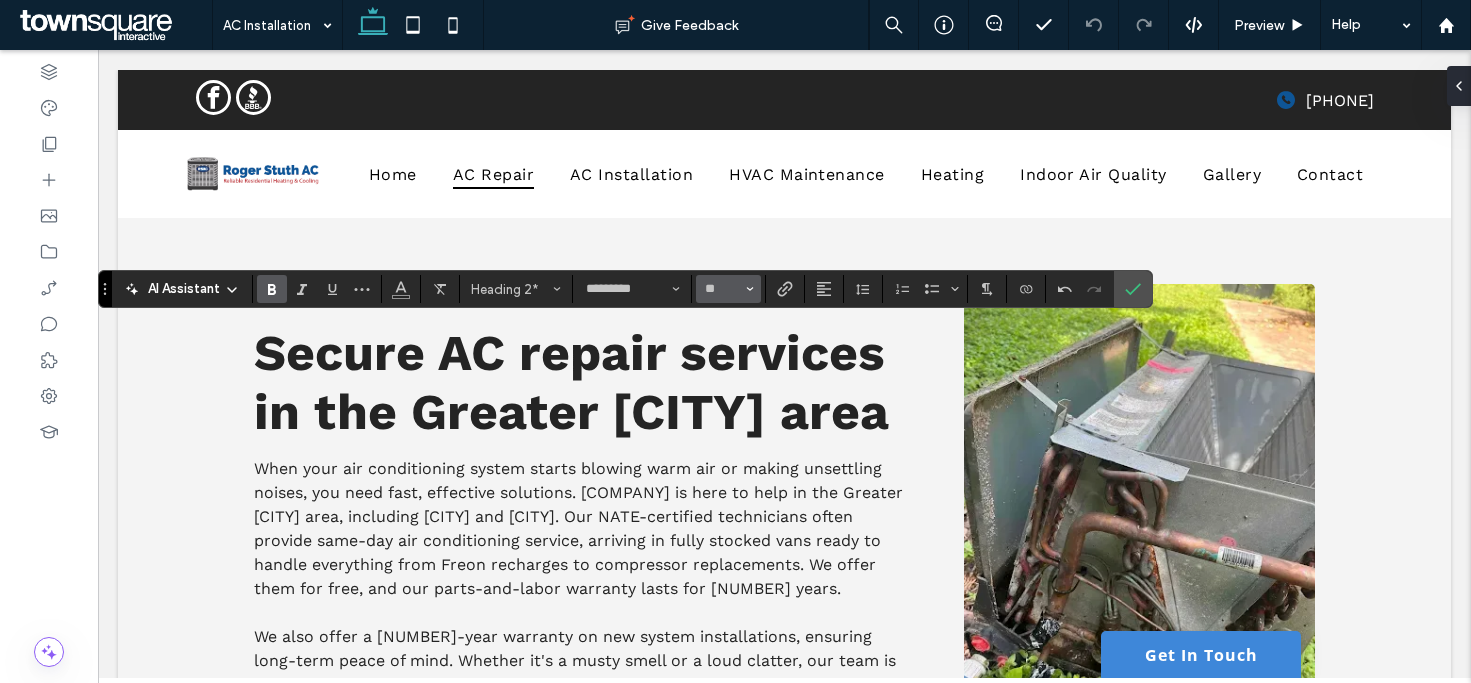 click 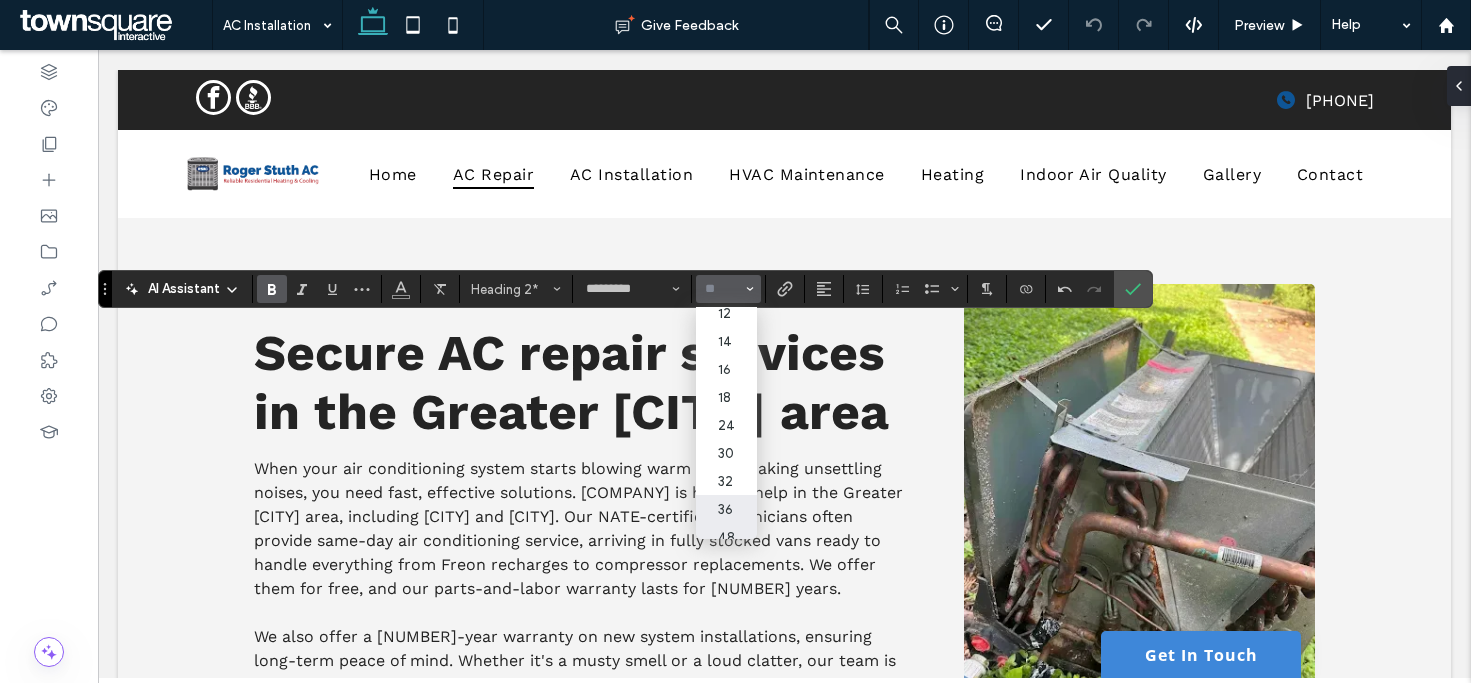 scroll, scrollTop: 216, scrollLeft: 0, axis: vertical 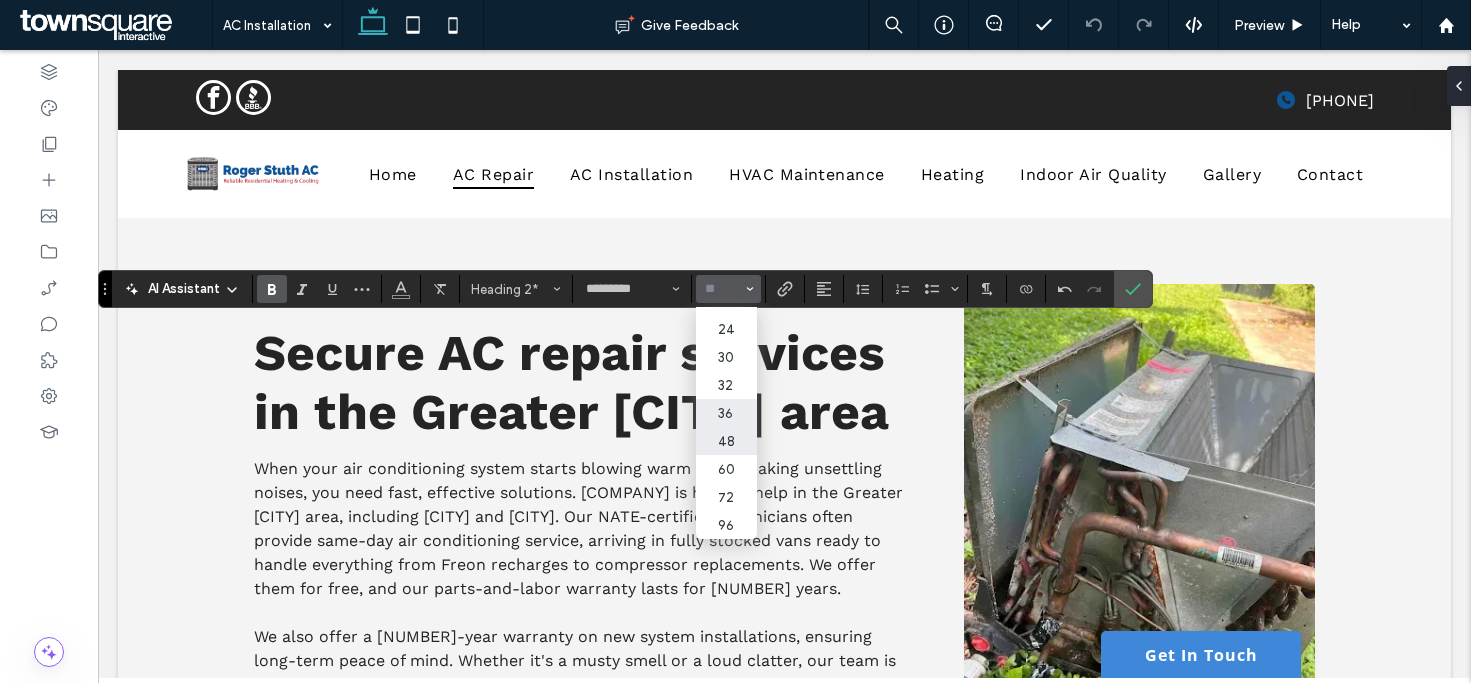 click on "36" at bounding box center [726, 413] 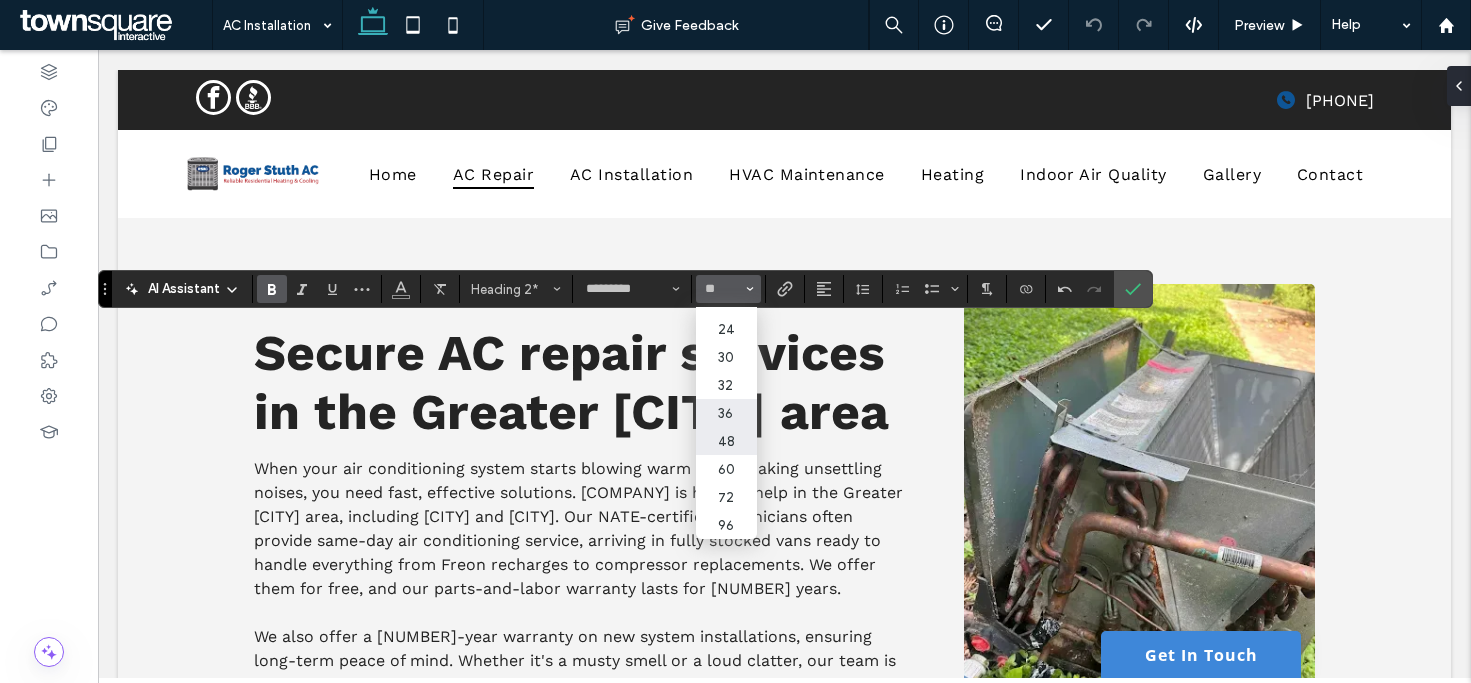 type on "**" 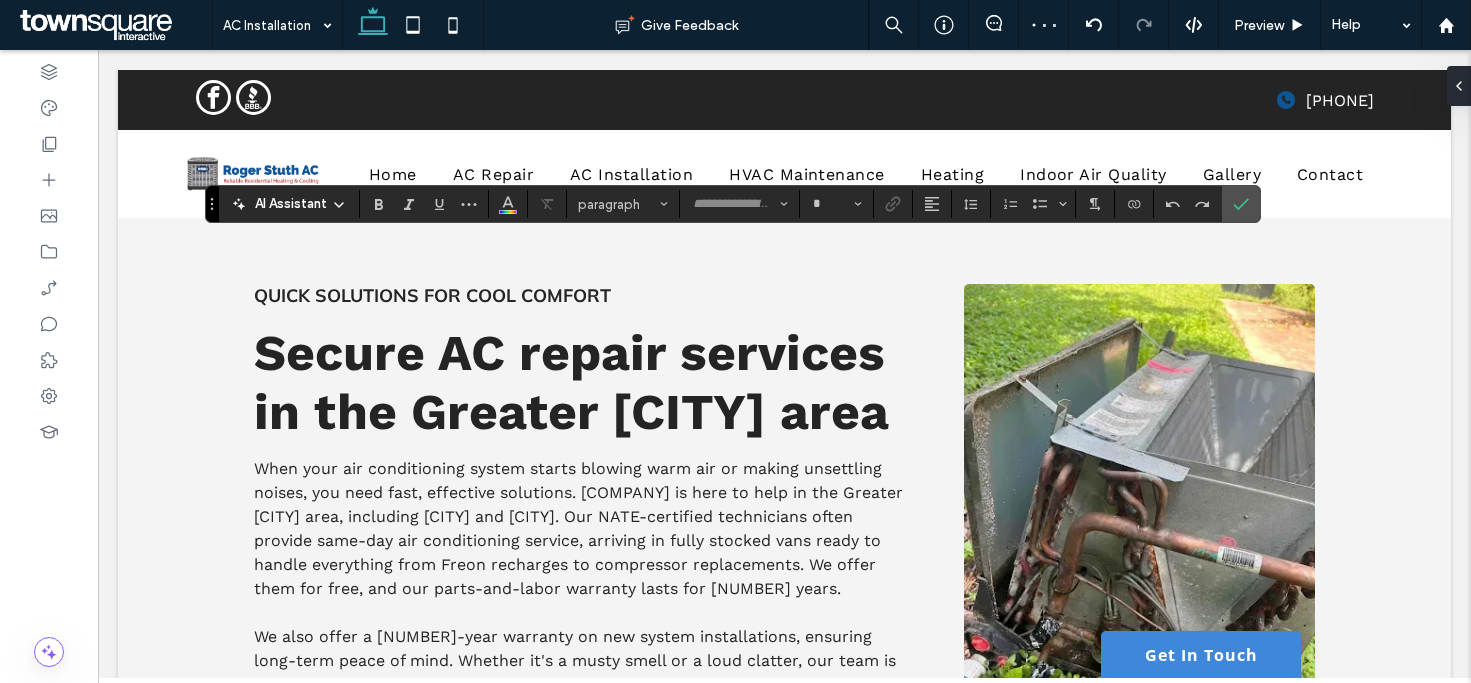 type on "*********" 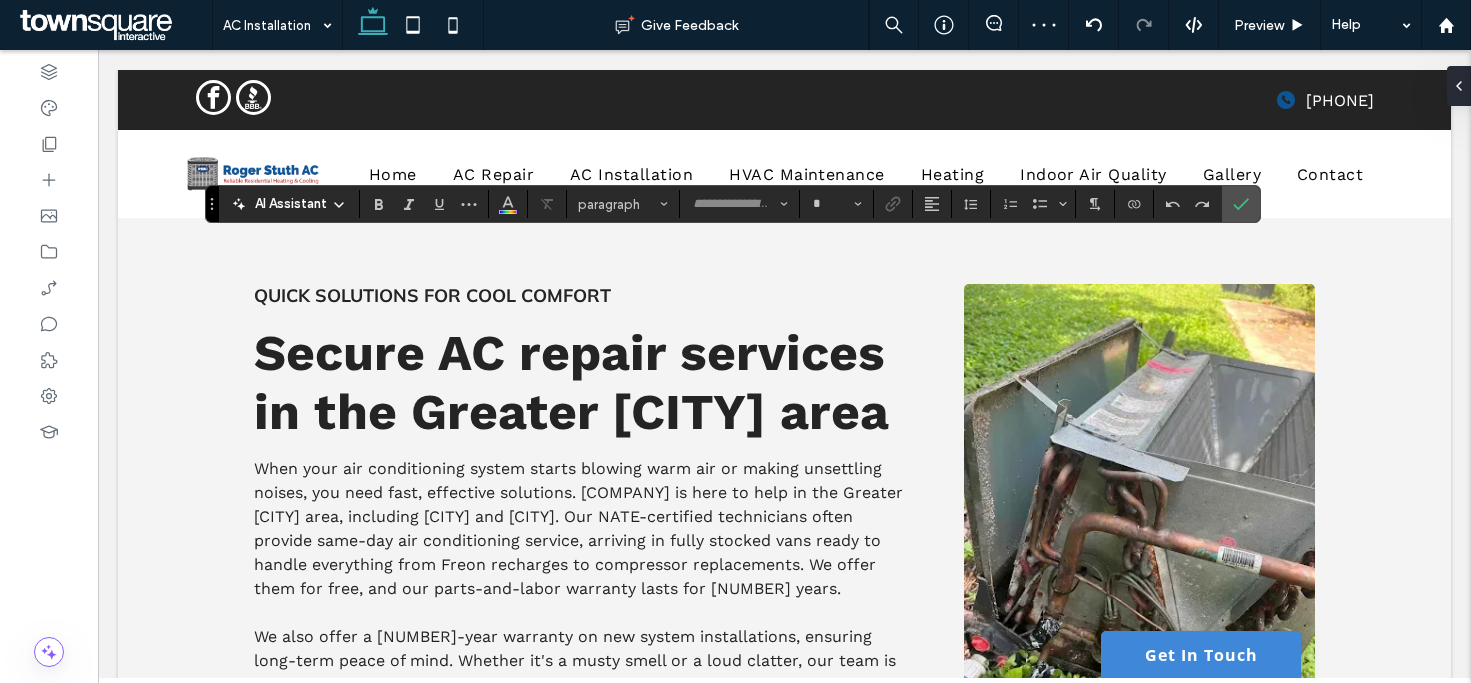 type on "**" 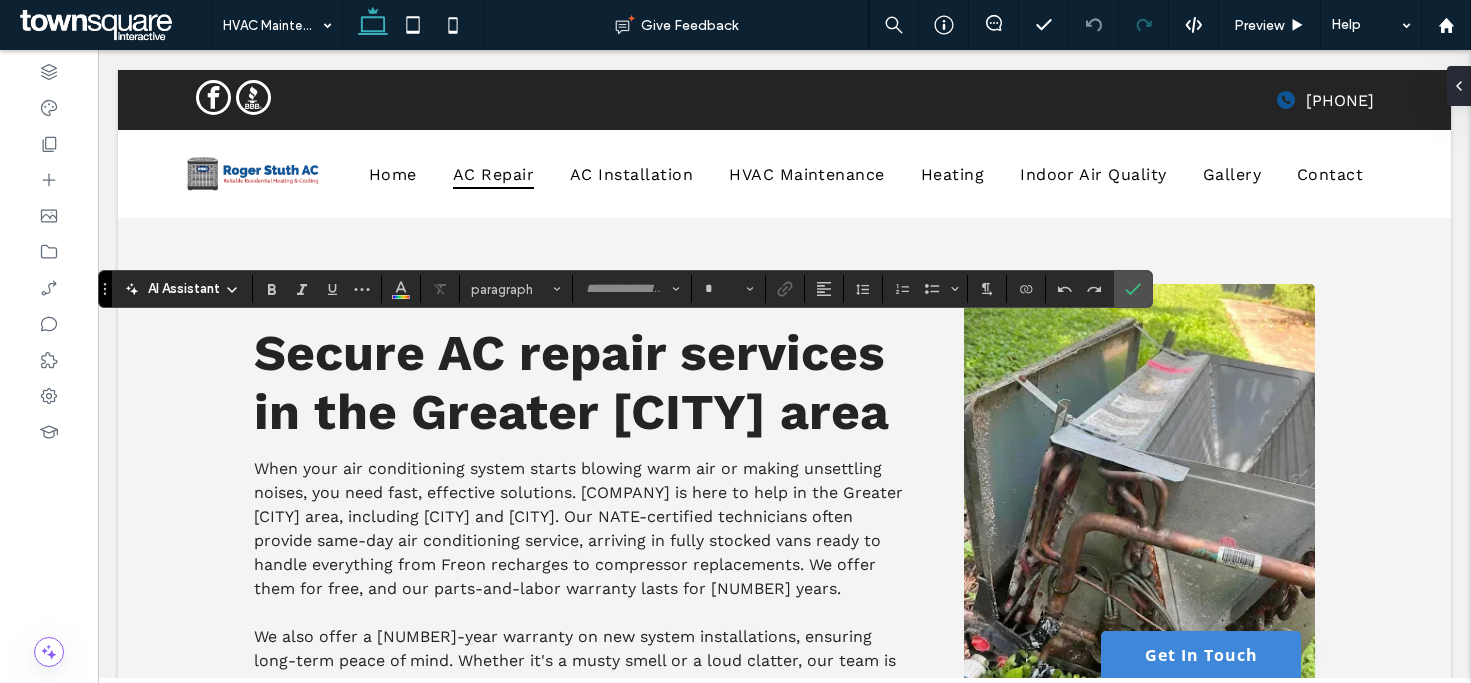 type on "*********" 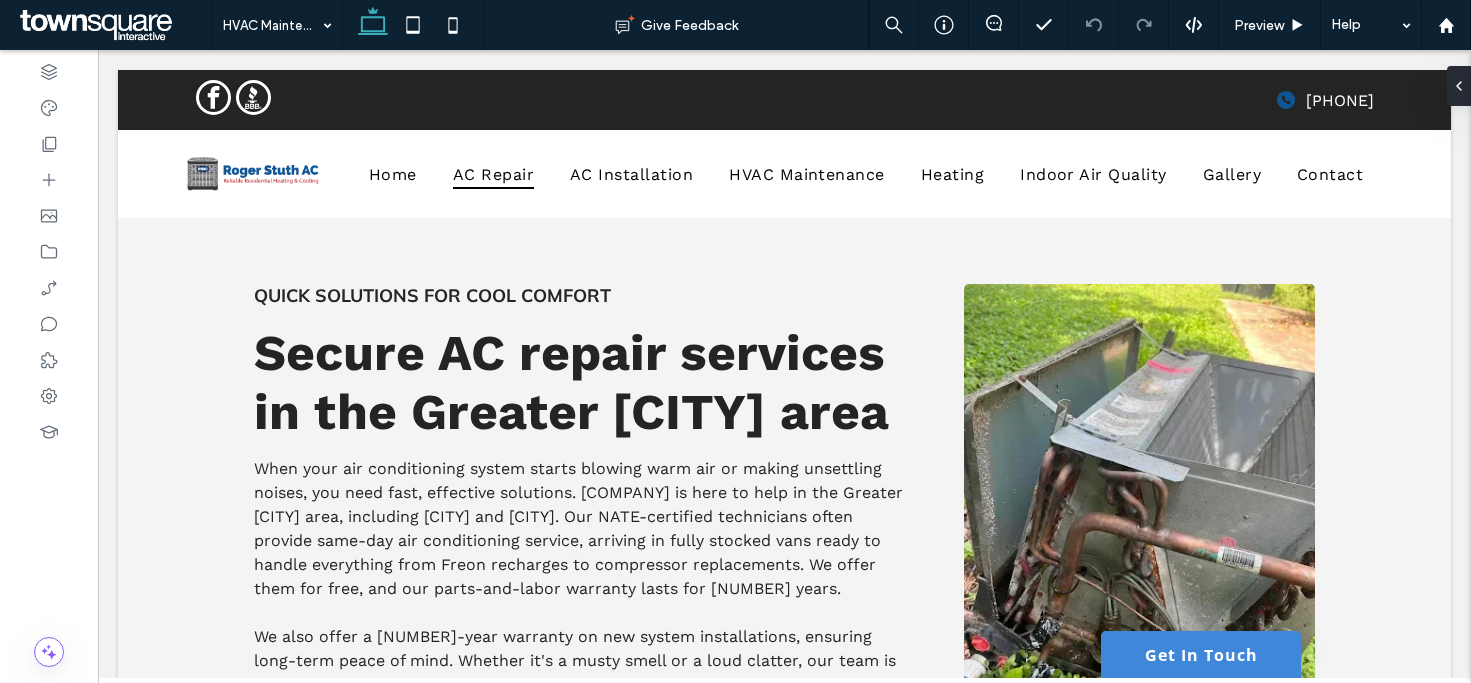 type on "*********" 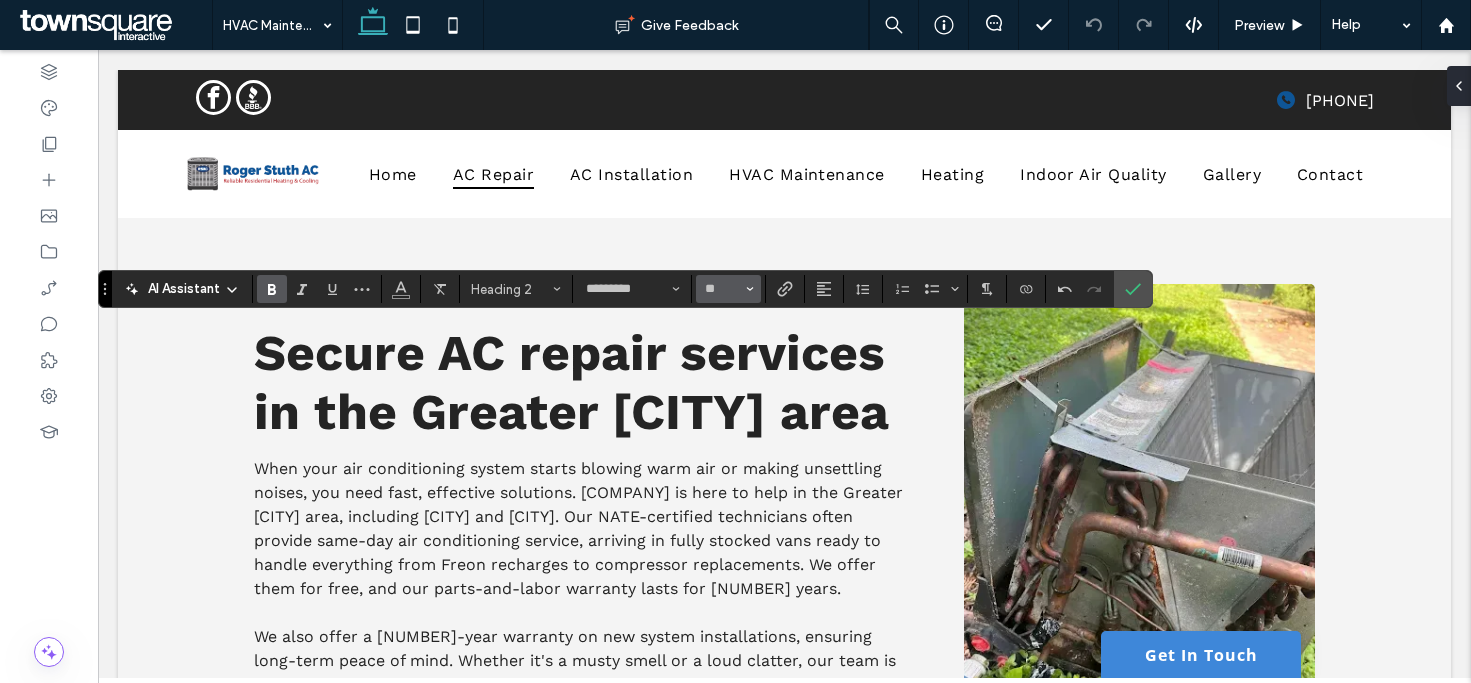 click 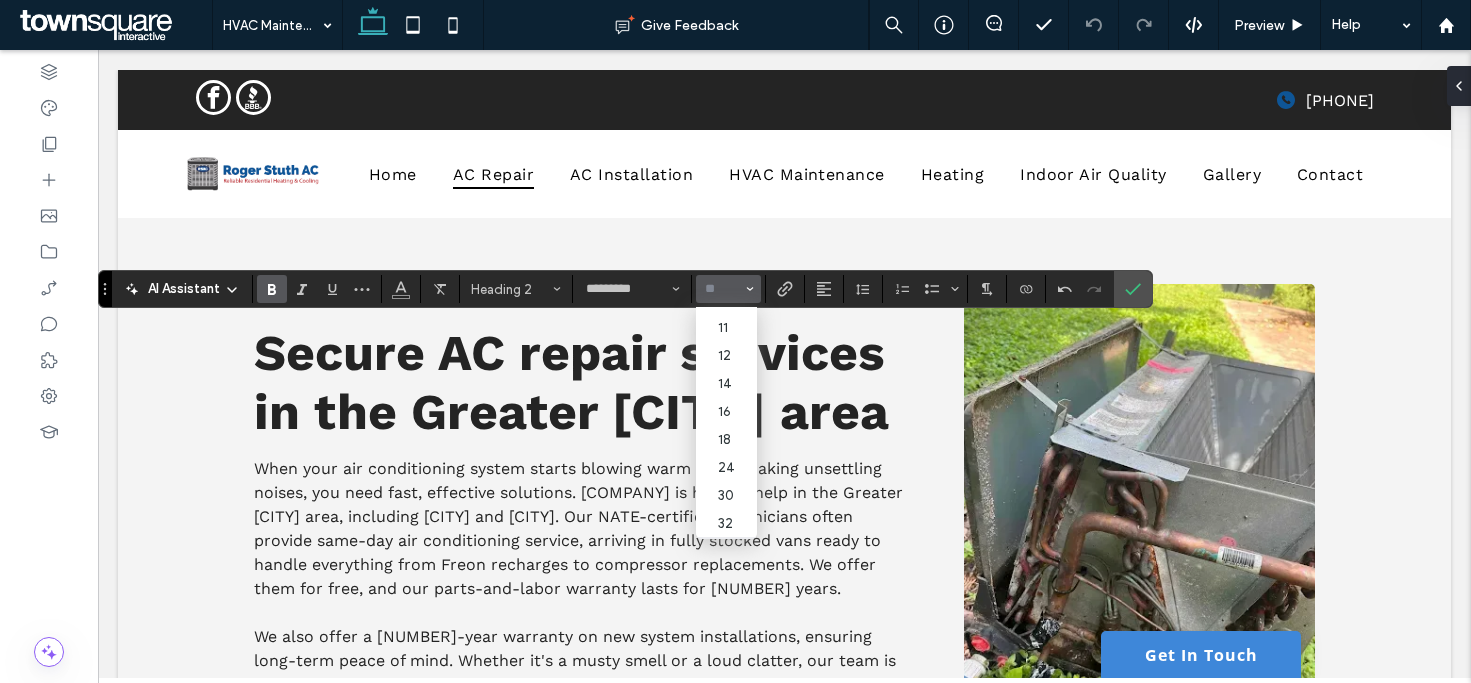 scroll, scrollTop: 216, scrollLeft: 0, axis: vertical 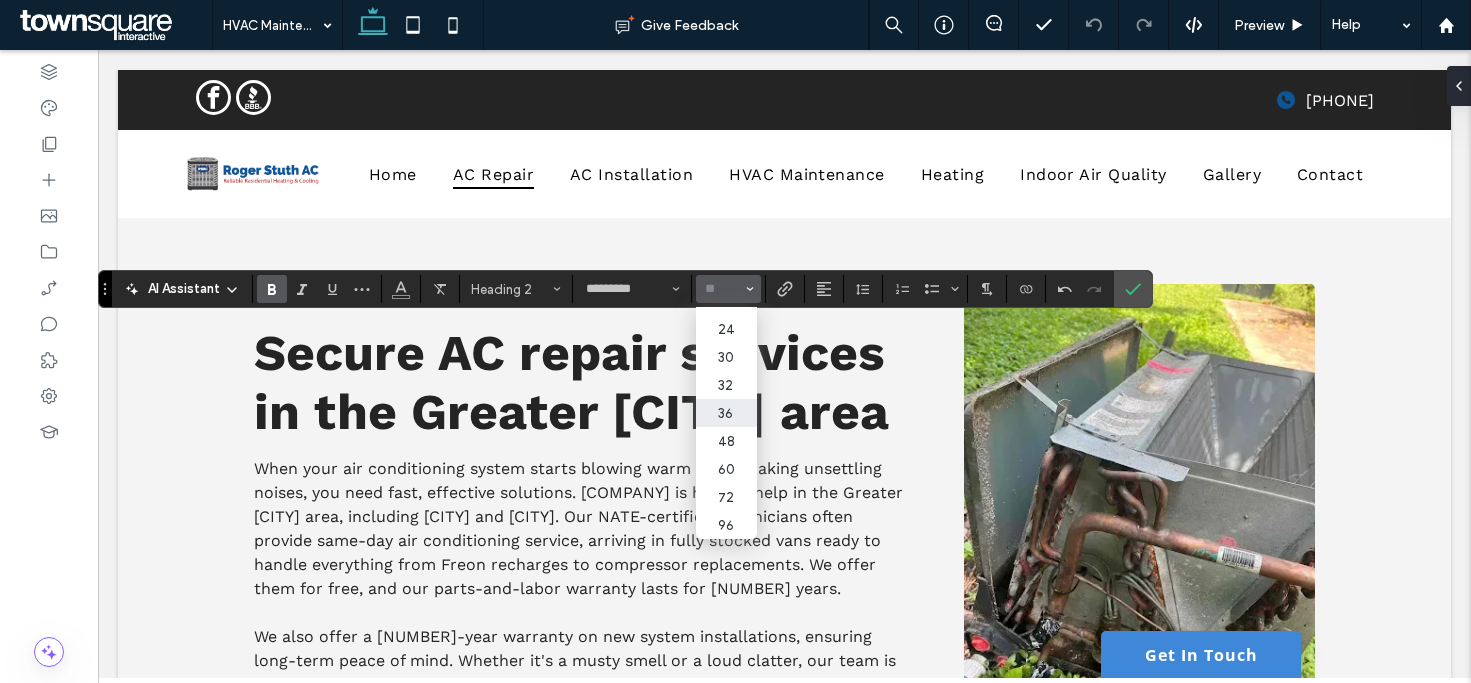 click on "36" at bounding box center (726, 413) 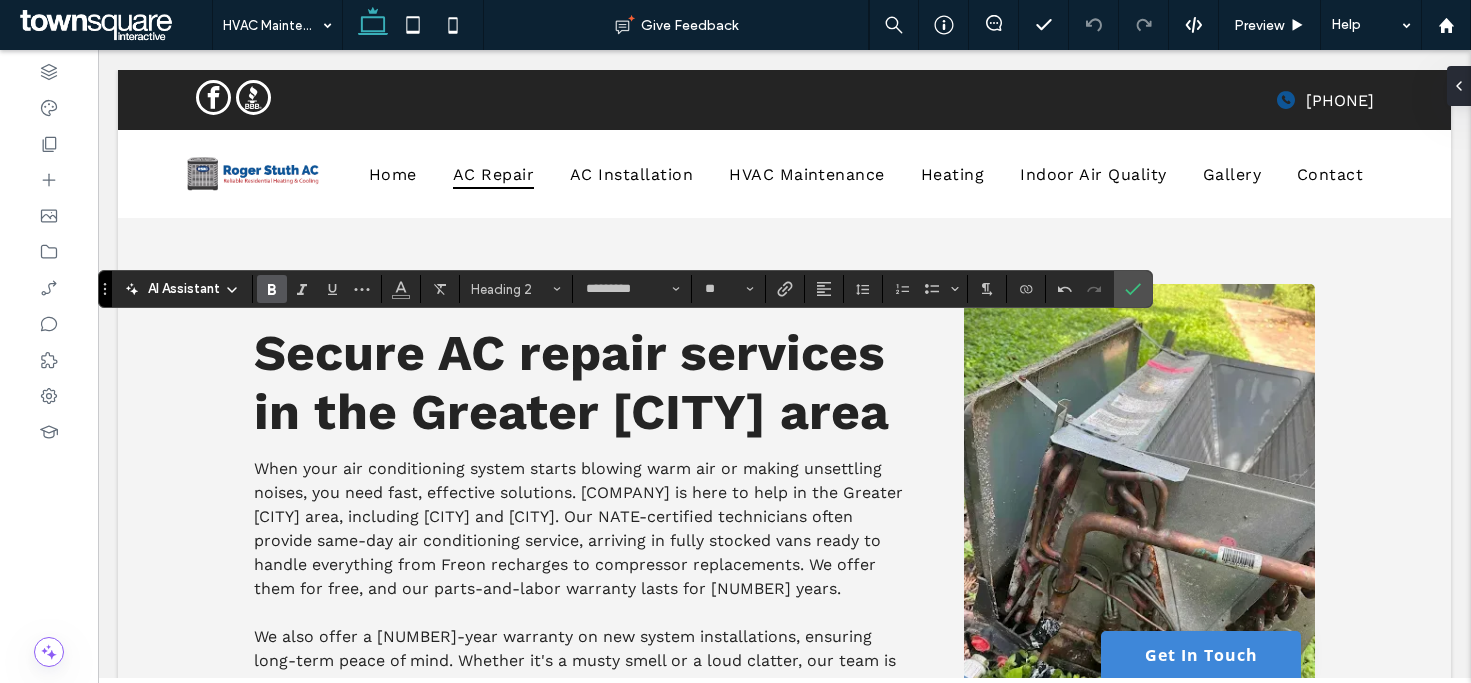 type on "**" 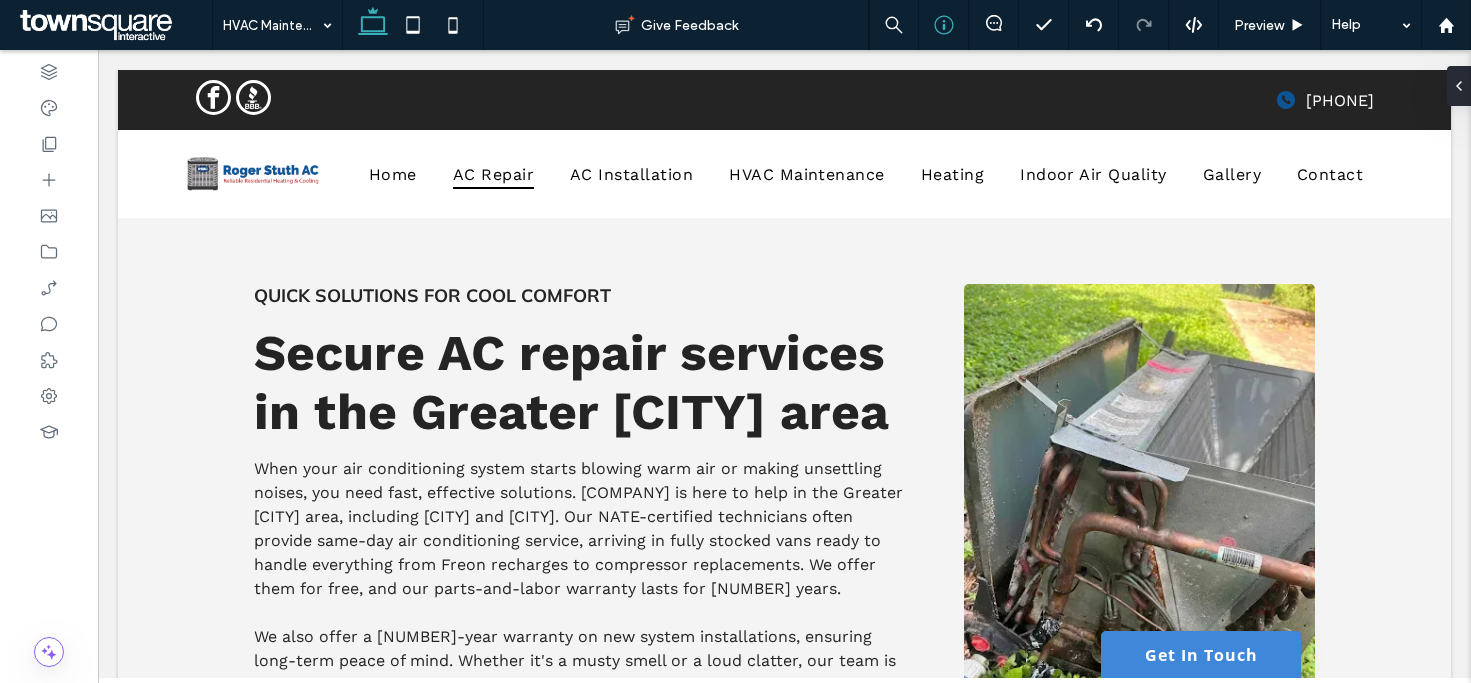 type on "*********" 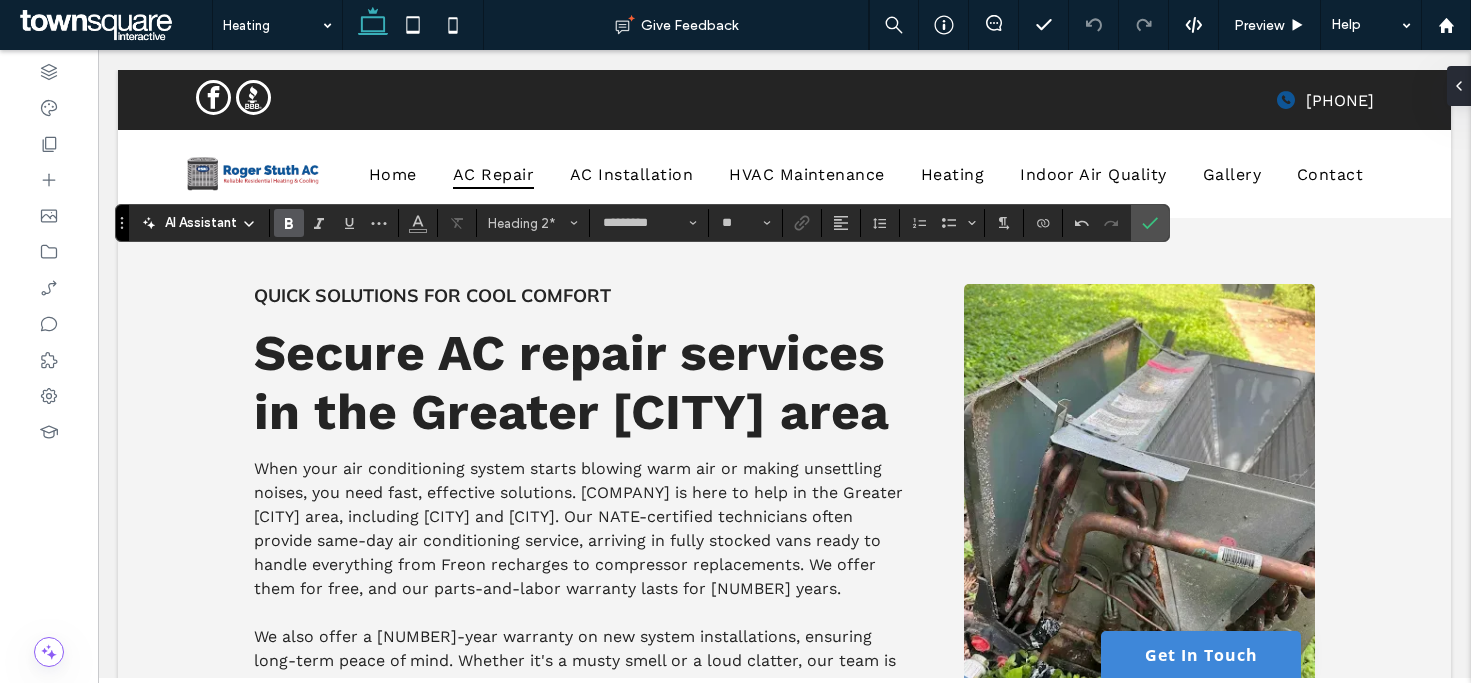drag, startPoint x: 107, startPoint y: 288, endPoint x: 124, endPoint y: 226, distance: 64.288414 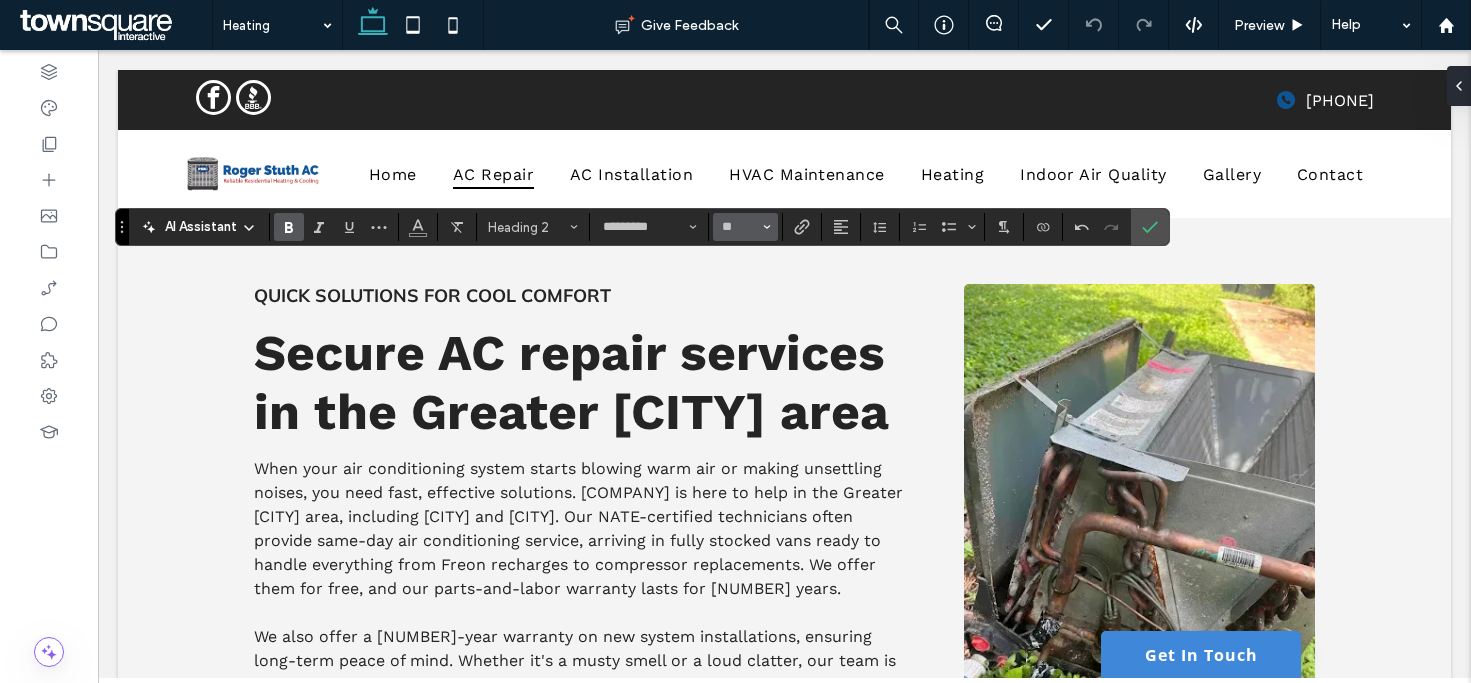 click at bounding box center (767, 227) 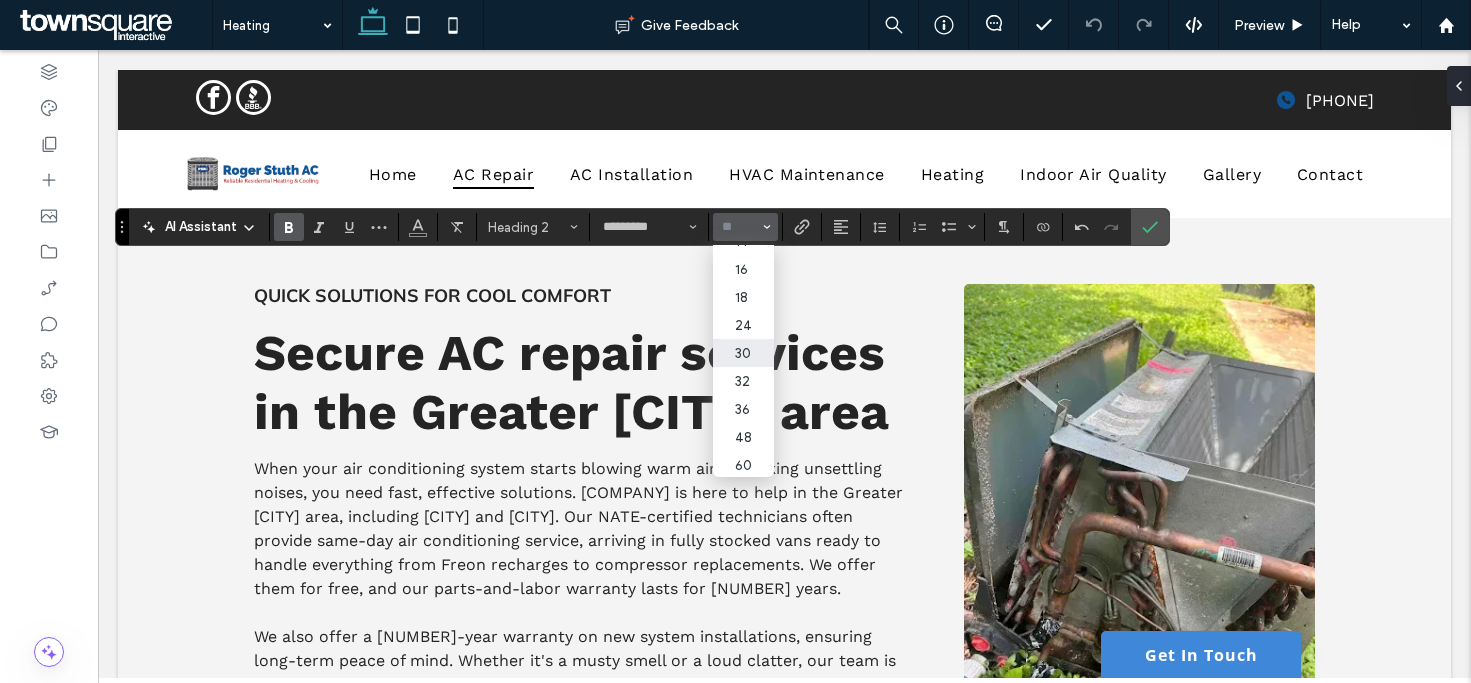 scroll, scrollTop: 200, scrollLeft: 0, axis: vertical 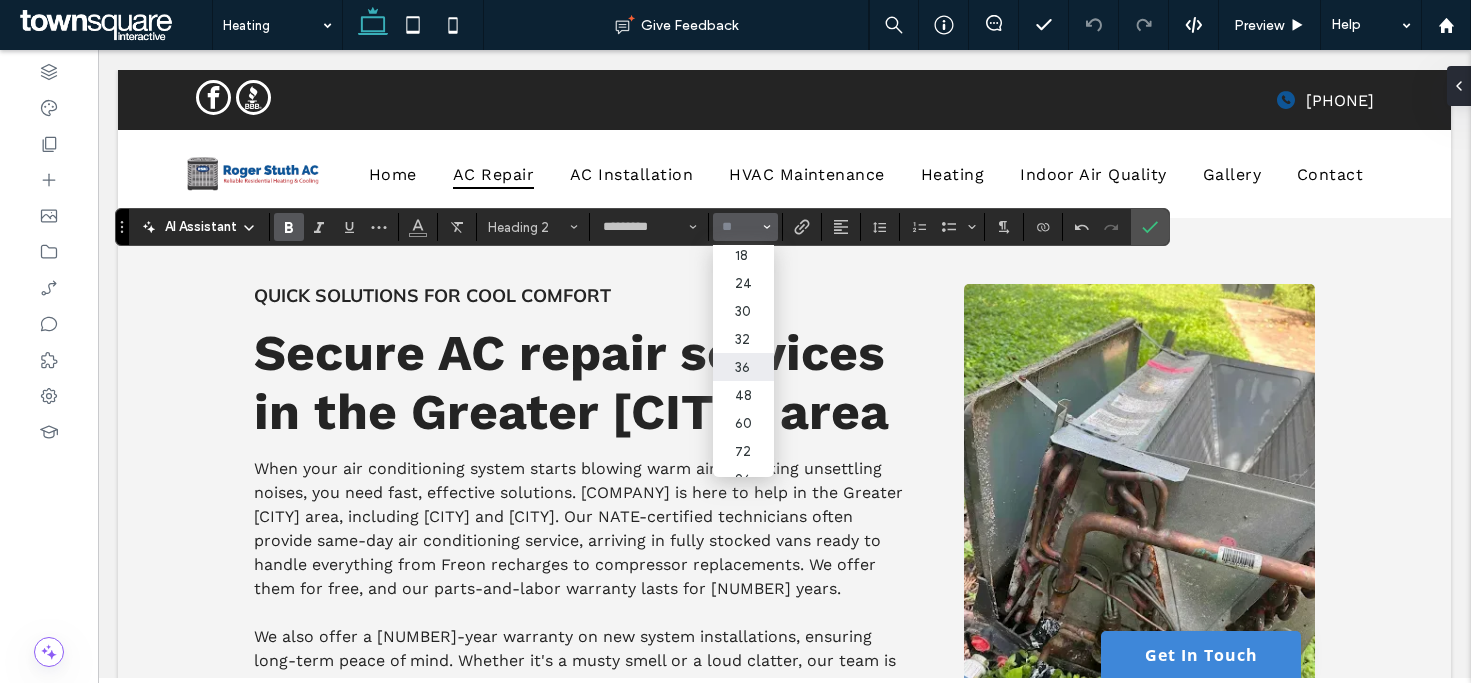 click on "36" at bounding box center (743, 367) 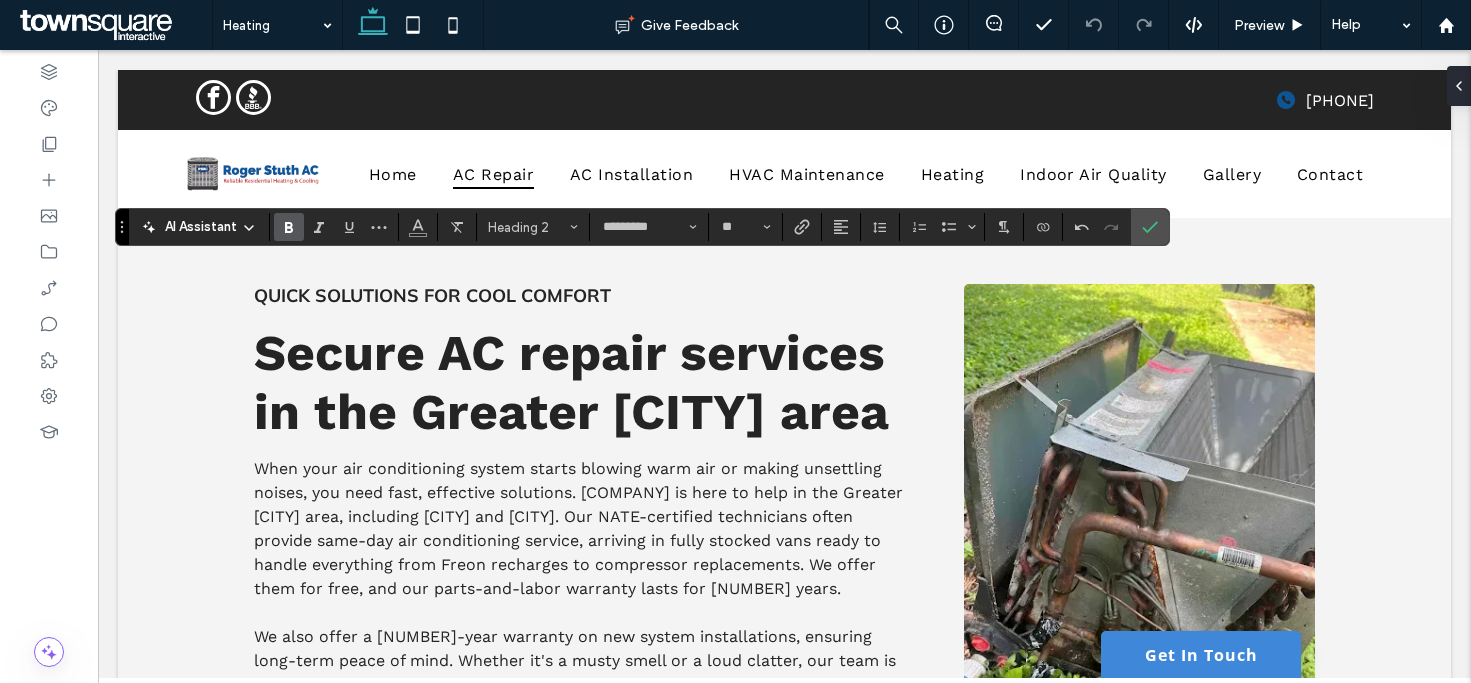 type on "**" 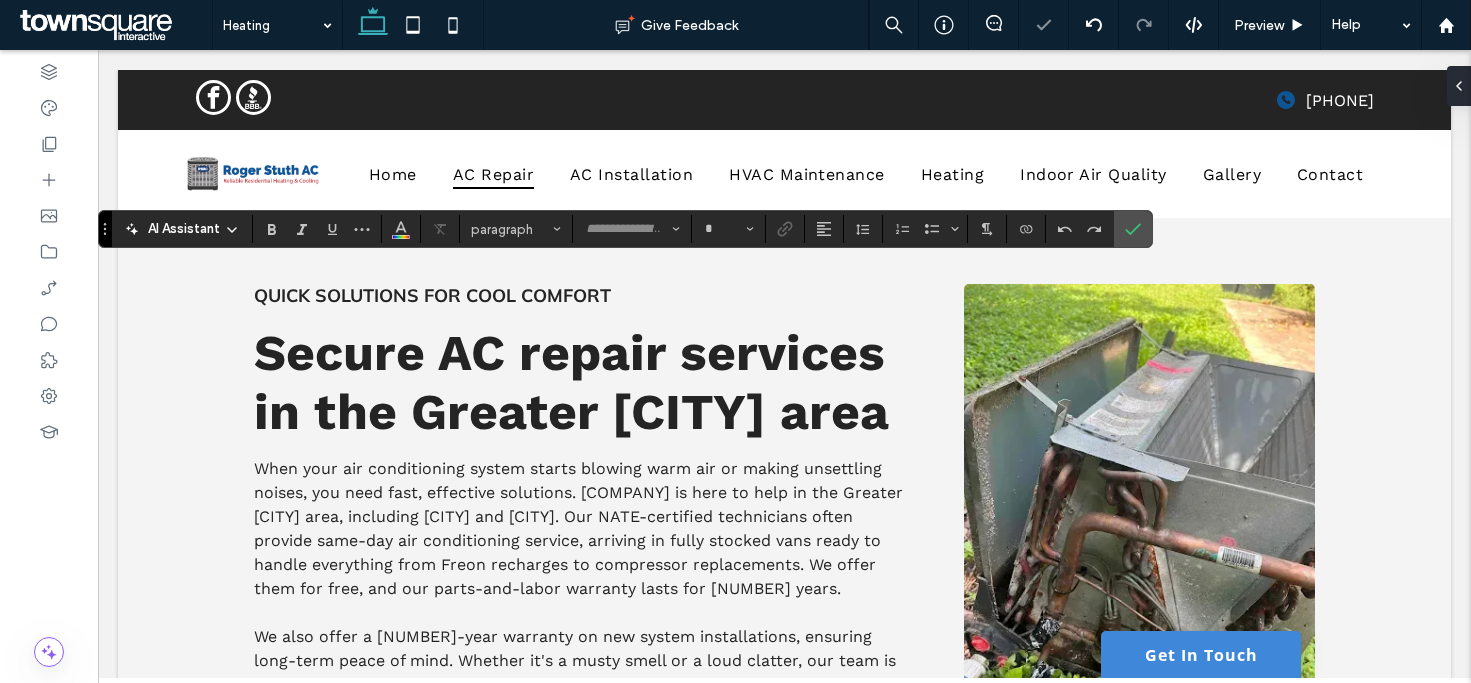 type on "*********" 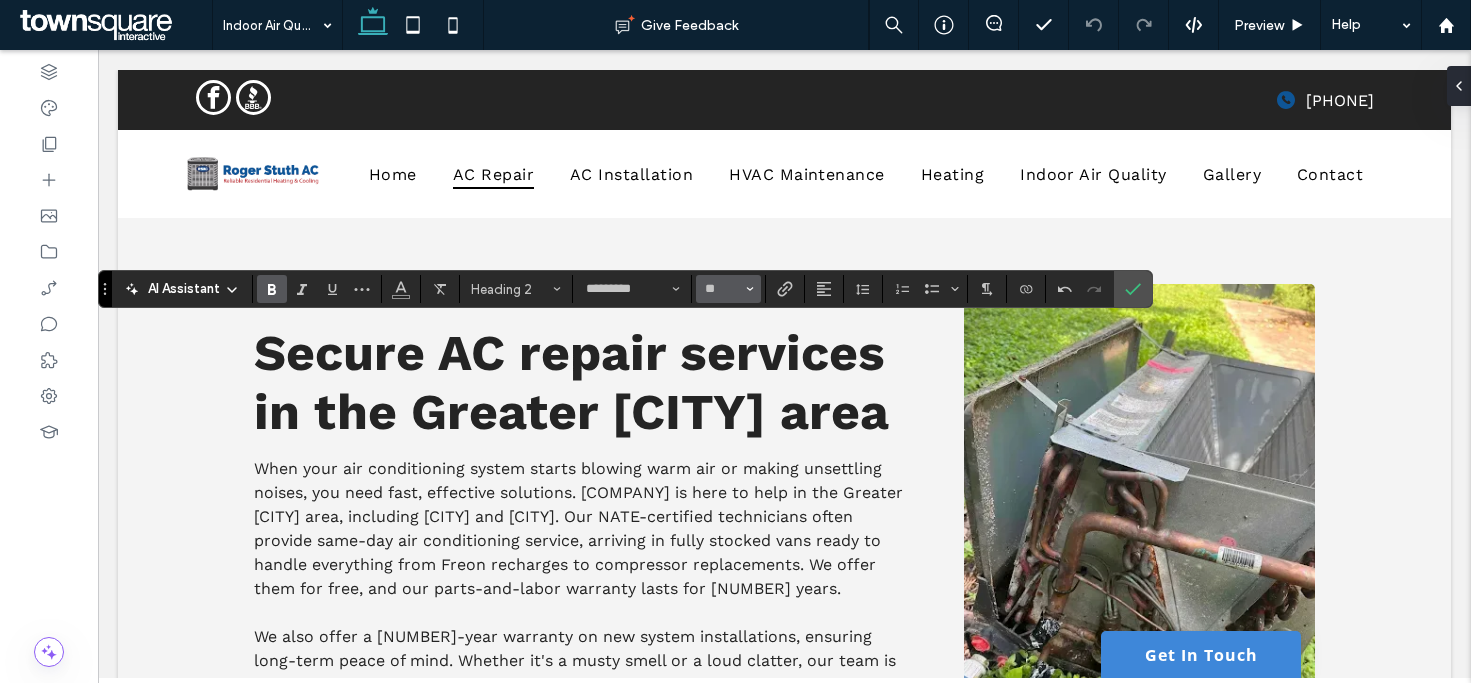 click on "**" at bounding box center (728, 289) 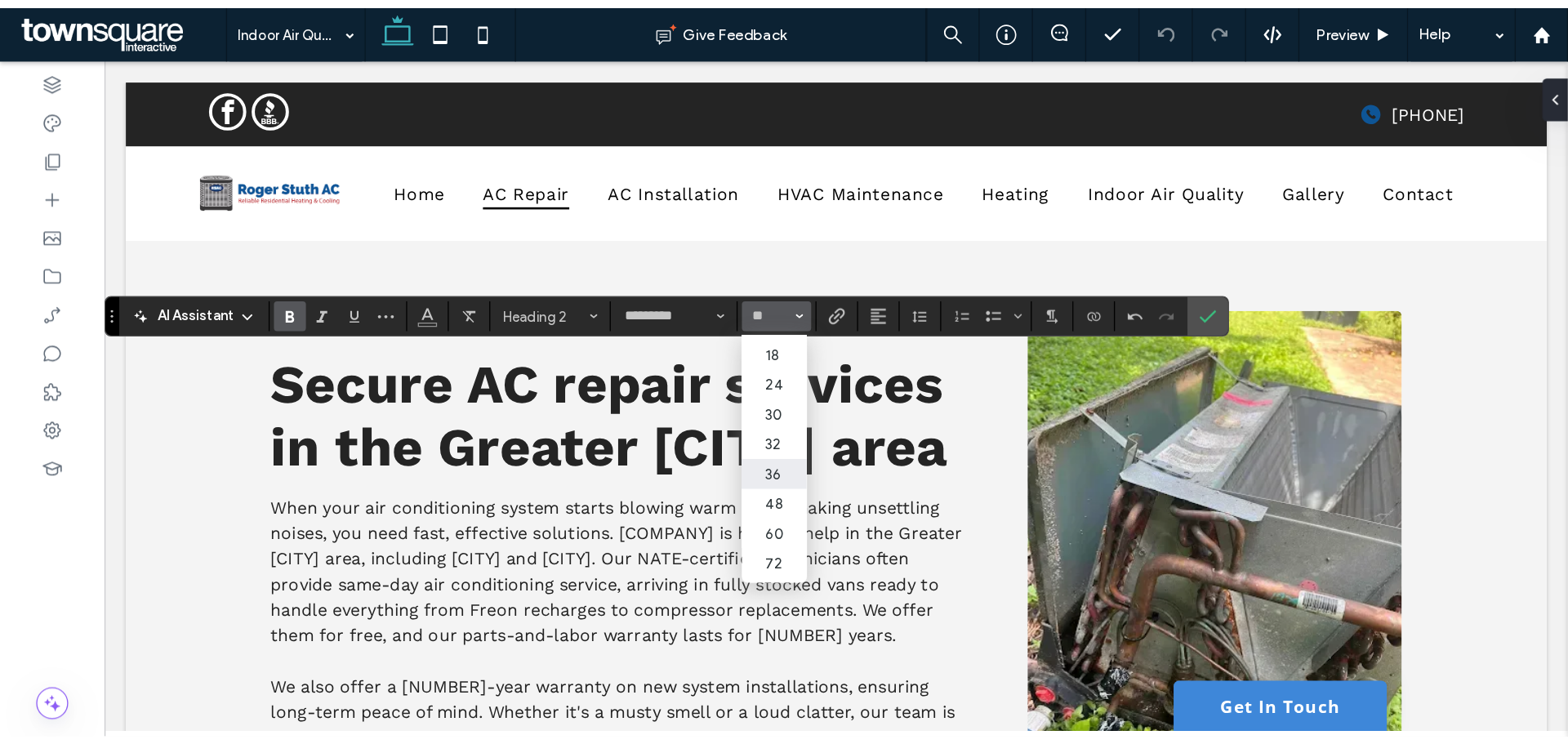 scroll, scrollTop: 163, scrollLeft: 0, axis: vertical 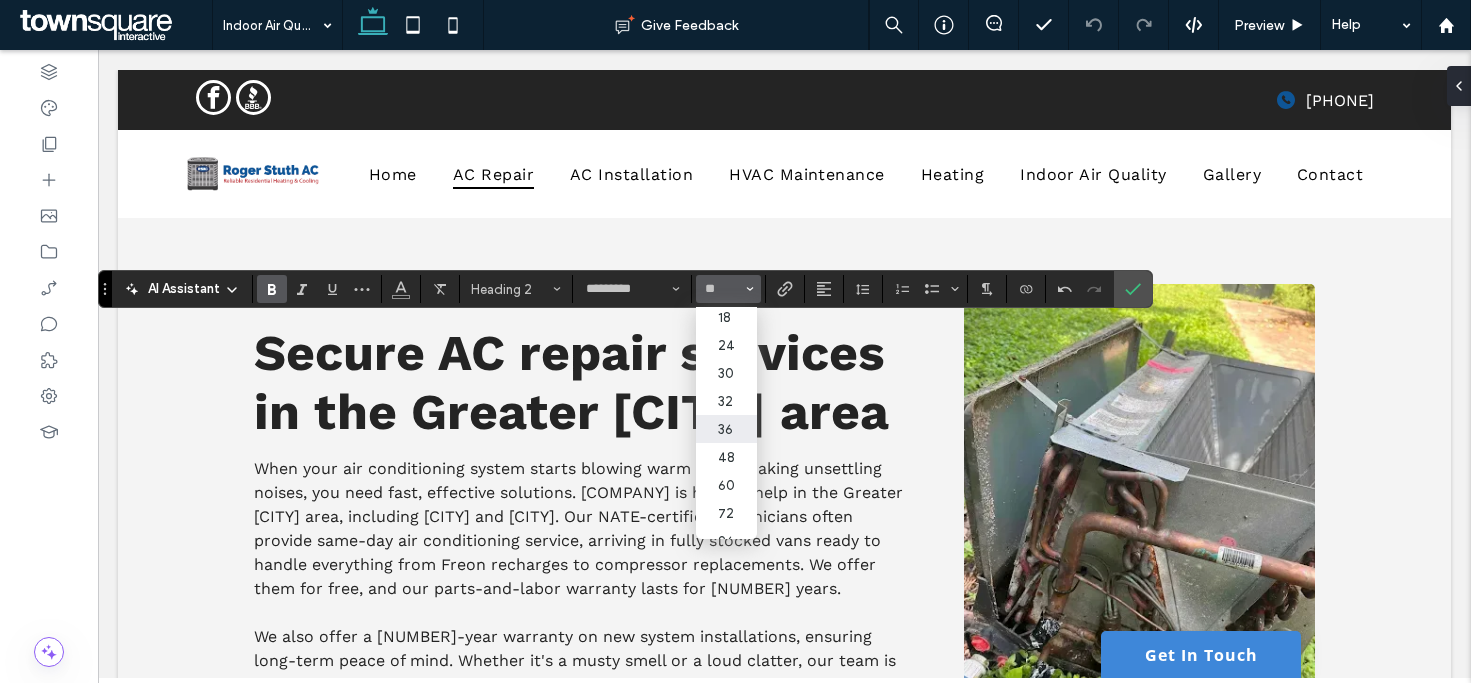 click on "36" at bounding box center (726, 429) 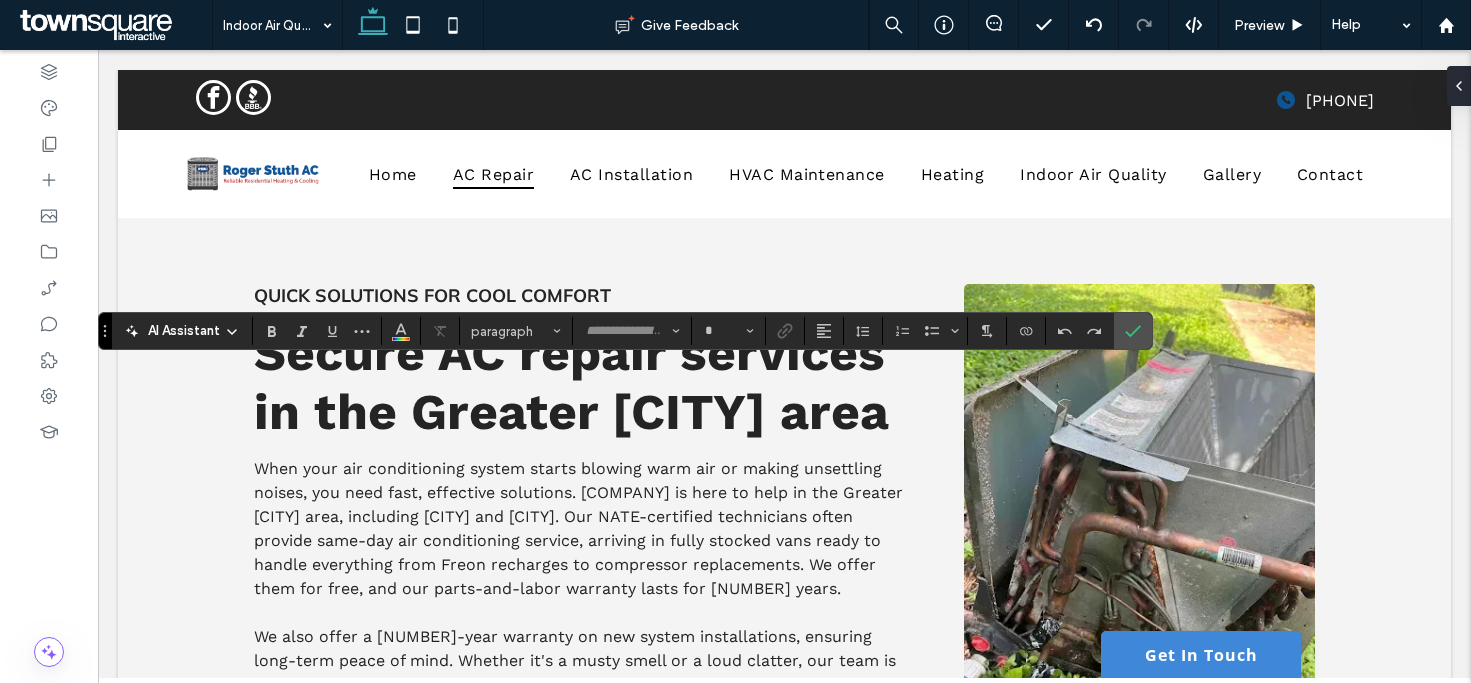 type on "*********" 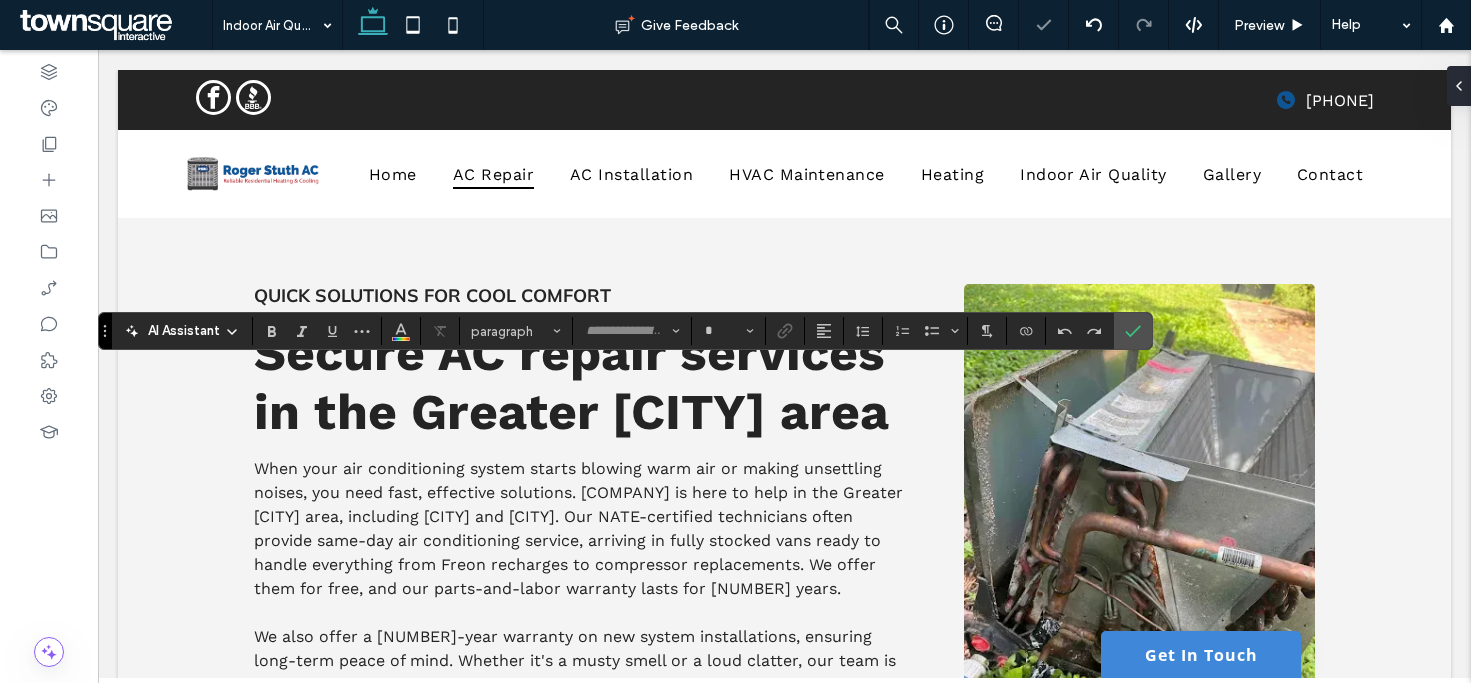type on "*********" 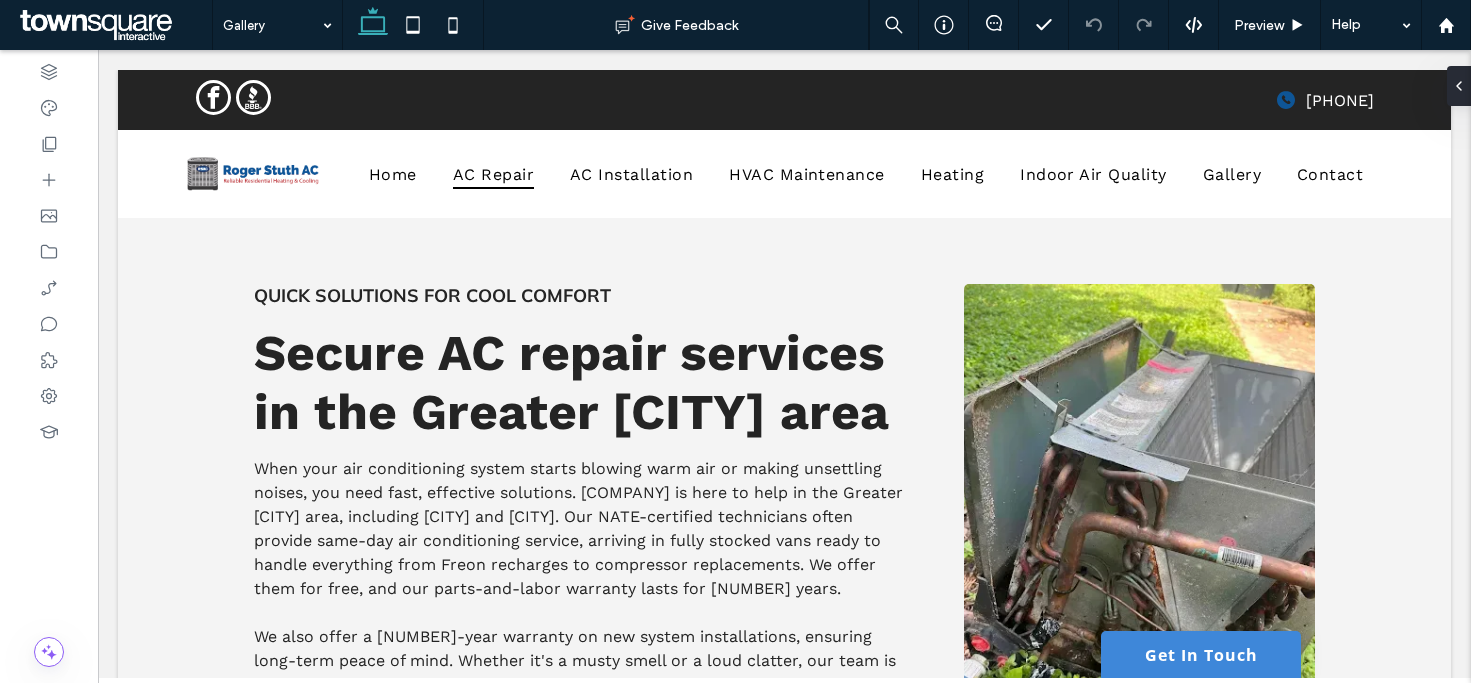 drag, startPoint x: 301, startPoint y: 7, endPoint x: 296, endPoint y: 16, distance: 10.29563 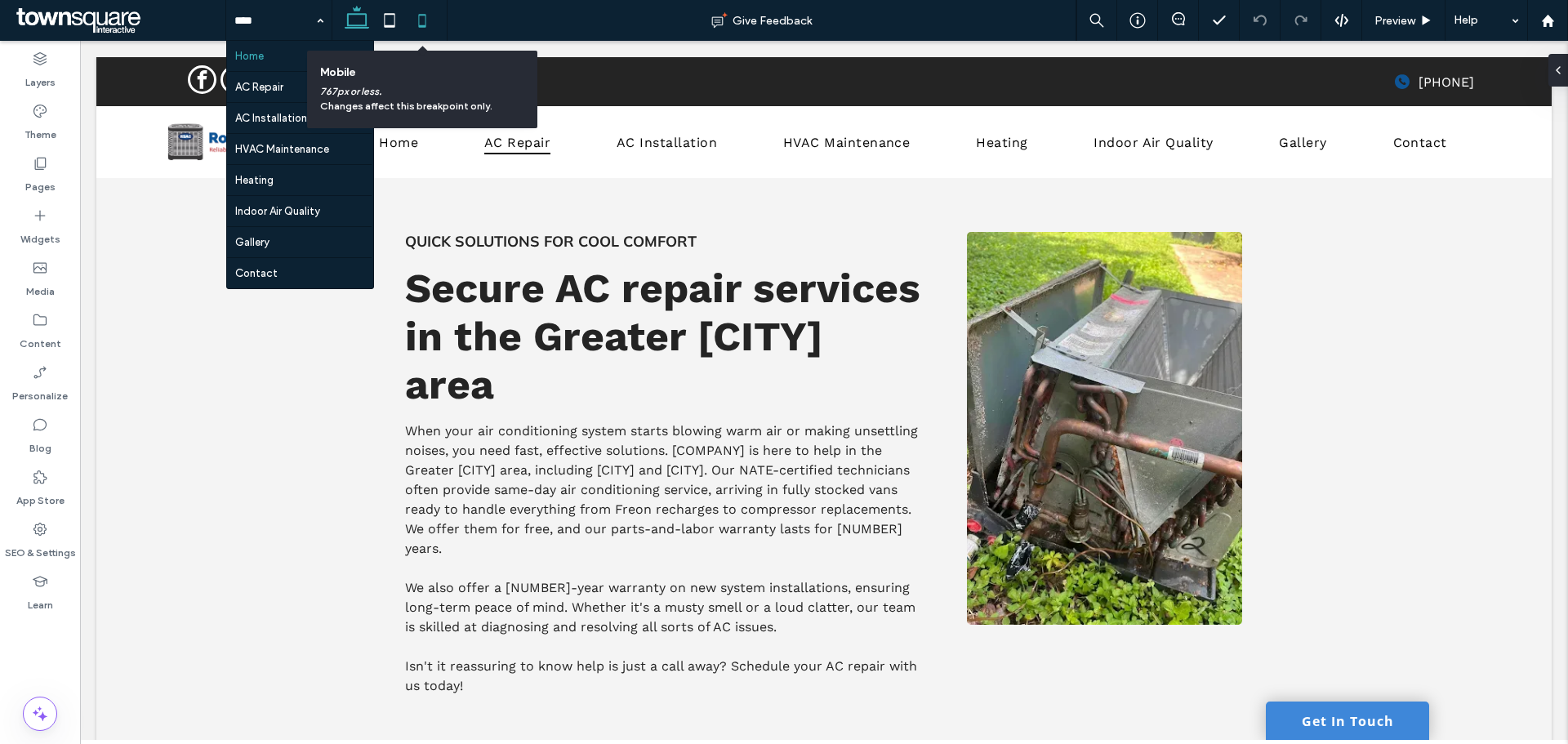 click 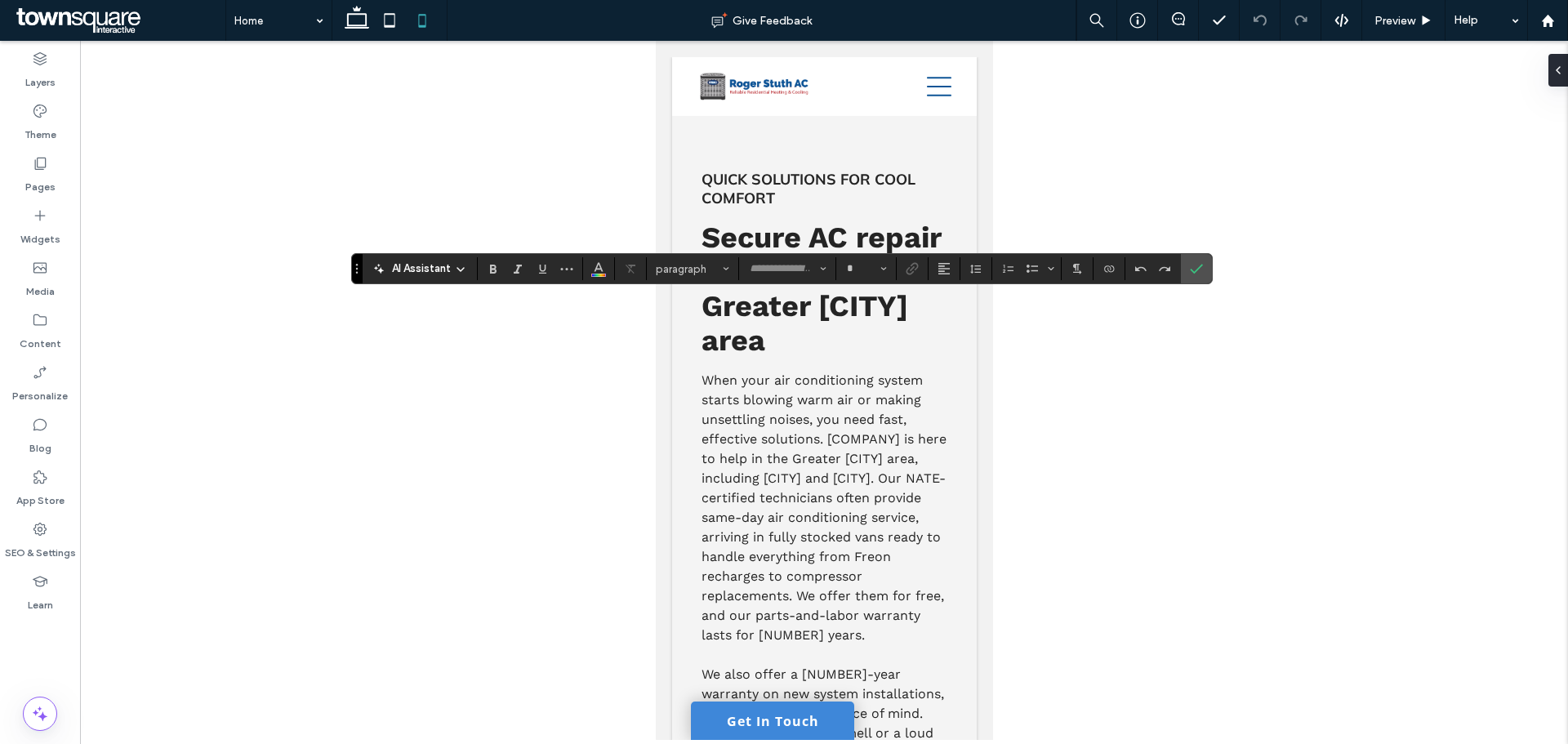 type on "*********" 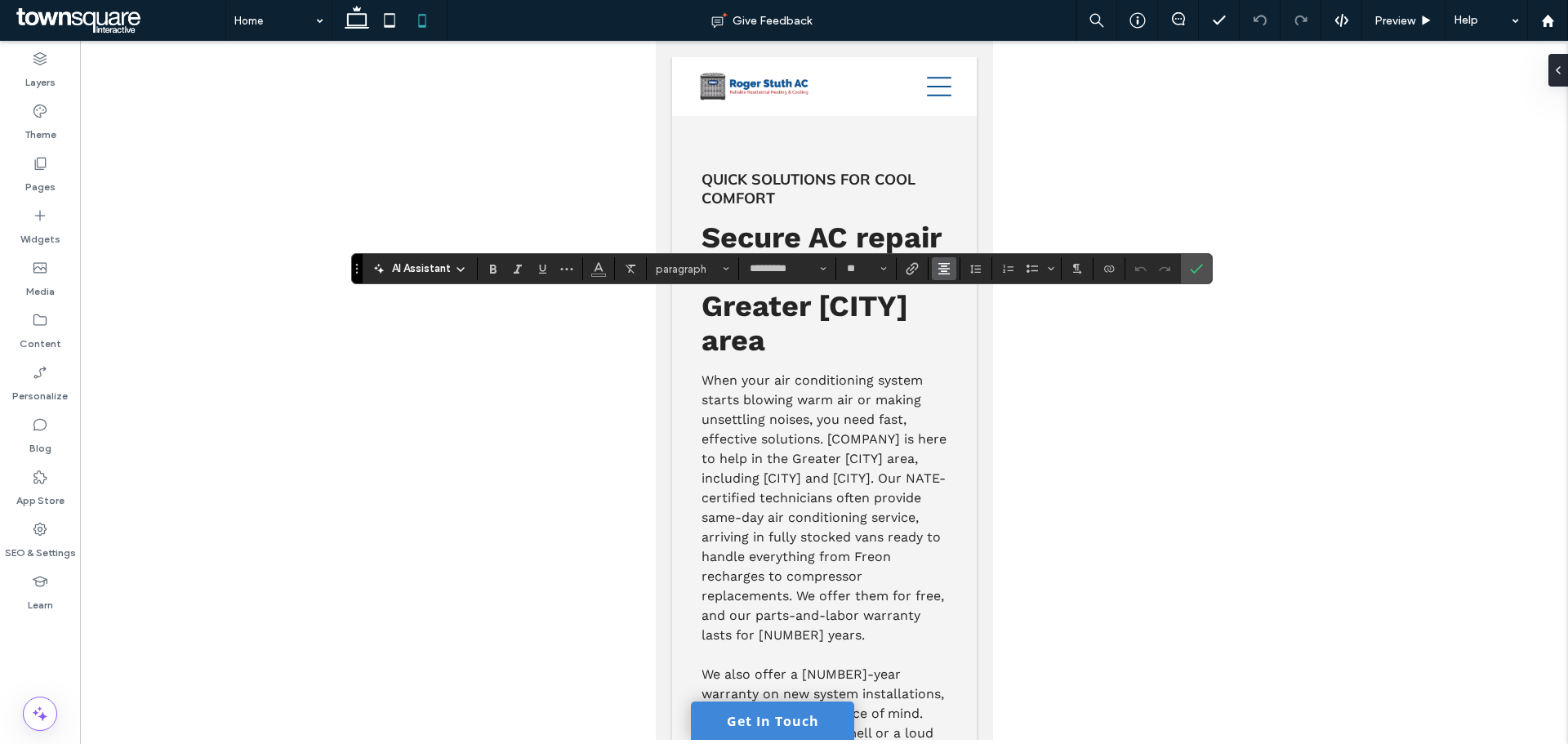 click 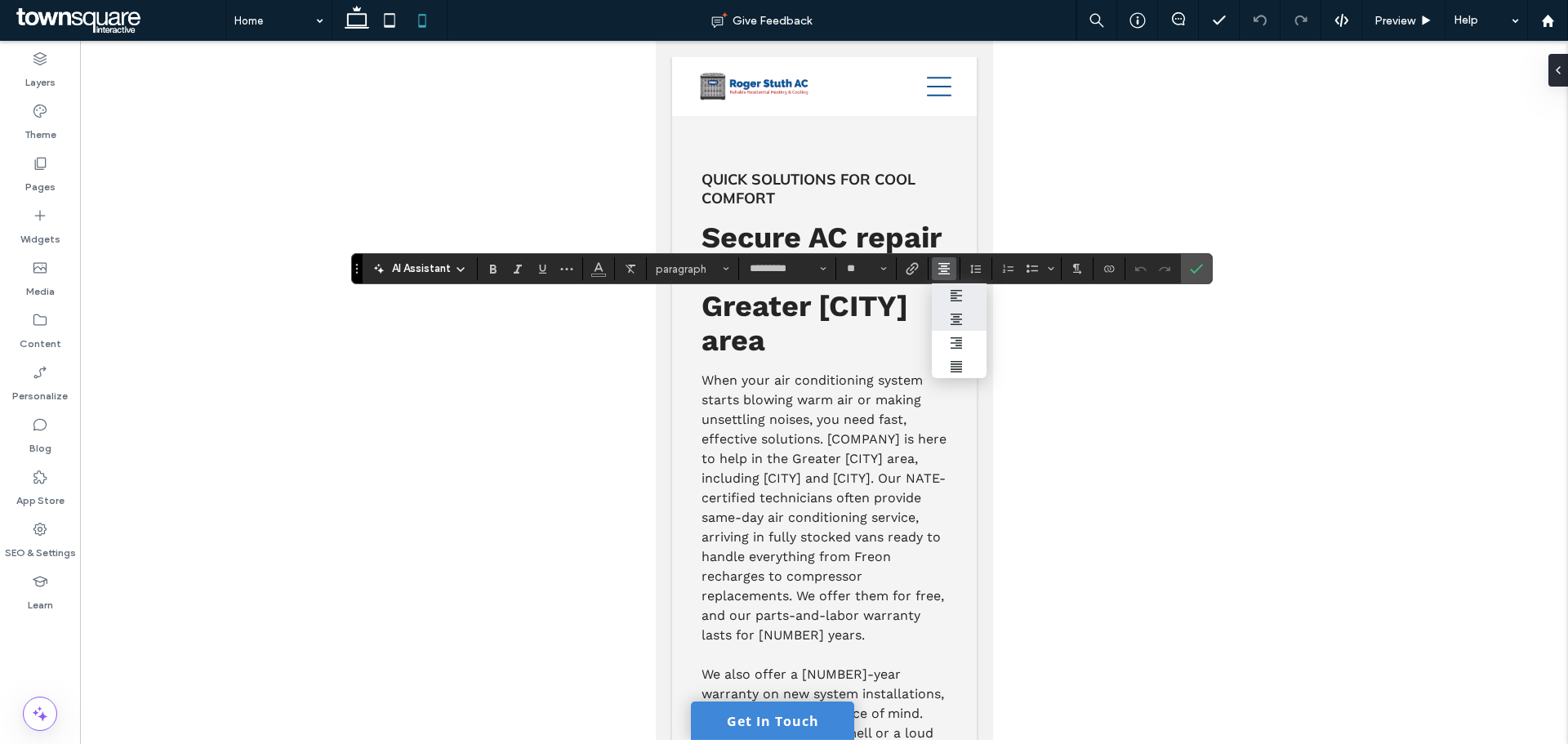 click 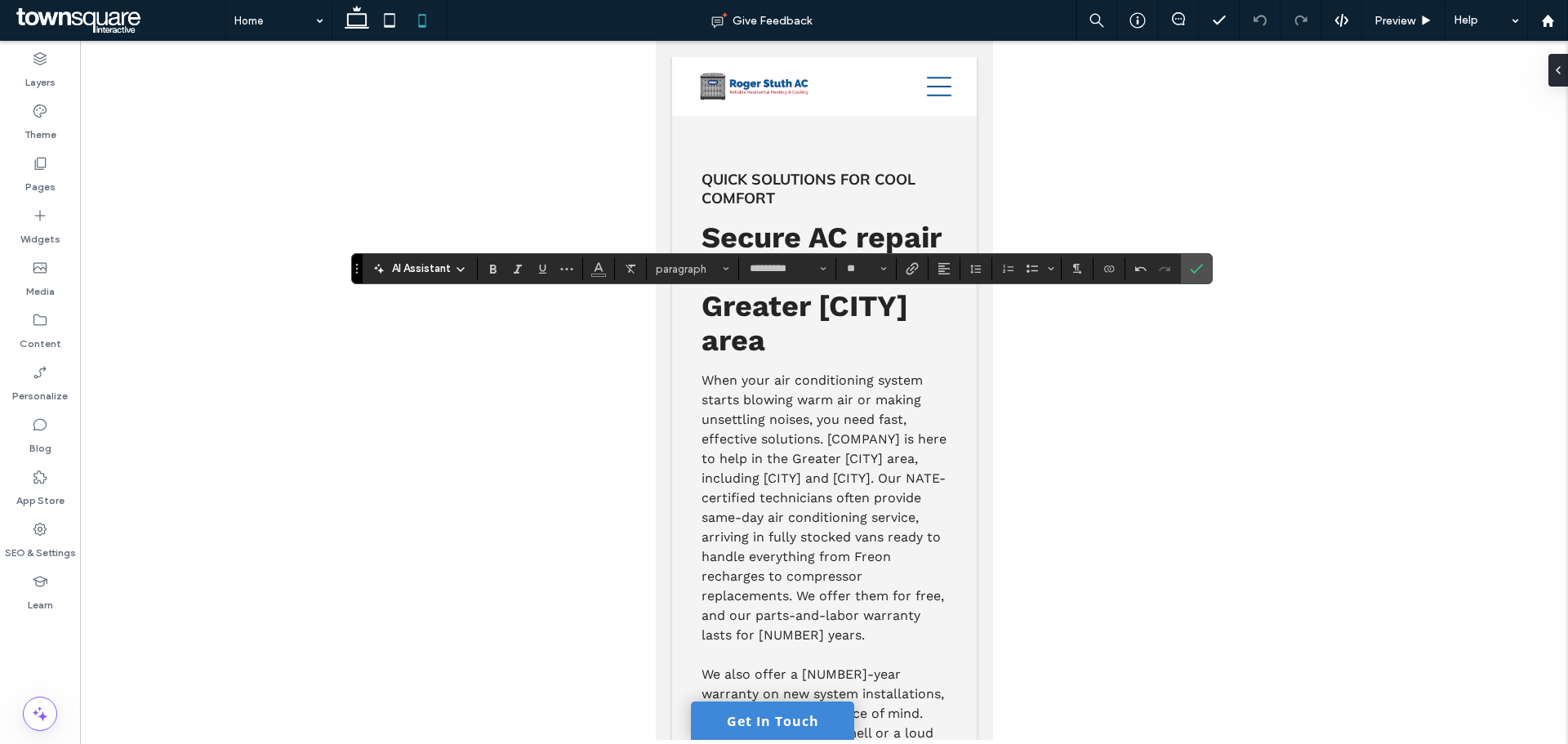 click at bounding box center [824, 390] 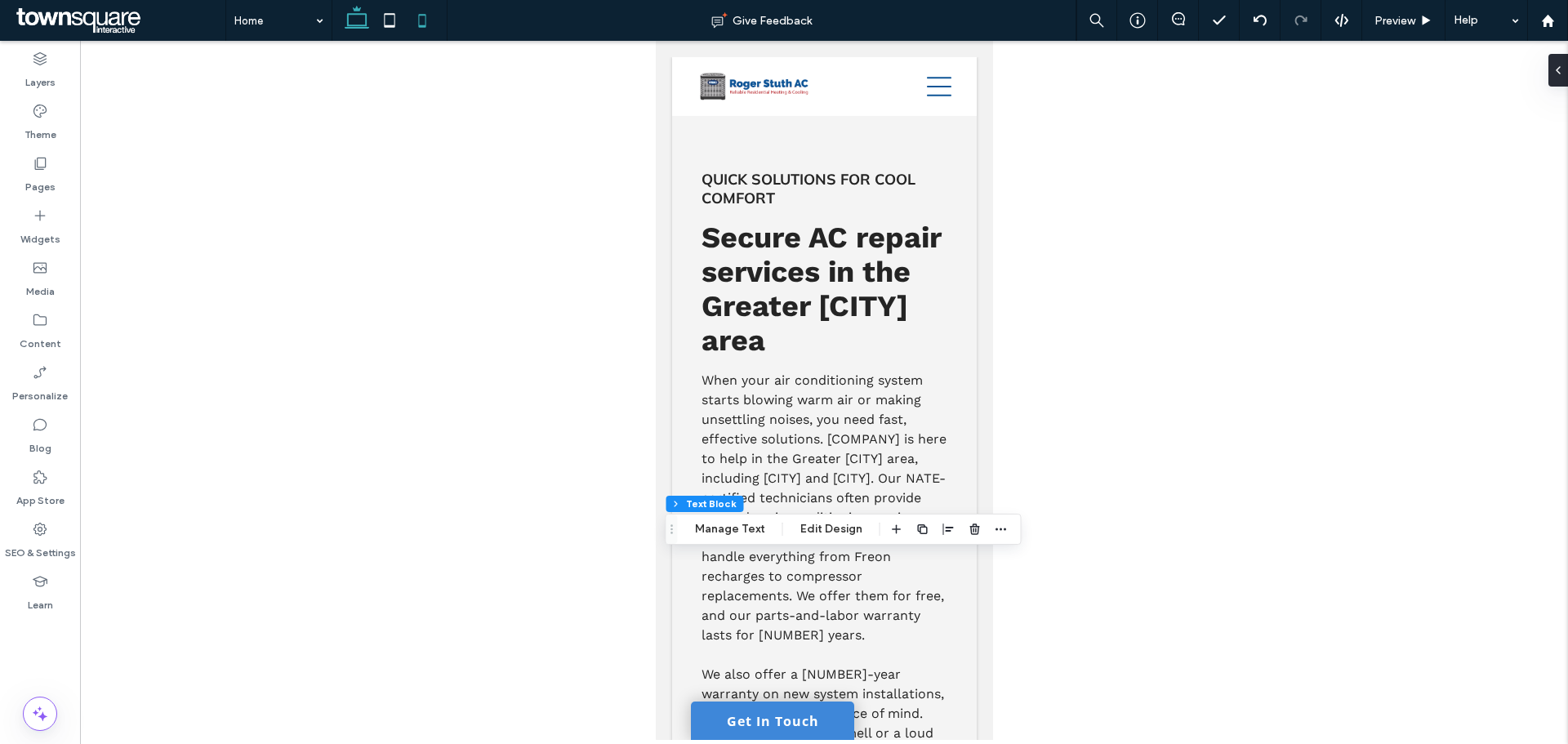 click 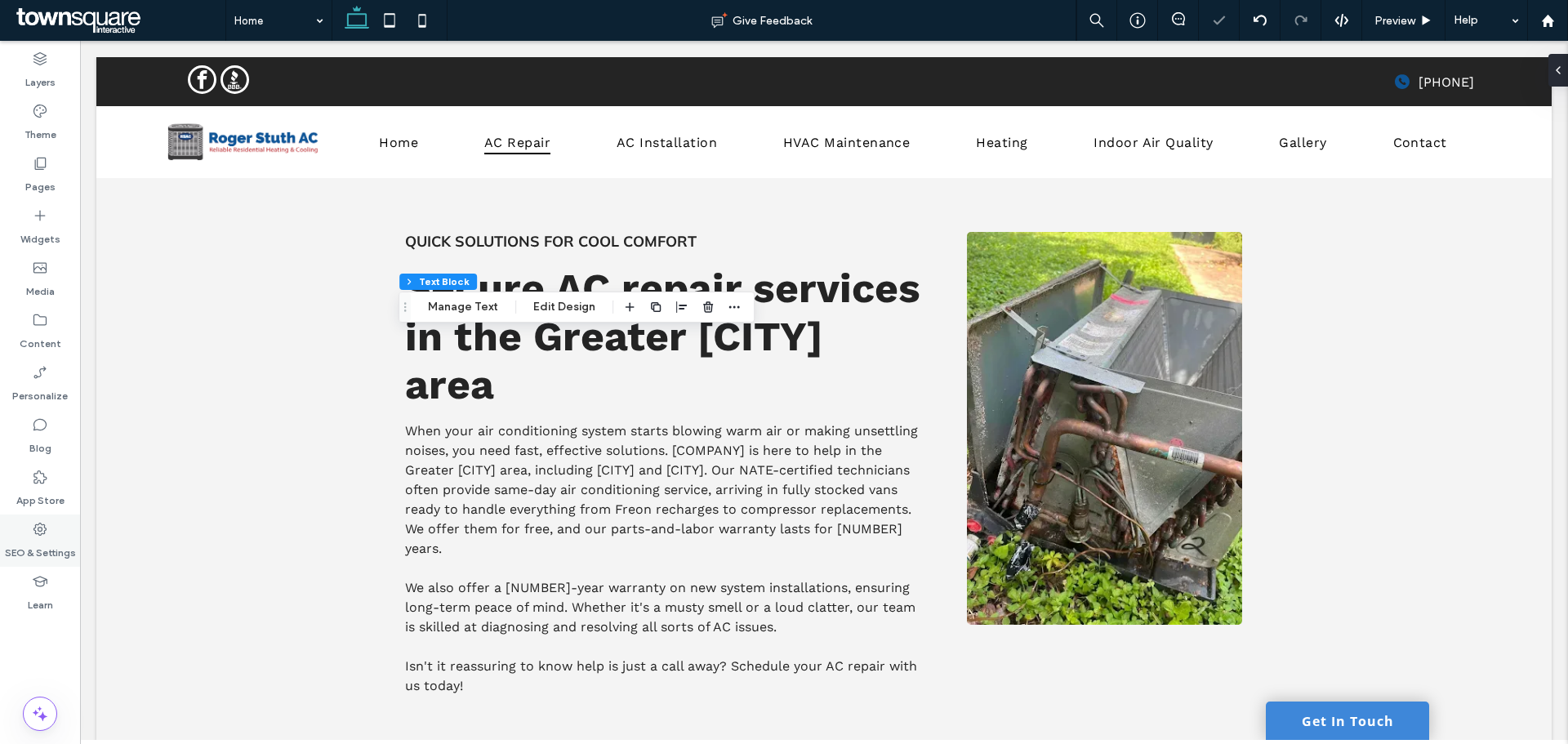 click on "SEO & Settings" at bounding box center [40, 549] 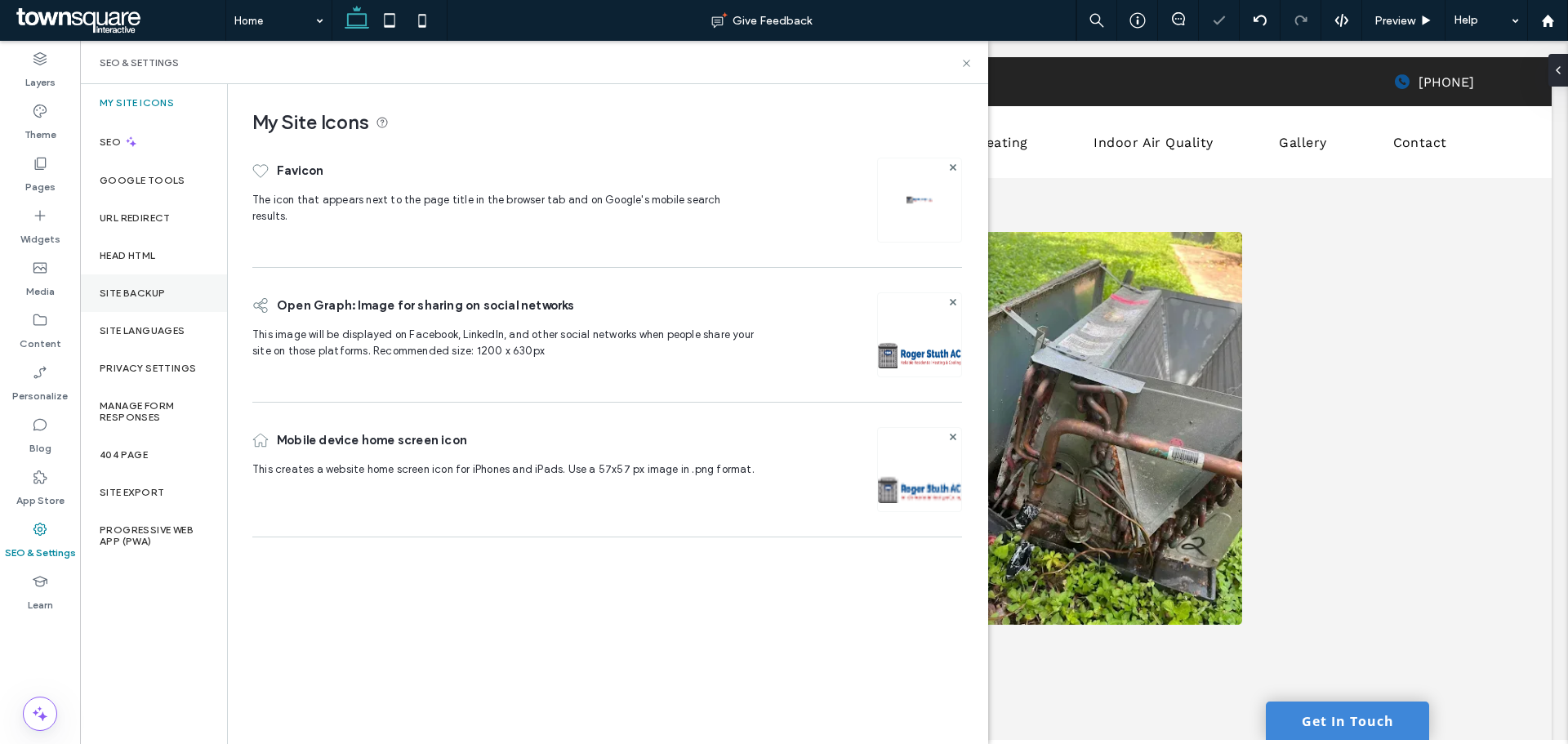 click on "Site Backup" at bounding box center [154, 293] 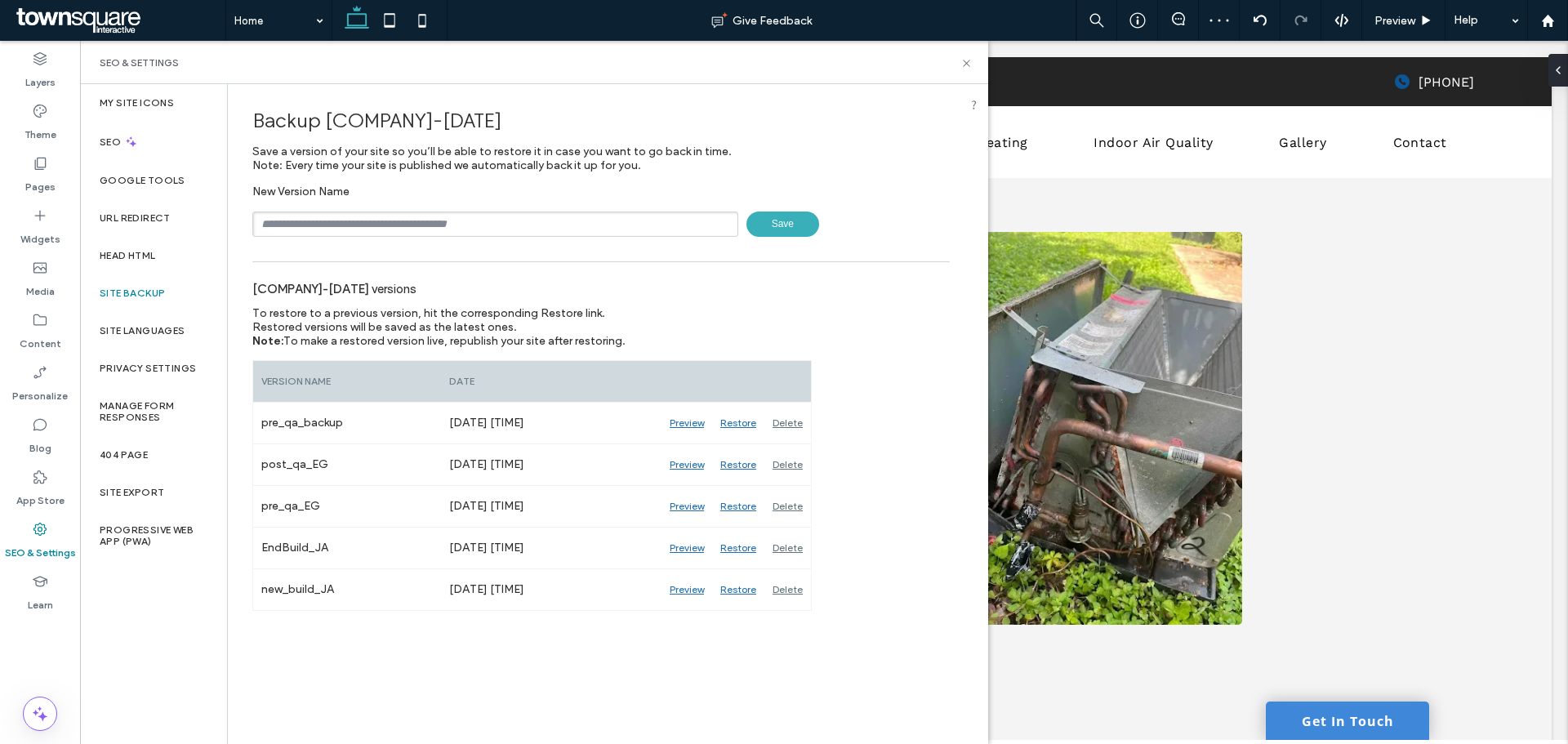 click on "Backup
[COMPANY]-[DATE]
Save a version of your site so you’ll be able to restore it in case you want to go back in time.
Note: Every time your site is published we automatically back it up for you.
New Version Name
Save
[COMPANY]-[DATE]
versions
To restore to a previous version, hit the corresponding Restore link.
Restored versions will be saved as the latest ones.
Note:  To make a restored version live, republish your site after restoring.
Version Name
Preview" at bounding box center [601, 347] 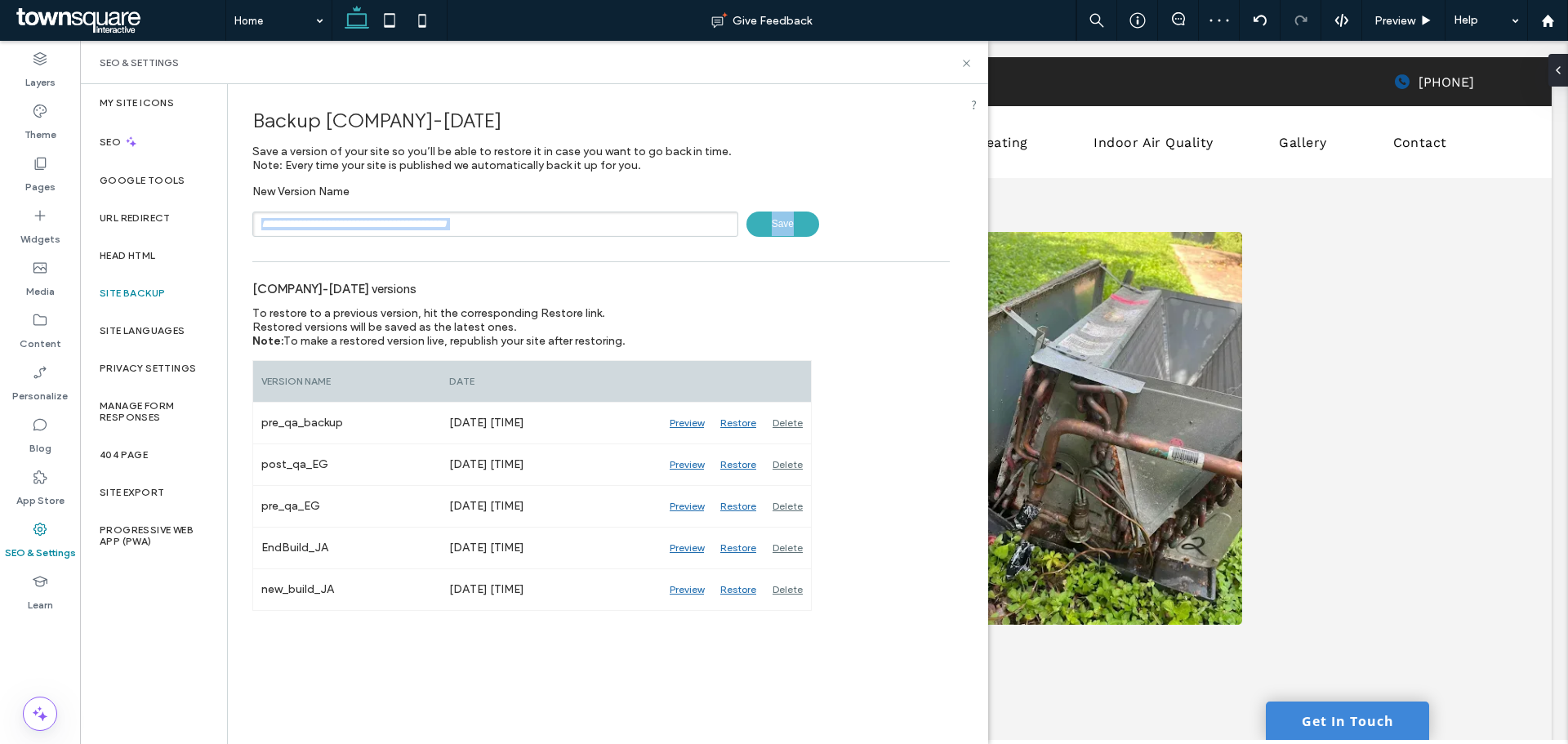 click at bounding box center (495, 224) 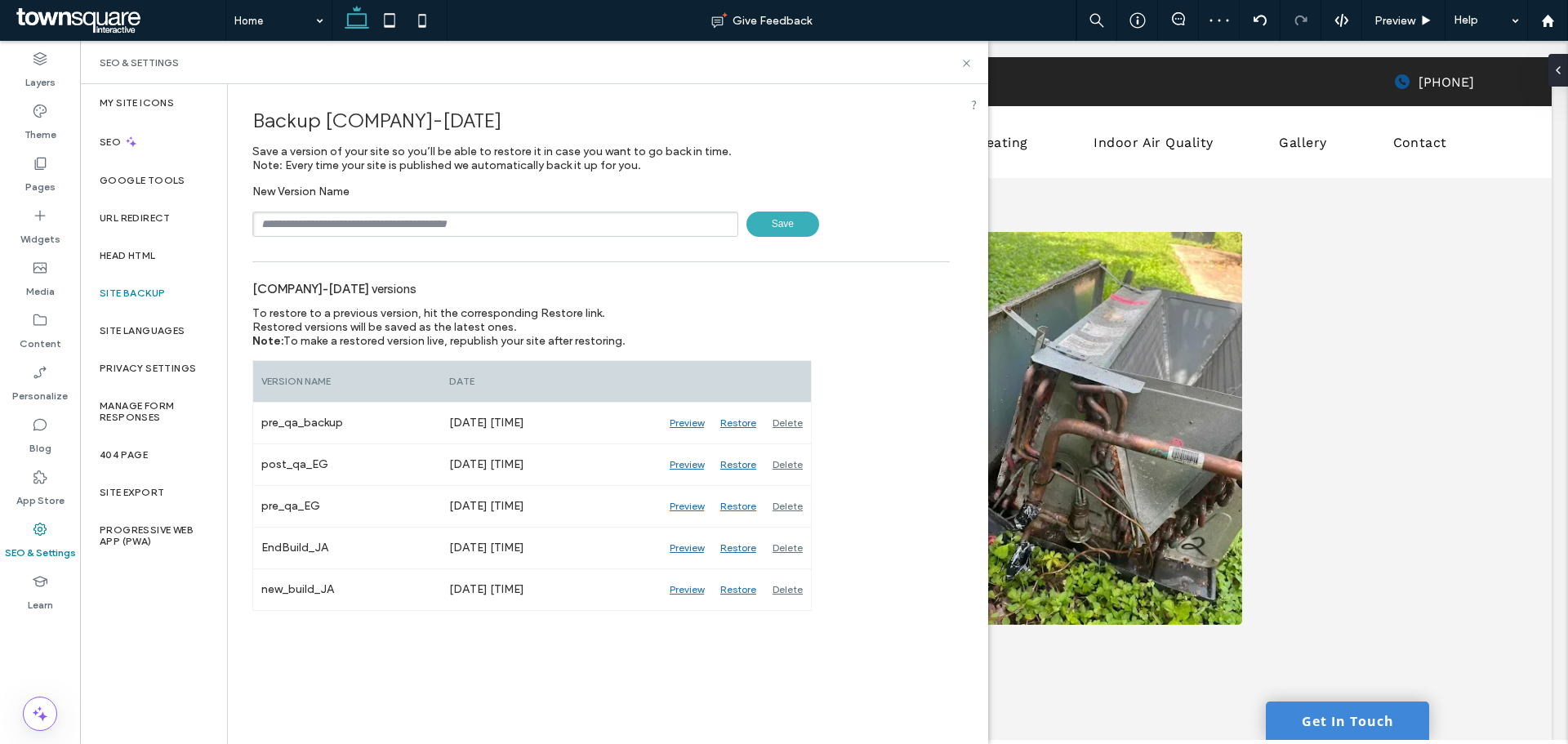 type on "**********" 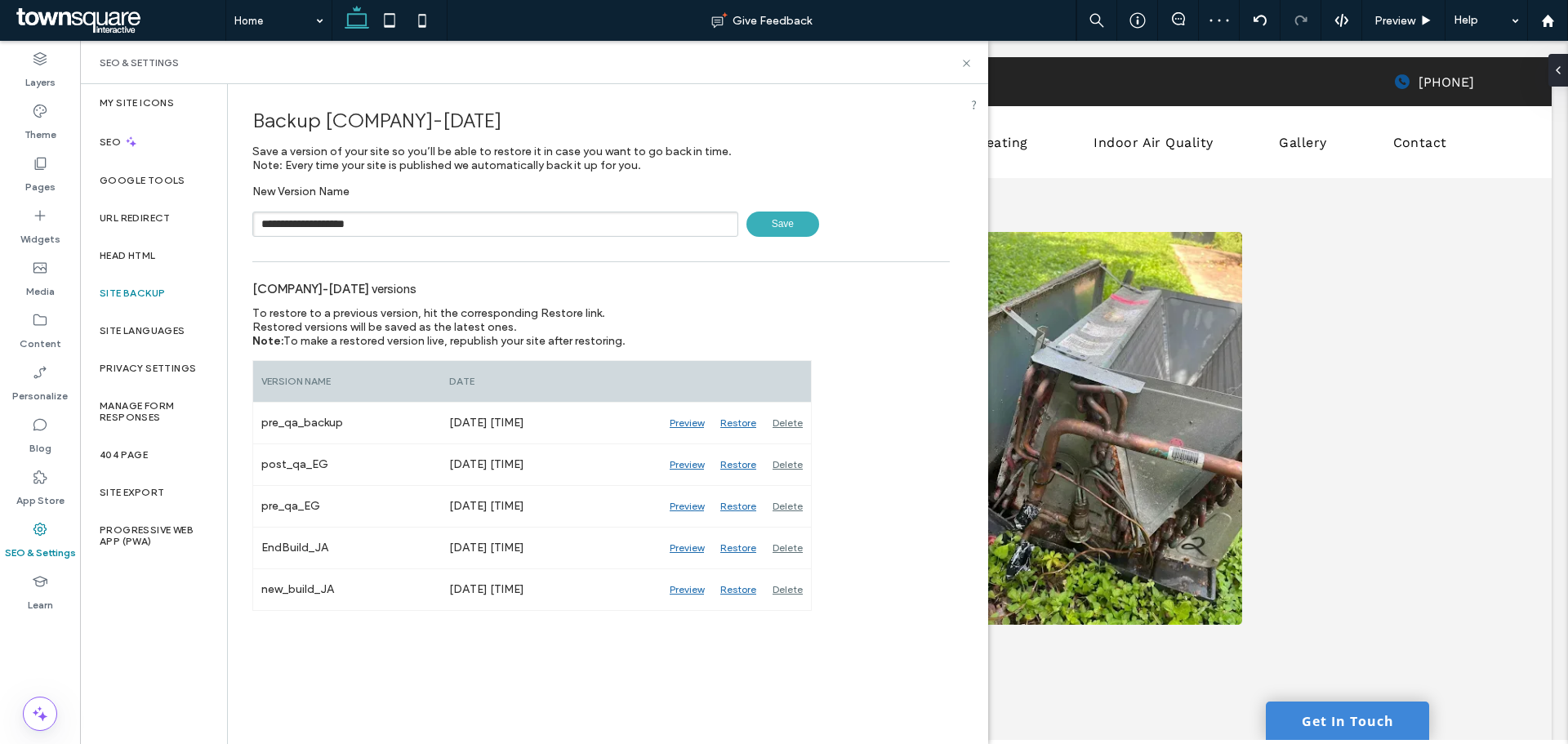 click on "Save" at bounding box center [782, 224] 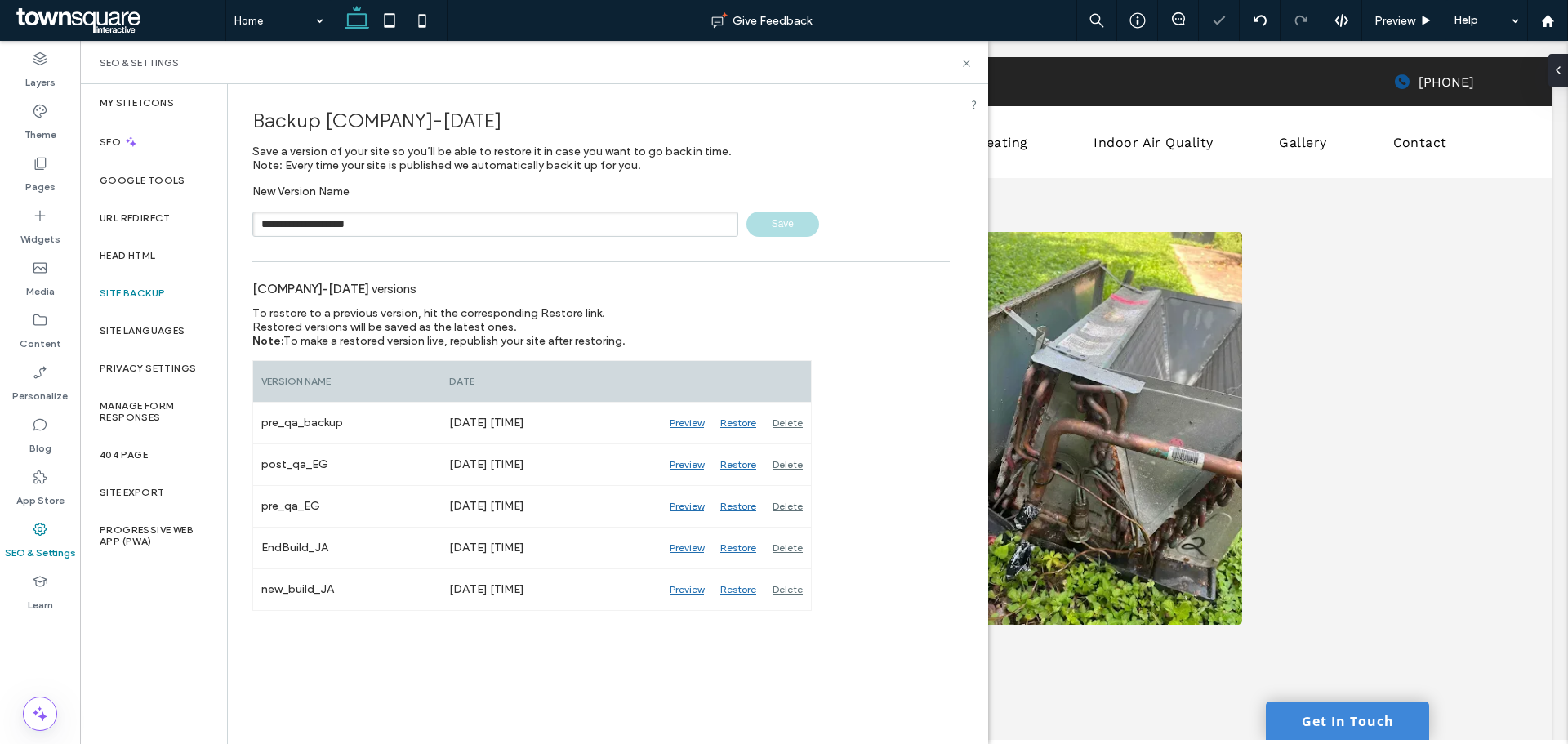 type 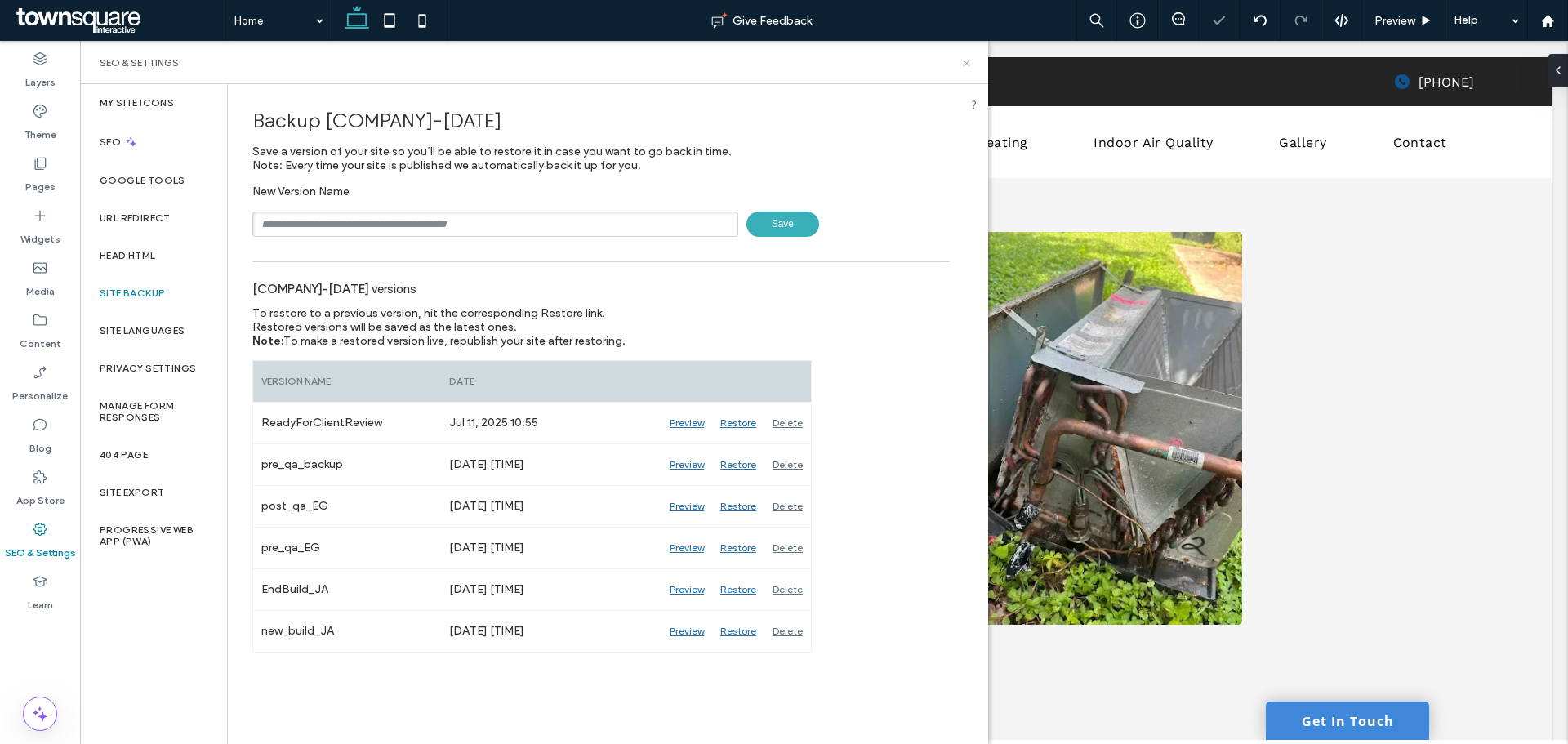 click 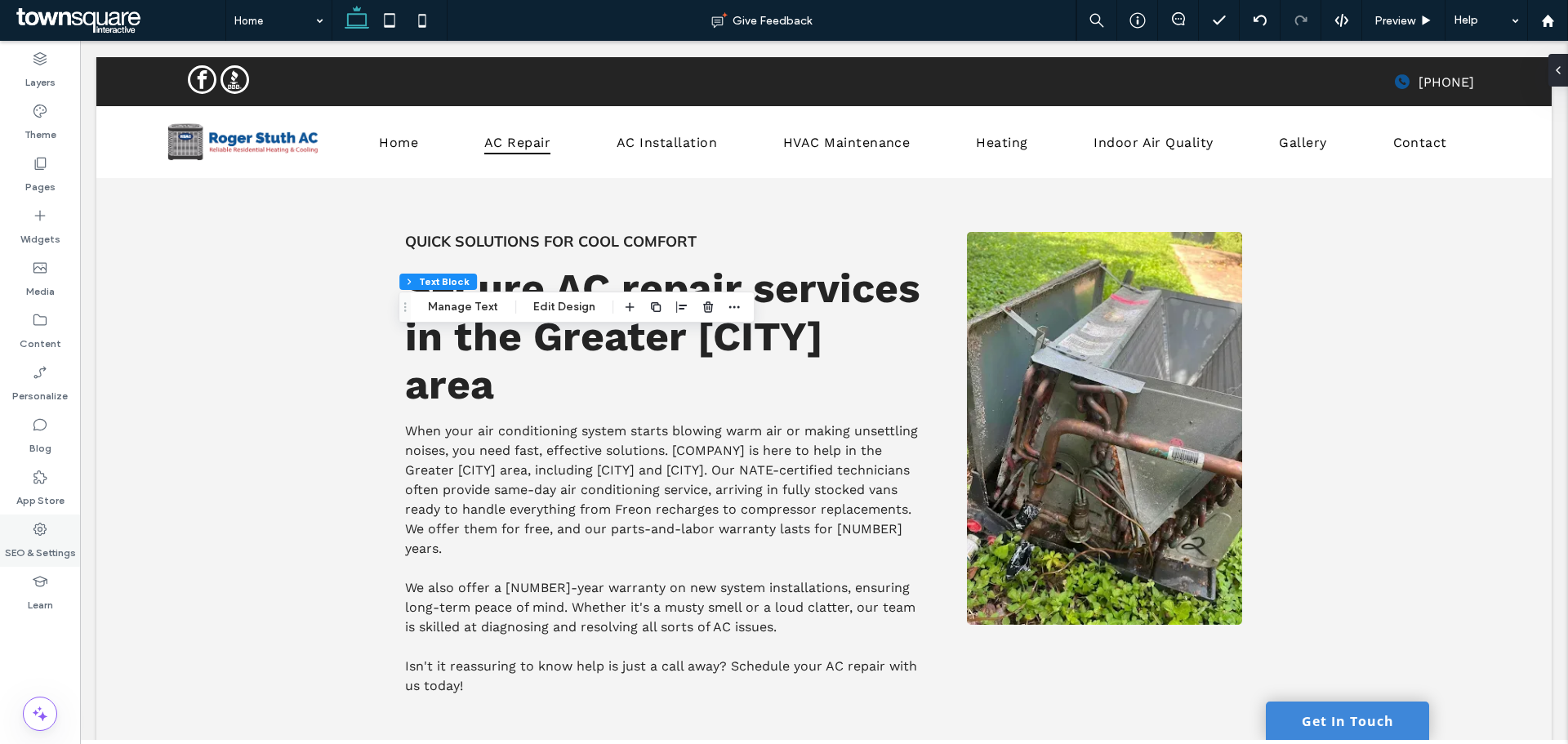 click on "SEO & Settings" at bounding box center [40, 549] 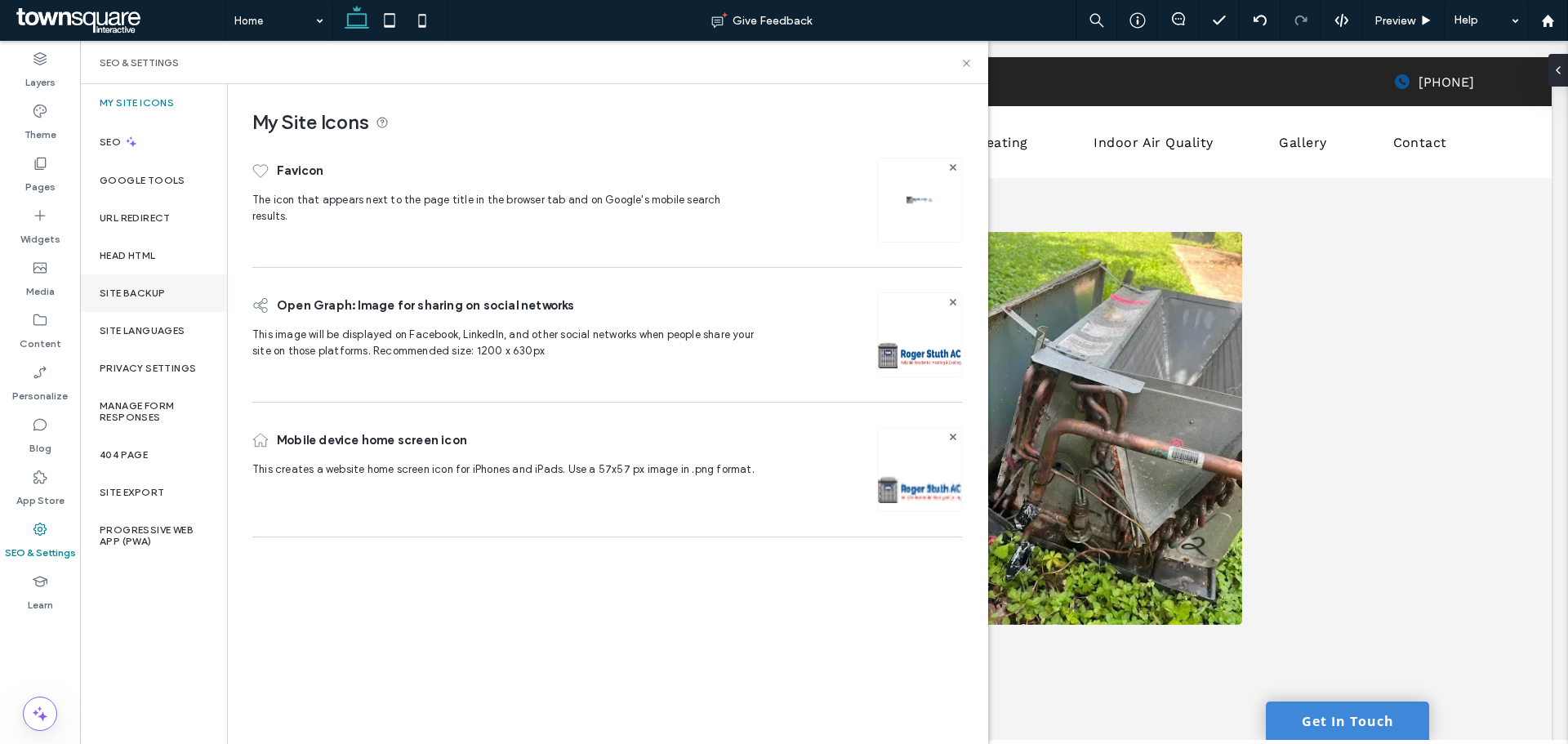 click on "Site Backup" at bounding box center (154, 293) 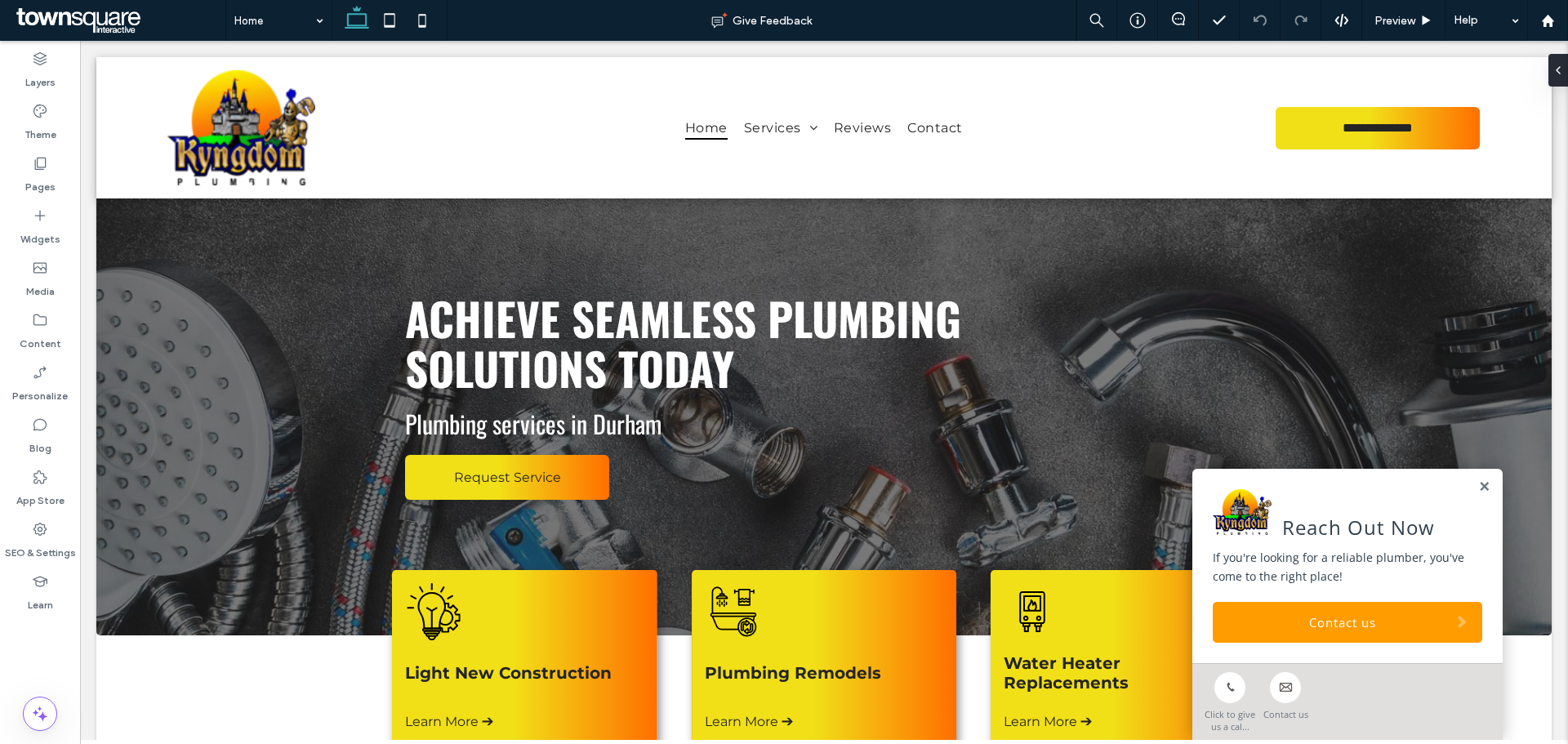 scroll, scrollTop: 0, scrollLeft: 0, axis: both 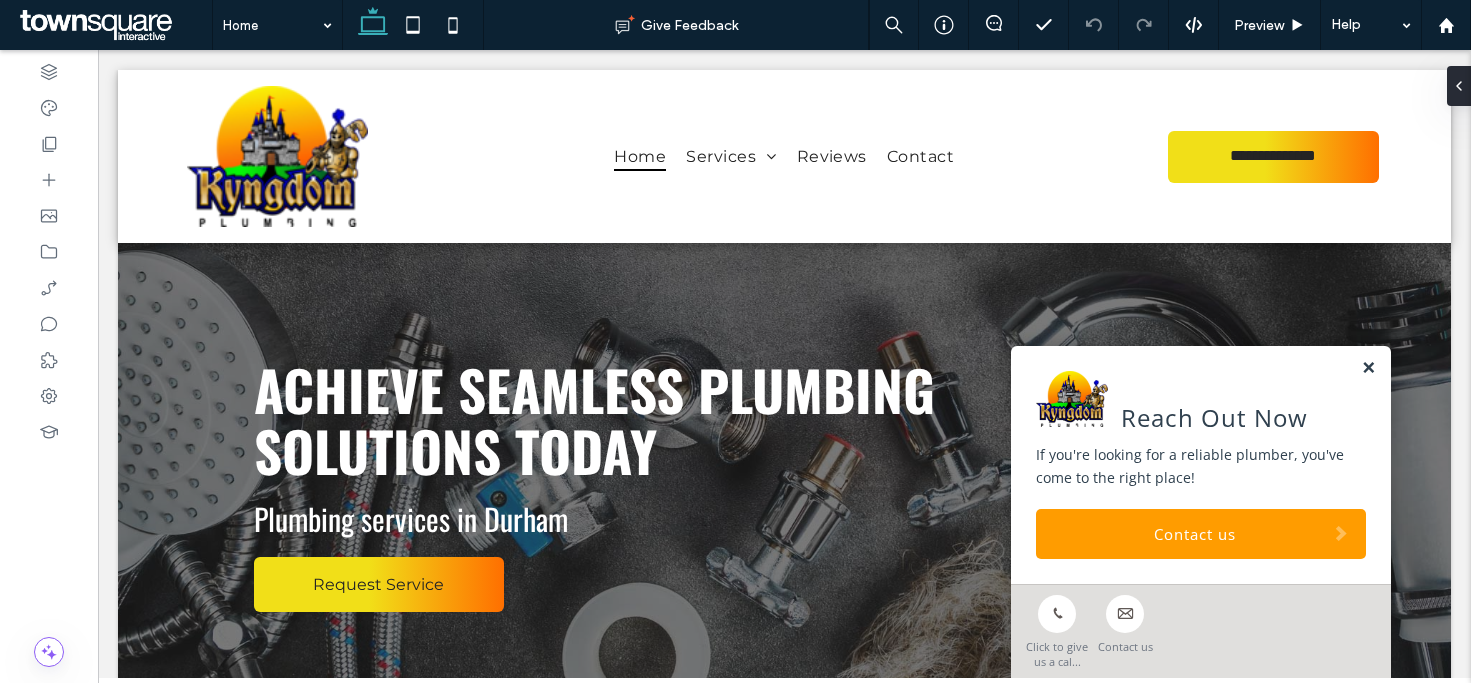 click at bounding box center [1368, 368] 